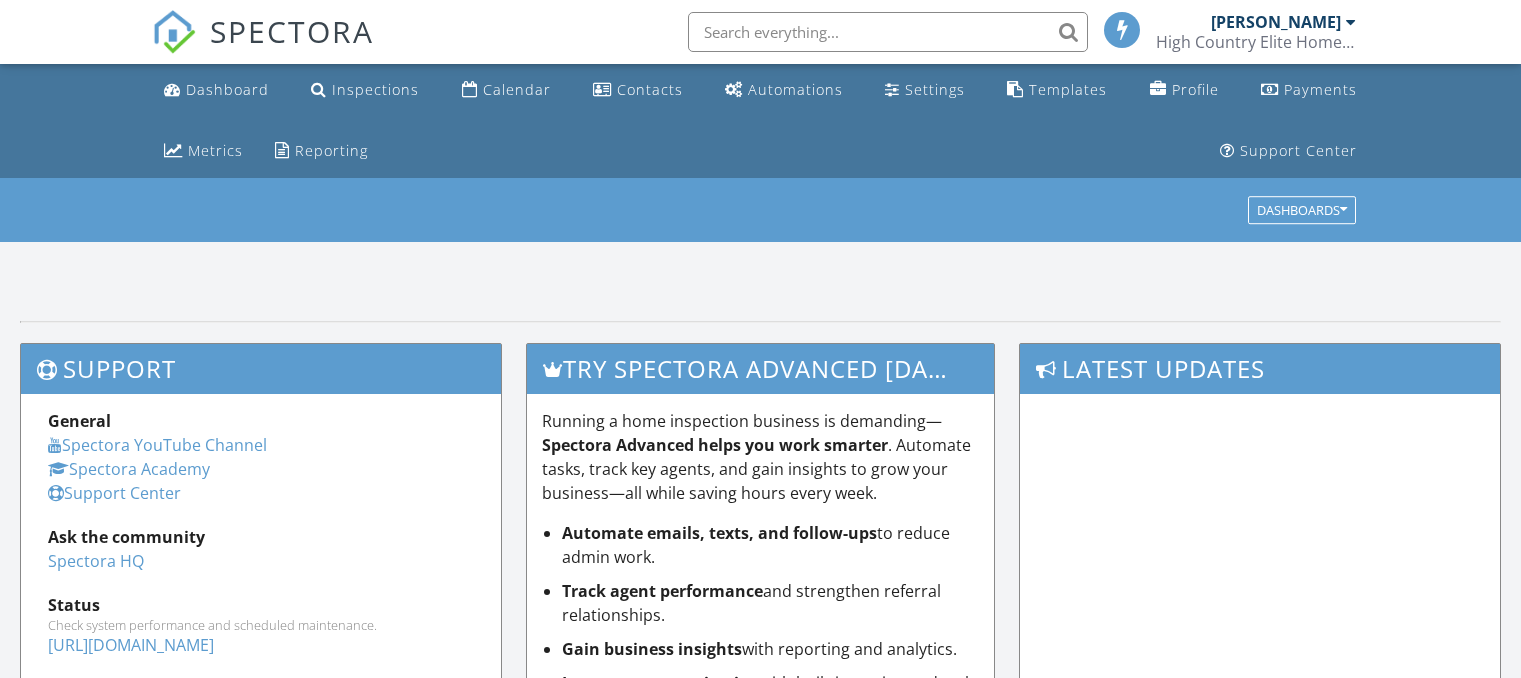scroll, scrollTop: 0, scrollLeft: 0, axis: both 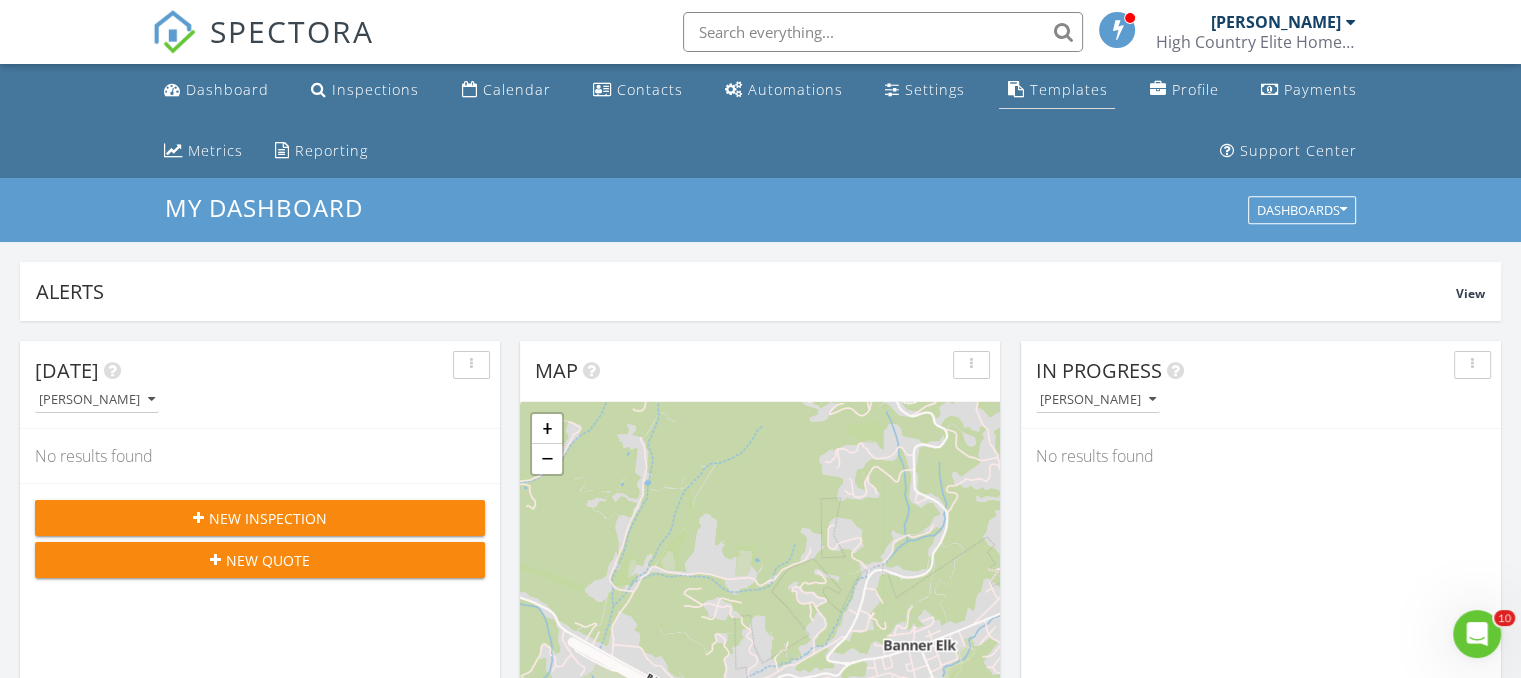 click on "Templates" at bounding box center (1068, 89) 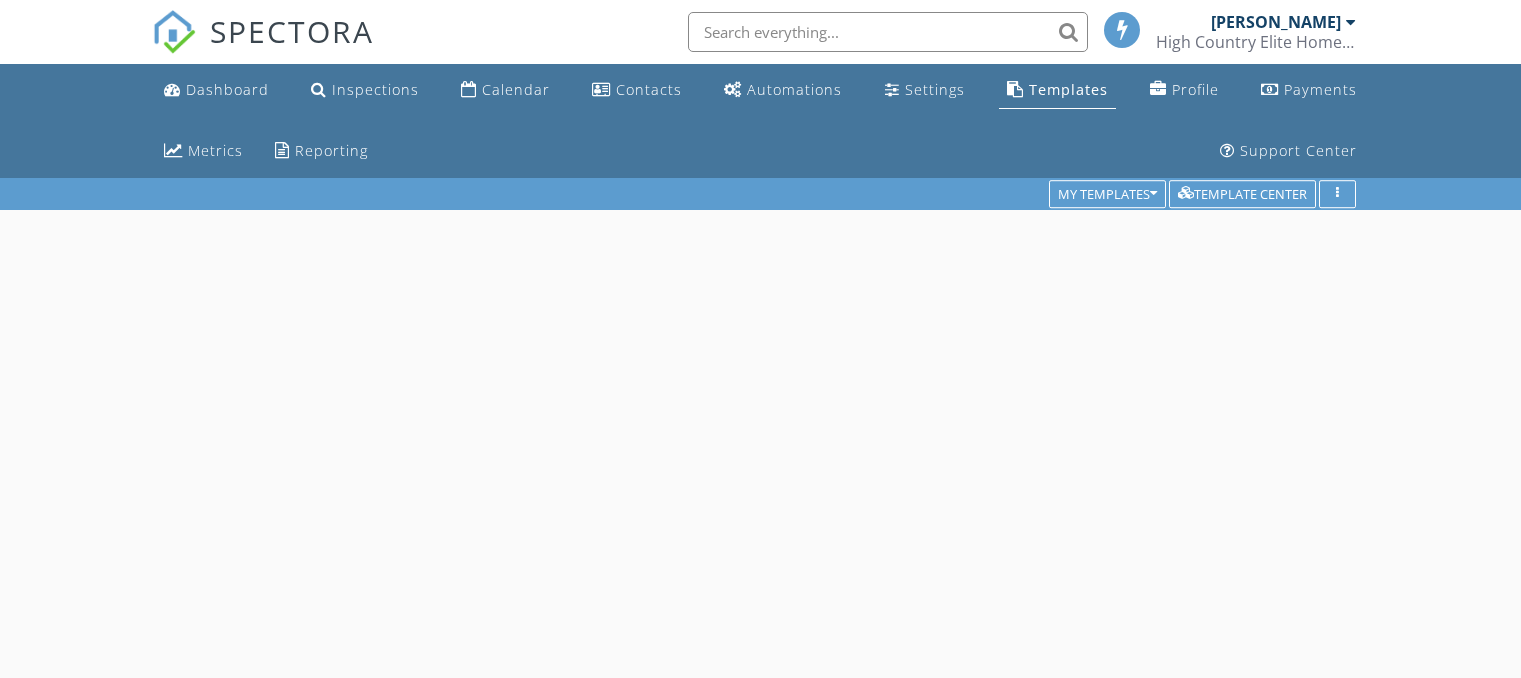 scroll, scrollTop: 0, scrollLeft: 0, axis: both 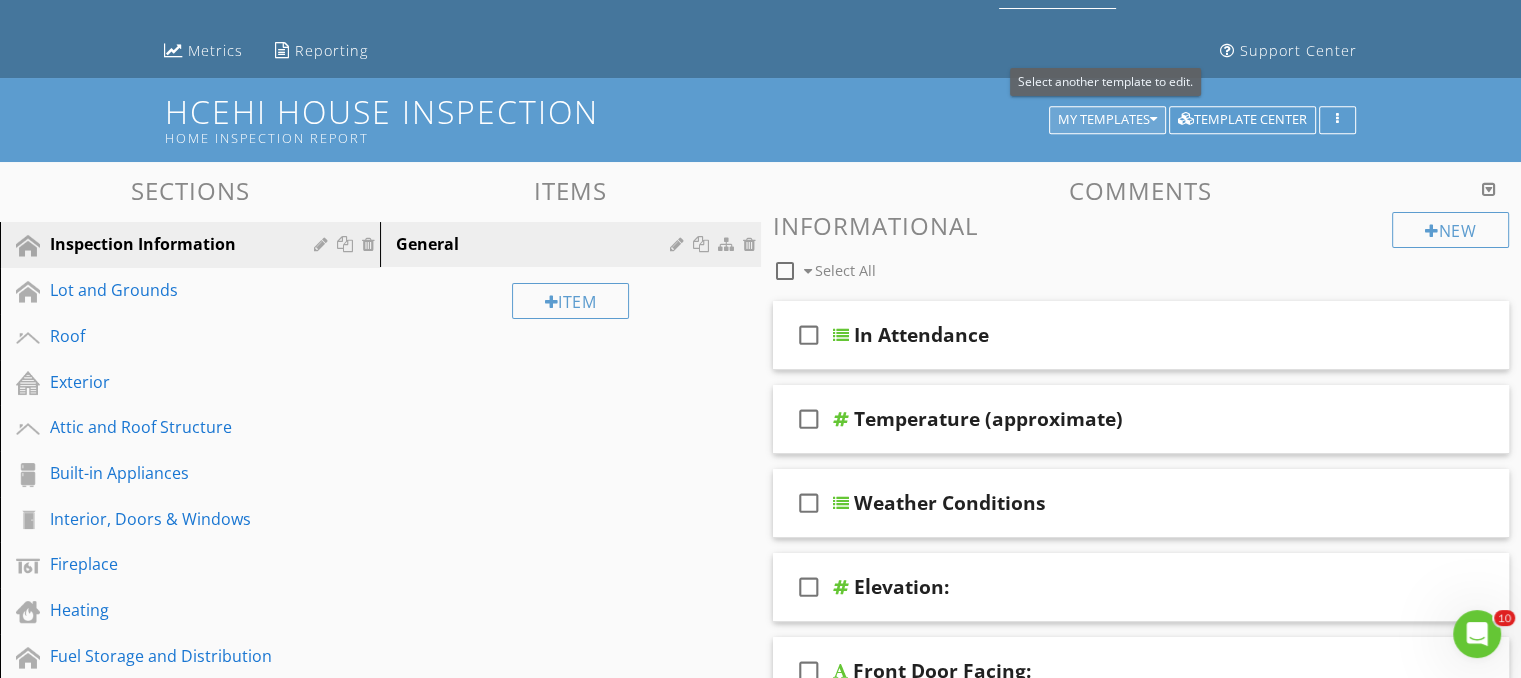 click on "My Templates" at bounding box center [1107, 120] 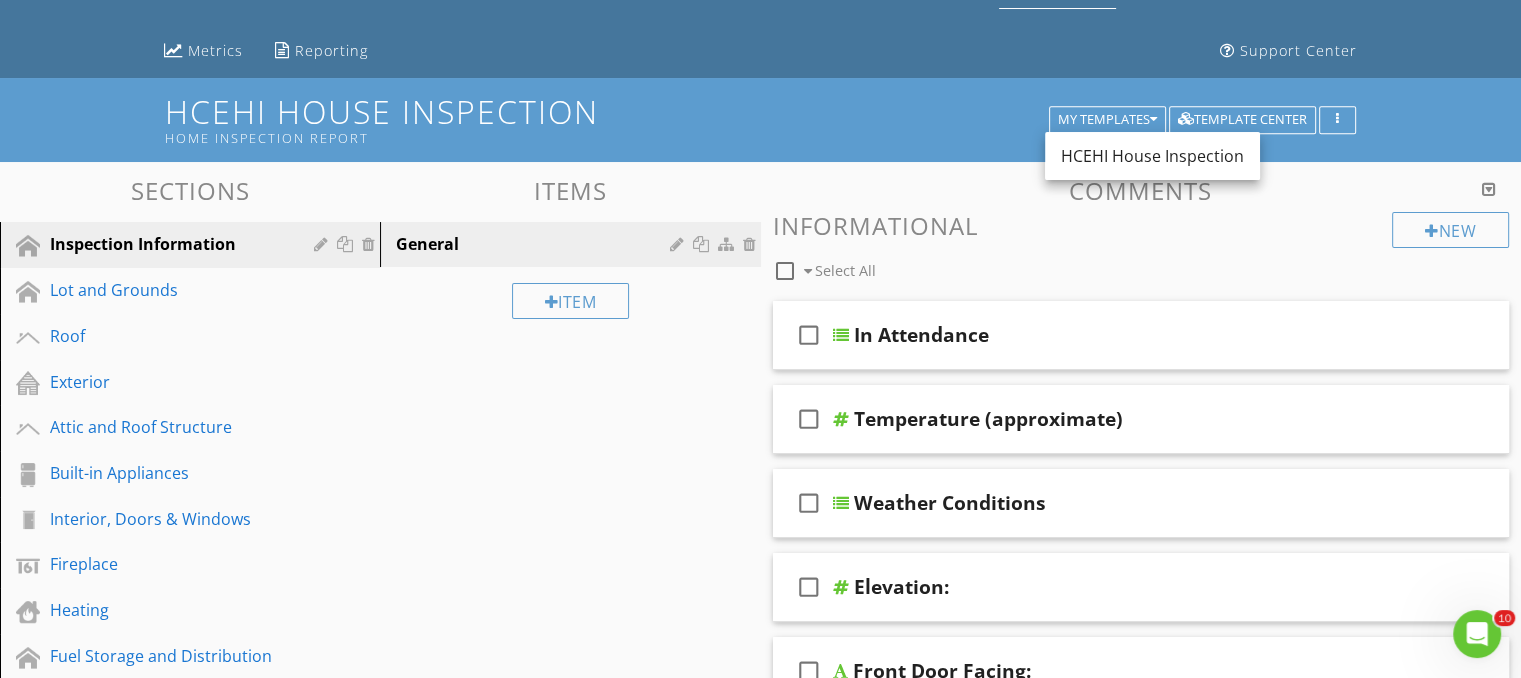 click on "HCEHI House Inspection" at bounding box center (1152, 156) 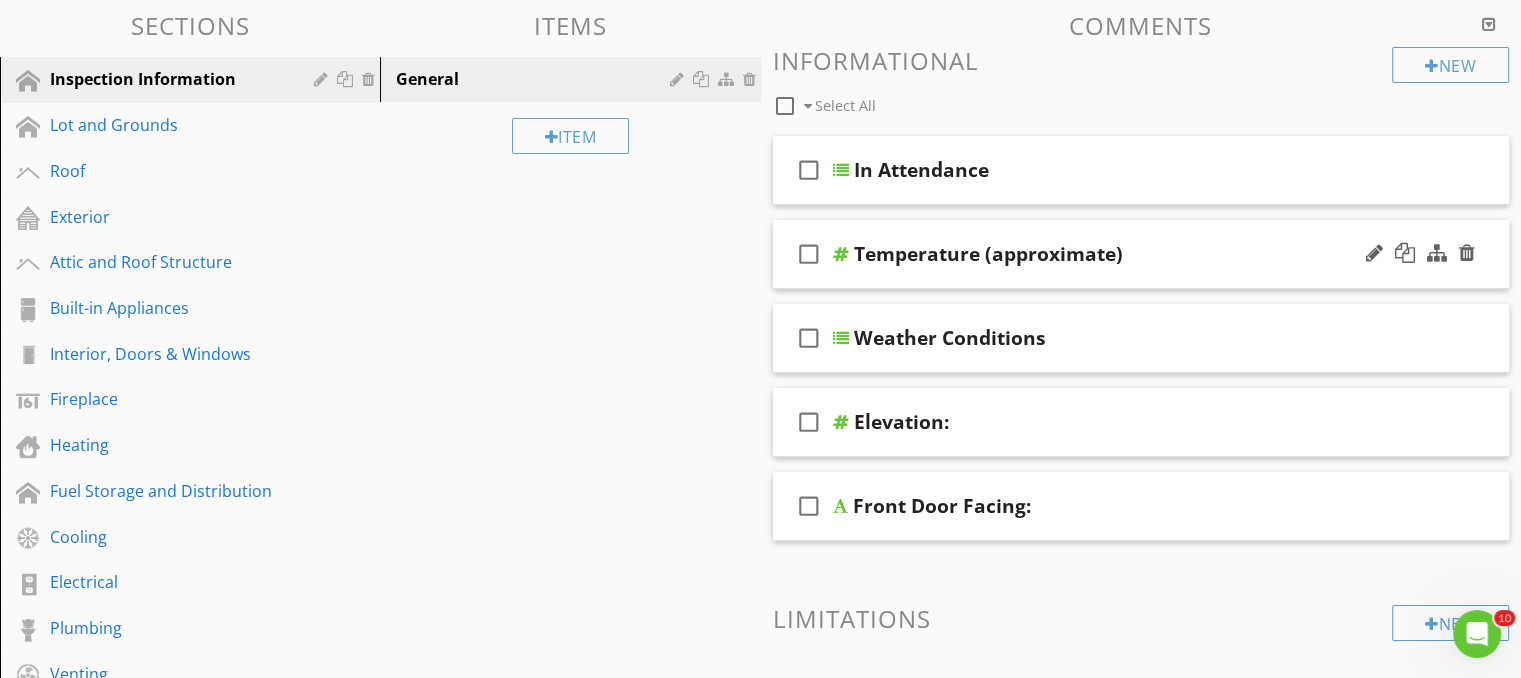 scroll, scrollTop: 300, scrollLeft: 0, axis: vertical 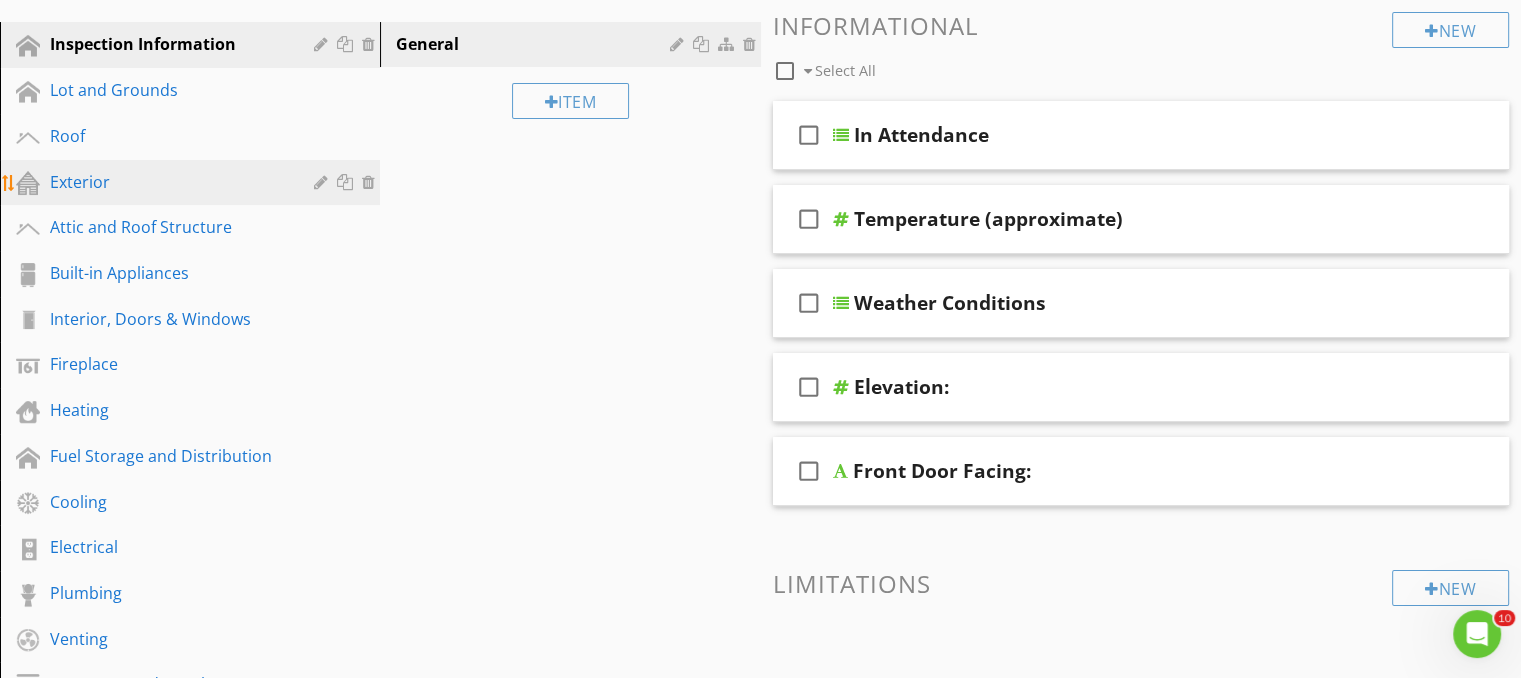 click on "Exterior" at bounding box center [167, 182] 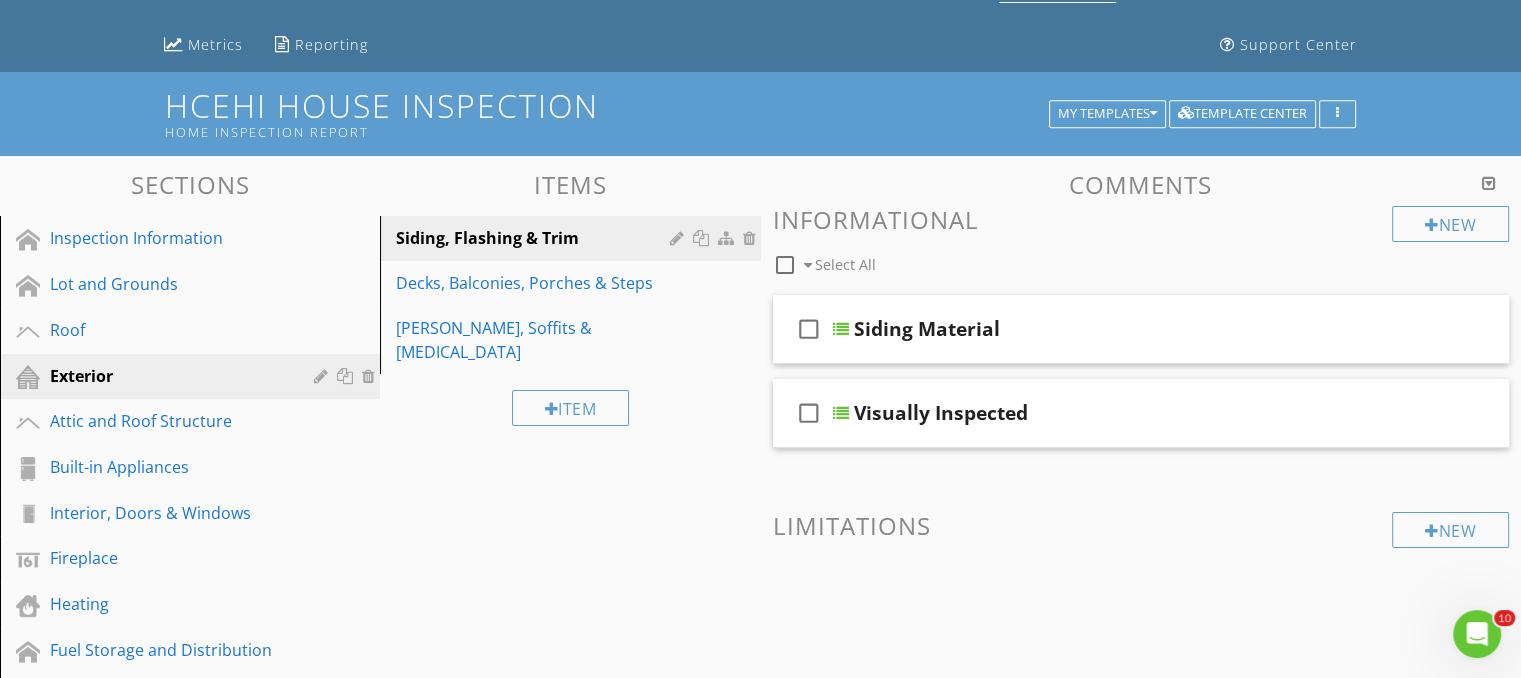 scroll, scrollTop: 95, scrollLeft: 0, axis: vertical 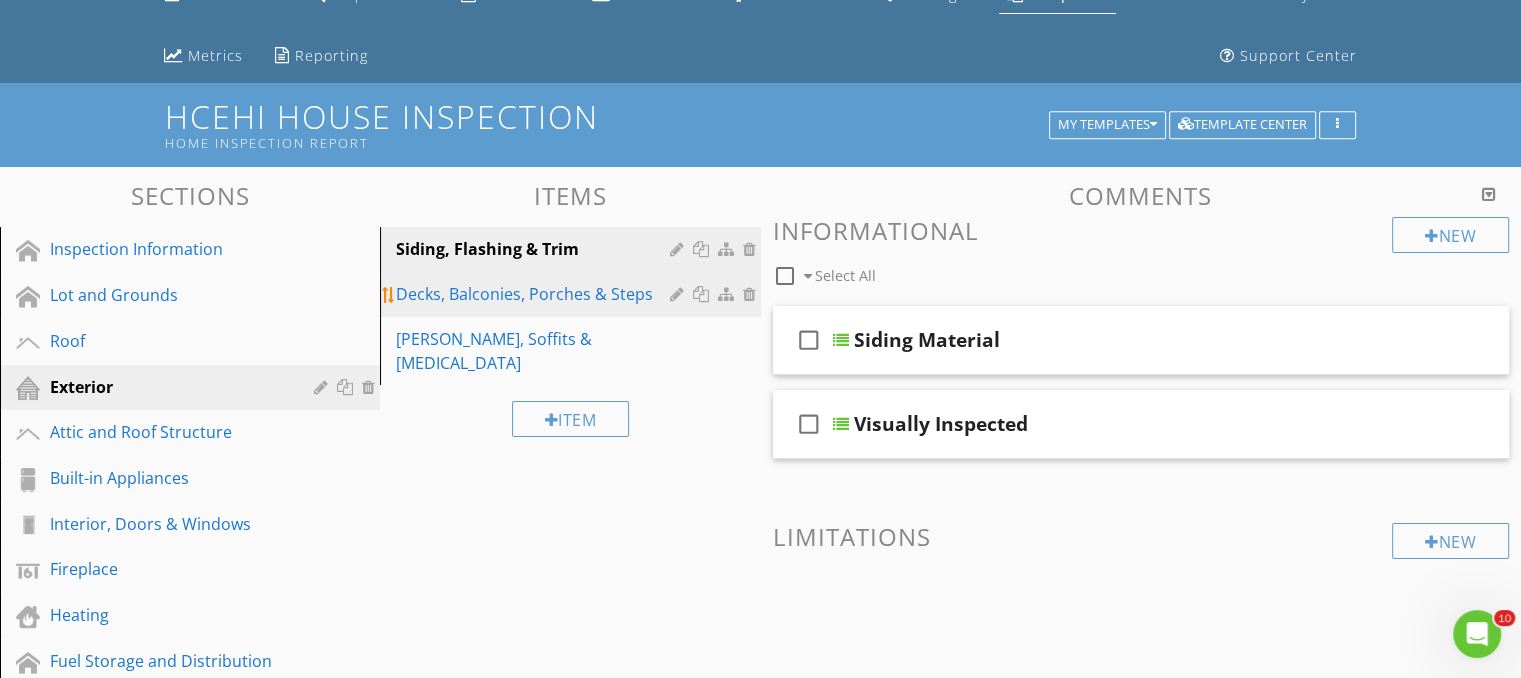 click on "Decks, Balconies, Porches & Steps" at bounding box center (535, 294) 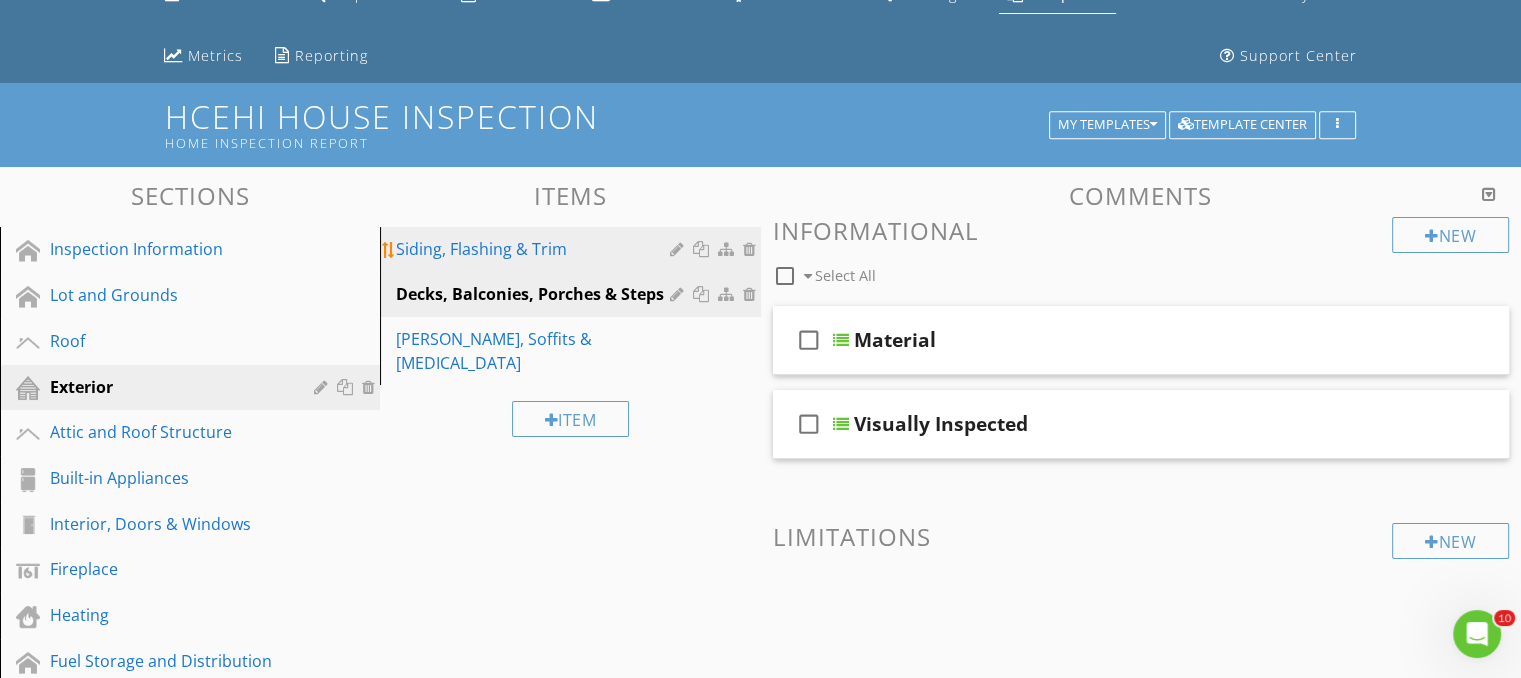 click on "Siding, Flashing & Trim" at bounding box center [535, 249] 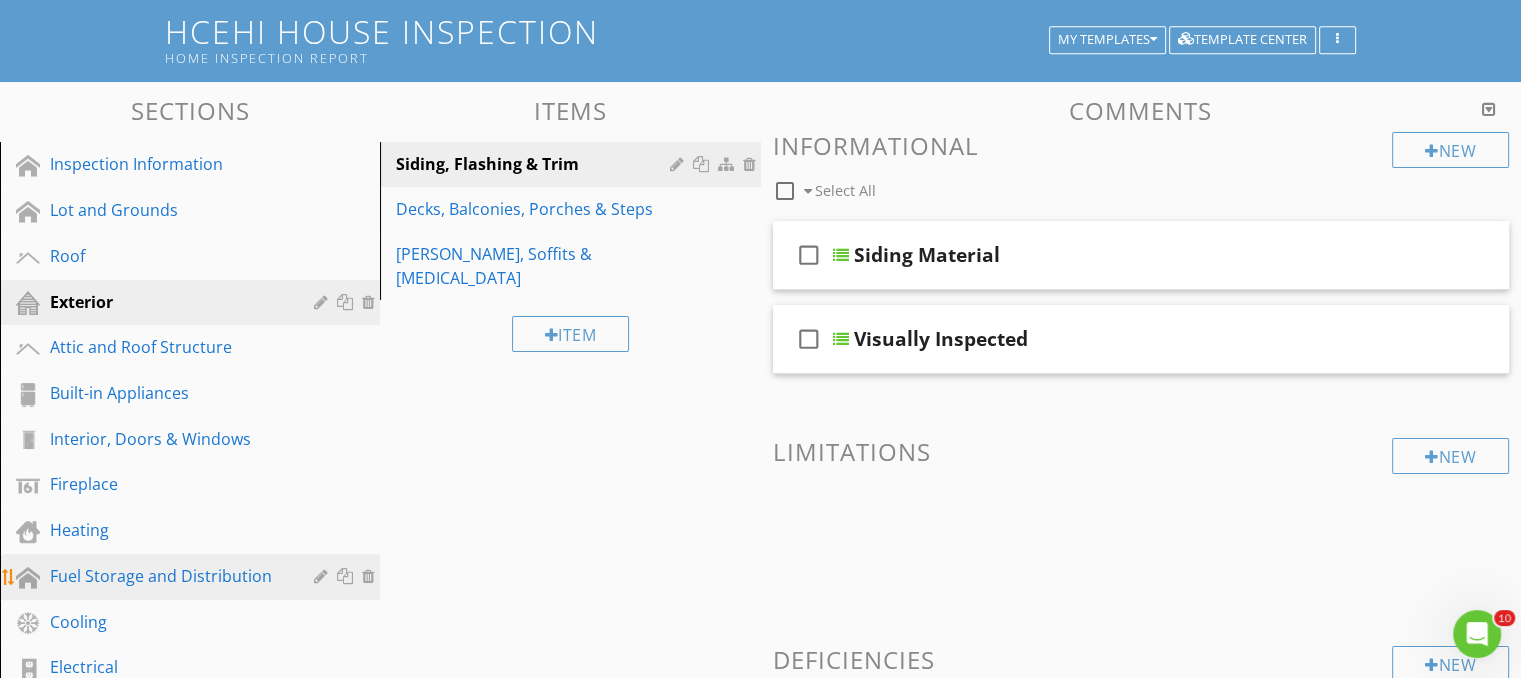scroll, scrollTop: 395, scrollLeft: 0, axis: vertical 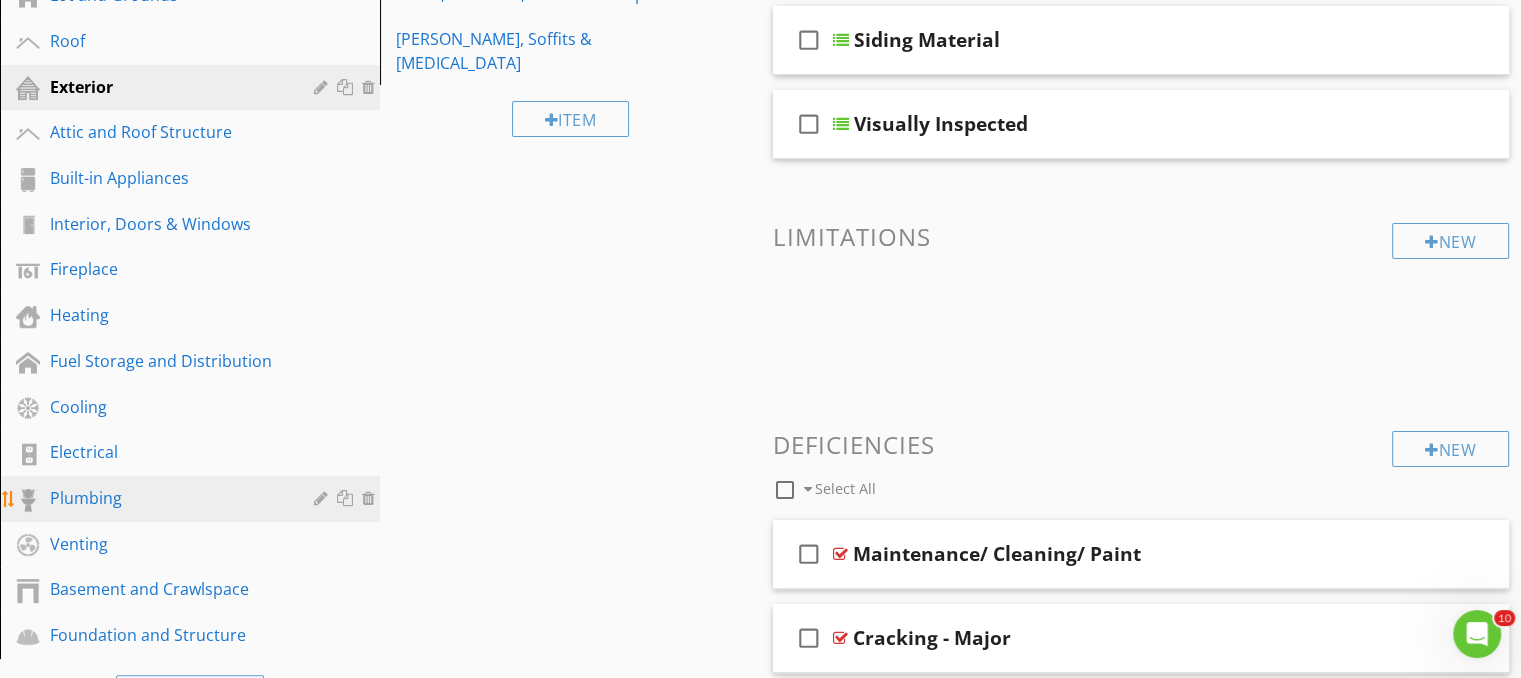 click on "Plumbing" at bounding box center (167, 498) 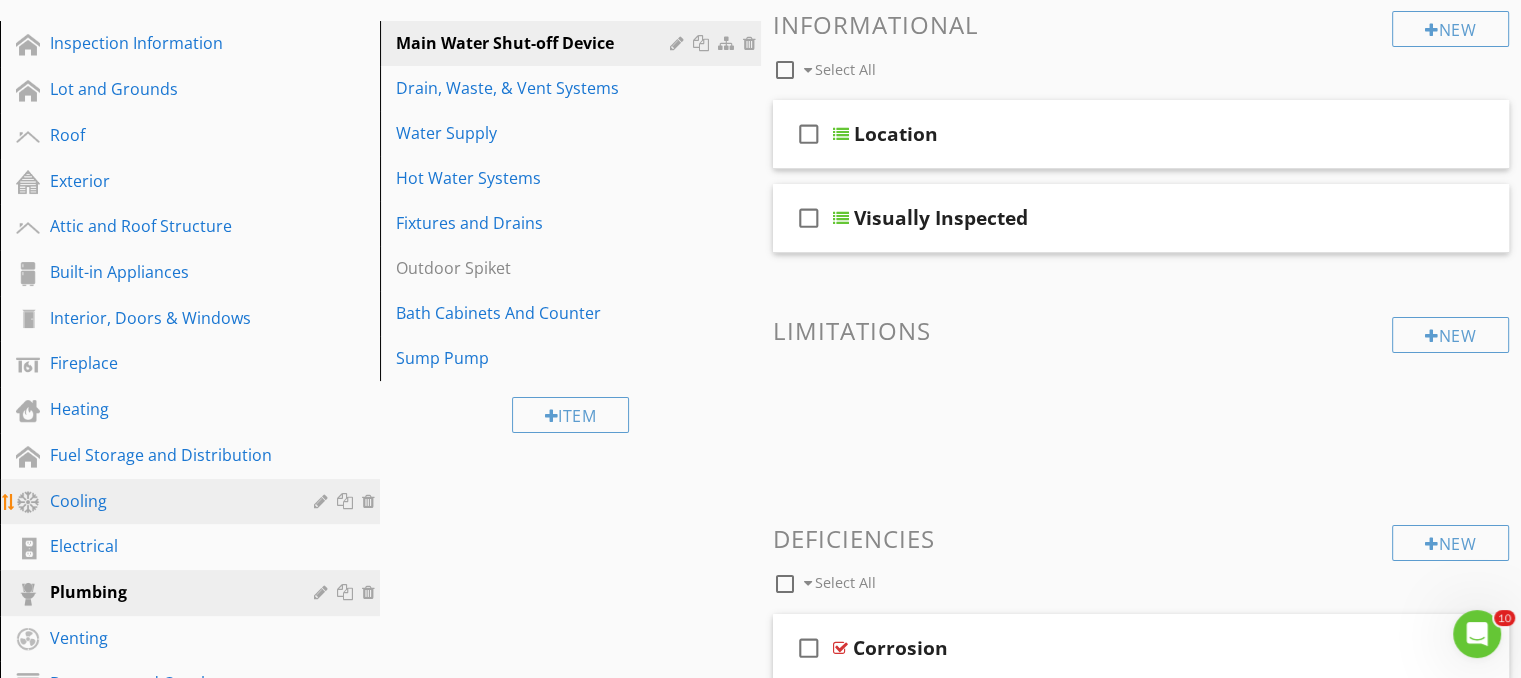 scroll, scrollTop: 295, scrollLeft: 0, axis: vertical 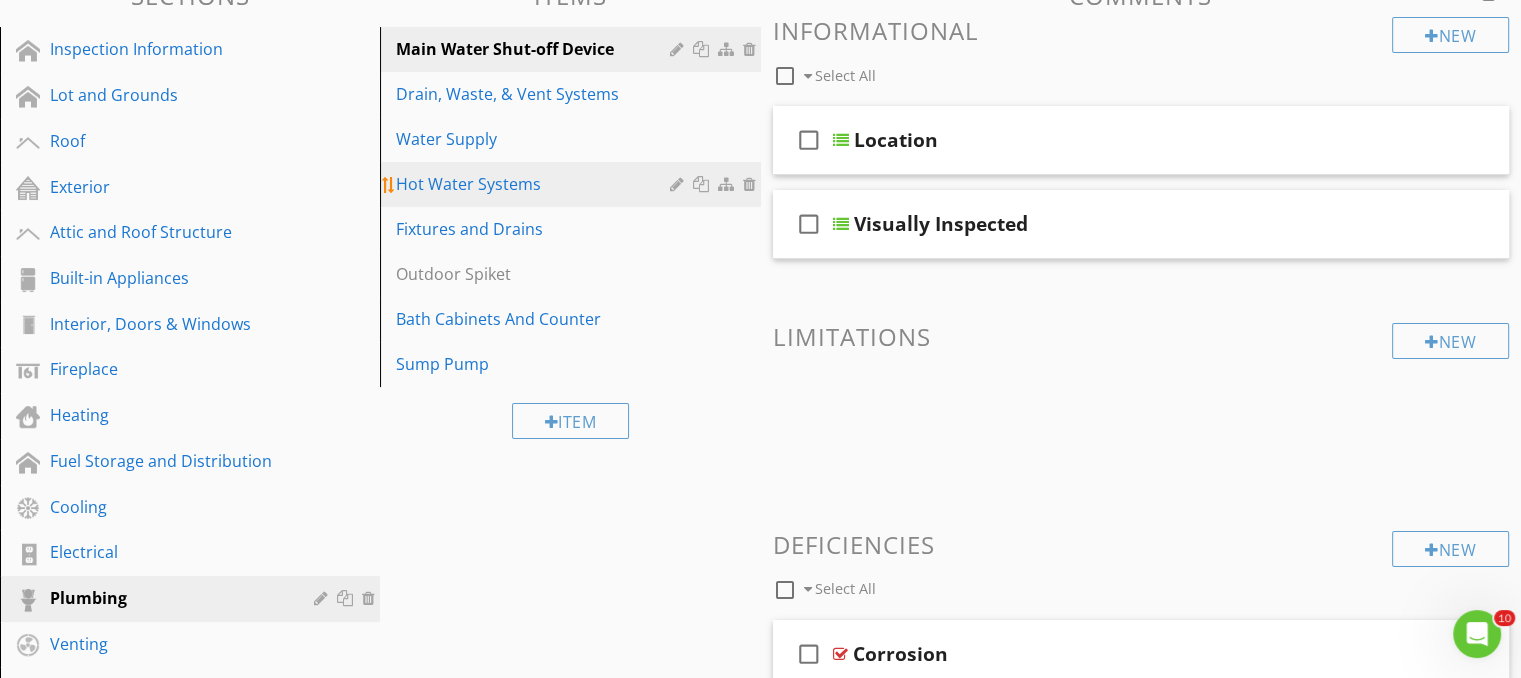 click on "Hot Water Systems" at bounding box center [535, 184] 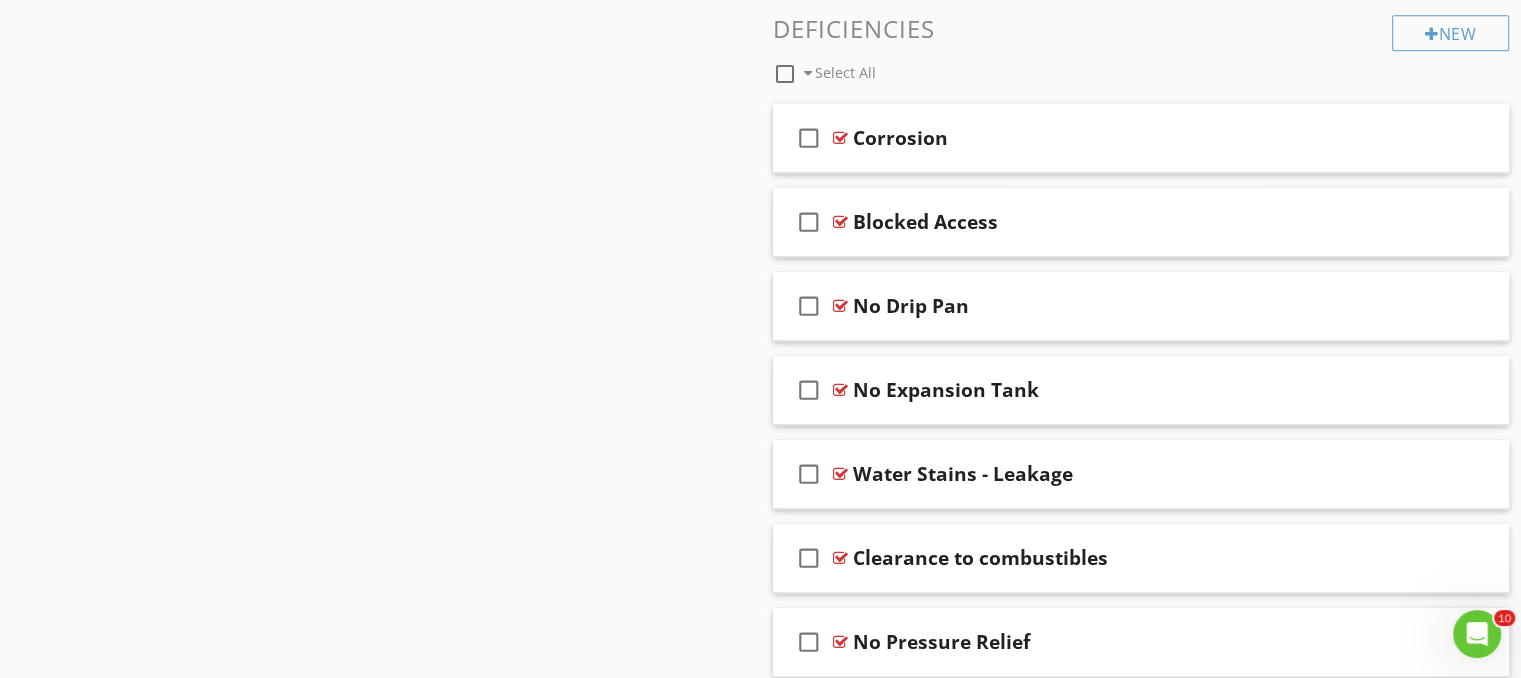 scroll, scrollTop: 1195, scrollLeft: 0, axis: vertical 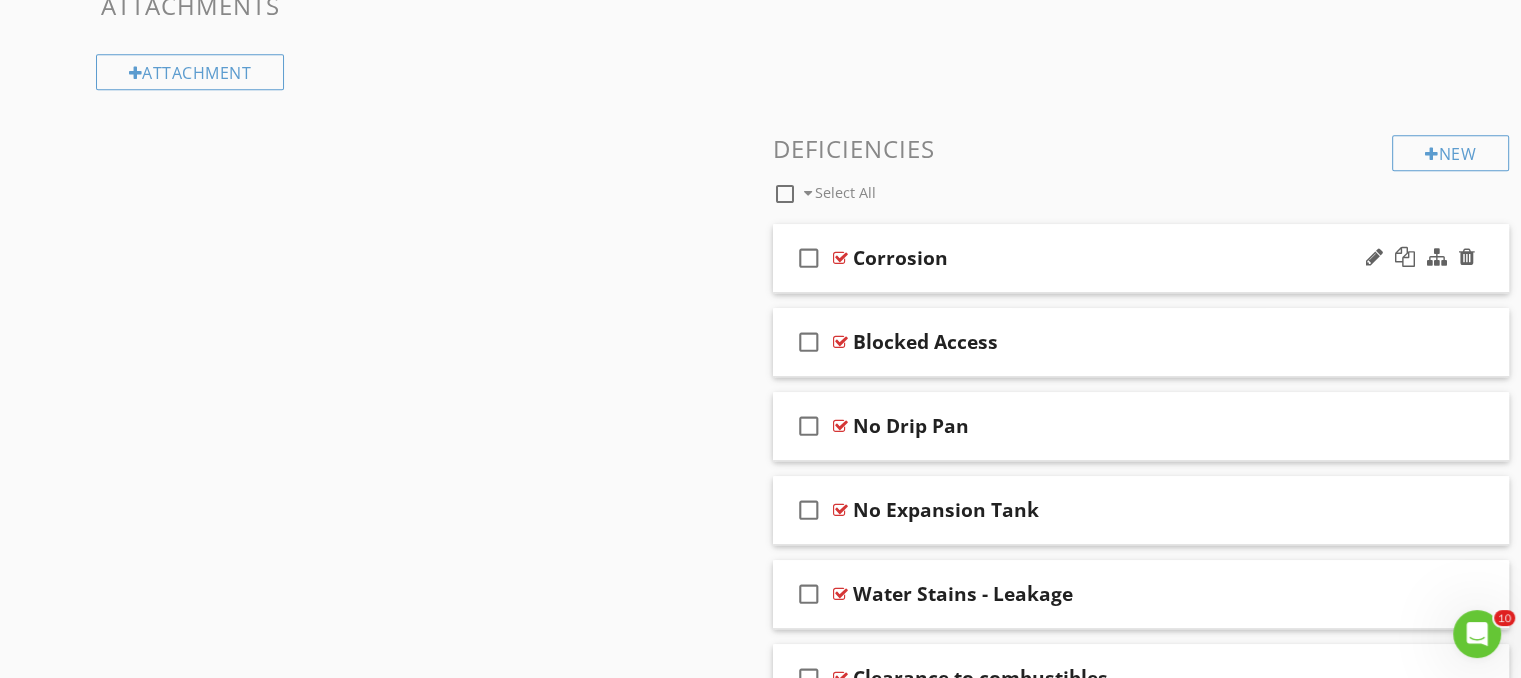 click on "Corrosion" at bounding box center (1114, 258) 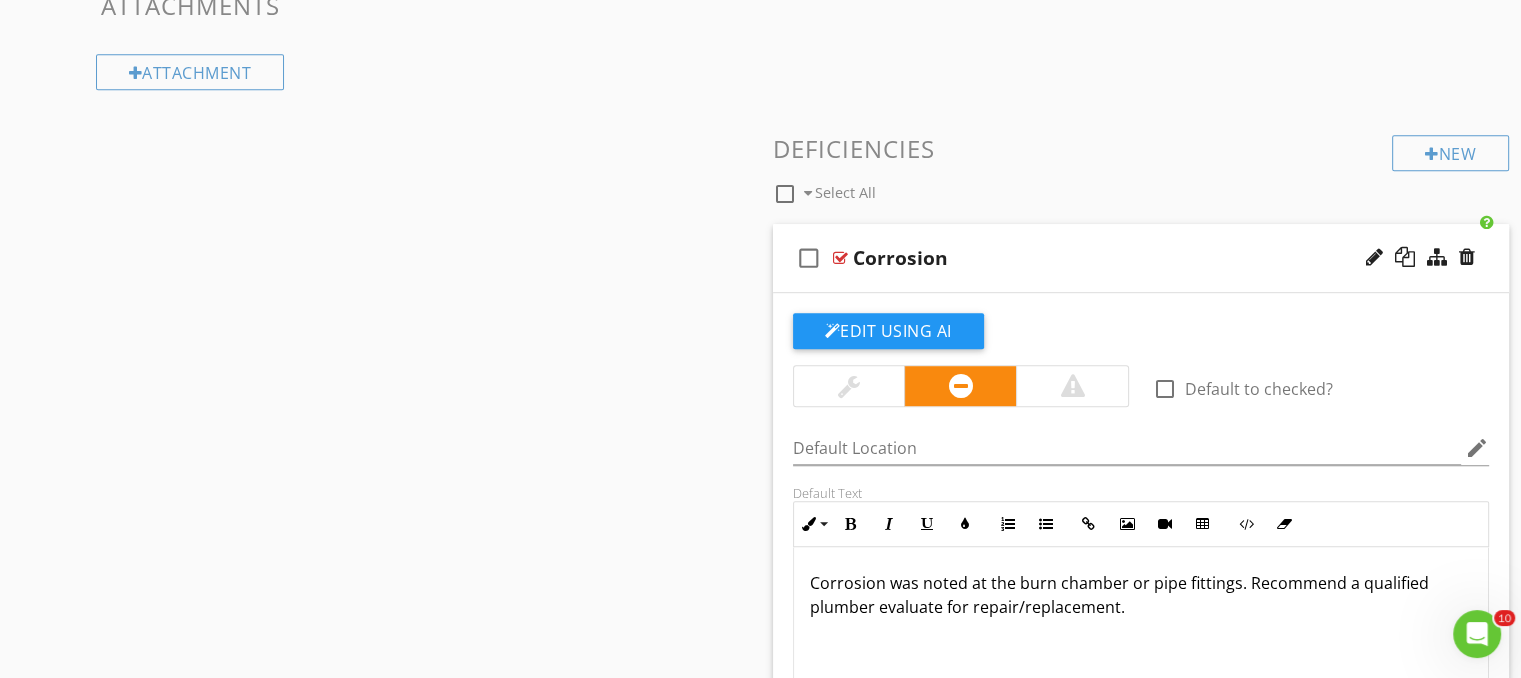 click on "check_box_outline_blank
Corrosion" at bounding box center [1141, 258] 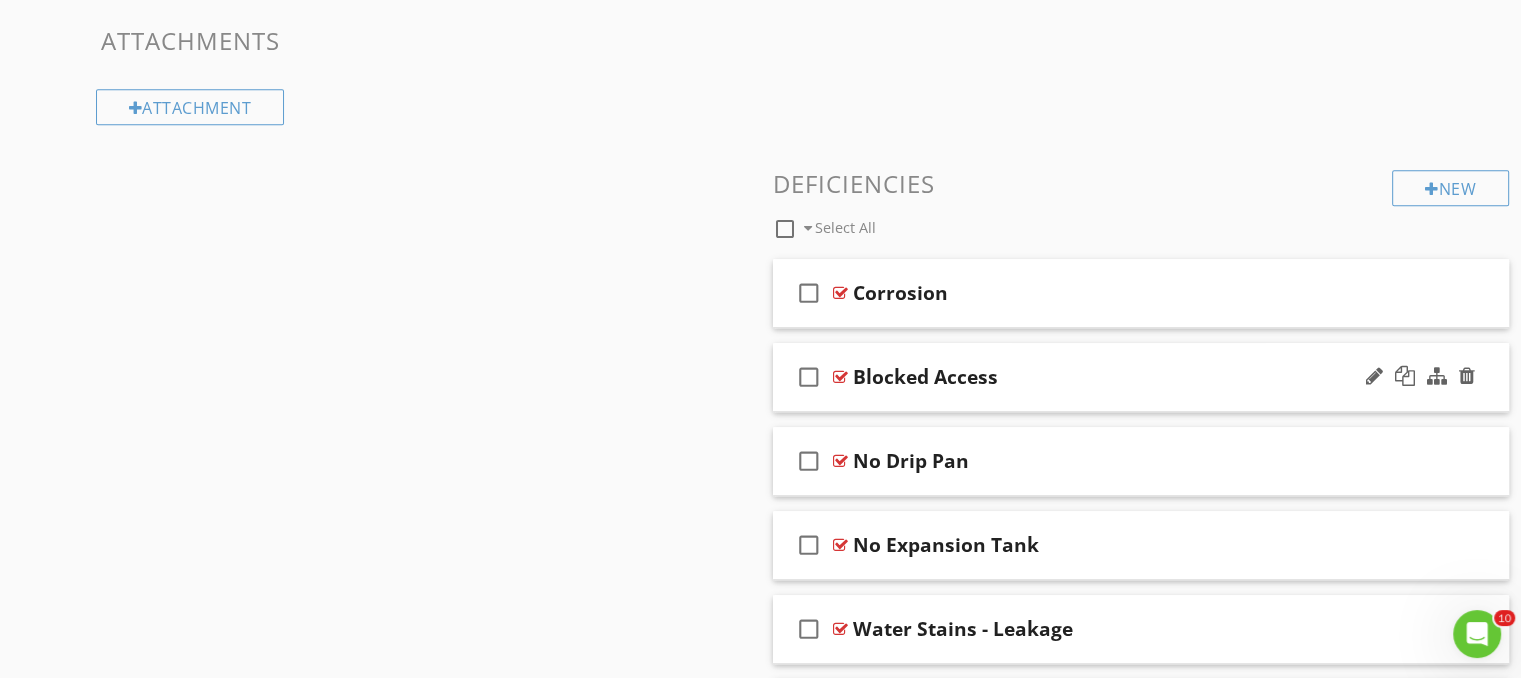 scroll, scrollTop: 1195, scrollLeft: 0, axis: vertical 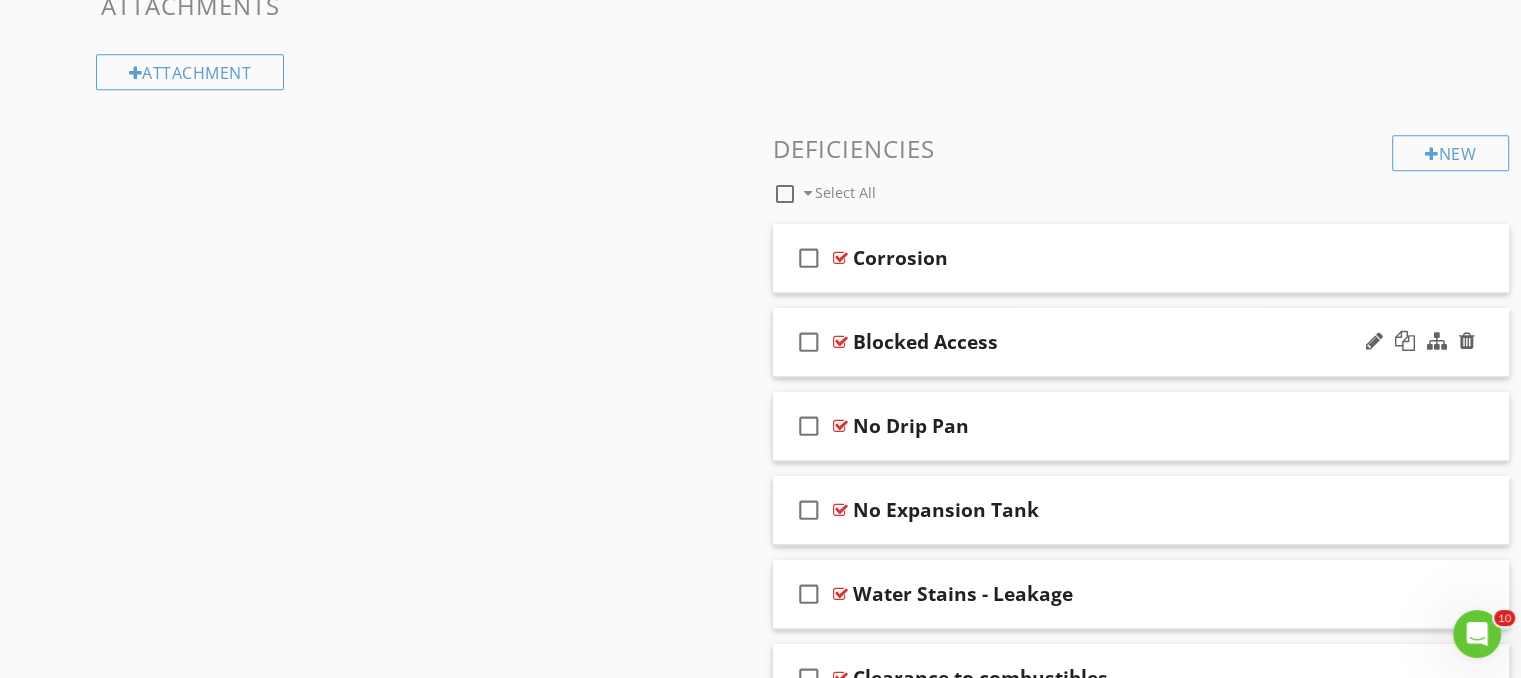 click on "Blocked Access" at bounding box center (1114, 342) 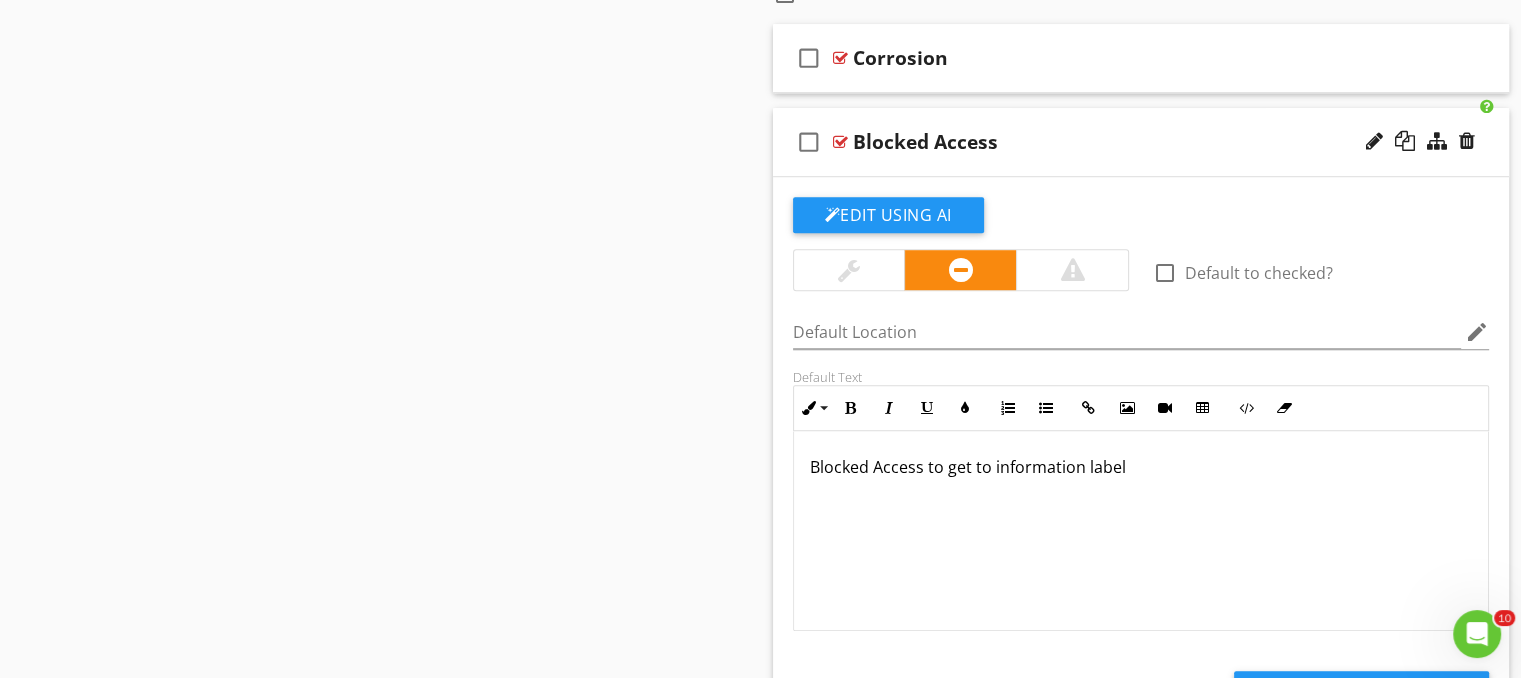 click on "Blocked Access" at bounding box center (1114, 142) 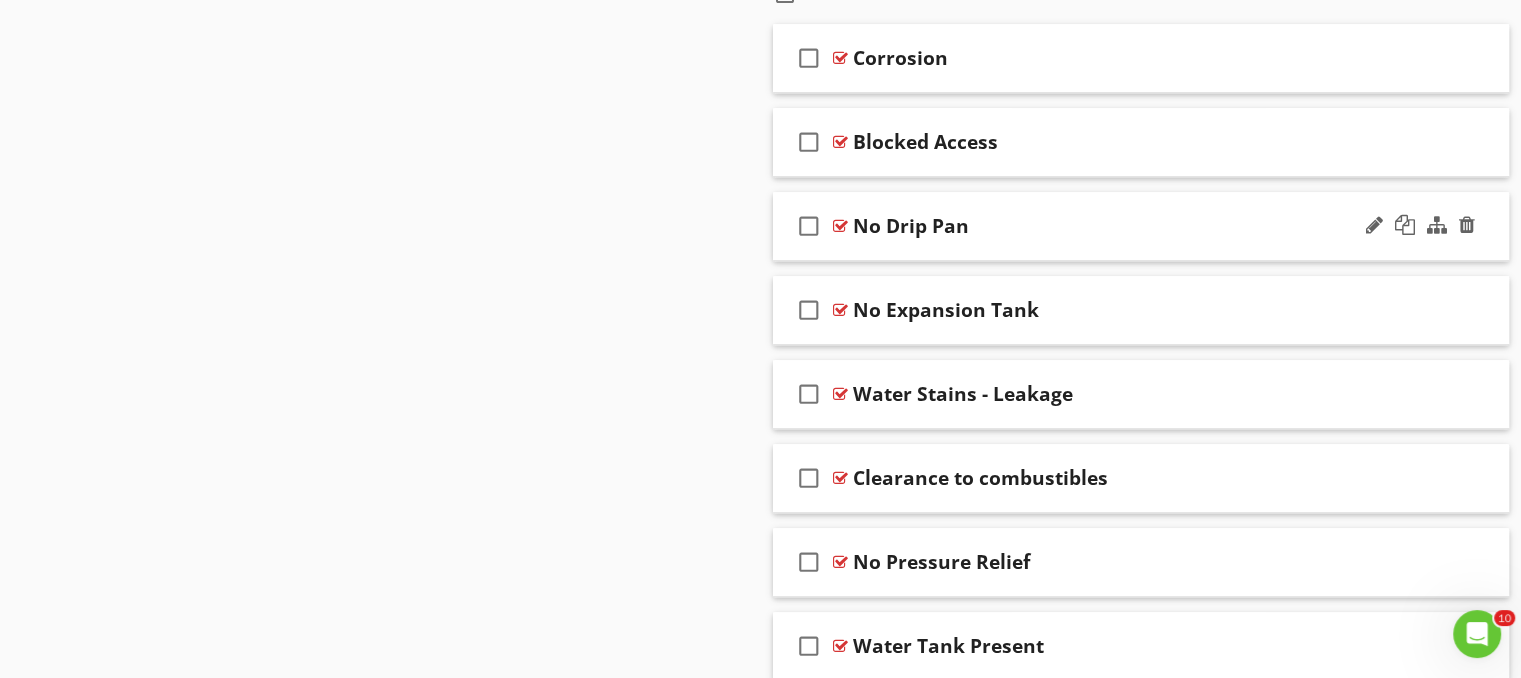 click on "No Drip Pan" at bounding box center [1114, 226] 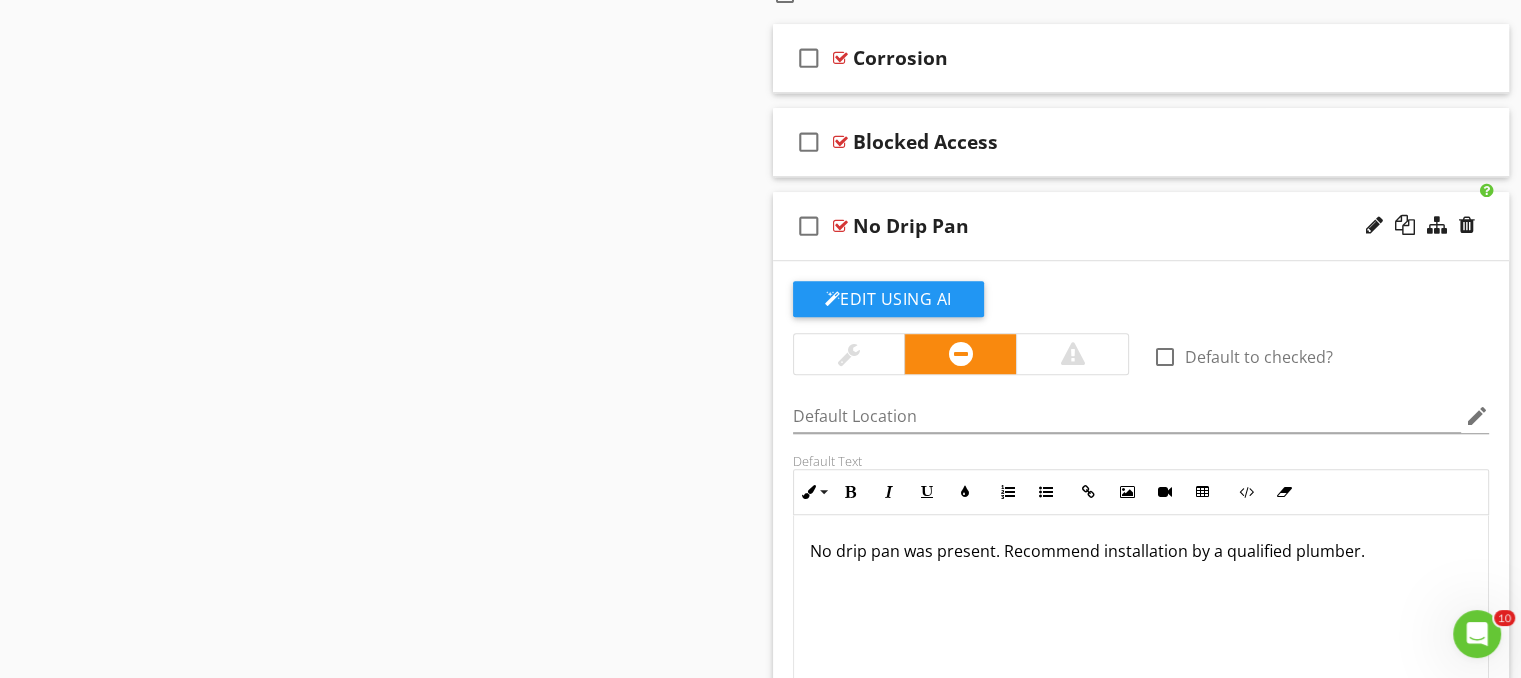 click on "No Drip Pan" at bounding box center (1114, 226) 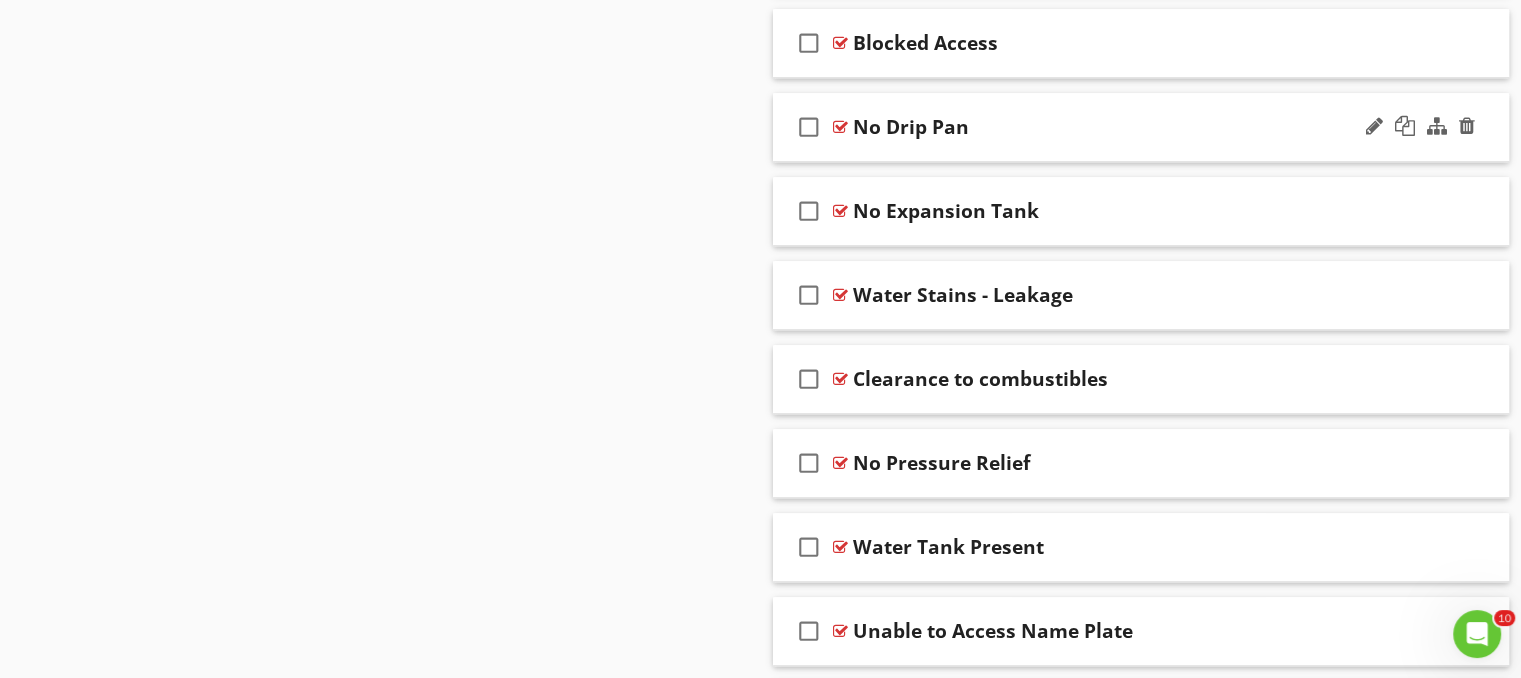 scroll, scrollTop: 1495, scrollLeft: 0, axis: vertical 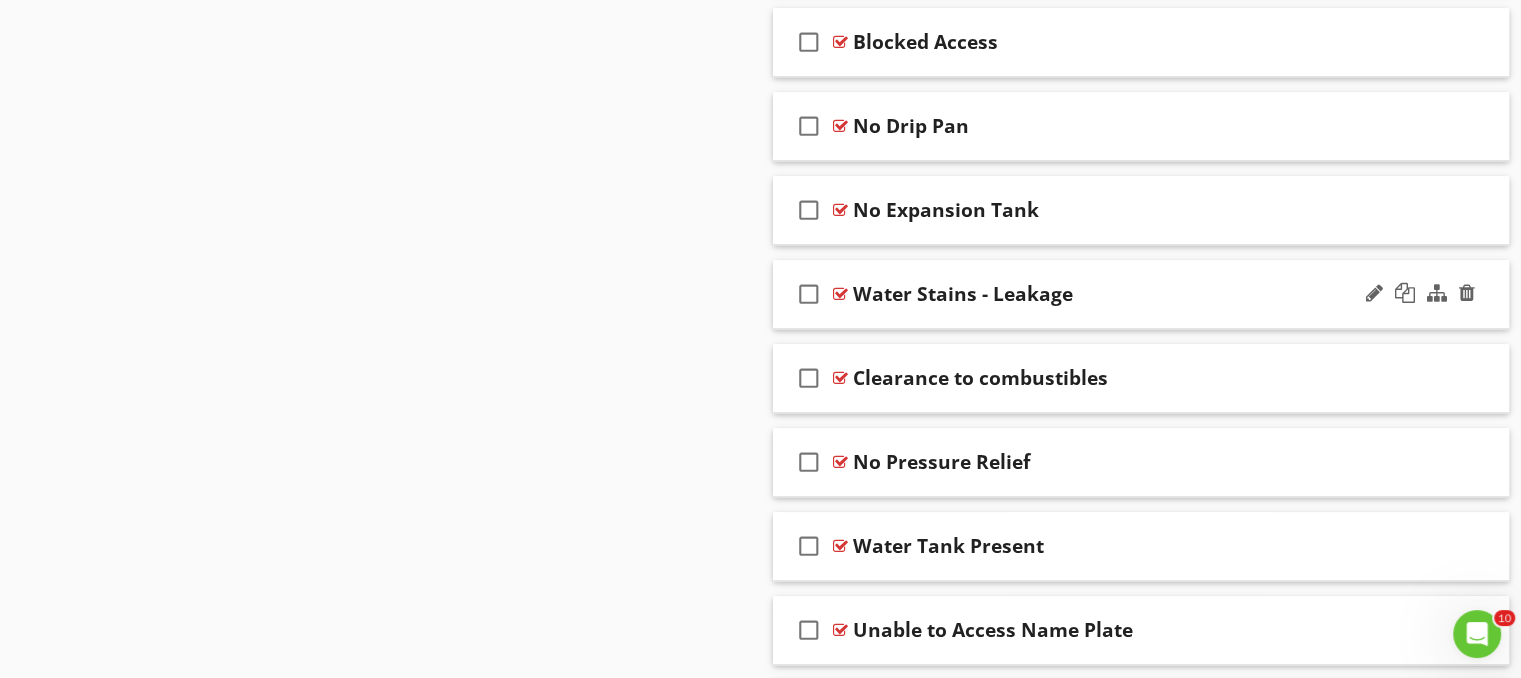 click on "Water Stains - Leakage" at bounding box center [1114, 294] 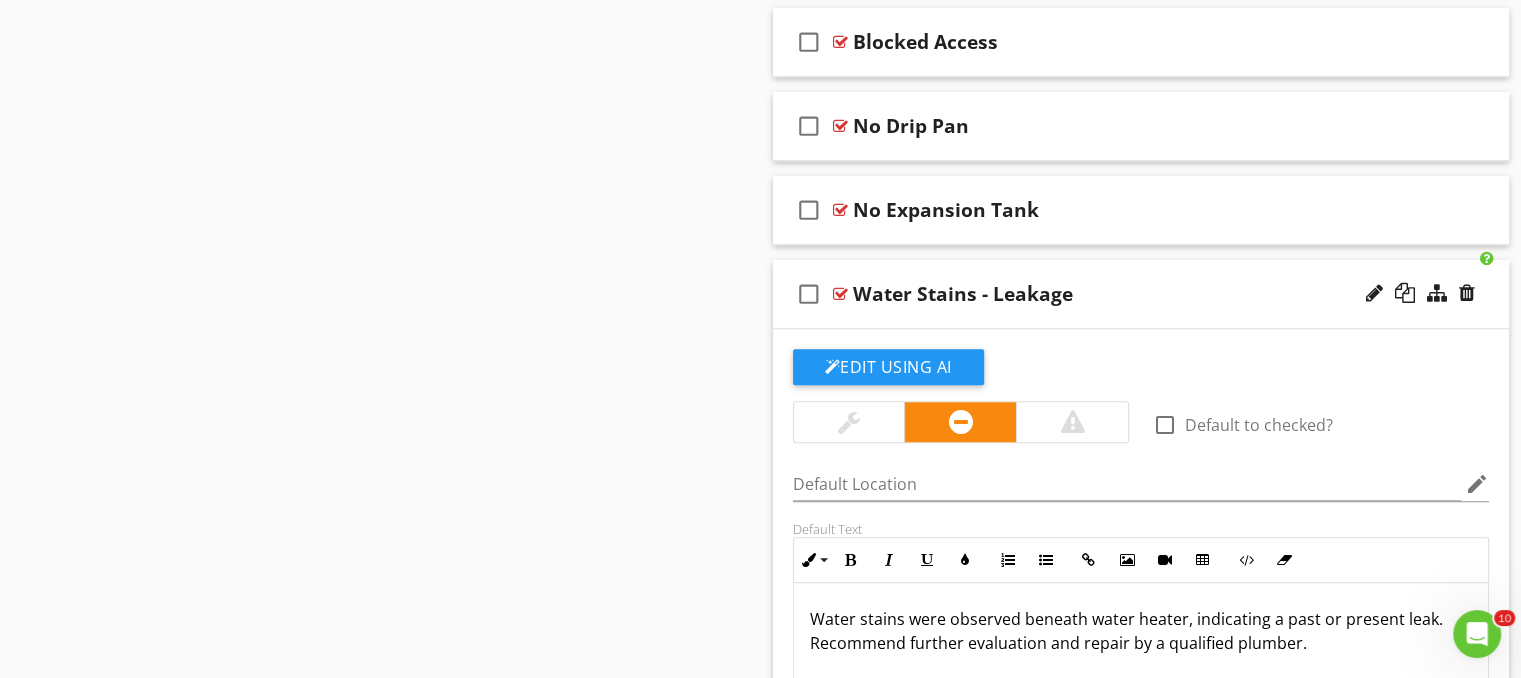 click on "Water Stains - Leakage" at bounding box center [1114, 294] 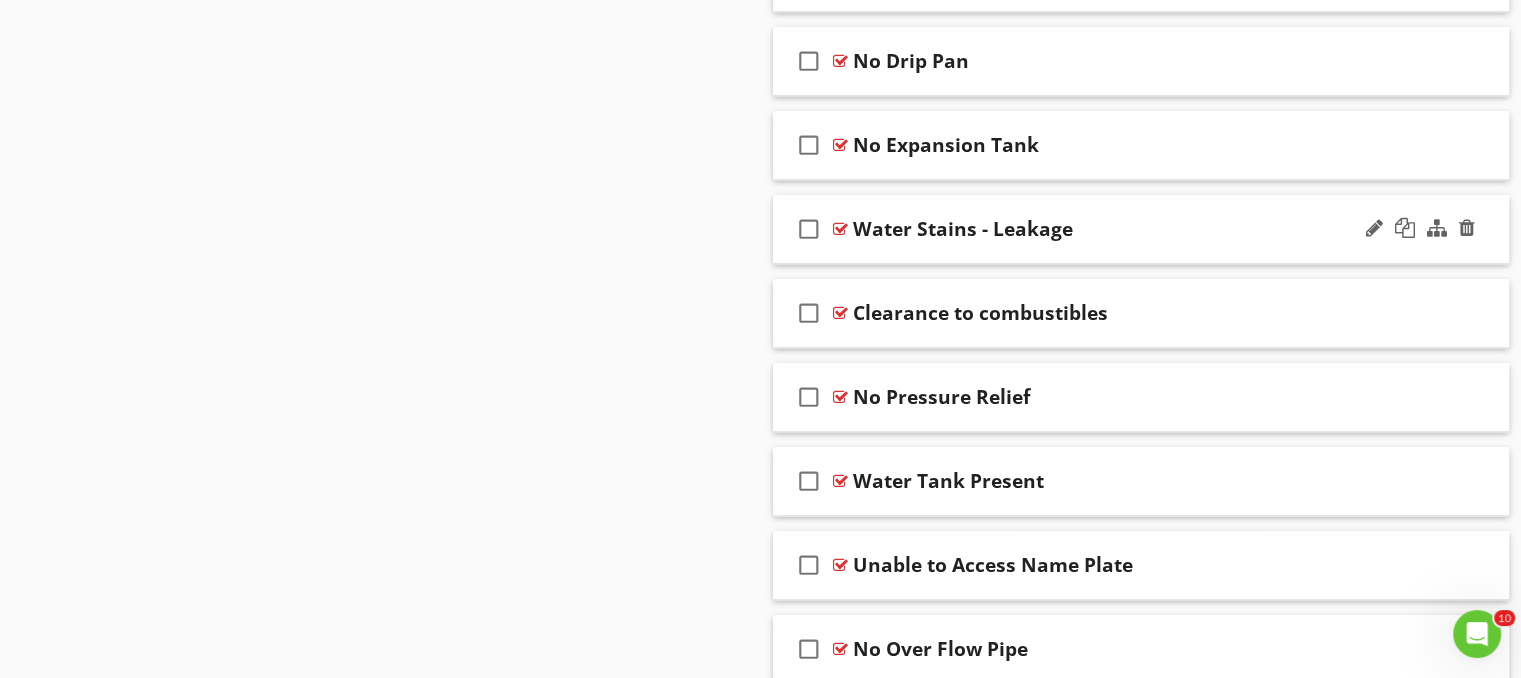 scroll, scrollTop: 1595, scrollLeft: 0, axis: vertical 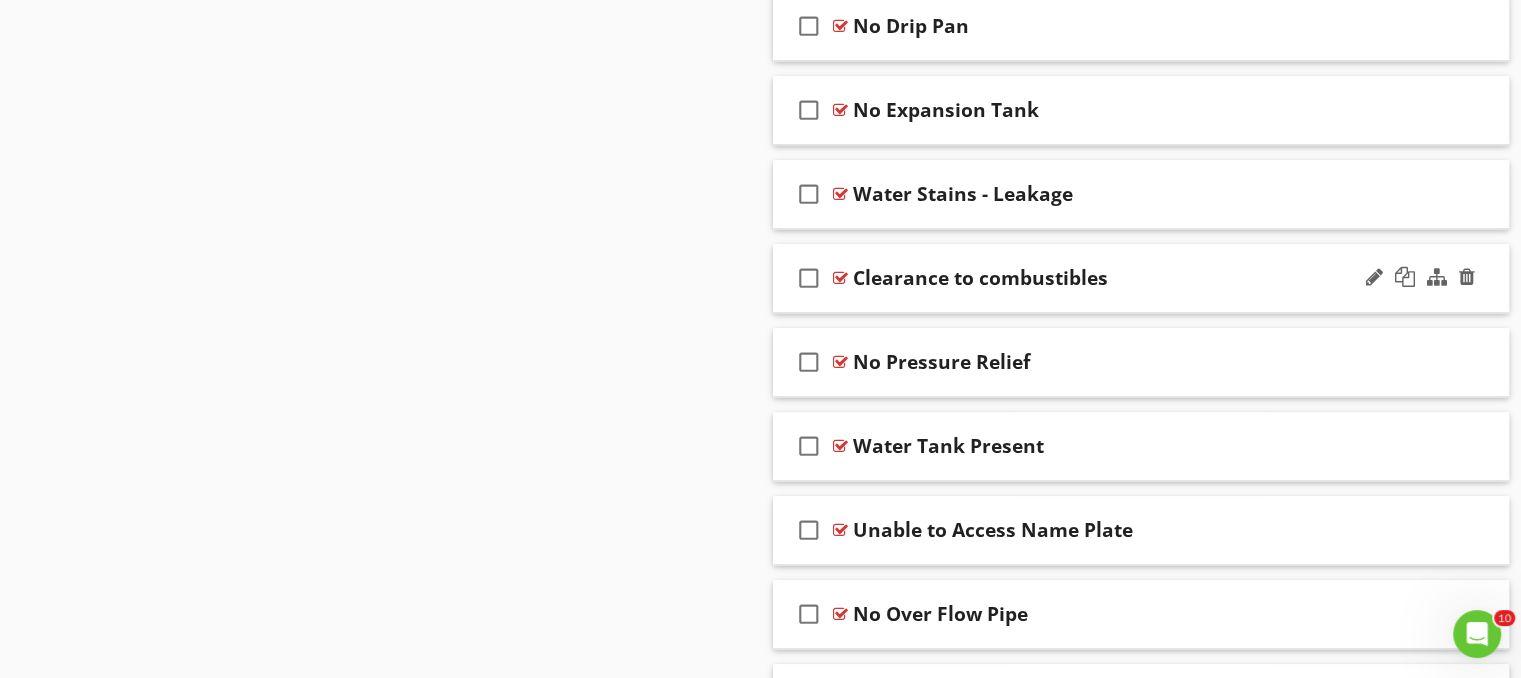 click on "Clearance to combustibles" at bounding box center [1114, 278] 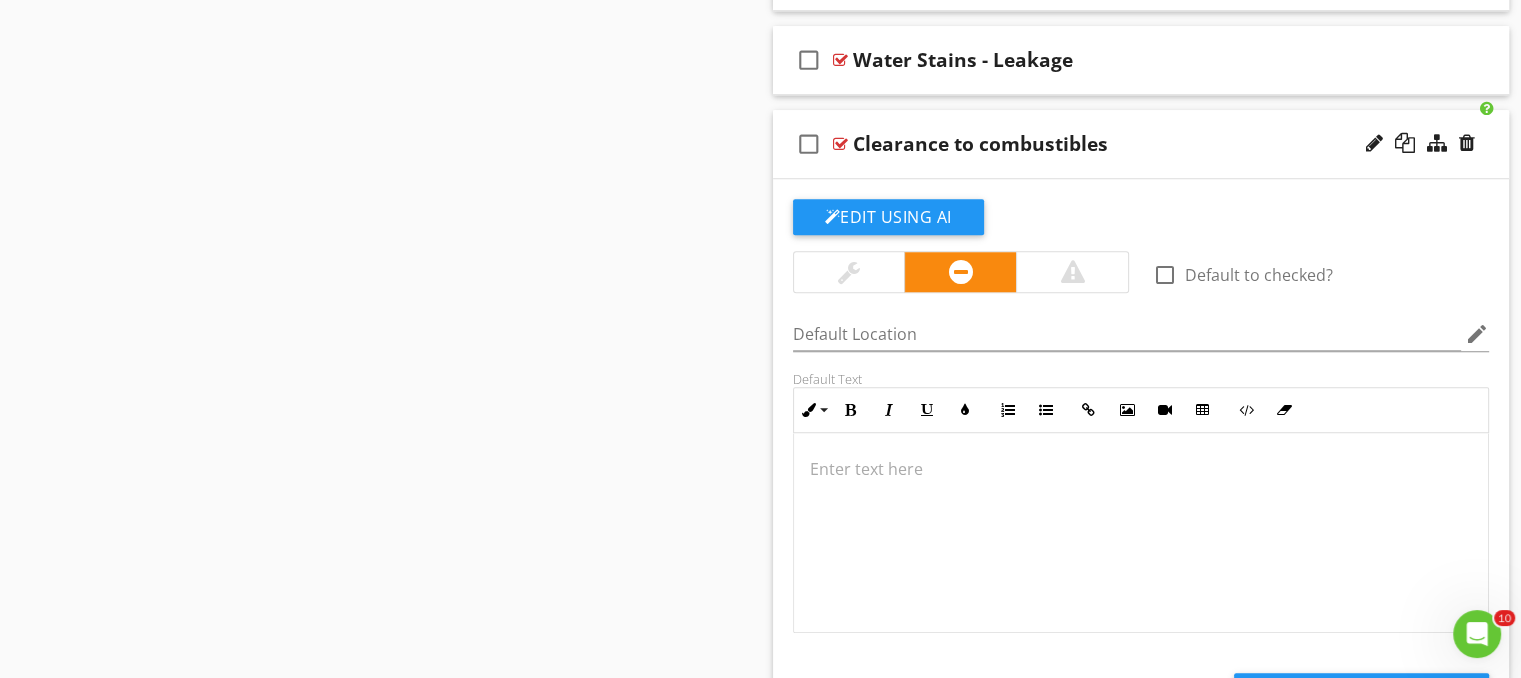 scroll, scrollTop: 1695, scrollLeft: 0, axis: vertical 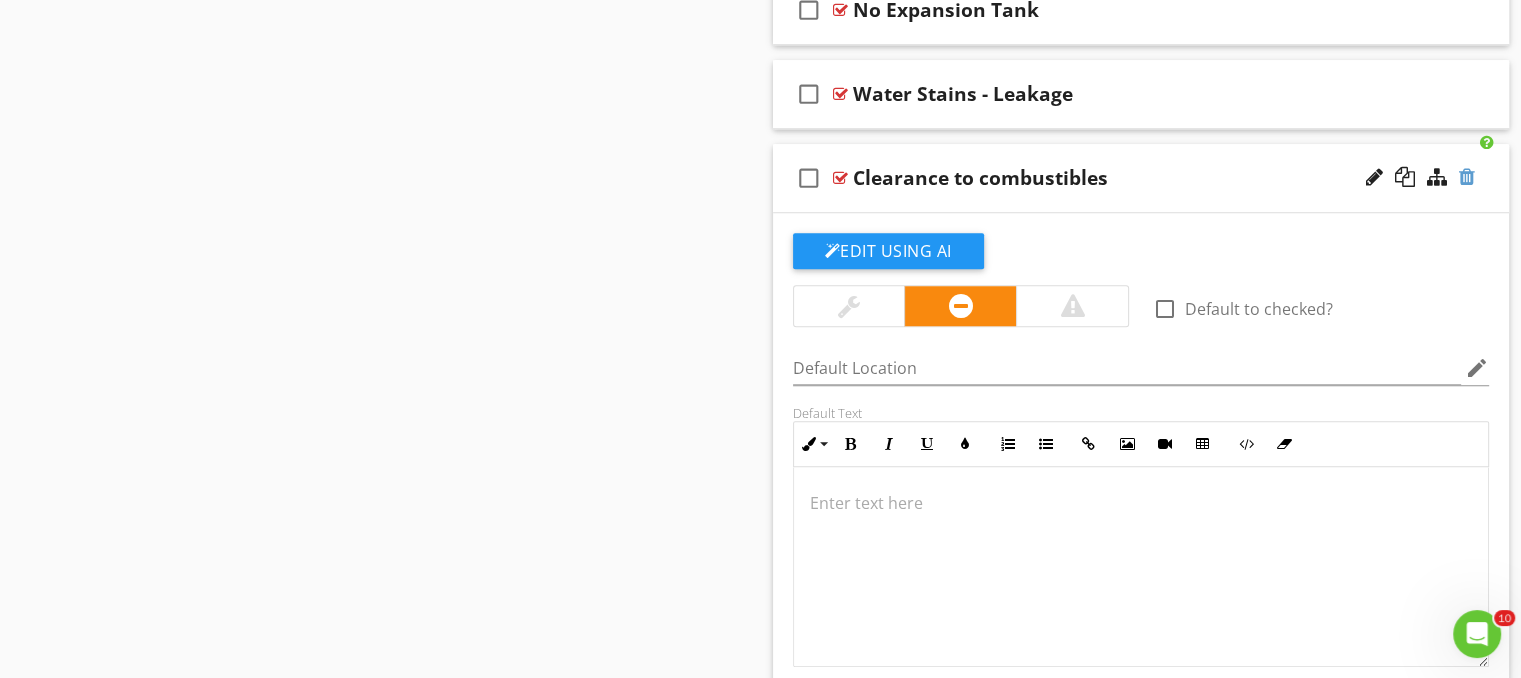click at bounding box center (1467, 177) 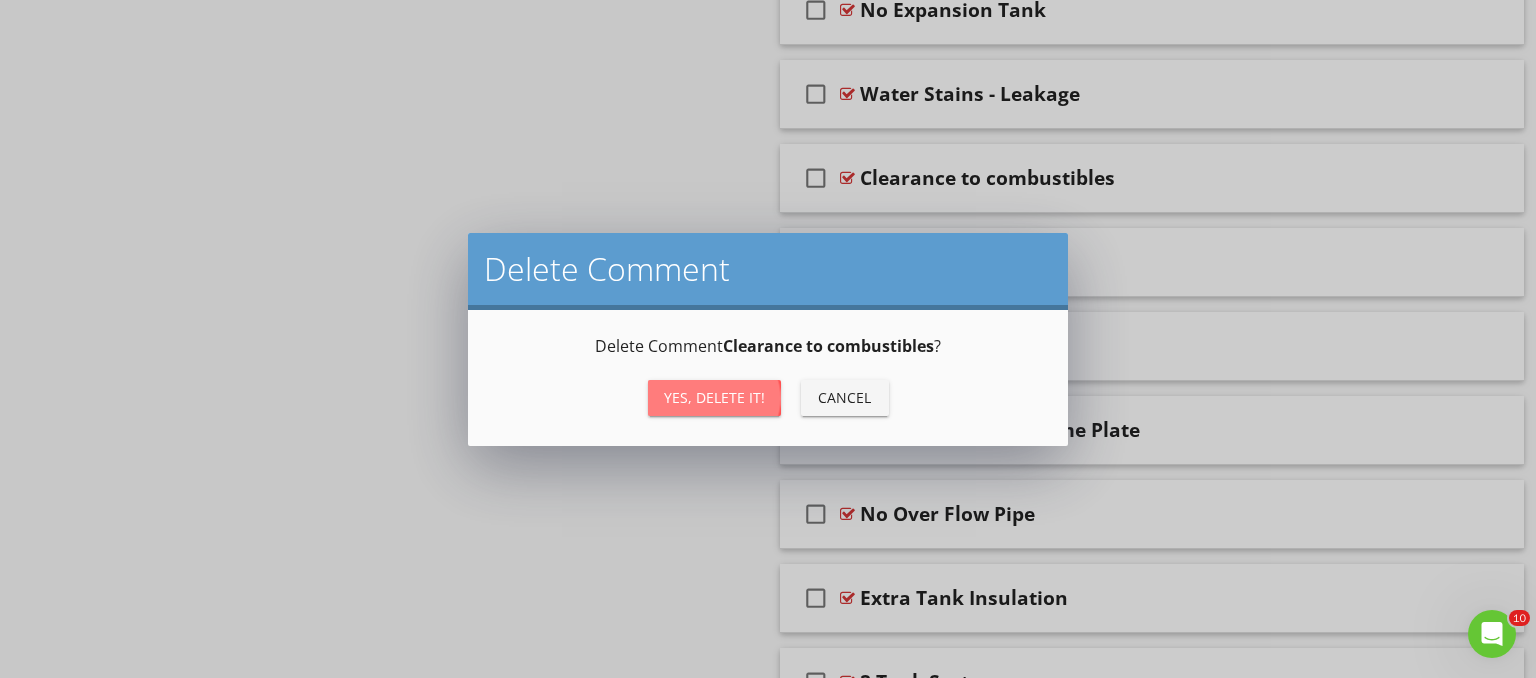 click on "Yes, Delete it!" at bounding box center [714, 397] 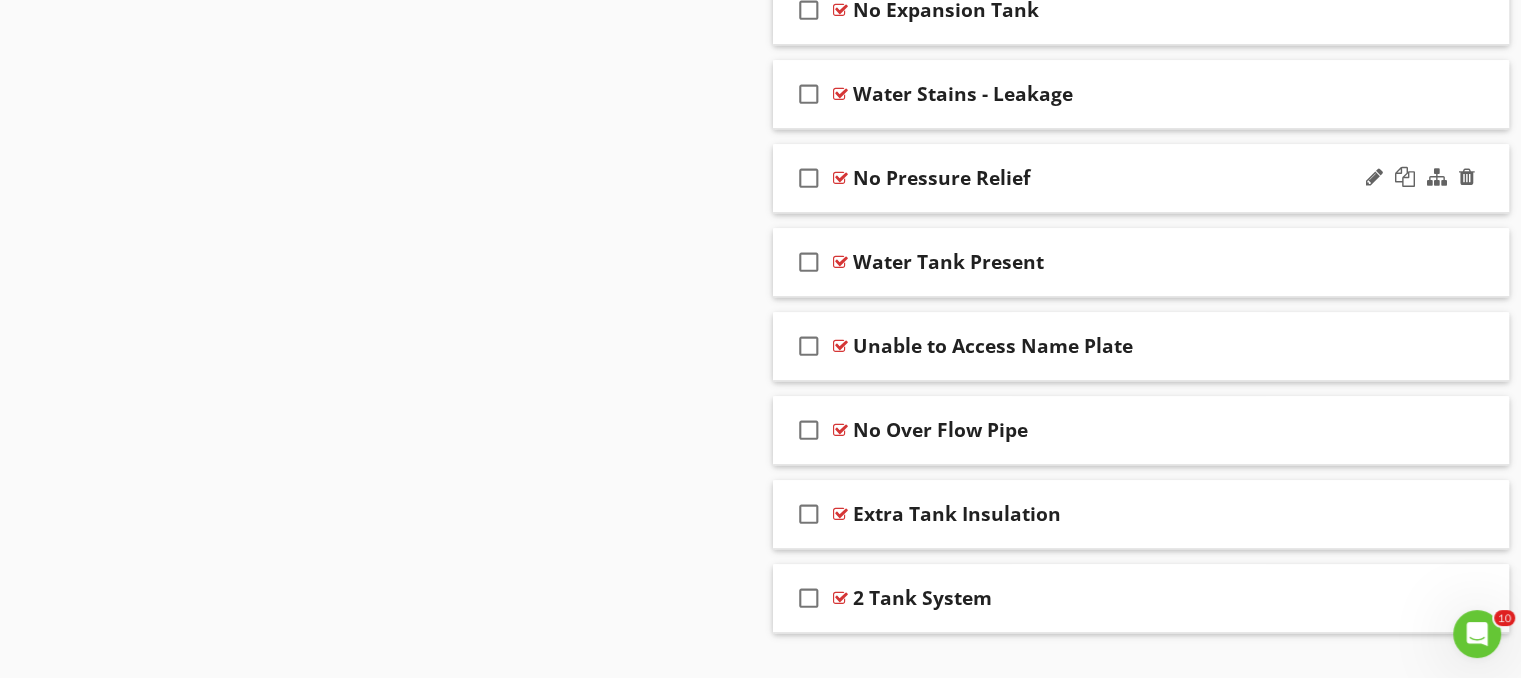 click on "No Pressure Relief" at bounding box center (1114, 178) 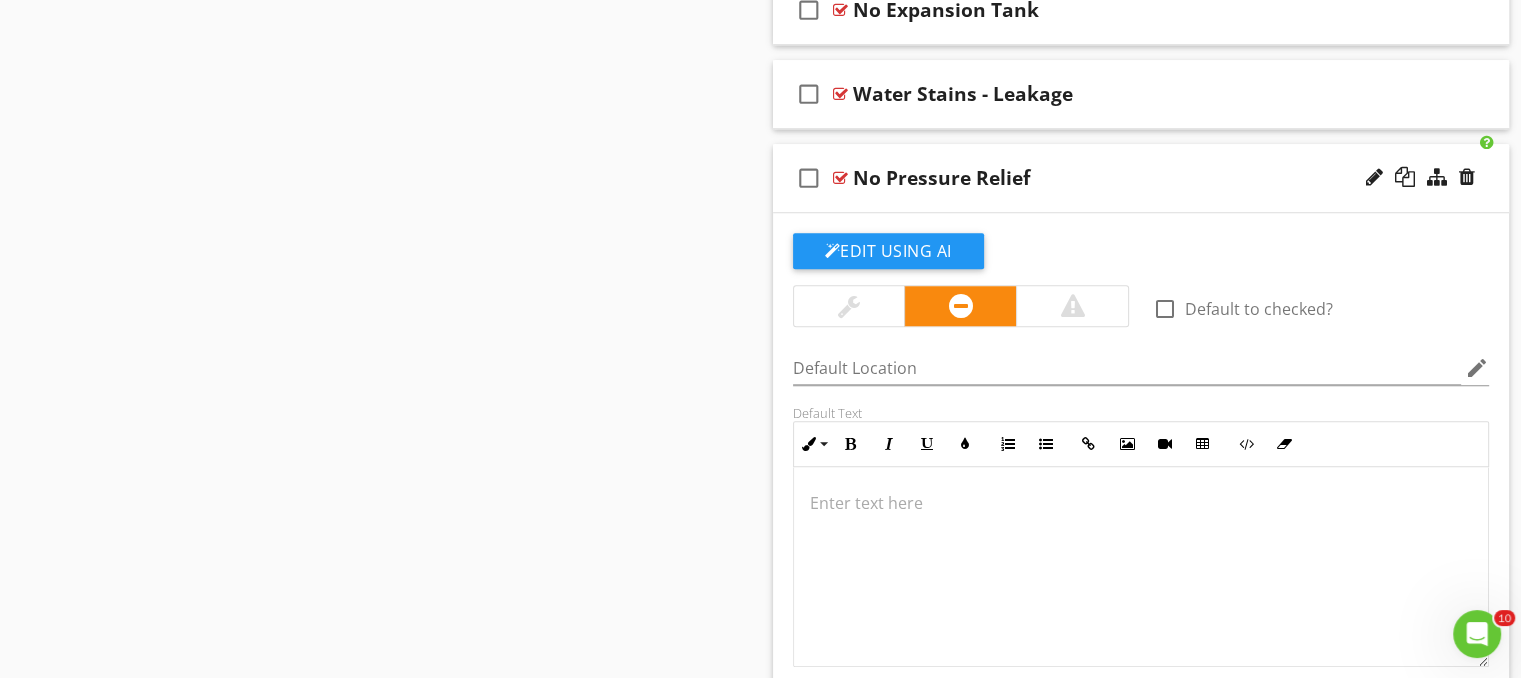 click at bounding box center [1141, 503] 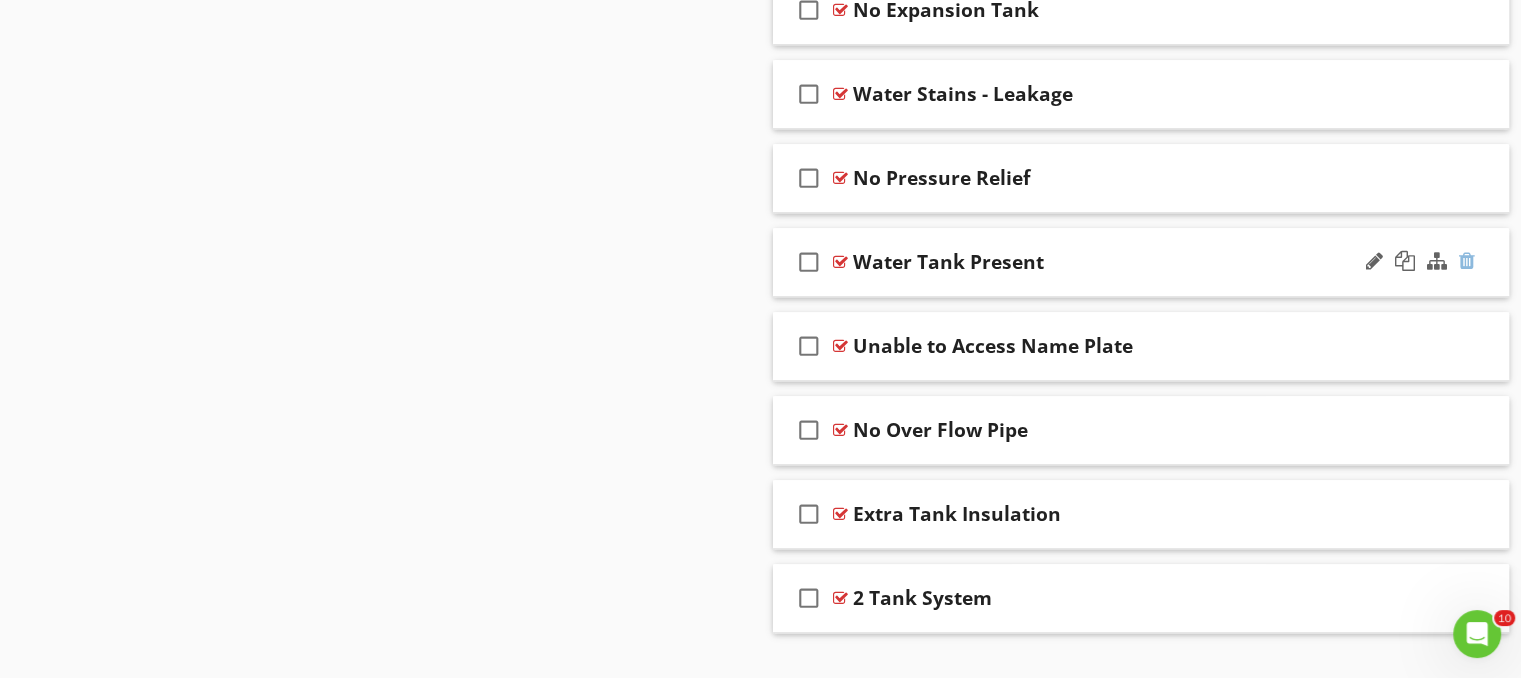 click at bounding box center [1467, 261] 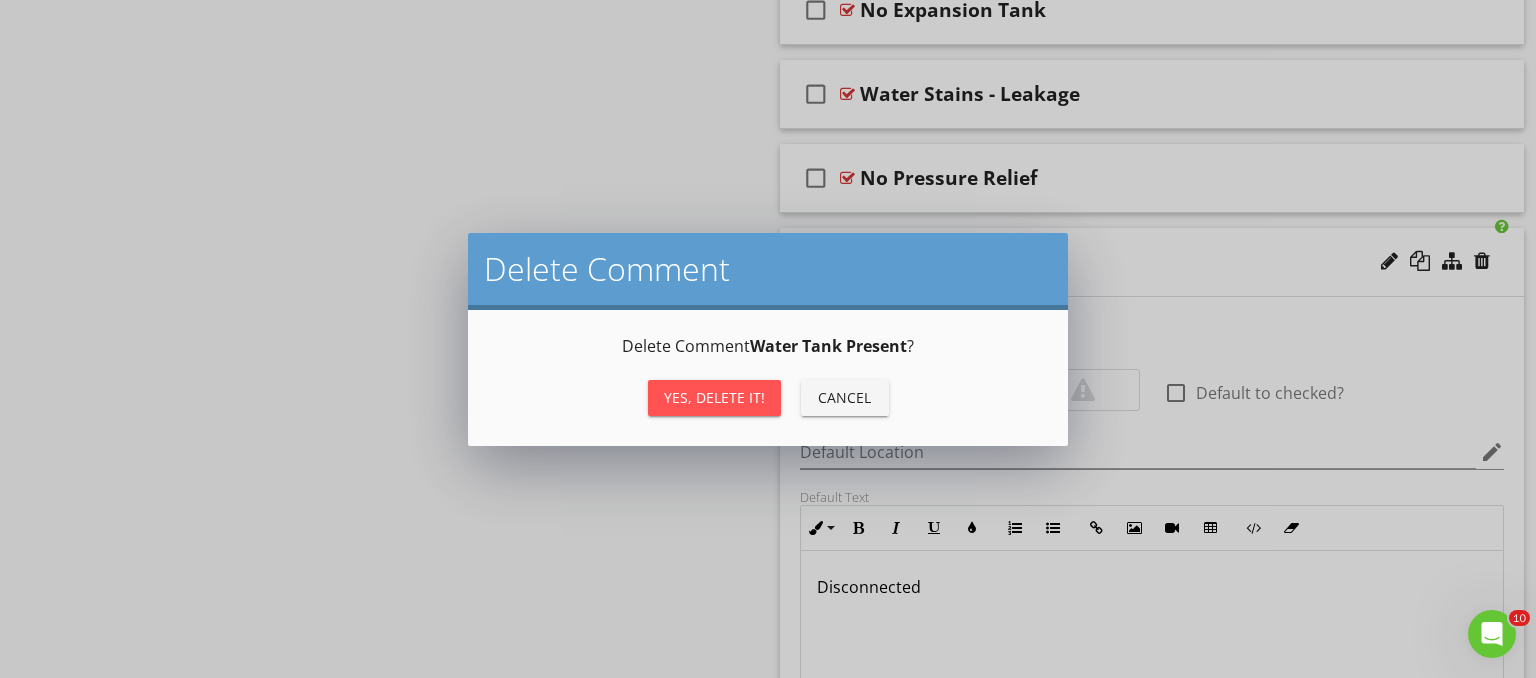 click on "Yes, Delete it!" at bounding box center (714, 397) 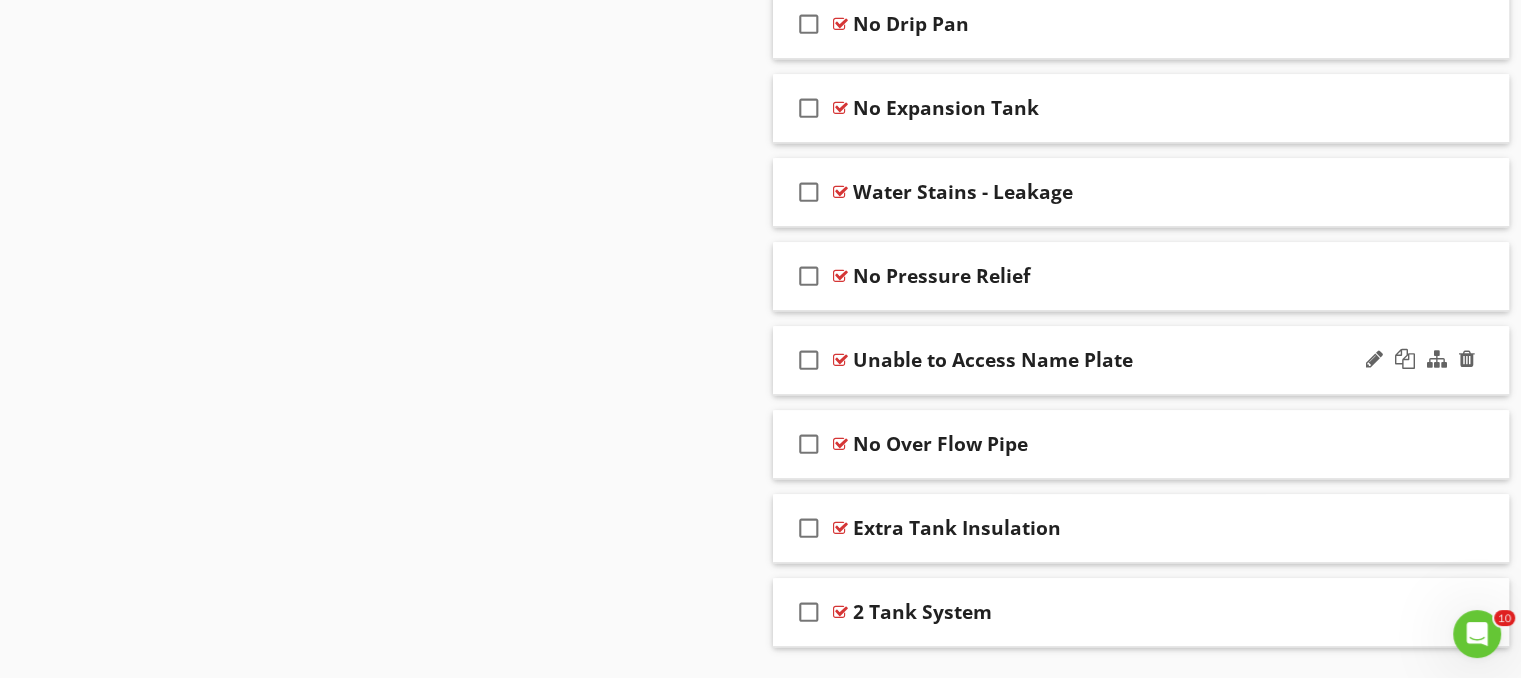 scroll, scrollTop: 1646, scrollLeft: 0, axis: vertical 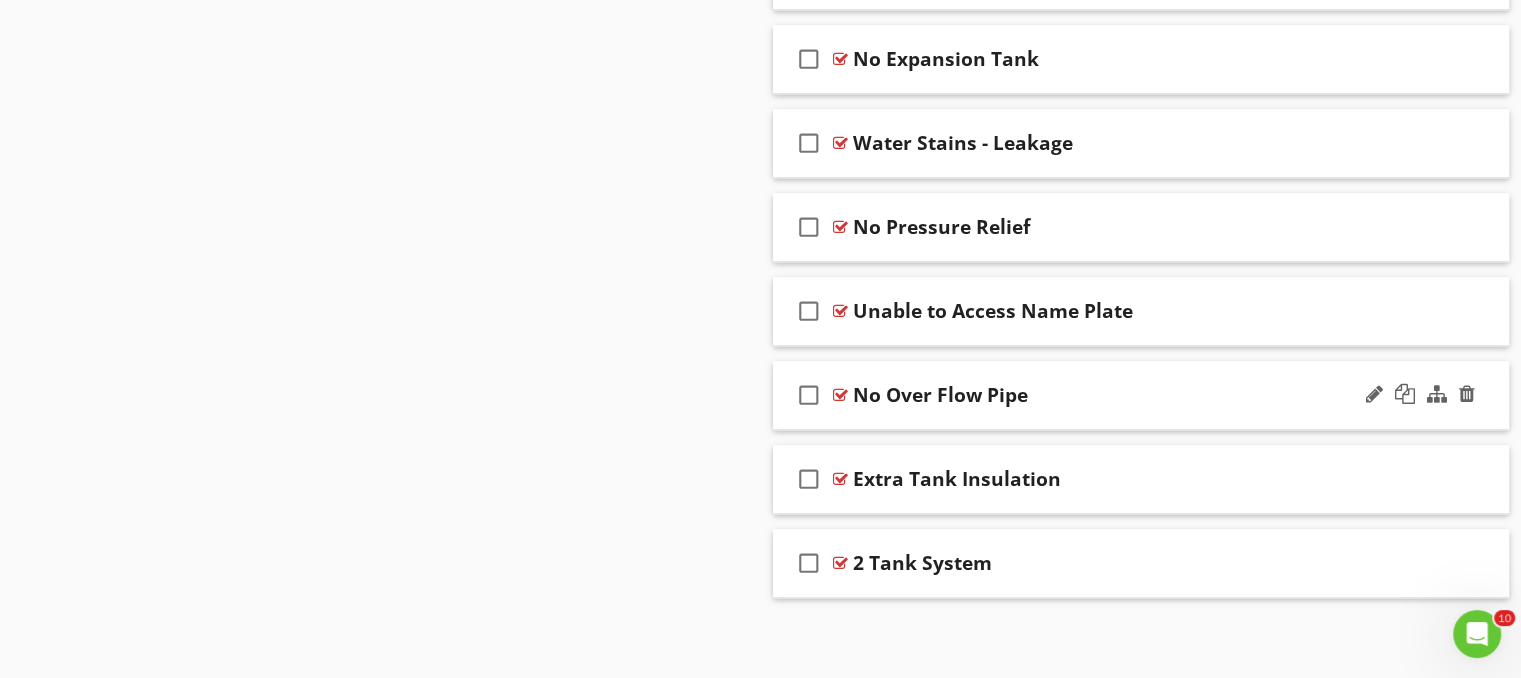 click on "No Over Flow Pipe" at bounding box center (1114, 395) 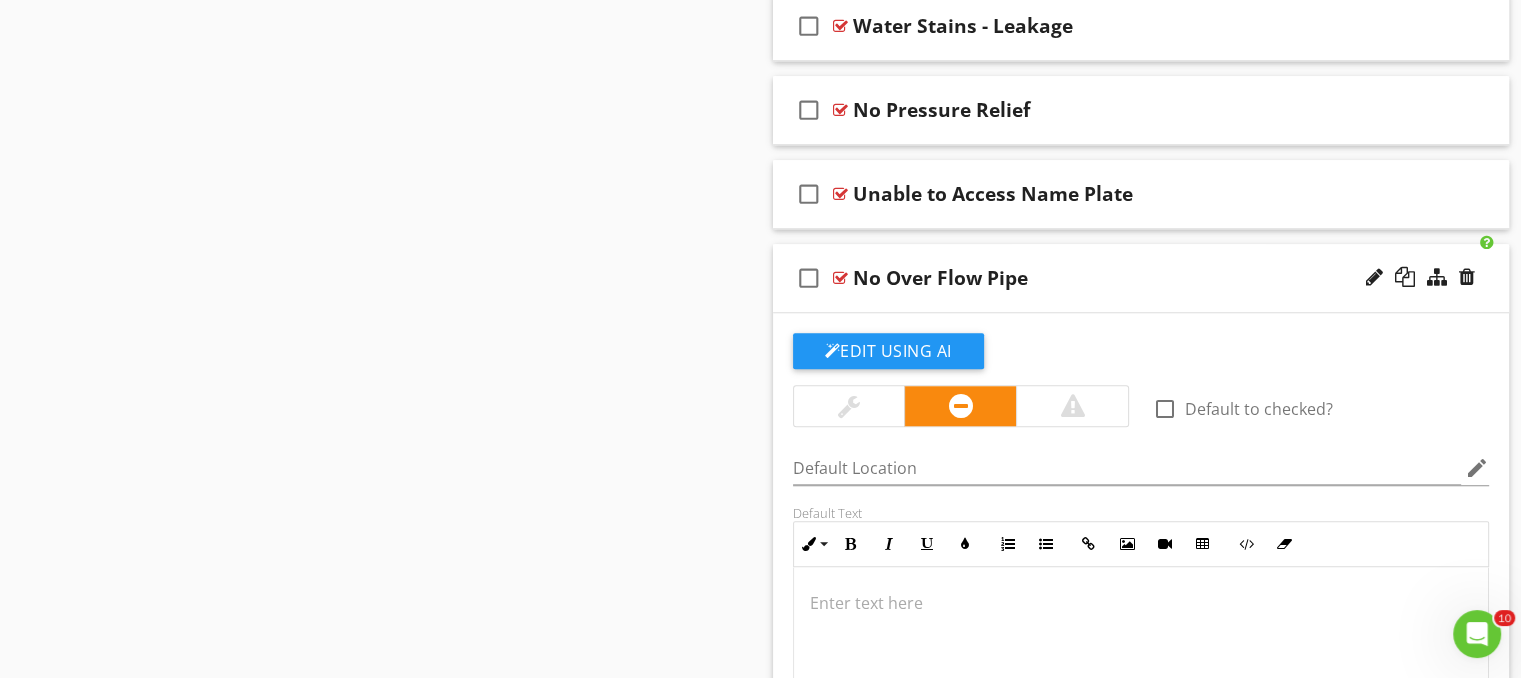 scroll, scrollTop: 1646, scrollLeft: 0, axis: vertical 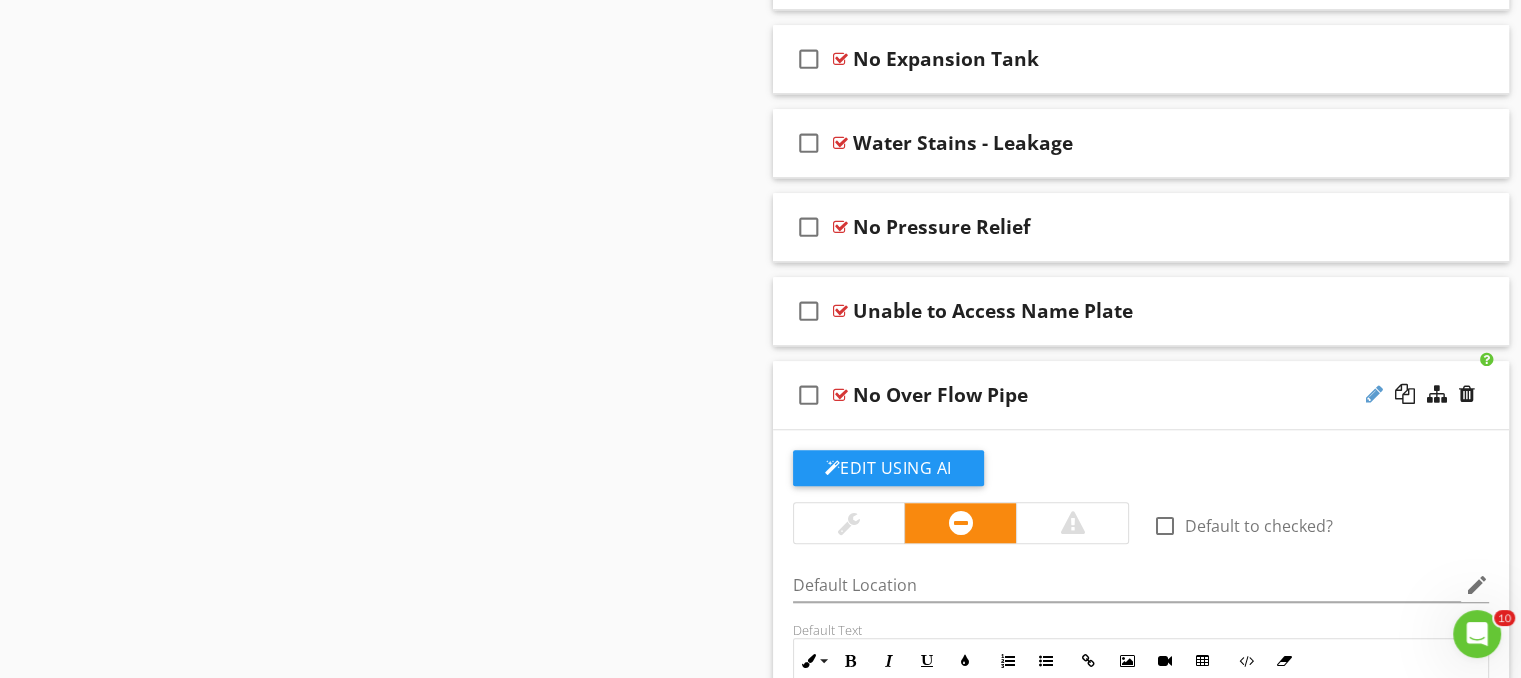 click at bounding box center [1374, 394] 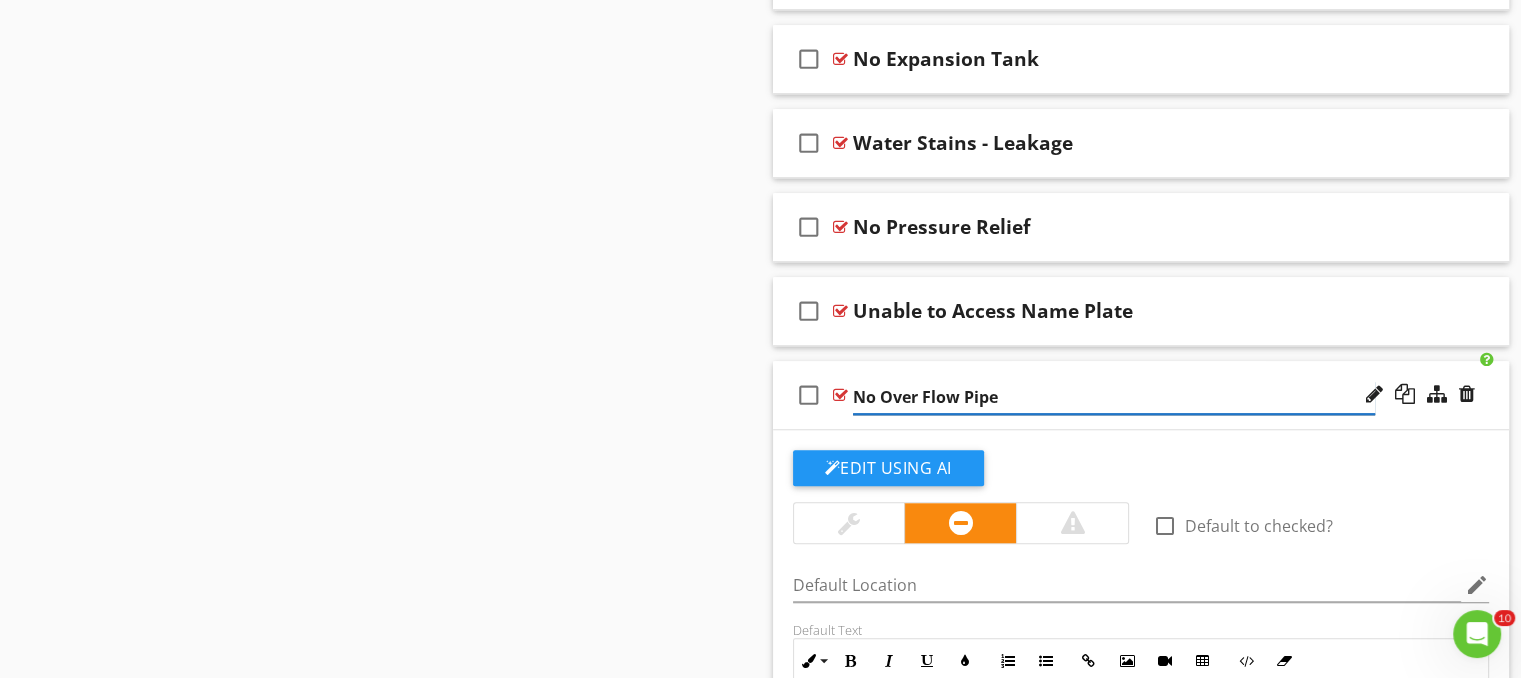 click on "No Over Flow Pipe" at bounding box center (1114, 397) 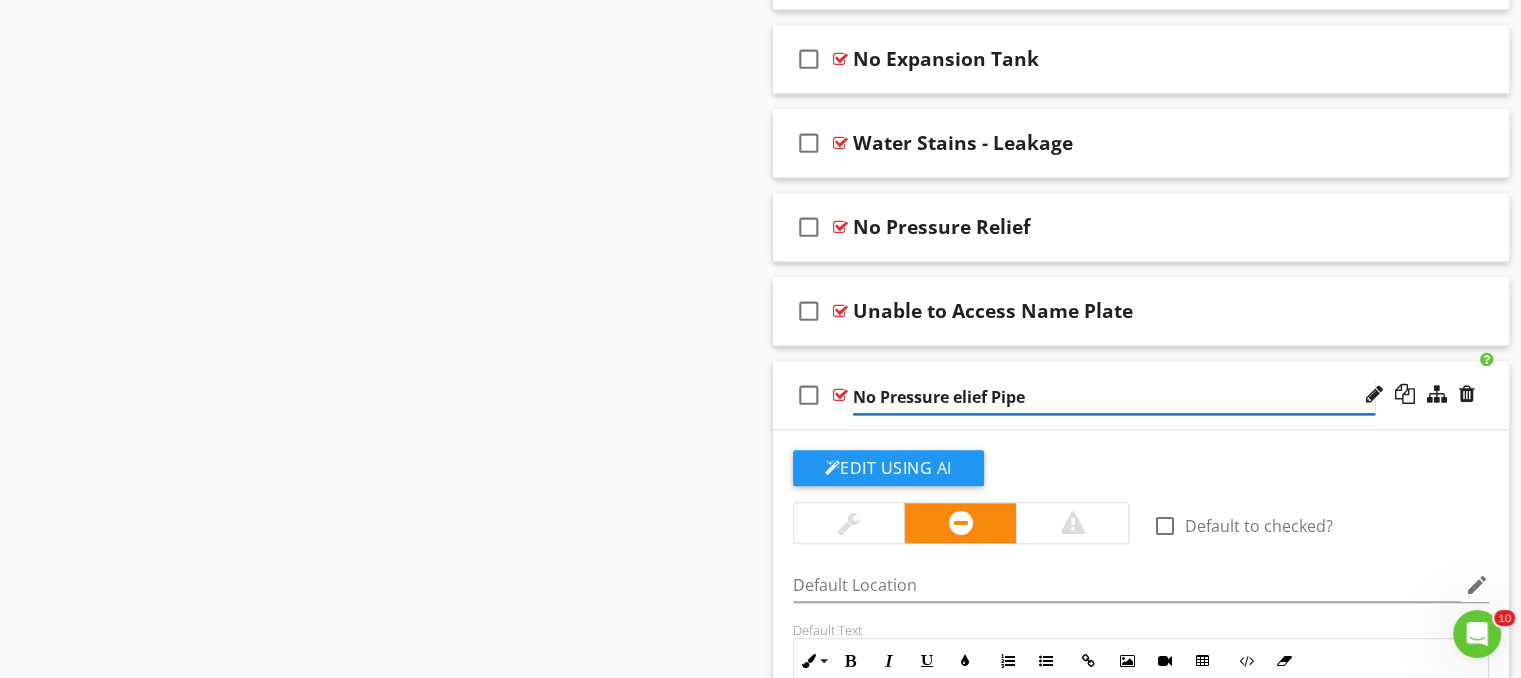 type on "No Pressure Relief Pipe" 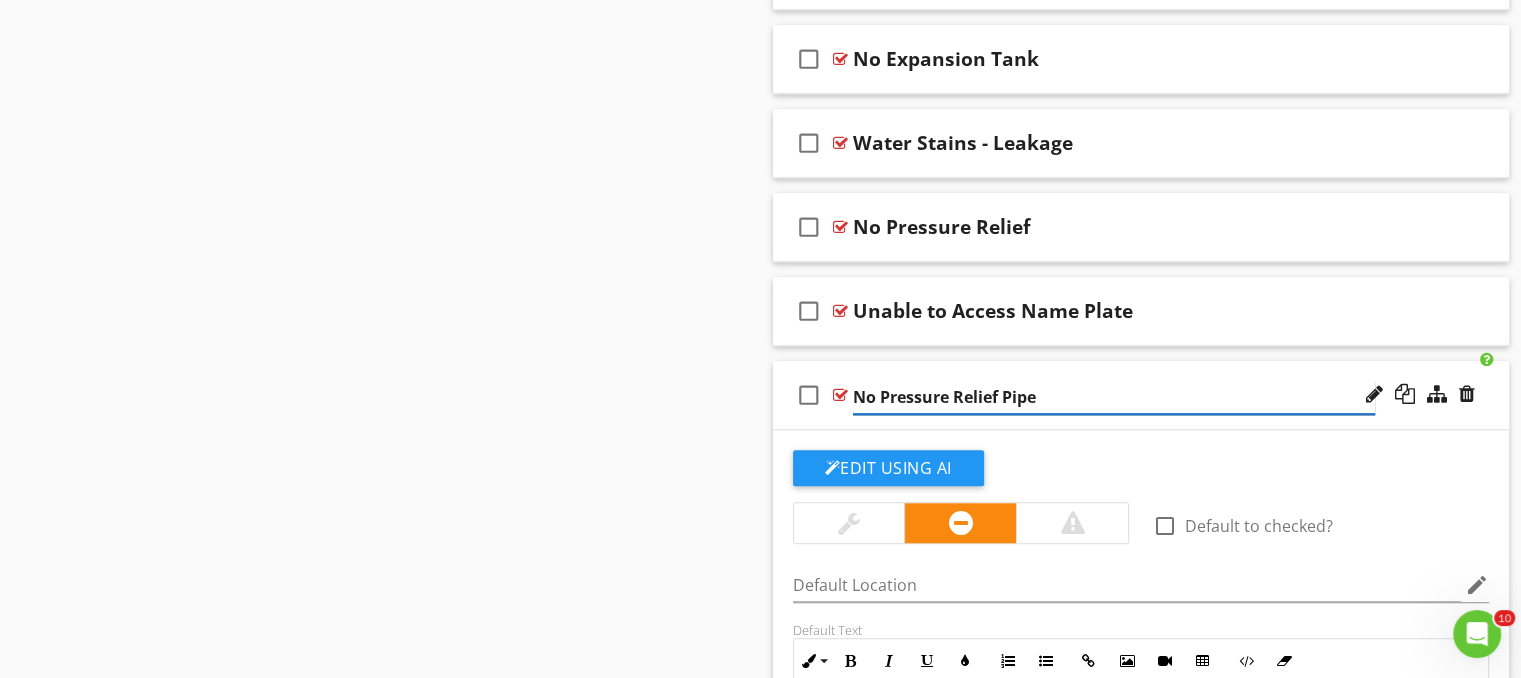 click on "No Pressure Relief Pipe" at bounding box center [1114, 397] 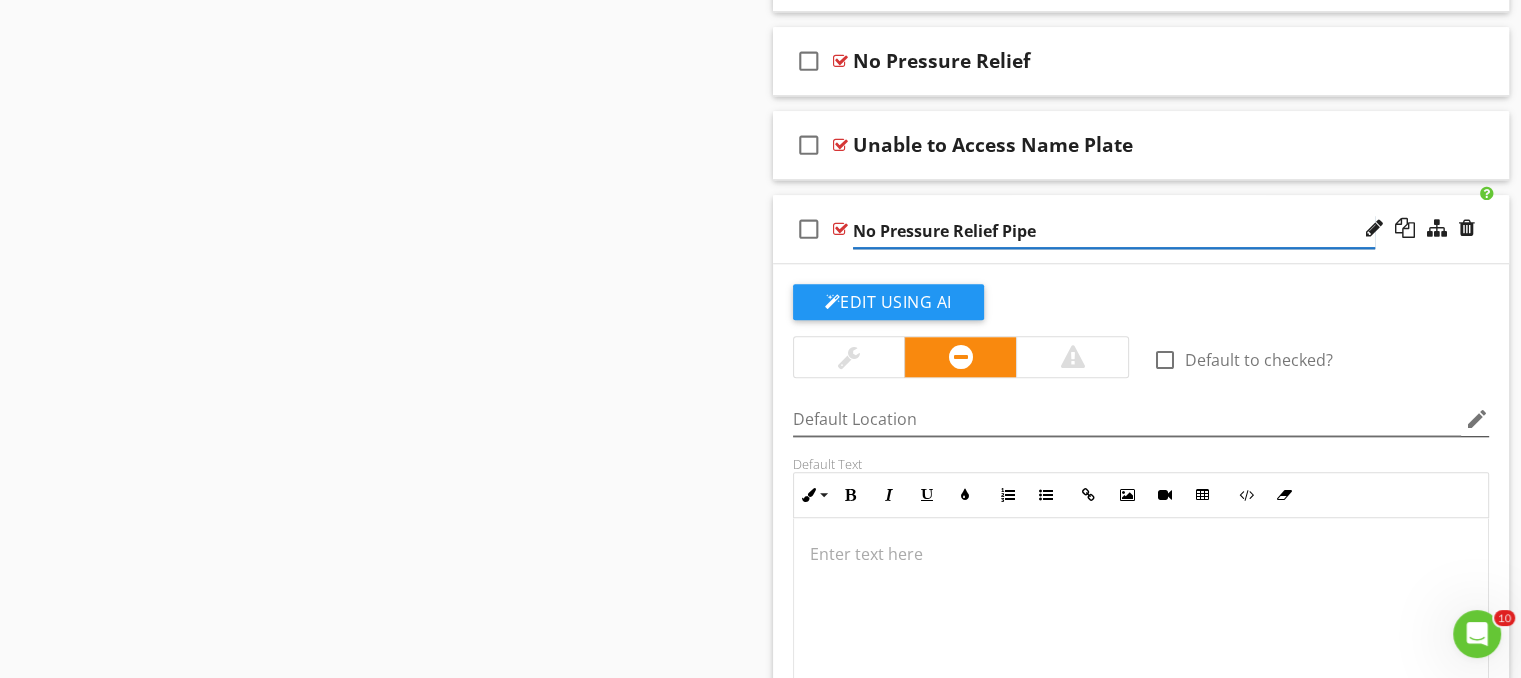 scroll, scrollTop: 1846, scrollLeft: 0, axis: vertical 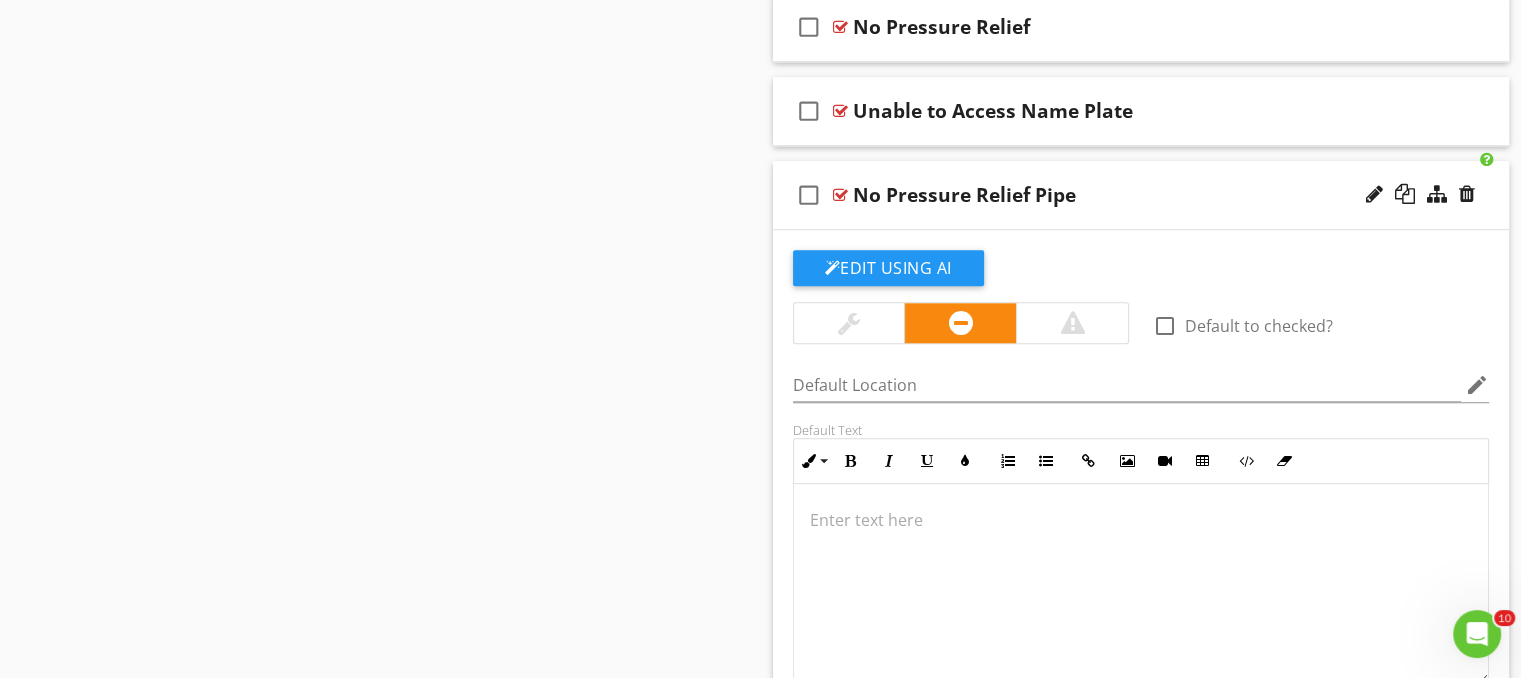 click at bounding box center (1141, 520) 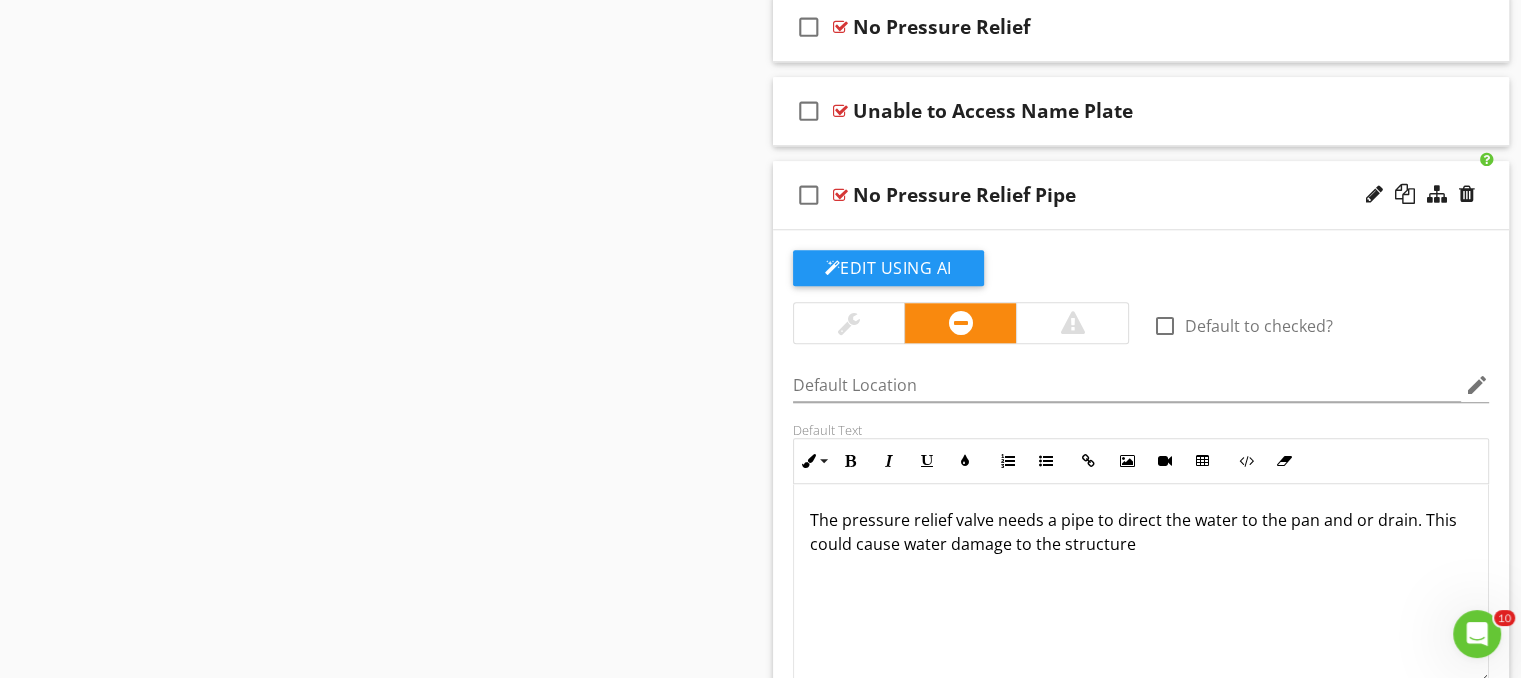 click on "The pressure relief valve needs a pipe to direct the water to the pan and or drain. This could cause water damage to the structure" at bounding box center [1141, 532] 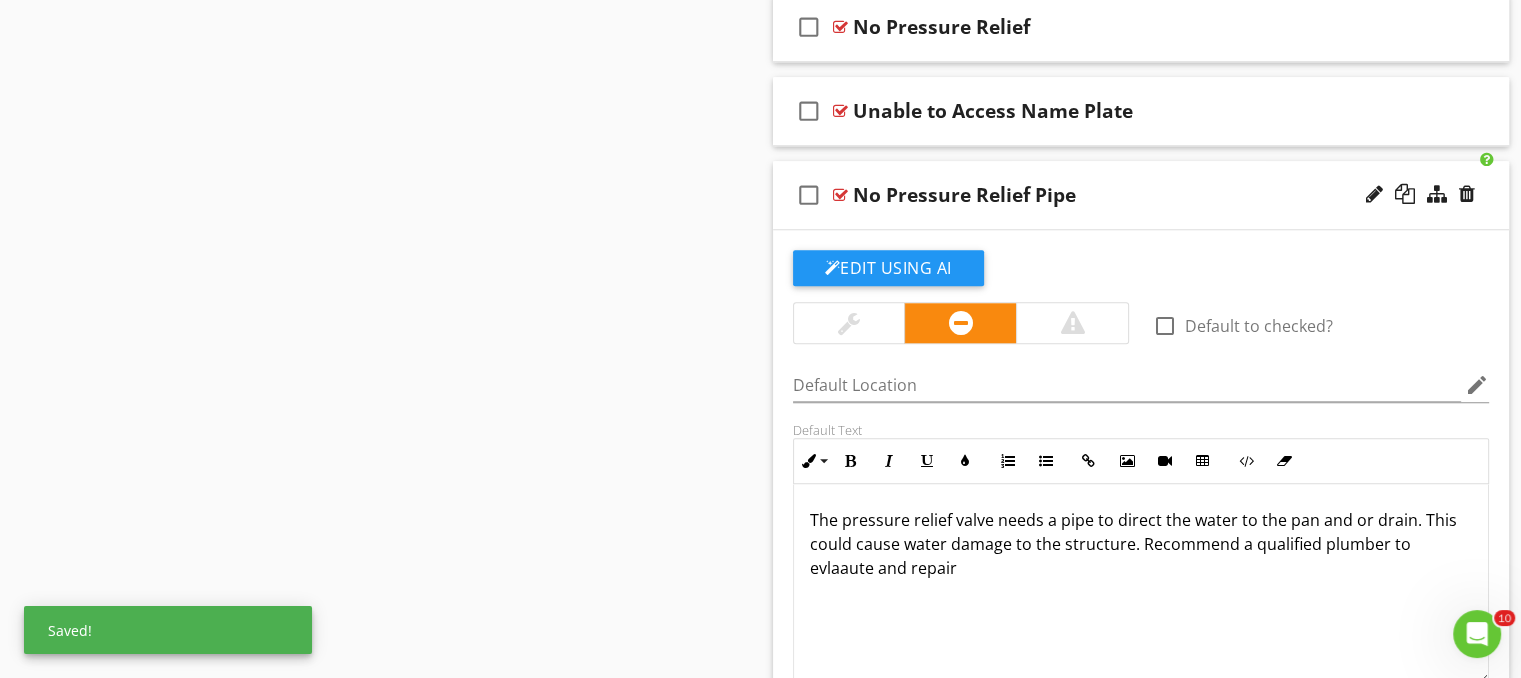 click on "The pressure relief valve needs a pipe to direct the water to the pan and or drain. This could cause water damage to the structure. Recommend a qualified plumber to evlaaute and repair" at bounding box center [1141, 544] 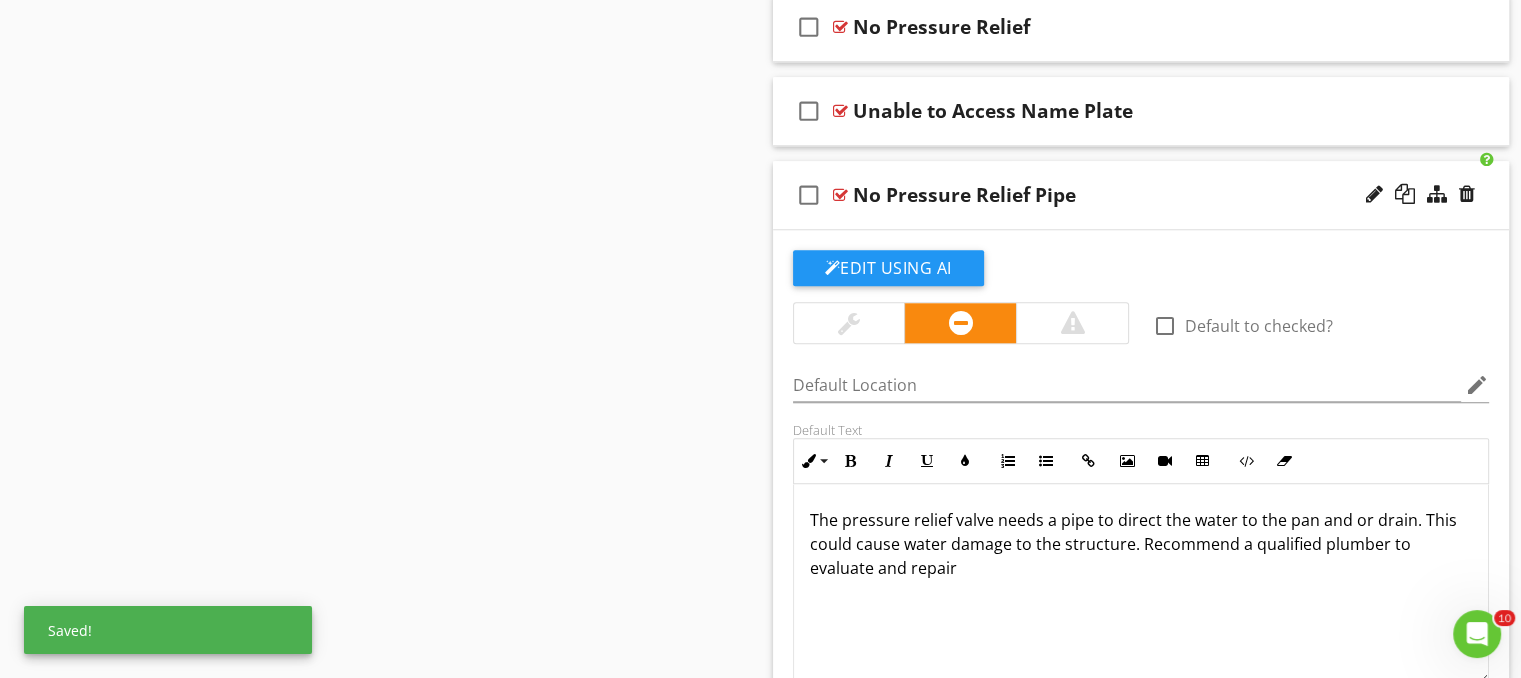 click on "The pressure relief valve needs a pipe to direct the water to the pan and or drain. This could cause water damage to the structure. Recommend a qualified plumber to evaluate and repair" at bounding box center (1141, 544) 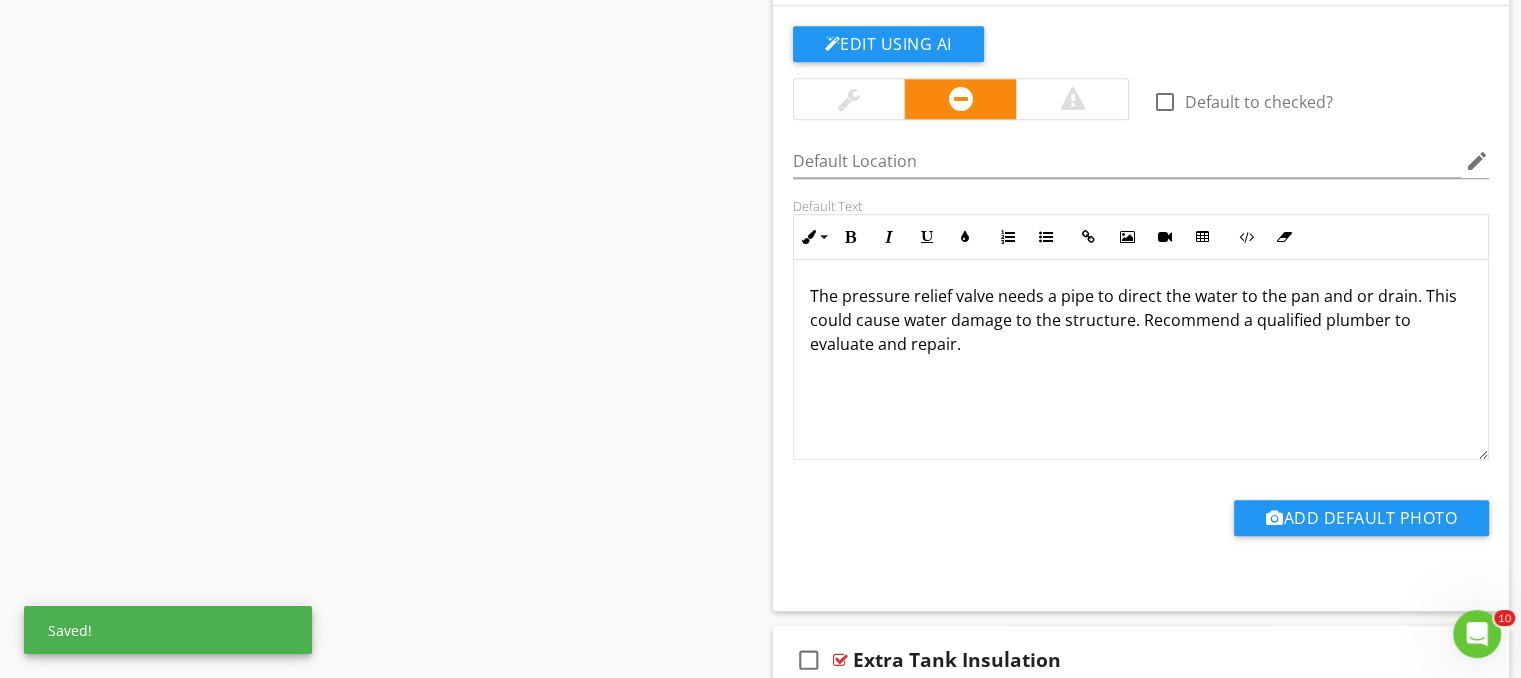 scroll, scrollTop: 1846, scrollLeft: 0, axis: vertical 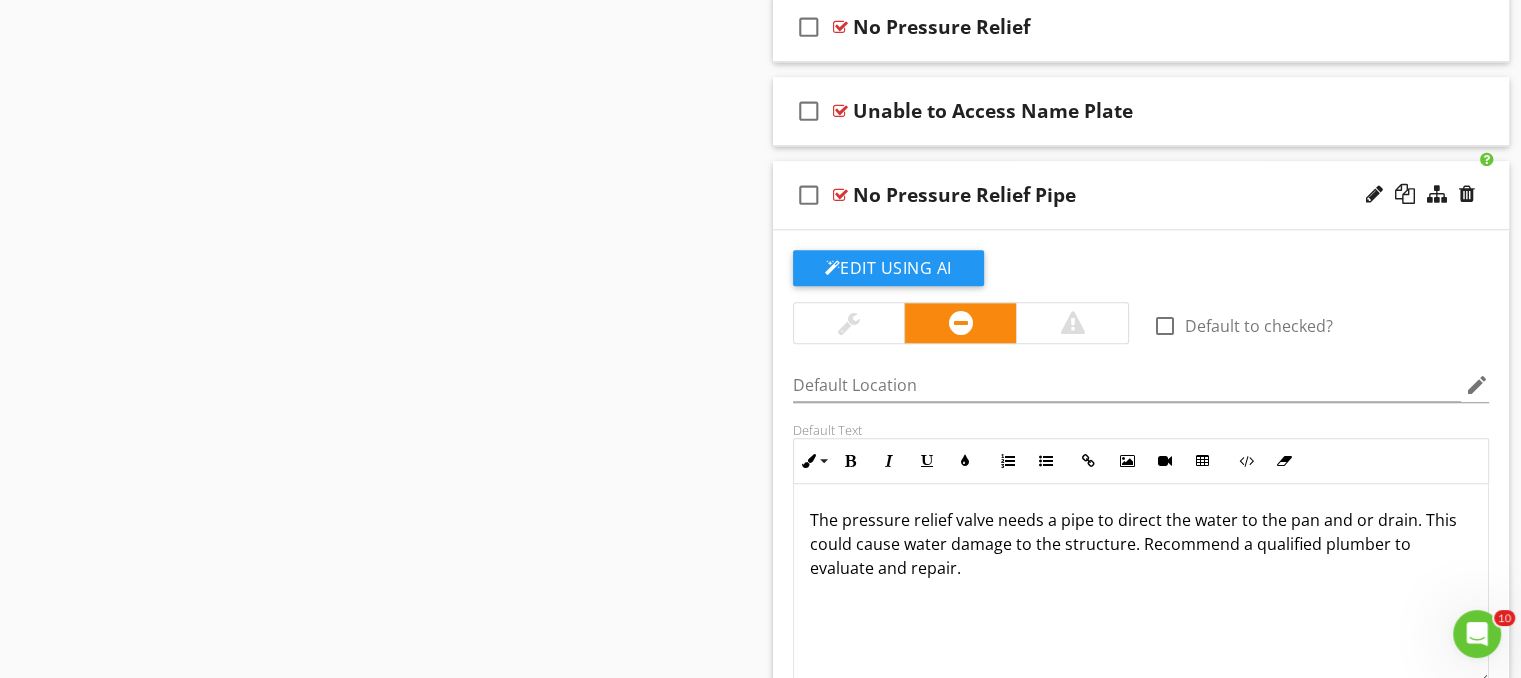 click on "No Pressure Relief Pipe" at bounding box center (1114, 195) 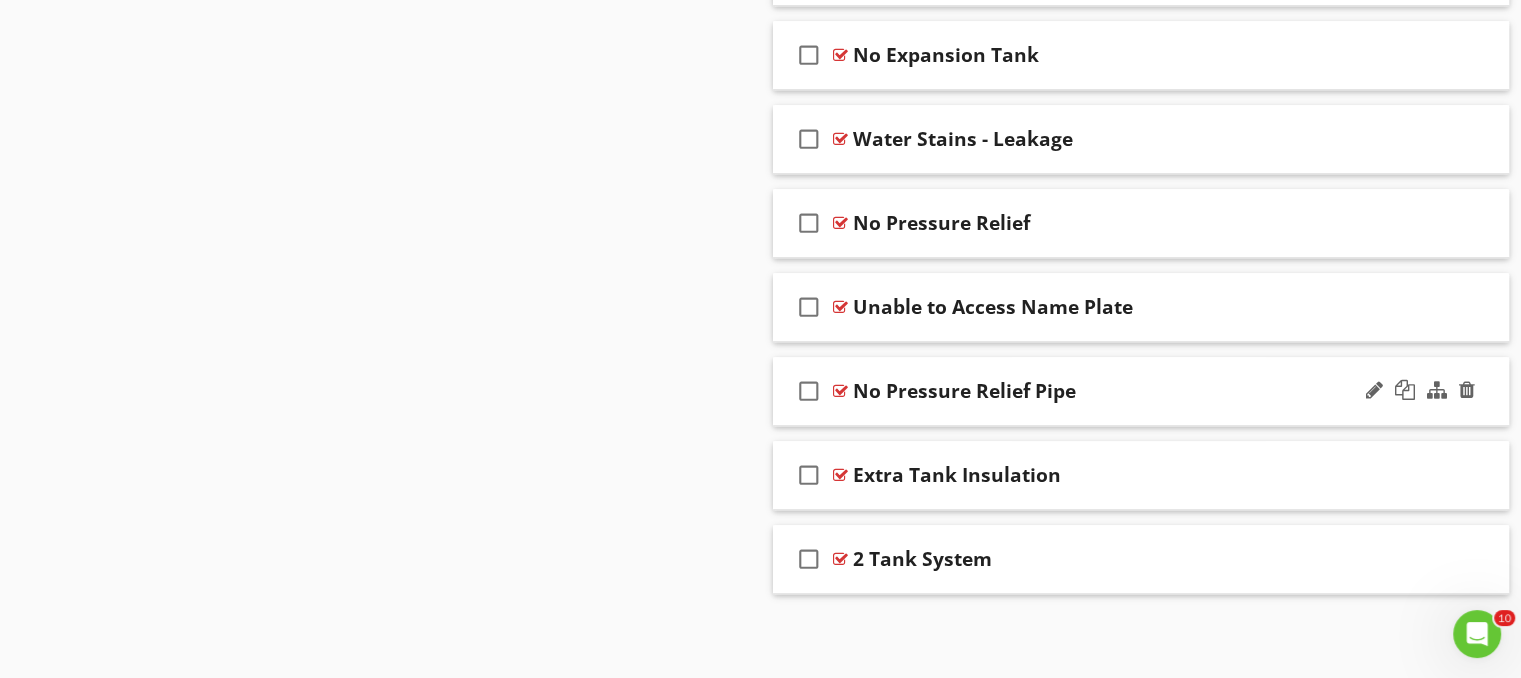 scroll, scrollTop: 1646, scrollLeft: 0, axis: vertical 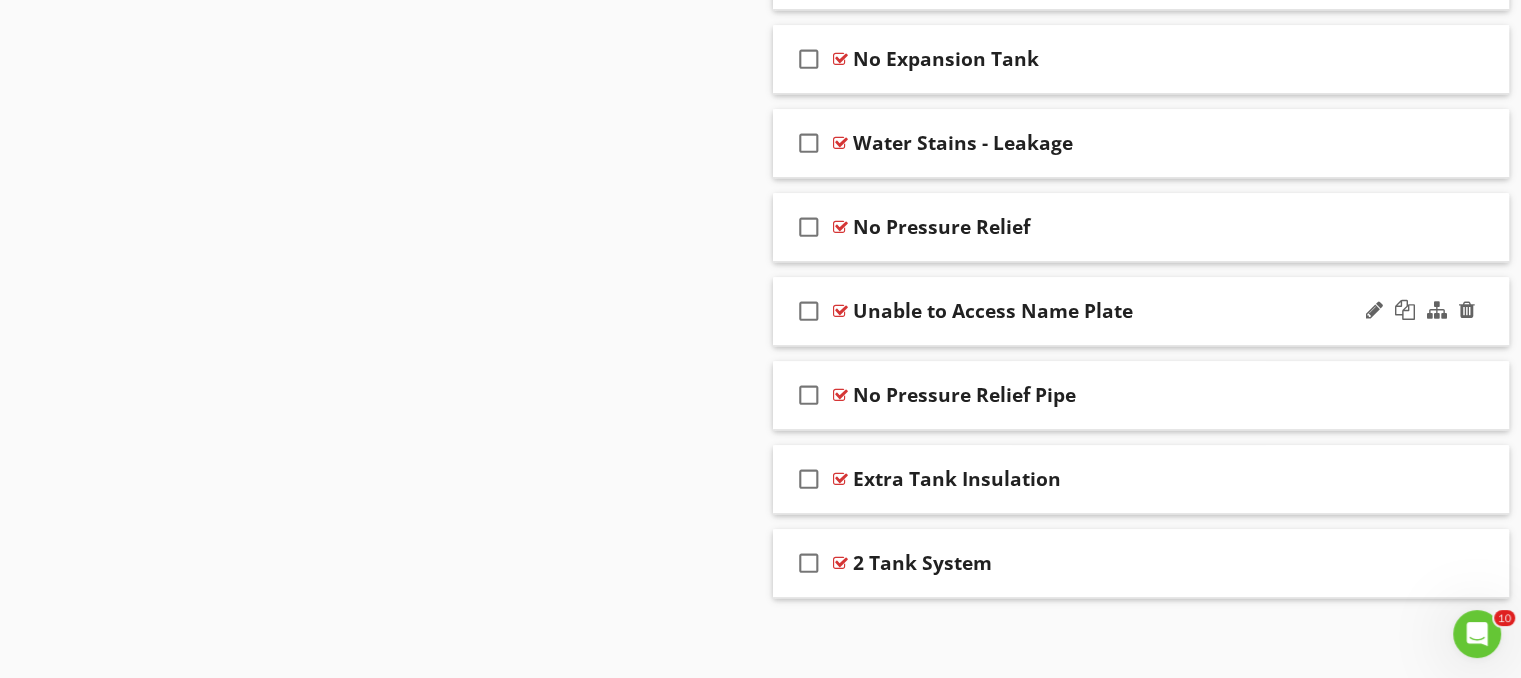 click on "Unable to Access Name Plate" at bounding box center [1114, 311] 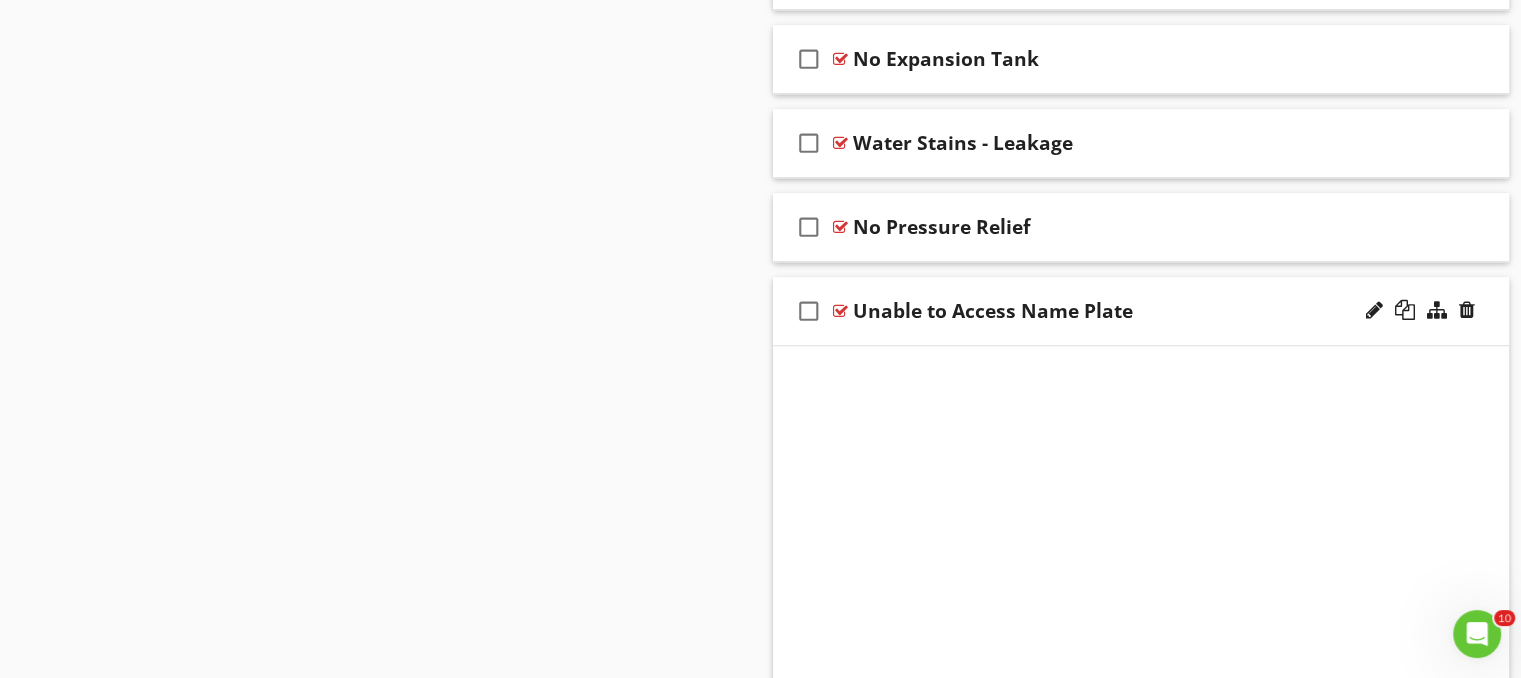 scroll, scrollTop: 1846, scrollLeft: 0, axis: vertical 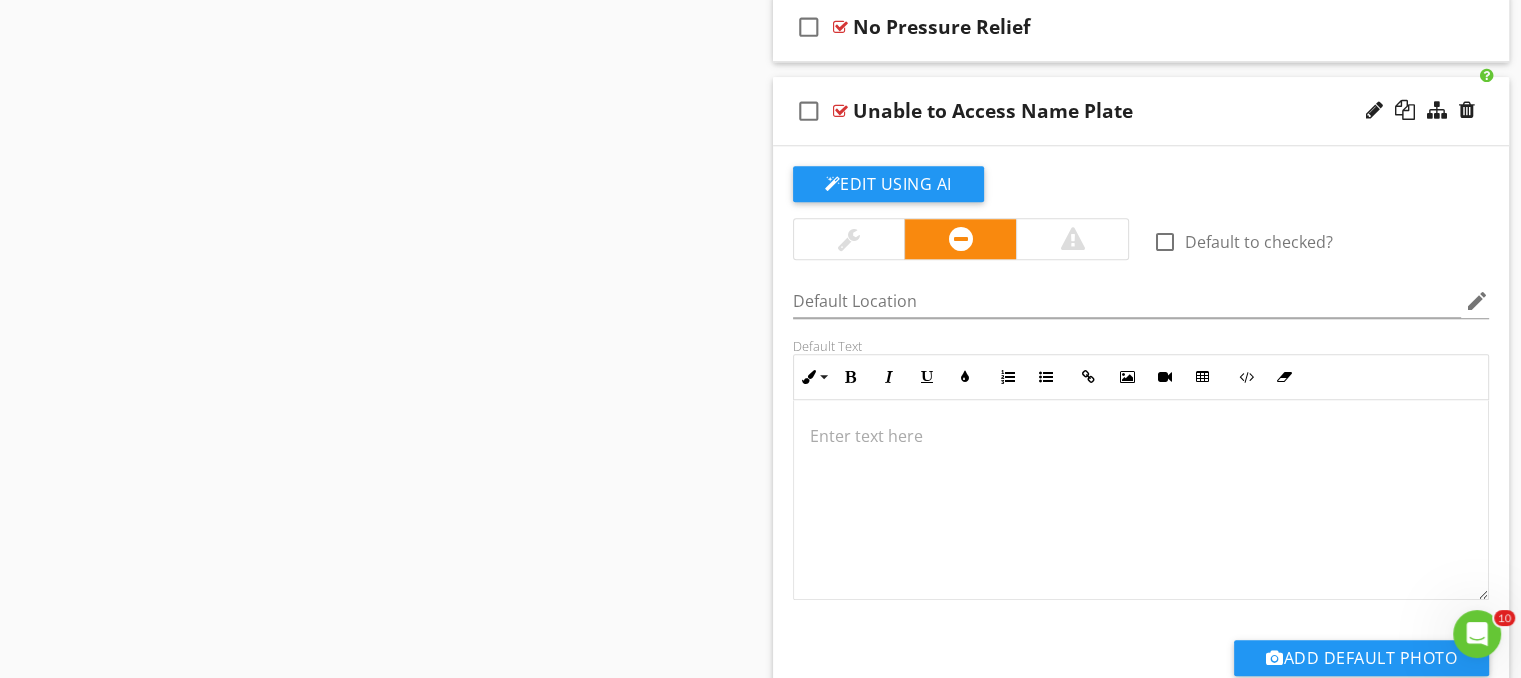 click at bounding box center (1141, 436) 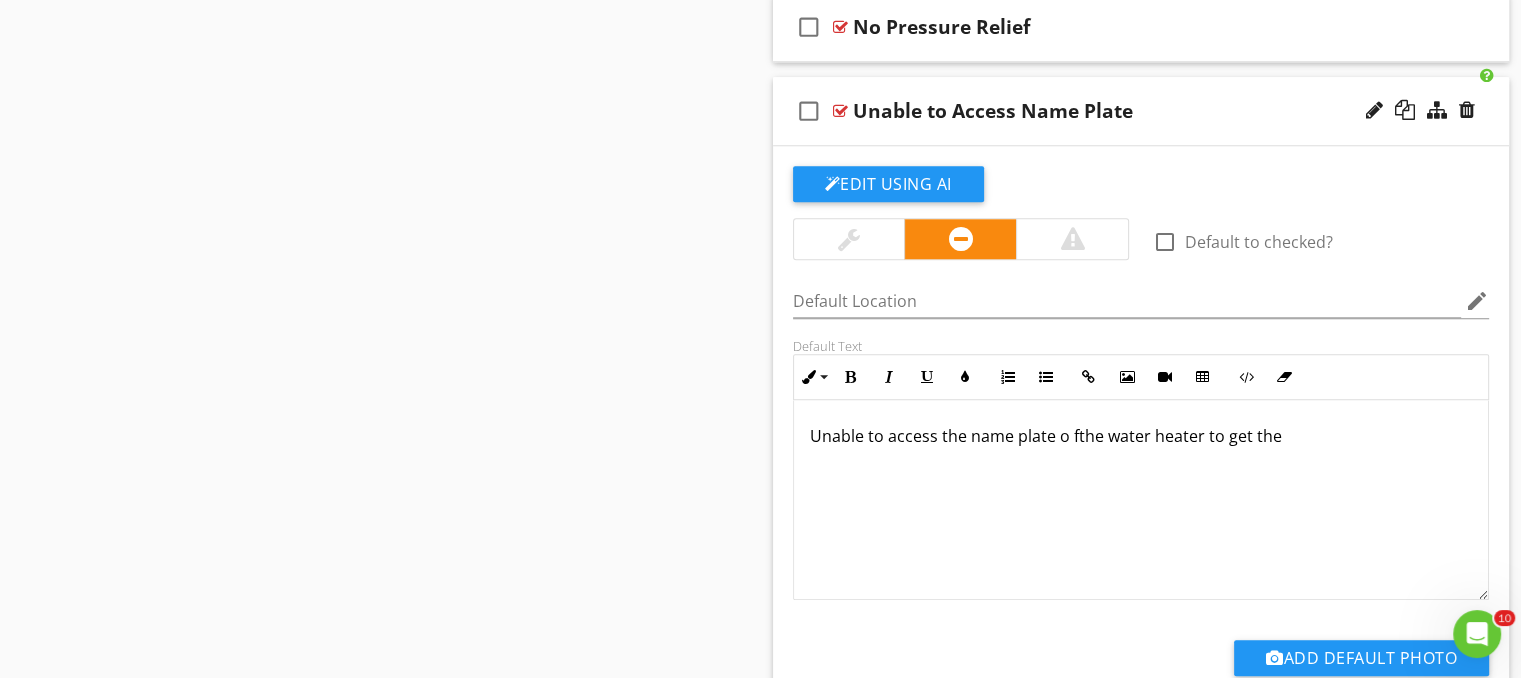 click on "Unable to access the name plate o fthe water heater to get the" at bounding box center (1141, 436) 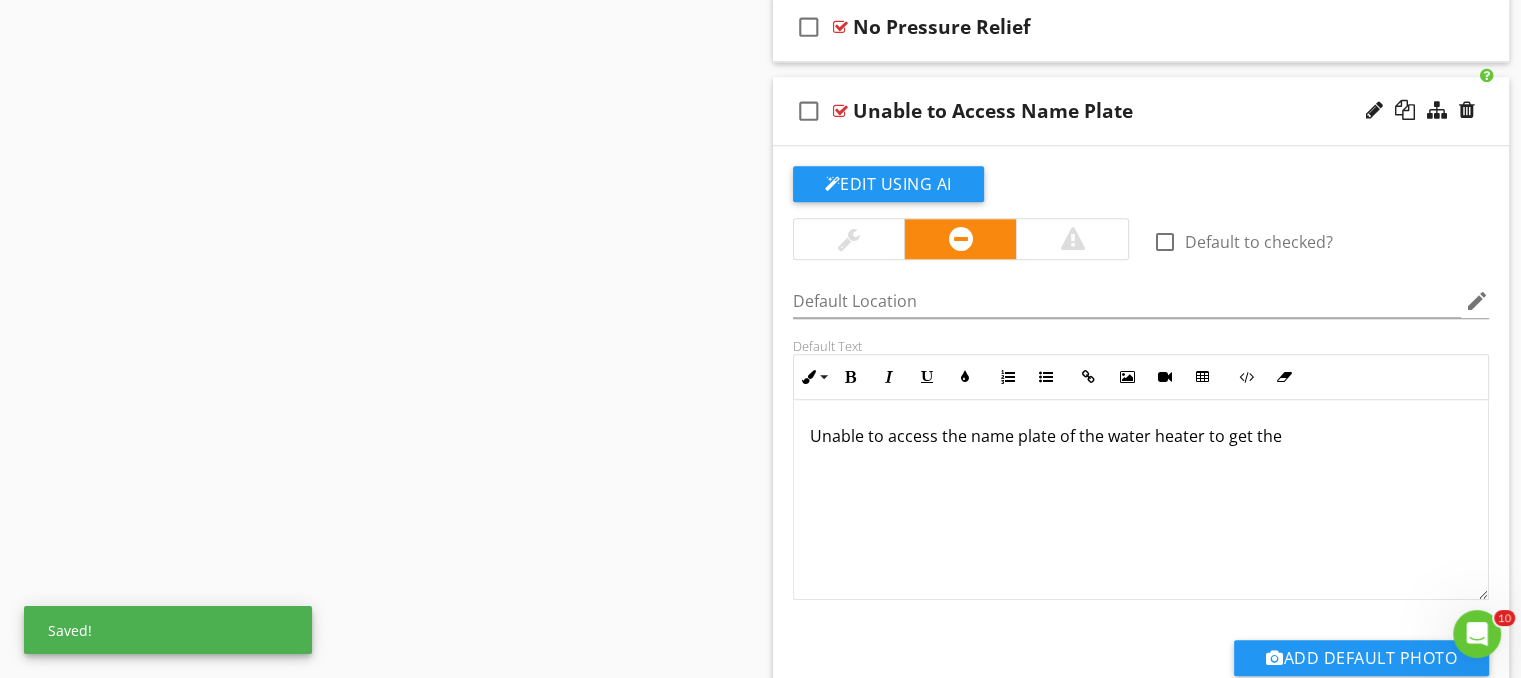 click on "Unable to access the name plate of the water heater to get the" at bounding box center (1141, 500) 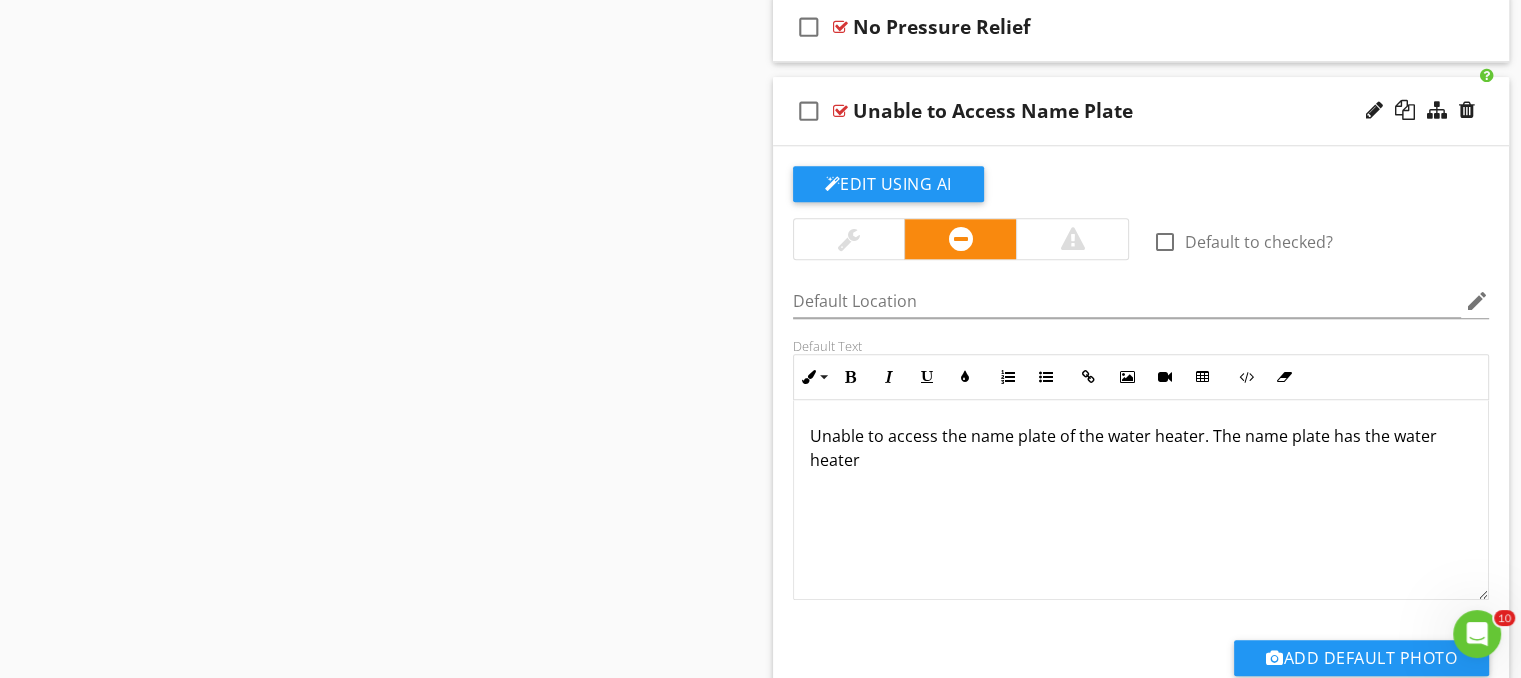 click on "Unable to access the name plate of the water heater. The name plate has the water heater" at bounding box center (1141, 448) 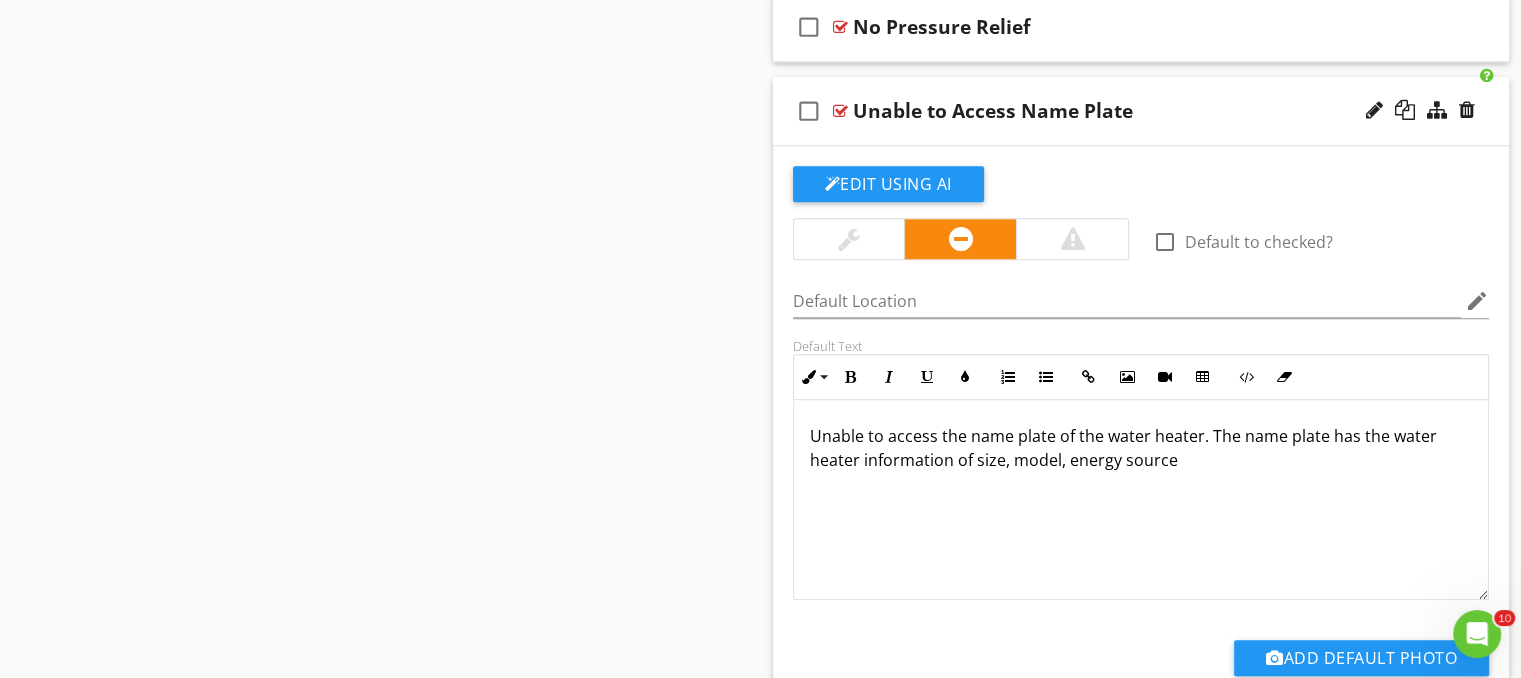 click on "Unable to access the name plate of the water heater. The name plate has the water heater information of size, model, energy source" at bounding box center [1141, 448] 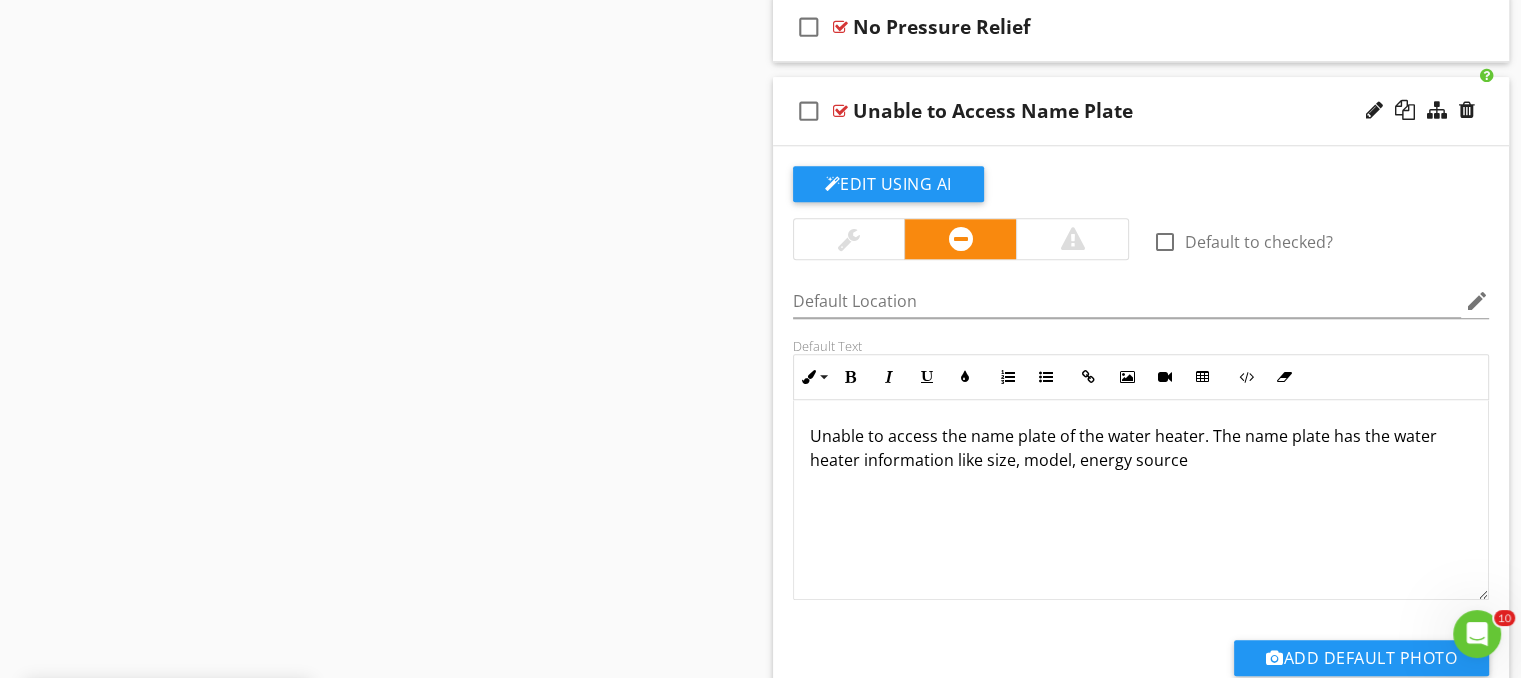 click on "Unable to access the name plate of the water heater. The name plate has the water heater information like size, model, energy source" at bounding box center (1141, 448) 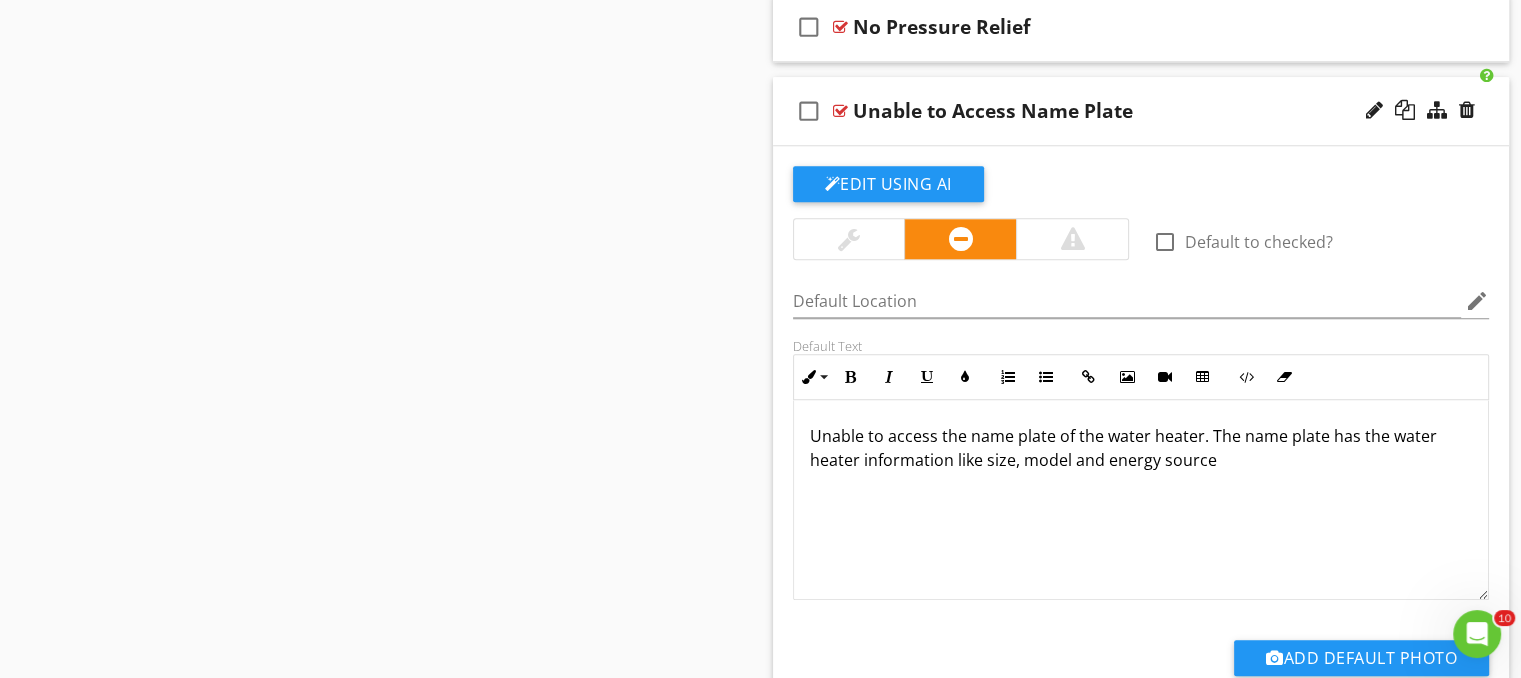 click on "Unable to access the name plate of the water heater. The name plate has the water heater information like size, model and energy source" at bounding box center (1141, 448) 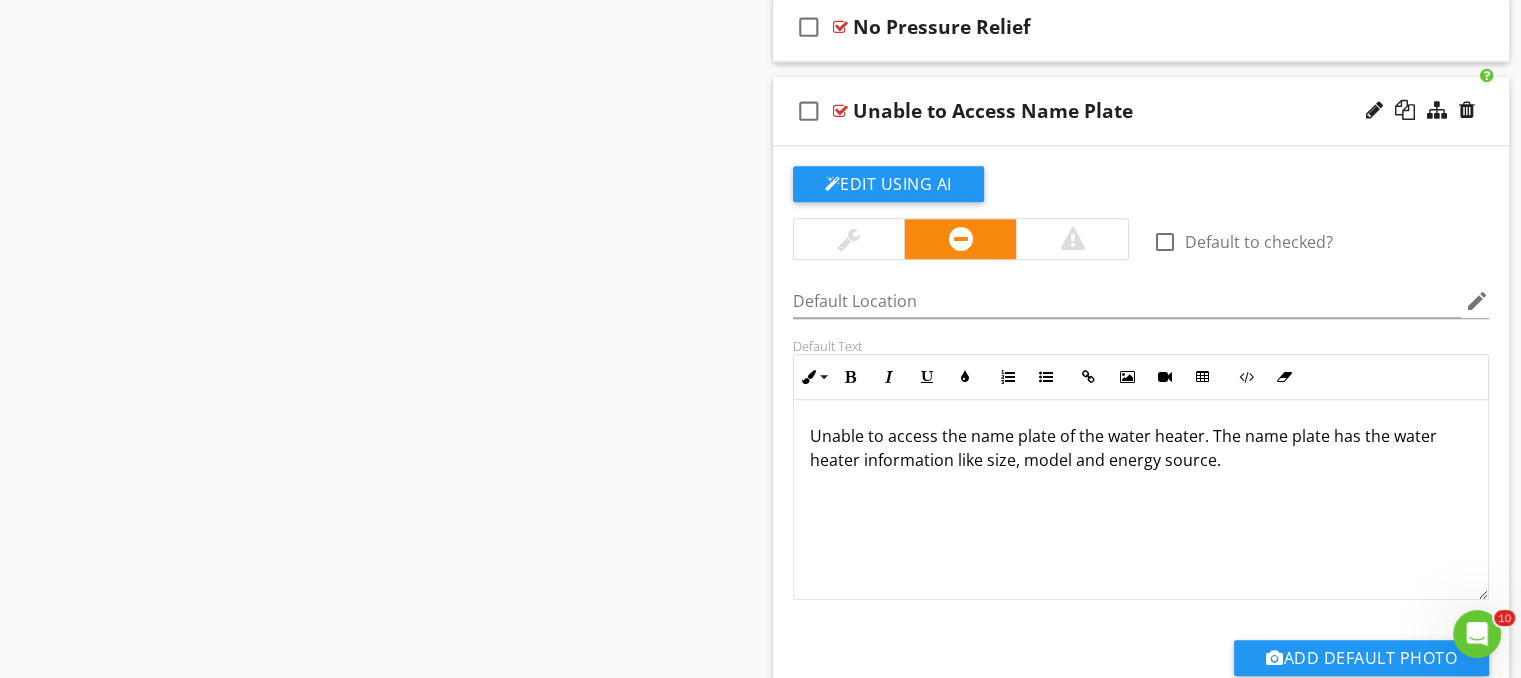 click on "Unable to Access Name Plate" at bounding box center (1114, 111) 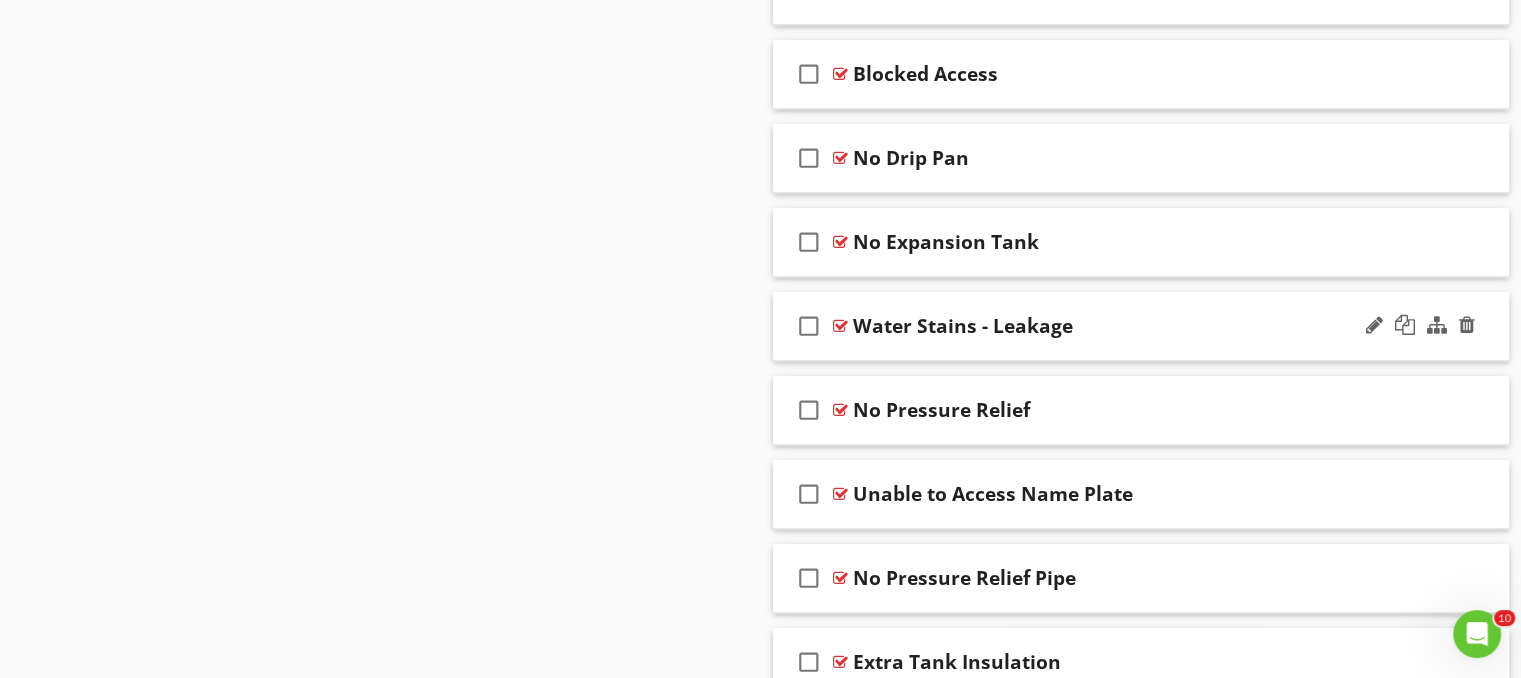 scroll, scrollTop: 1446, scrollLeft: 0, axis: vertical 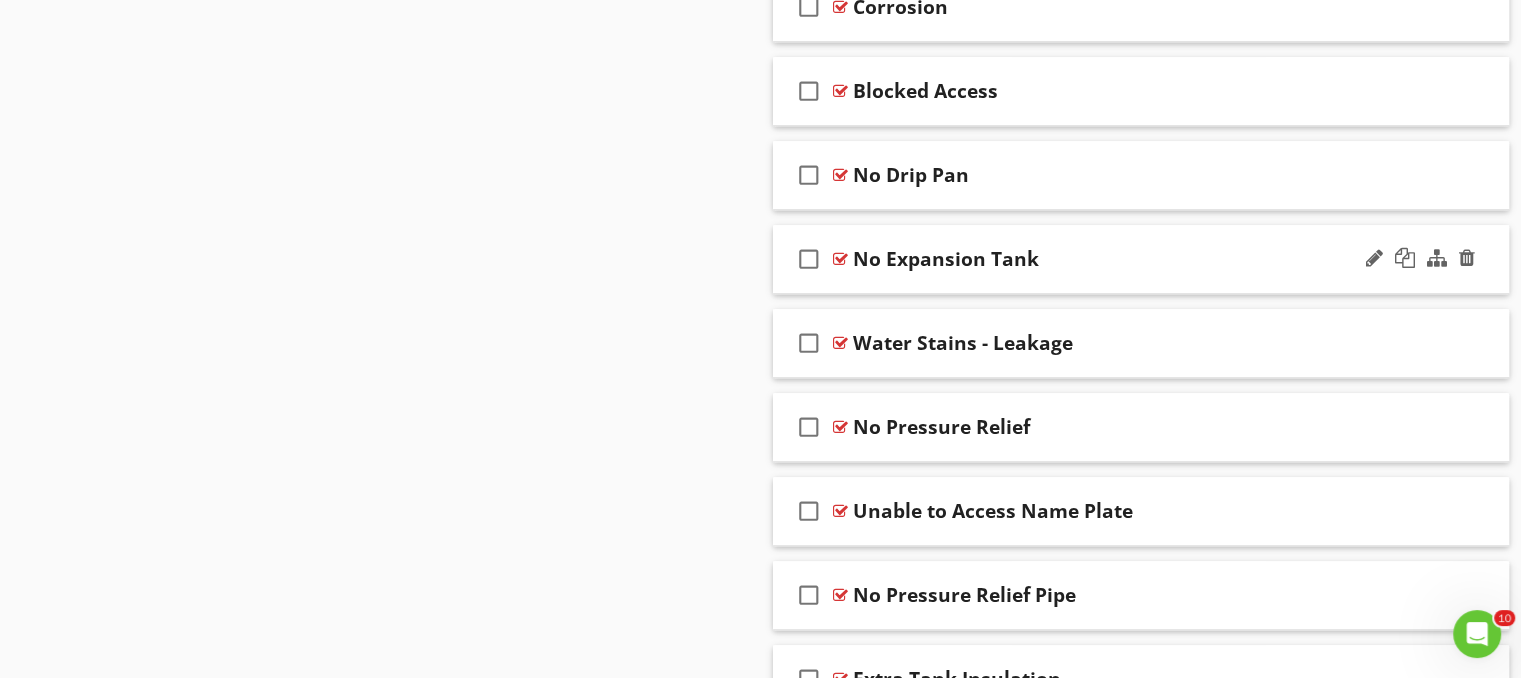 click on "No Expansion Tank" at bounding box center [1114, 259] 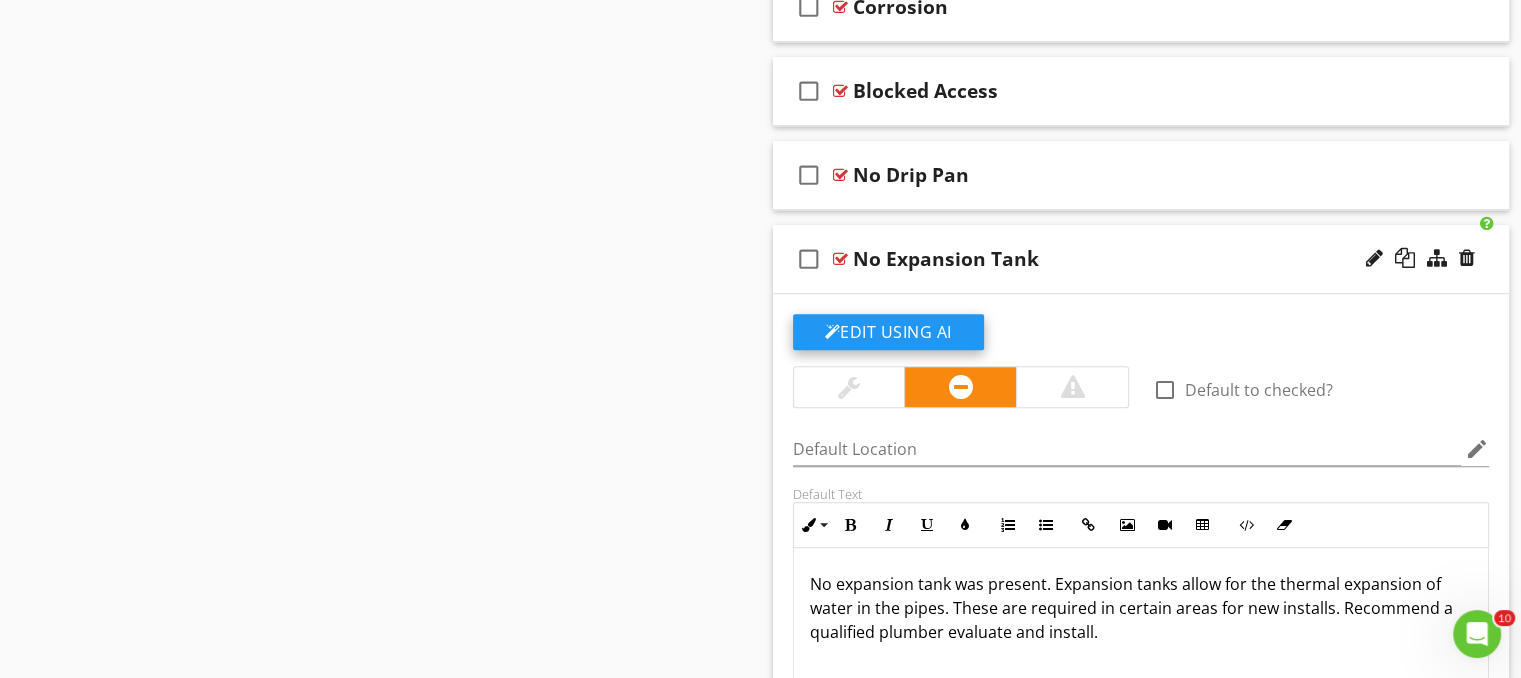 click on "Edit Using AI" at bounding box center [888, 332] 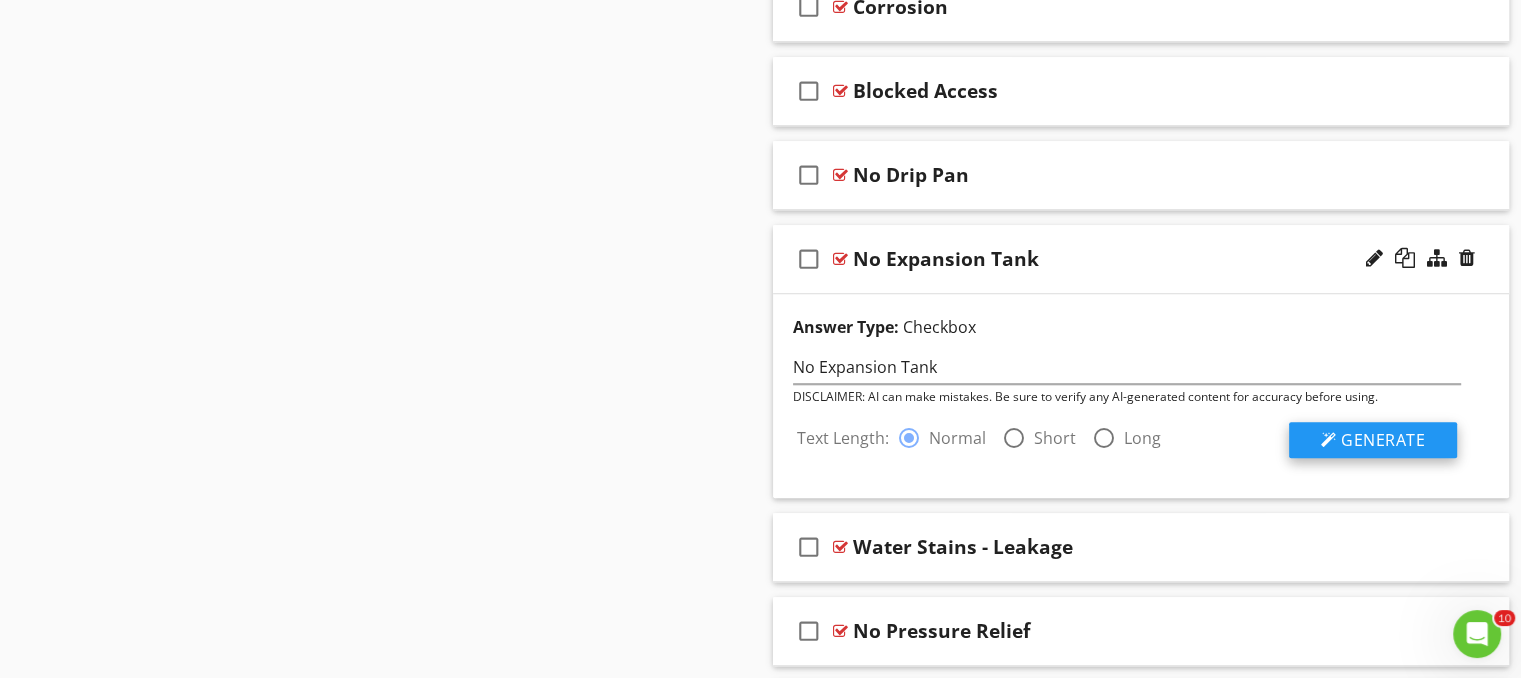 click on "Generate" at bounding box center [1383, 440] 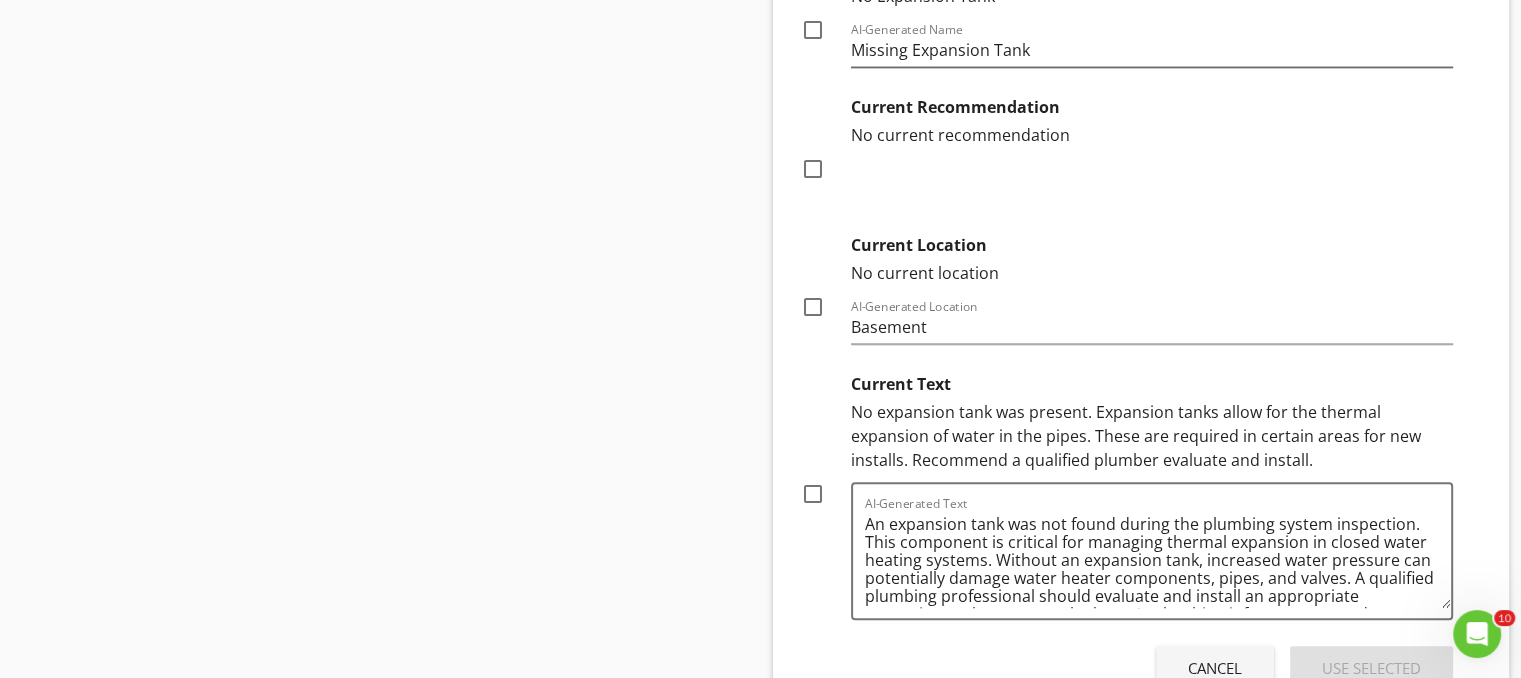 scroll, scrollTop: 2046, scrollLeft: 0, axis: vertical 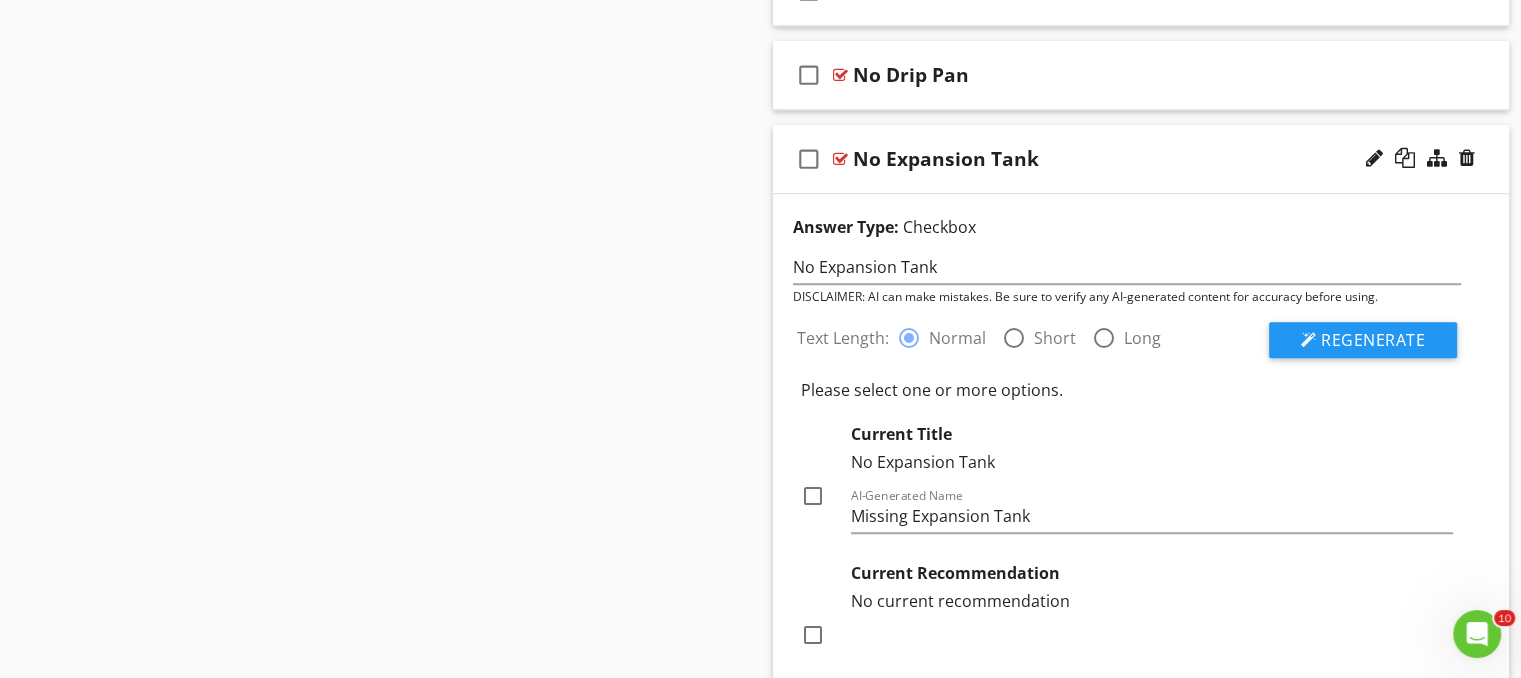 click at bounding box center [1014, 338] 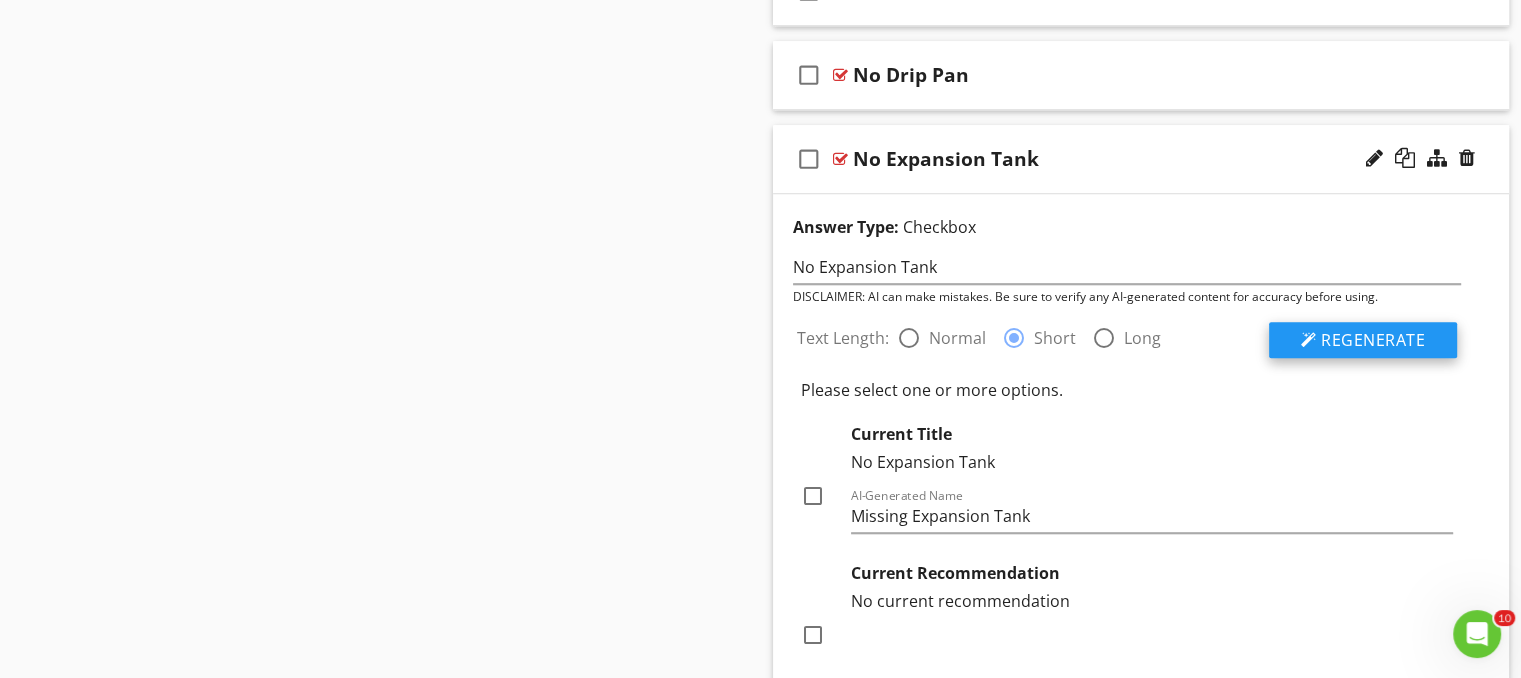 click on "Regenerate" at bounding box center (1373, 340) 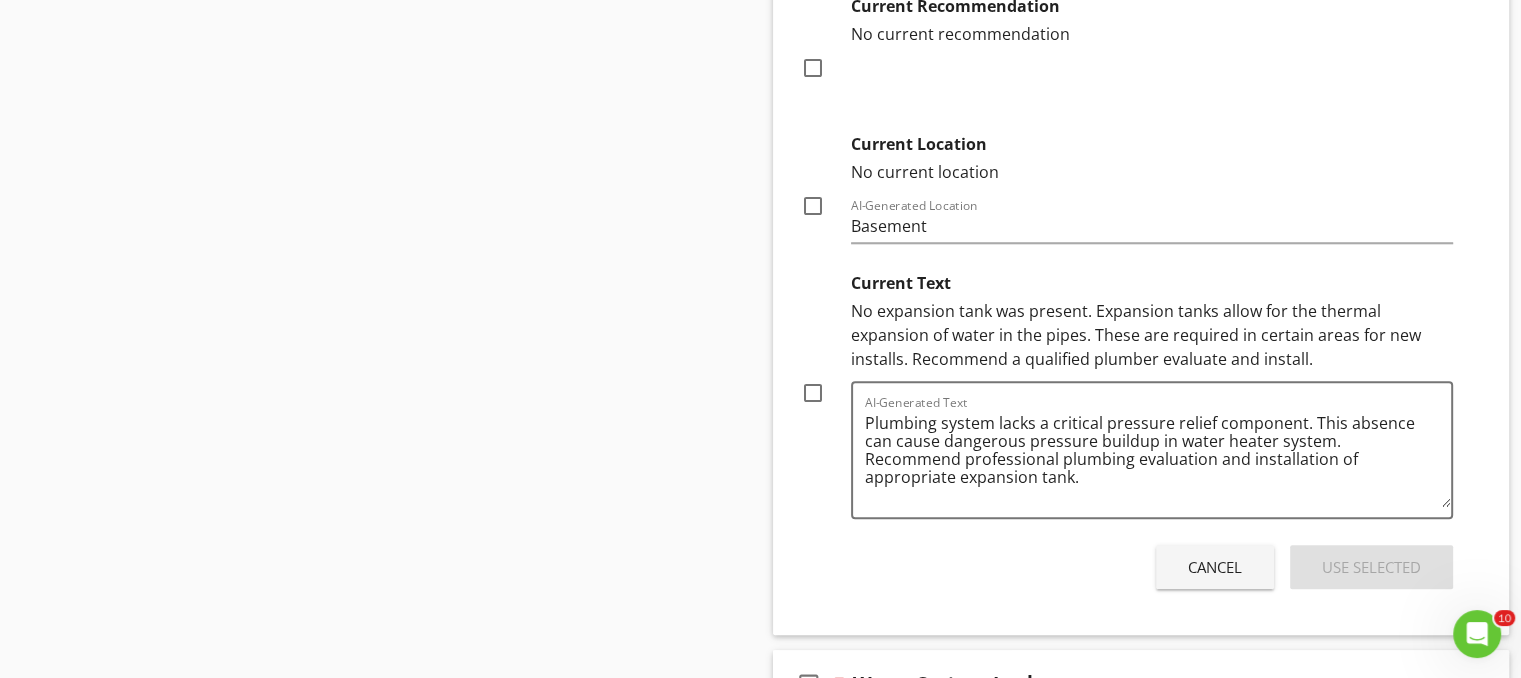 scroll, scrollTop: 2146, scrollLeft: 0, axis: vertical 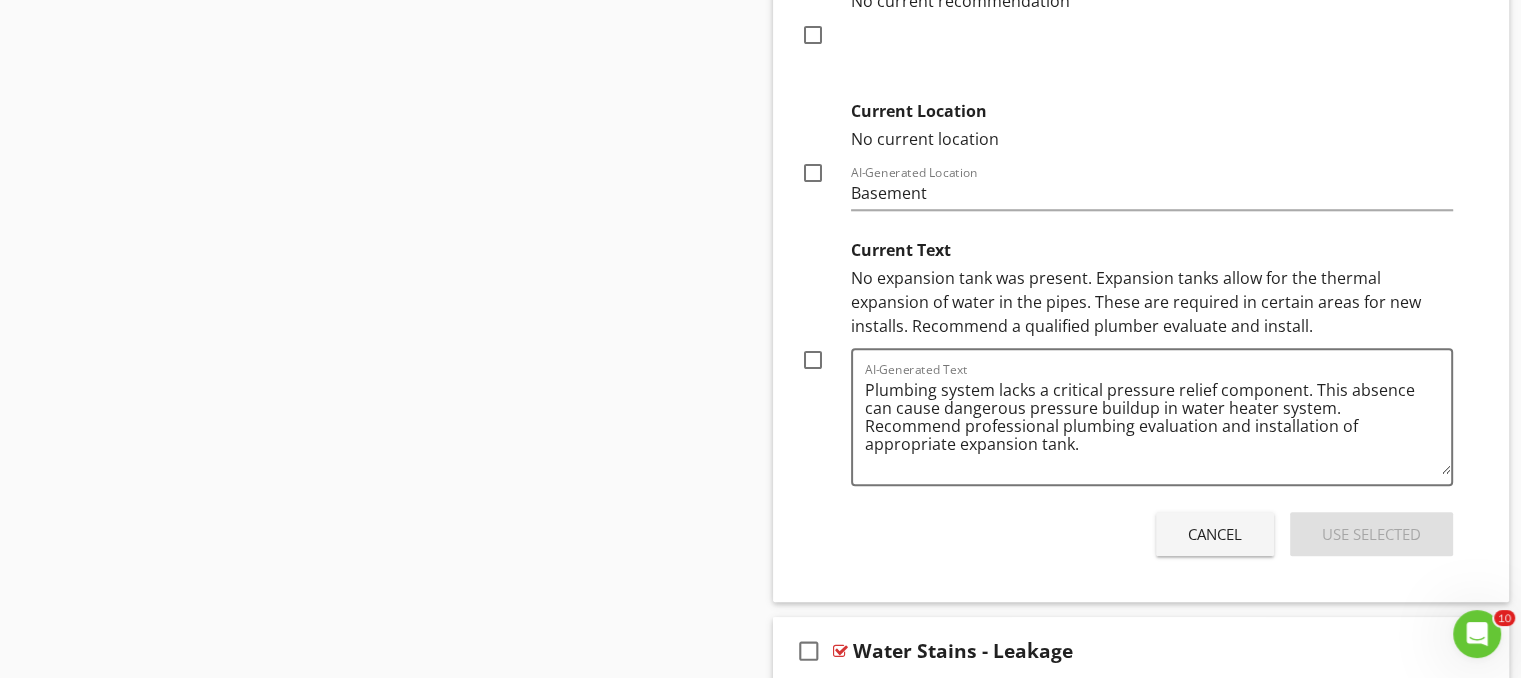 click on "Cancel" at bounding box center [1215, 534] 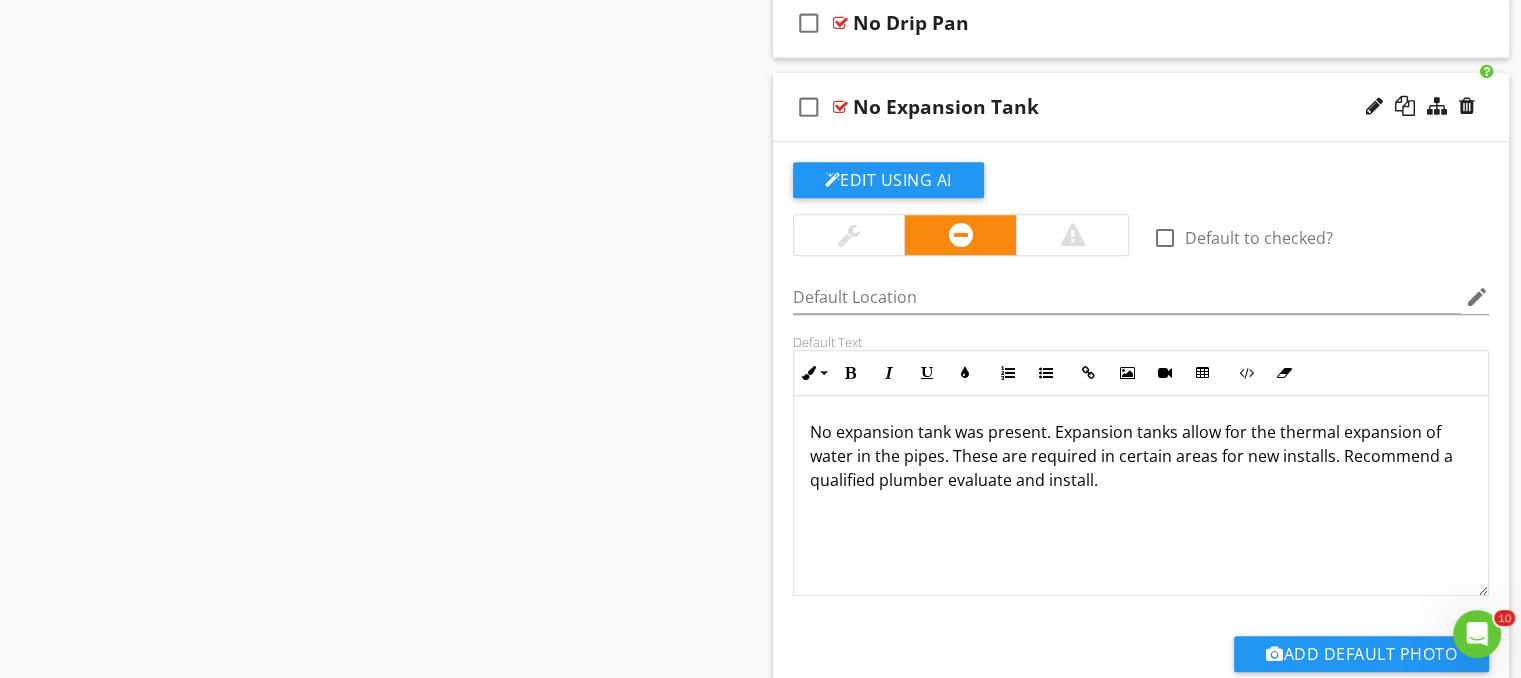 scroll, scrollTop: 1632, scrollLeft: 0, axis: vertical 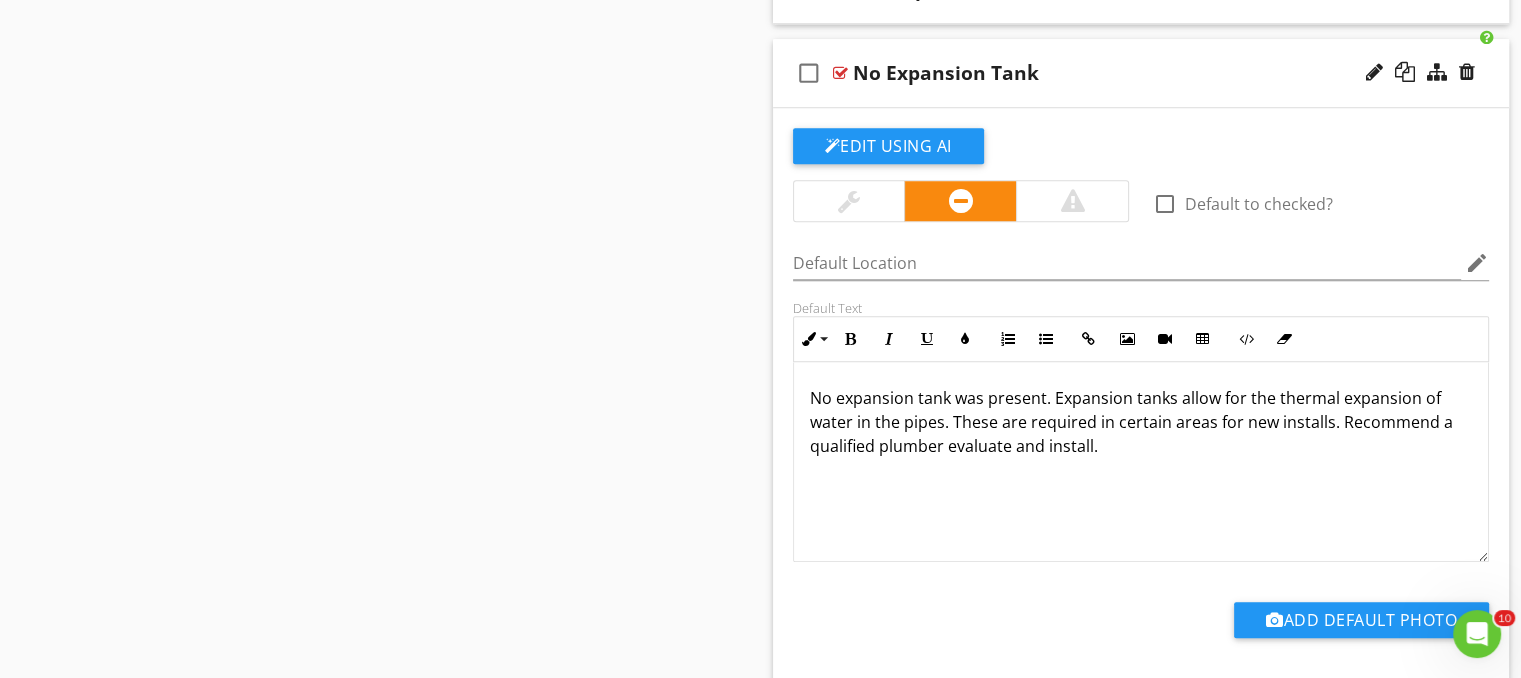 click on "No Expansion Tank" at bounding box center [1114, 73] 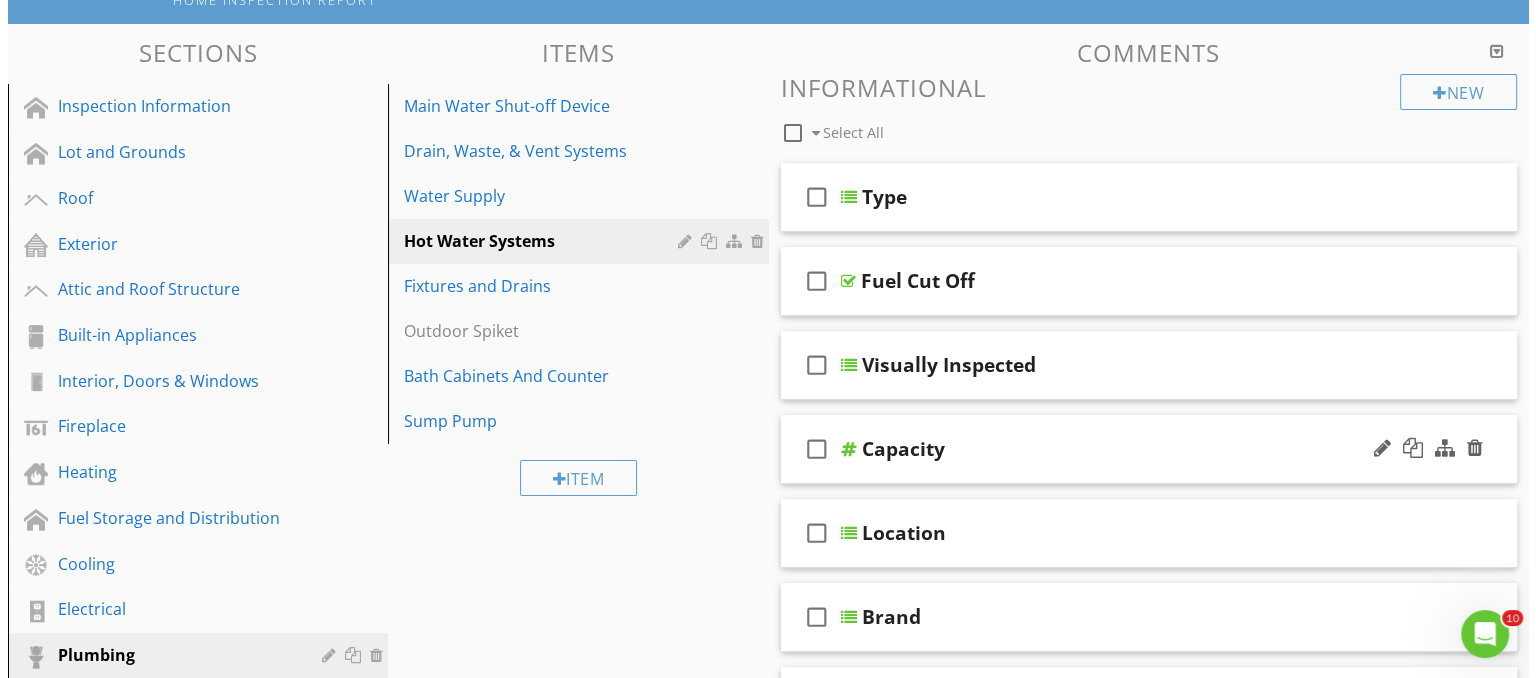 scroll, scrollTop: 232, scrollLeft: 0, axis: vertical 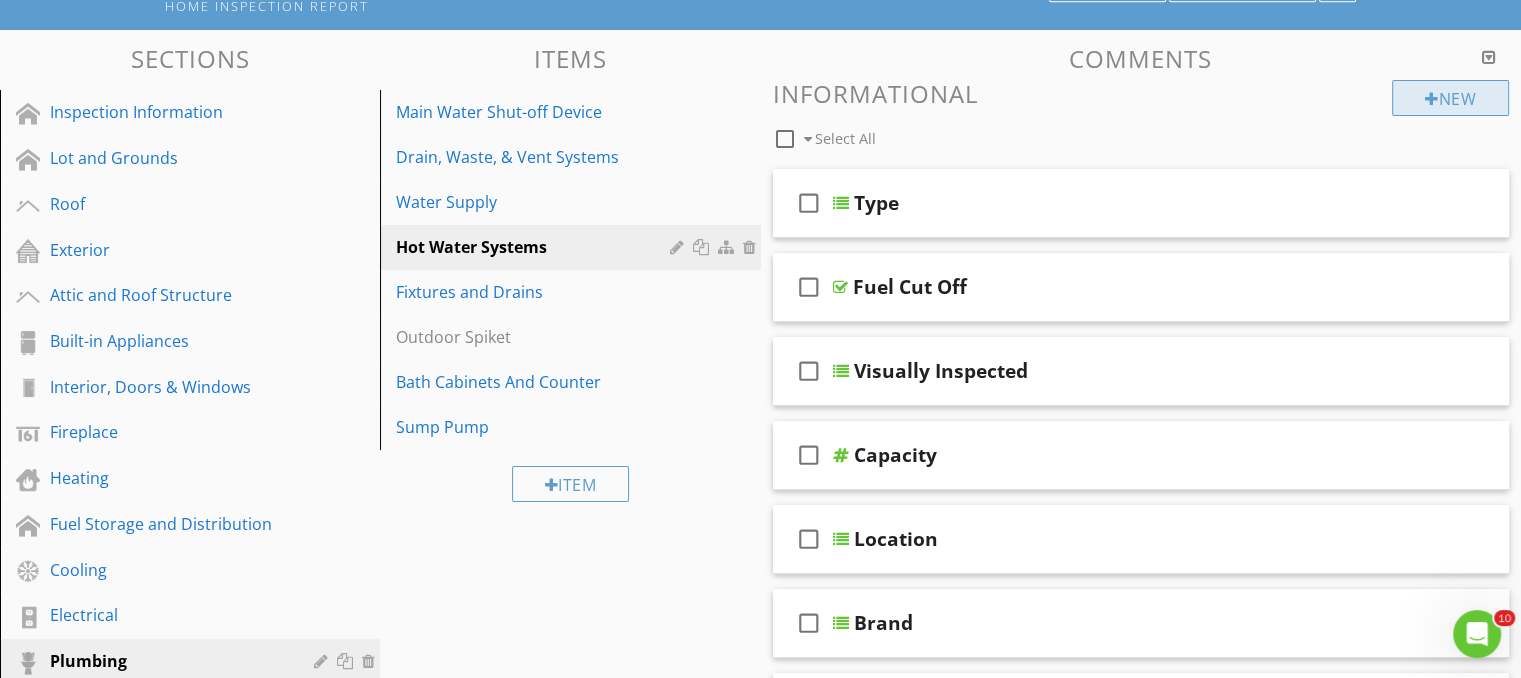 click at bounding box center [1432, 99] 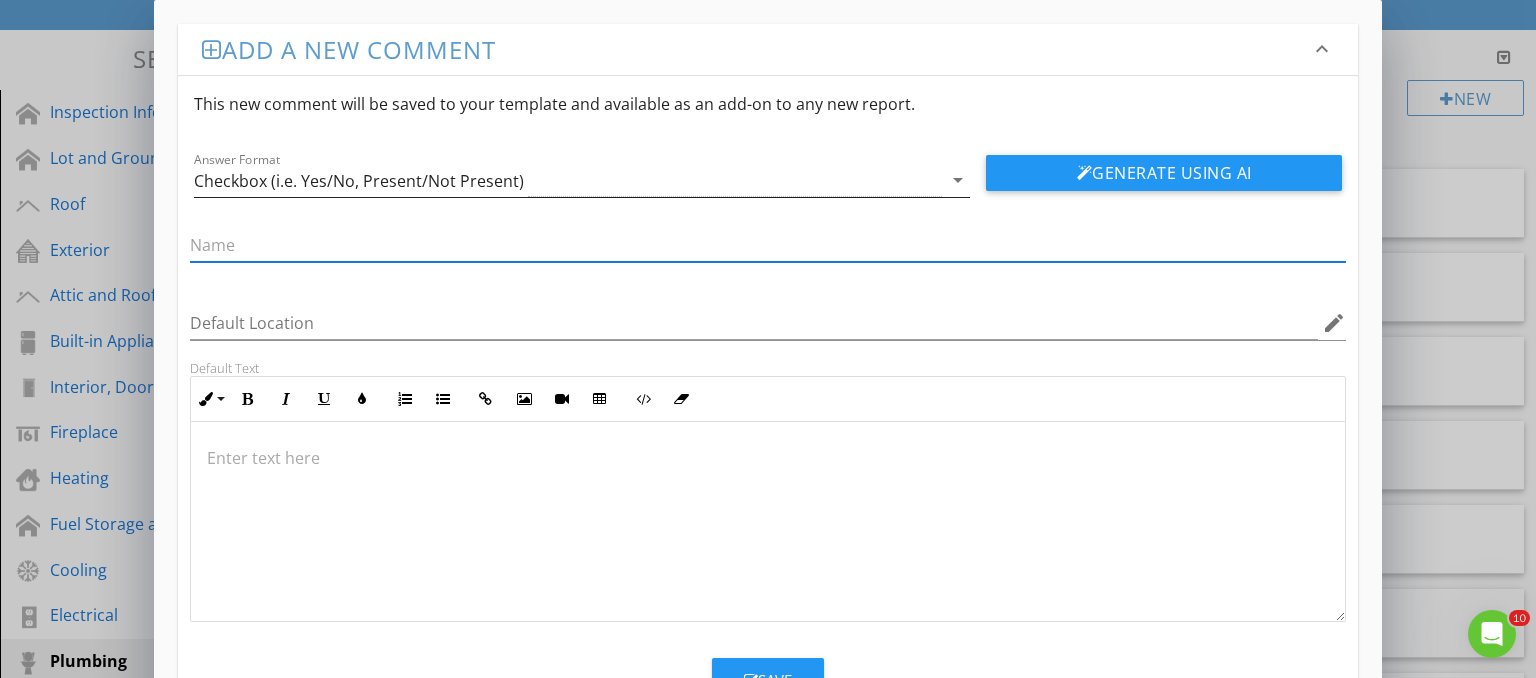 click on "Checkbox (i.e. Yes/No, Present/Not Present)" at bounding box center [359, 181] 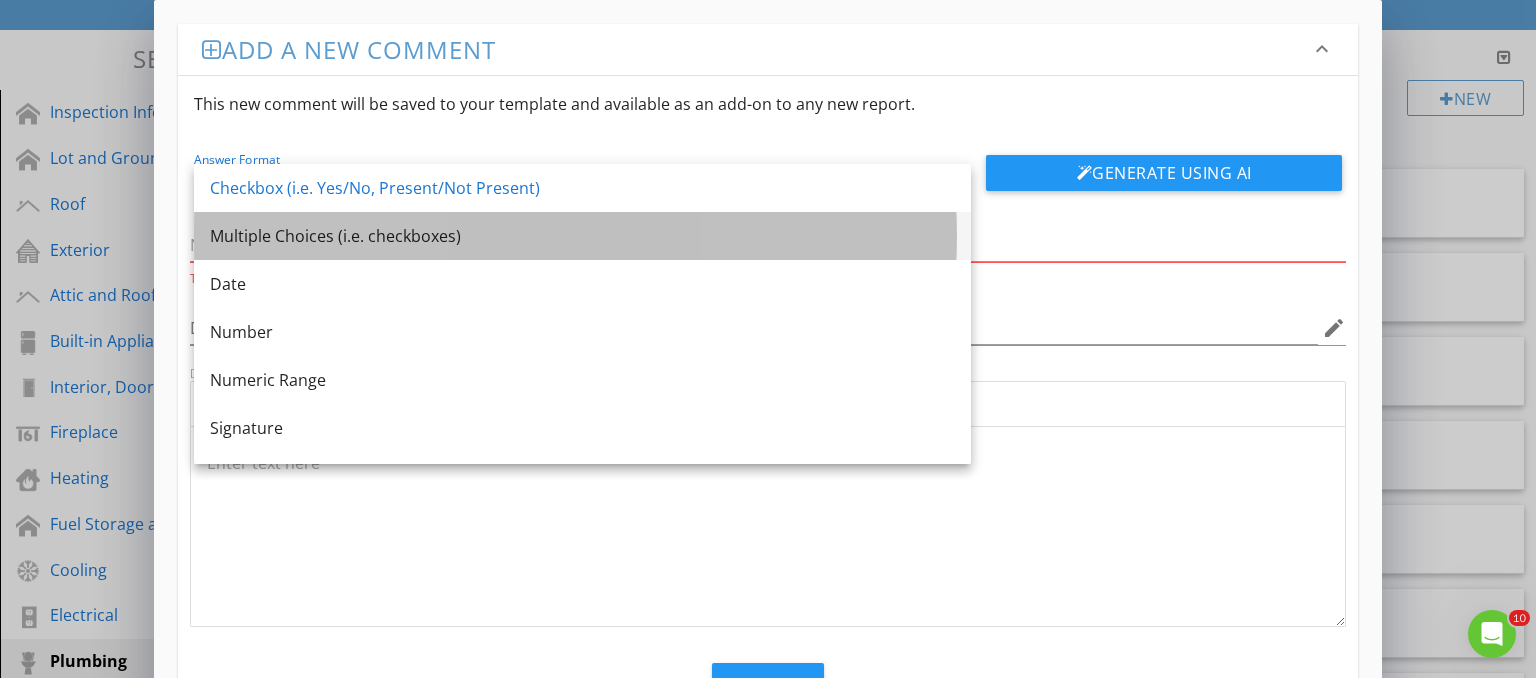 click on "Multiple Choices (i.e. checkboxes)" at bounding box center (582, 236) 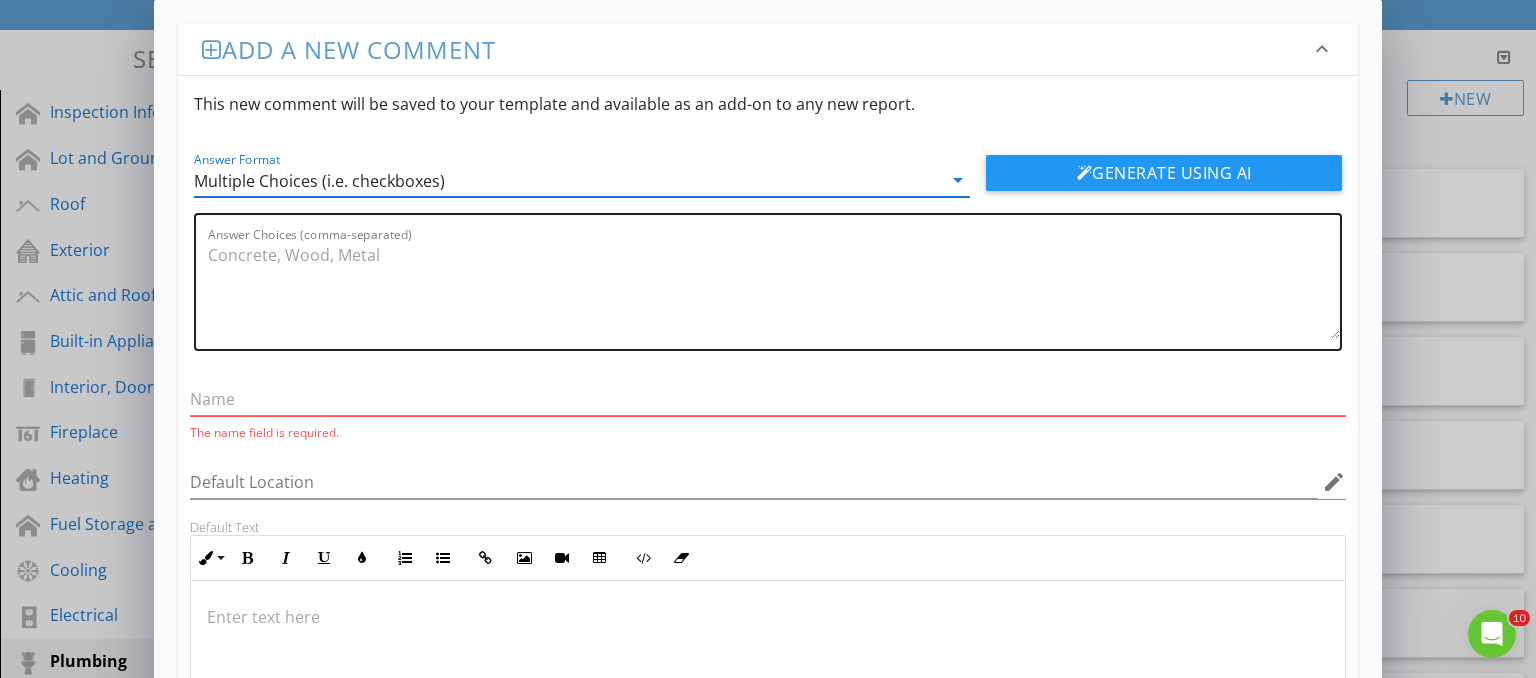 click on "Answer Choices (comma-separated)" at bounding box center [774, 289] 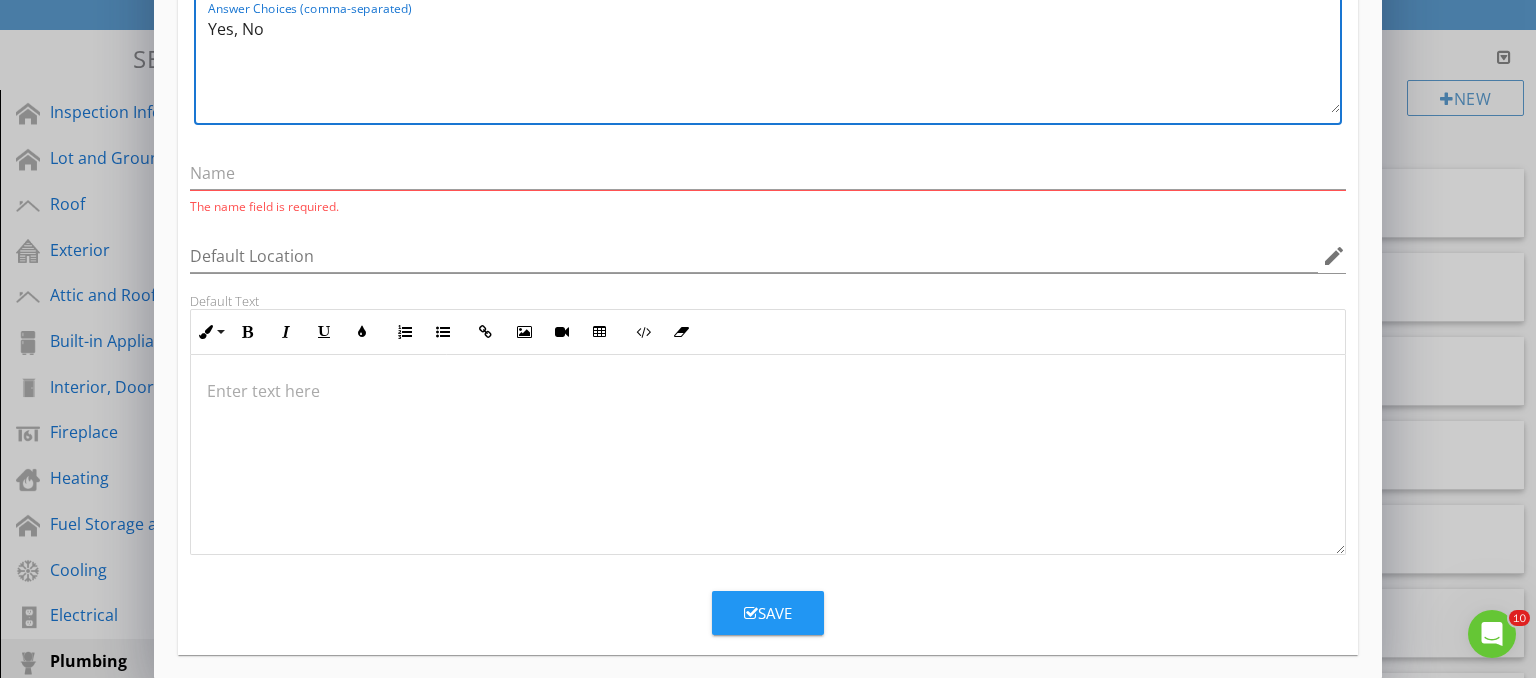 scroll, scrollTop: 236, scrollLeft: 0, axis: vertical 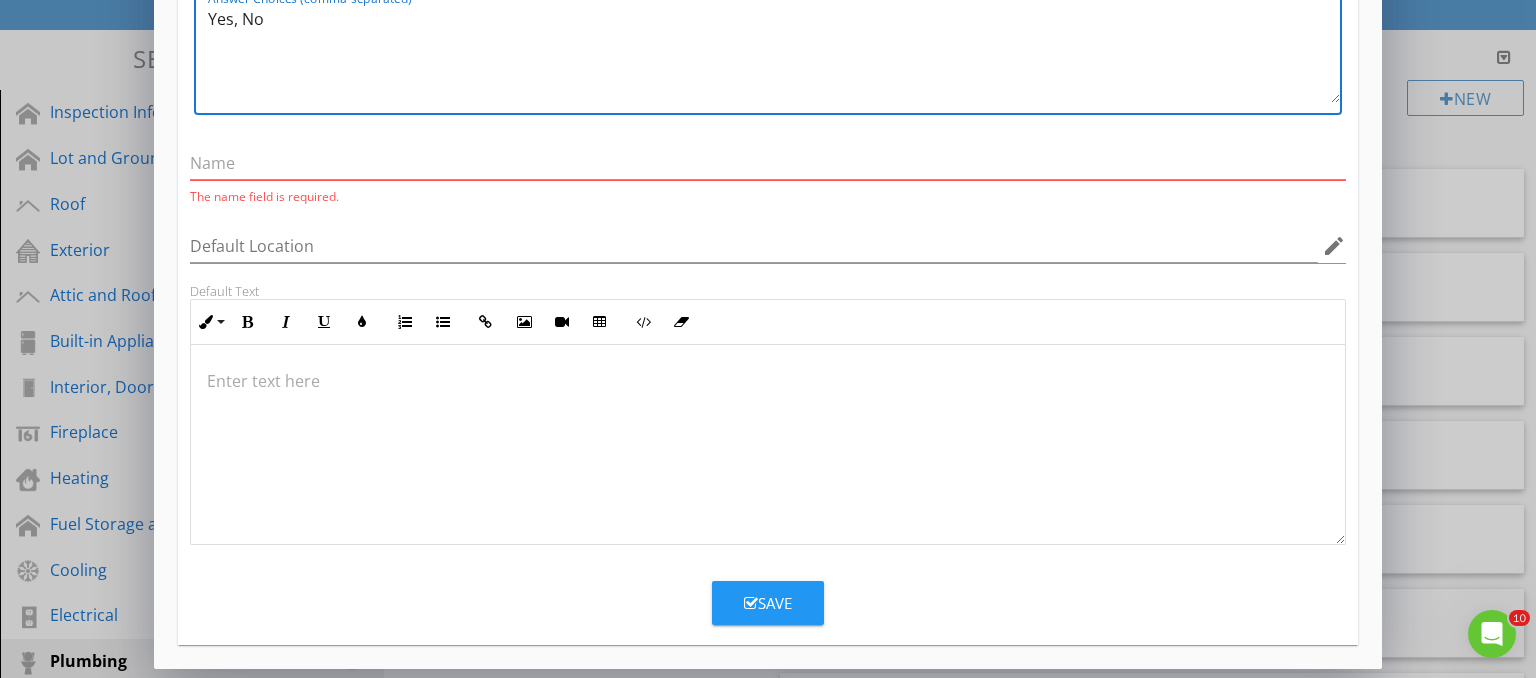 type on "Yes, No" 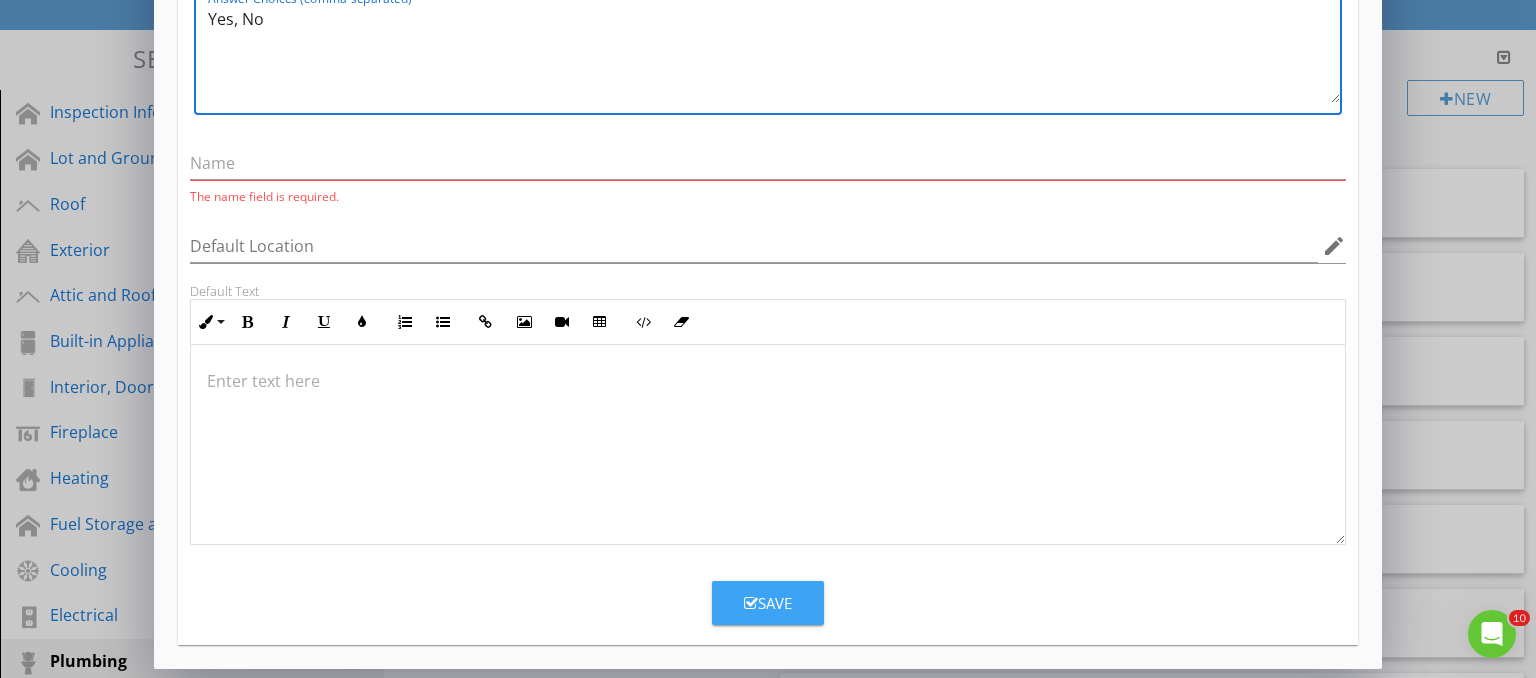 click at bounding box center (751, 603) 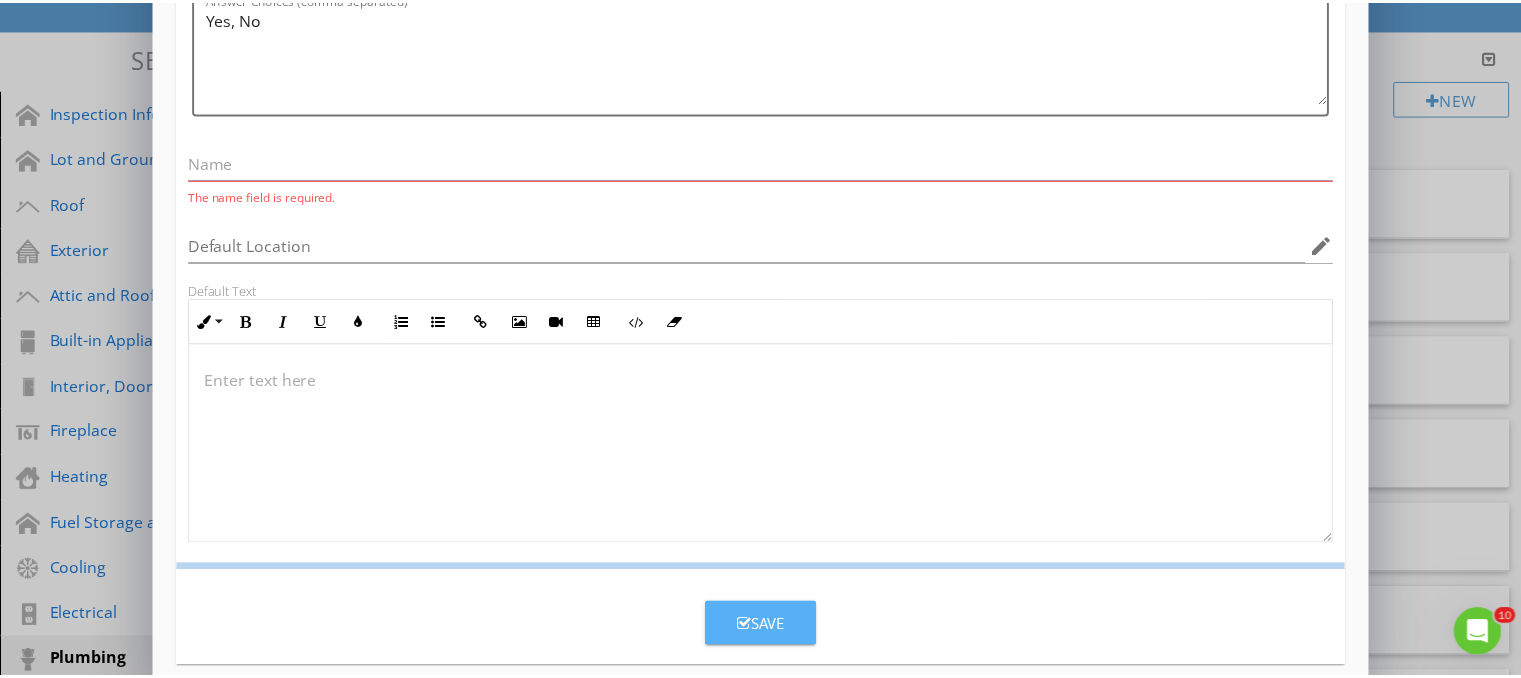 scroll, scrollTop: 140, scrollLeft: 0, axis: vertical 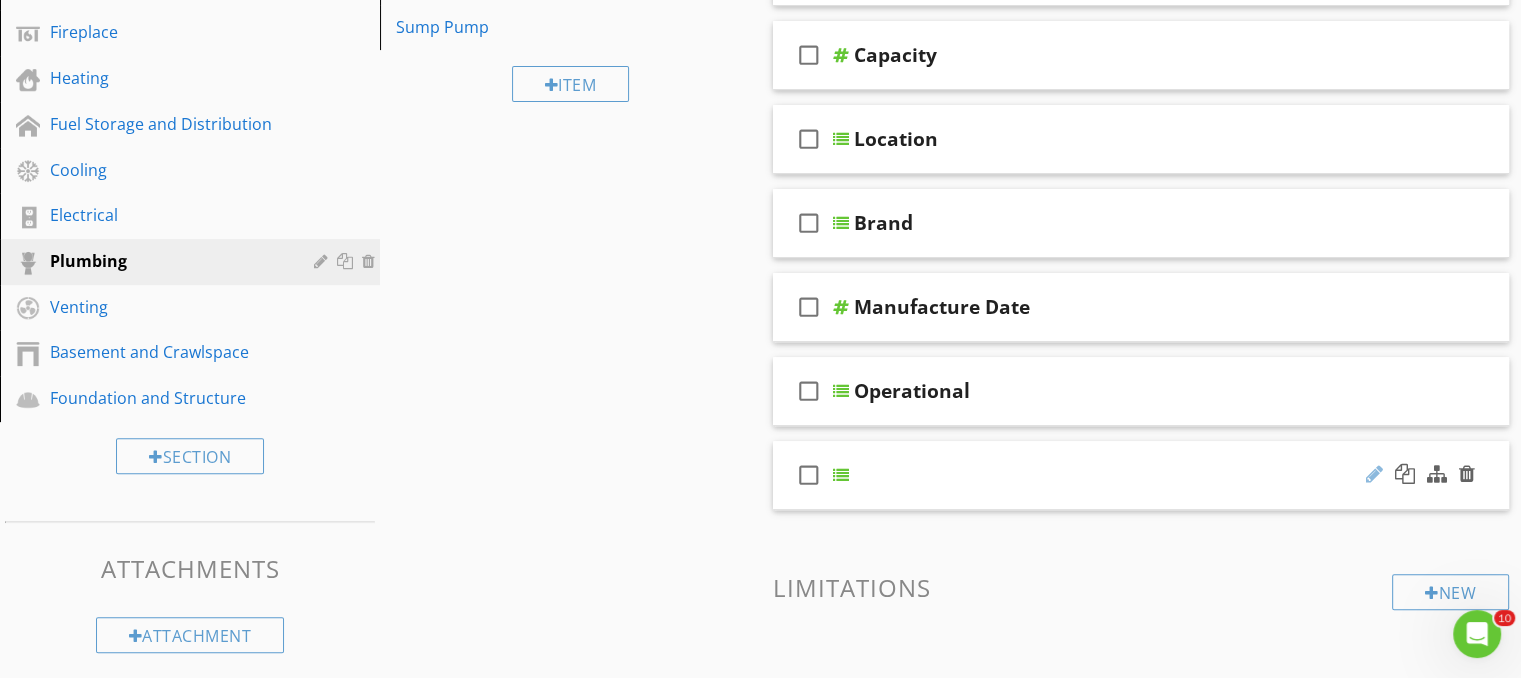 click at bounding box center [1374, 474] 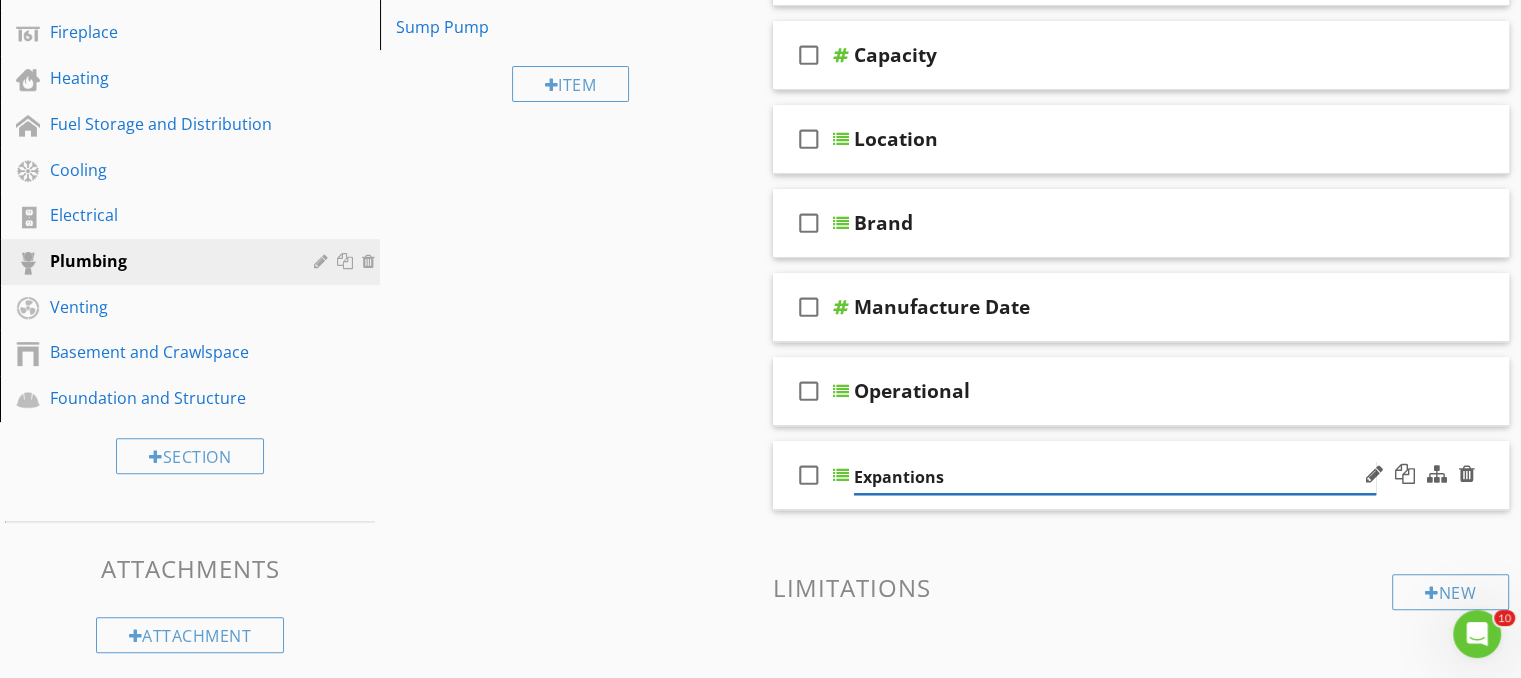 click on "Expantions" at bounding box center (1115, 477) 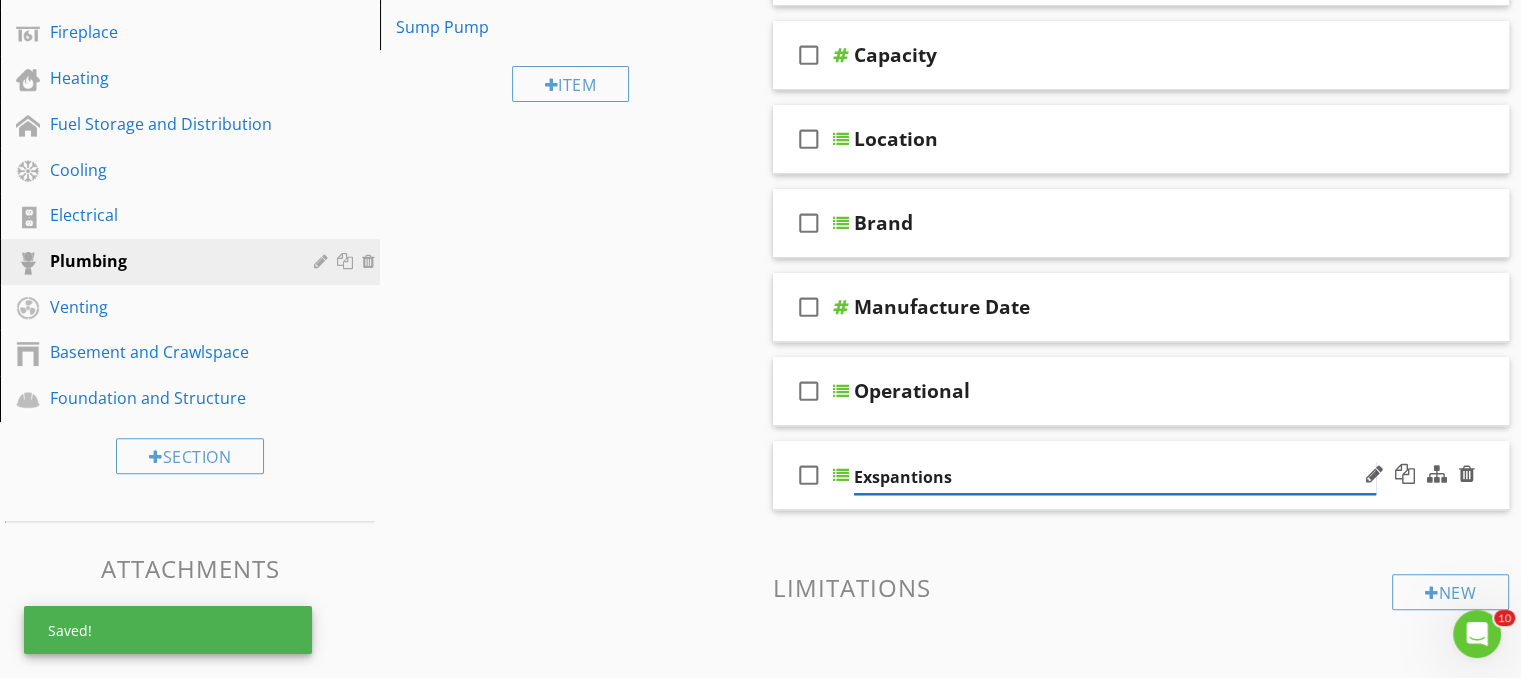 click on "Exspantions" at bounding box center (1115, 477) 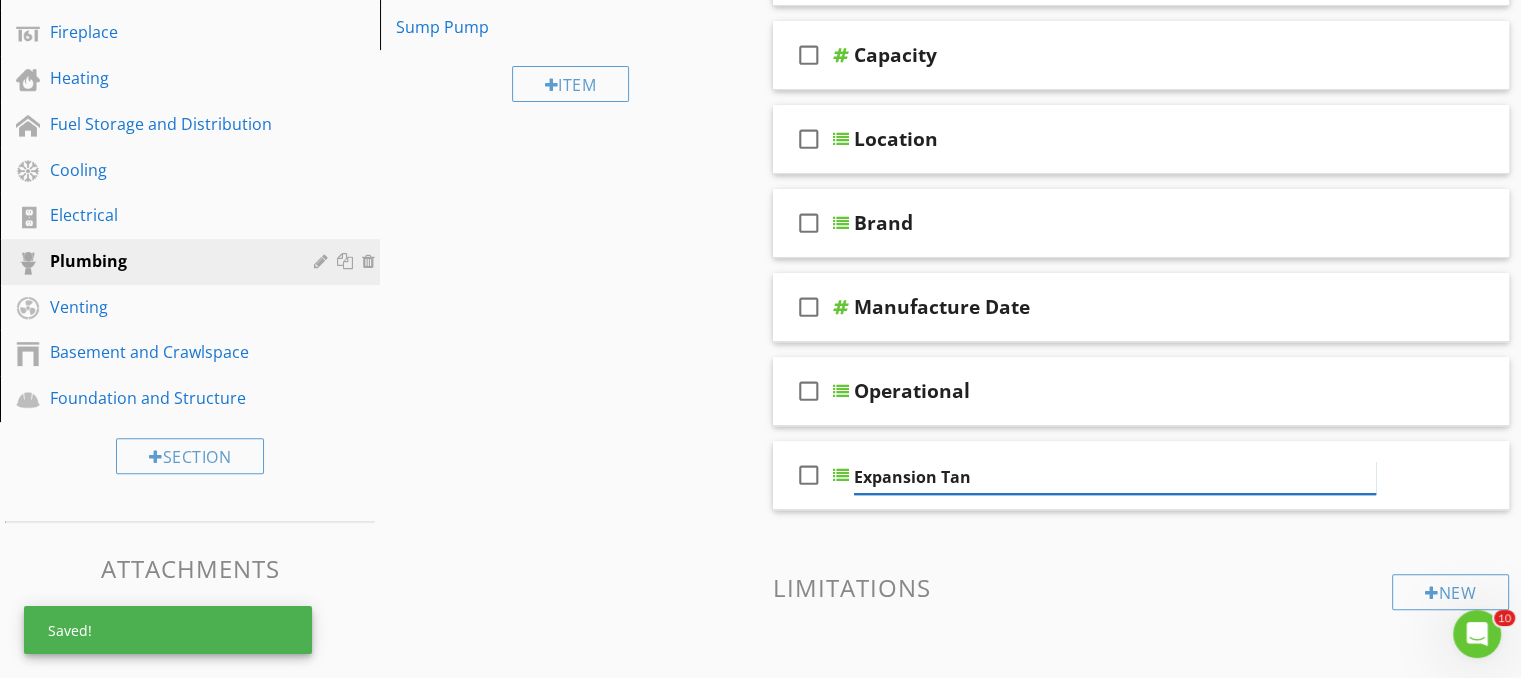 type on "Expansion Tank" 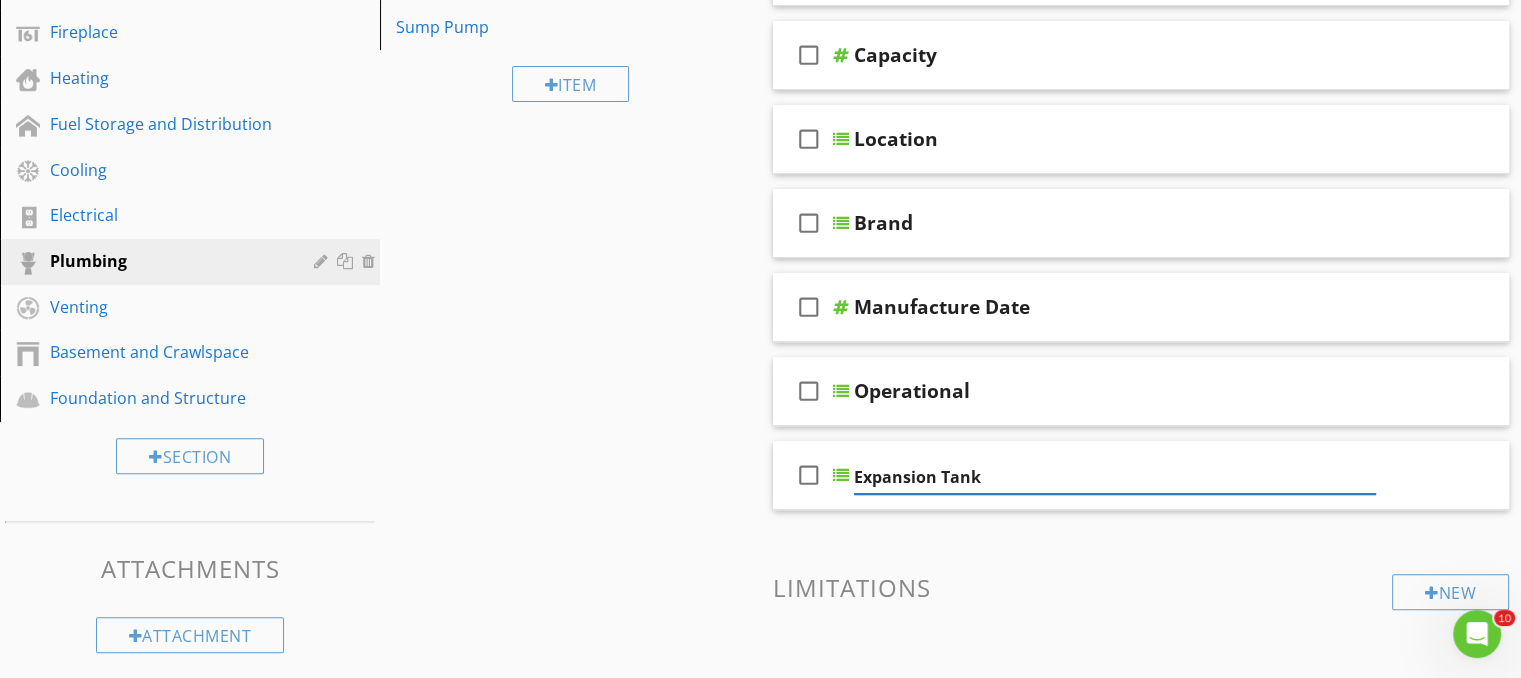 click on "Sections
Inspection Information           Lot and Grounds           Roof           Exterior           Attic and Roof Structure           Built-in Appliances            Interior, Doors & Windows            Fireplace           Heating           Fuel Storage and Distribution           Cooling           Electrical           Plumbing           Venting           Basement and Crawlspace           Foundation and Structure
Section
Attachments
Attachment
Items
Main Water Shut-off Device           Drain, Waste, & Vent Systems           Water Supply           Hot Water Systems           Fixtures and Drains           Outdoor Spiket           Bath Cabinets And Counter           Sump Pump
Item
Comments
New
Informational   check_box_outline_blank     Select All       check_box_outline_blank" at bounding box center (760, 695) 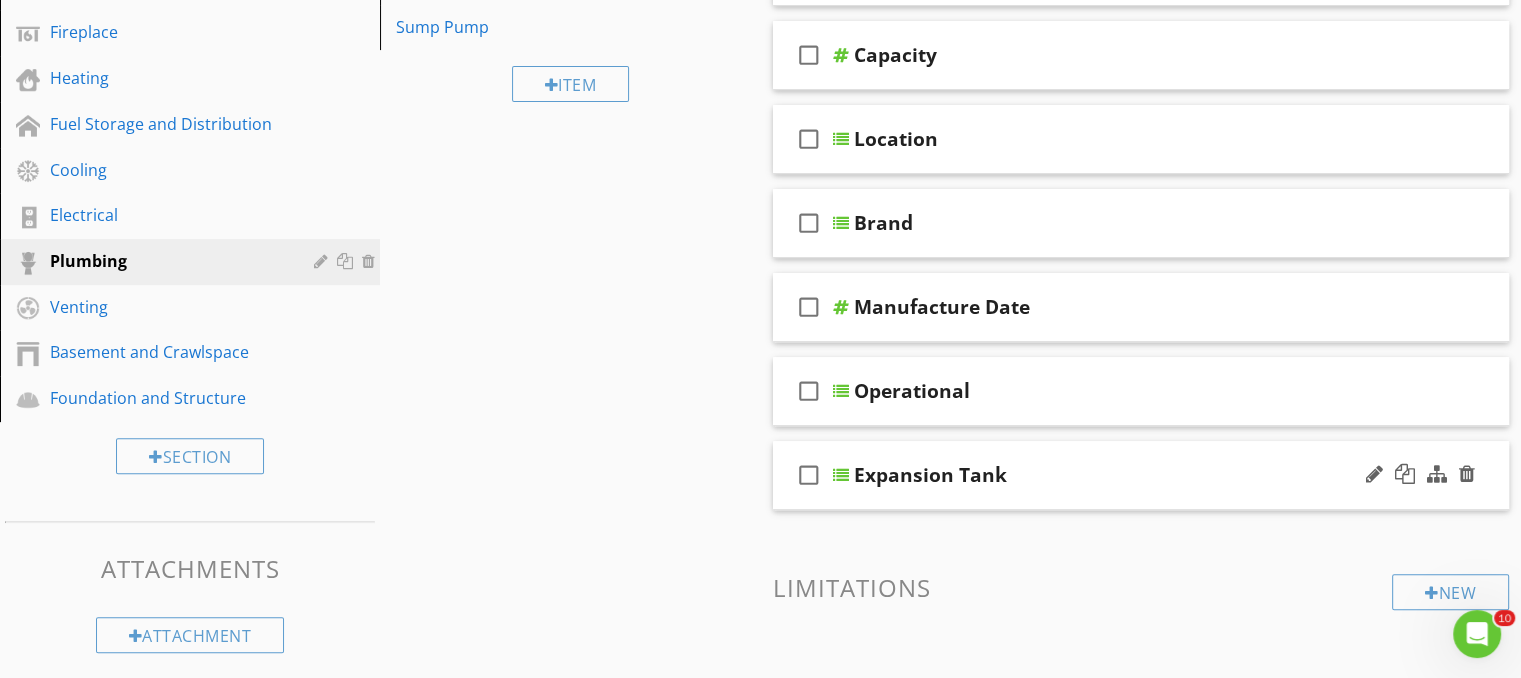 click at bounding box center (841, 475) 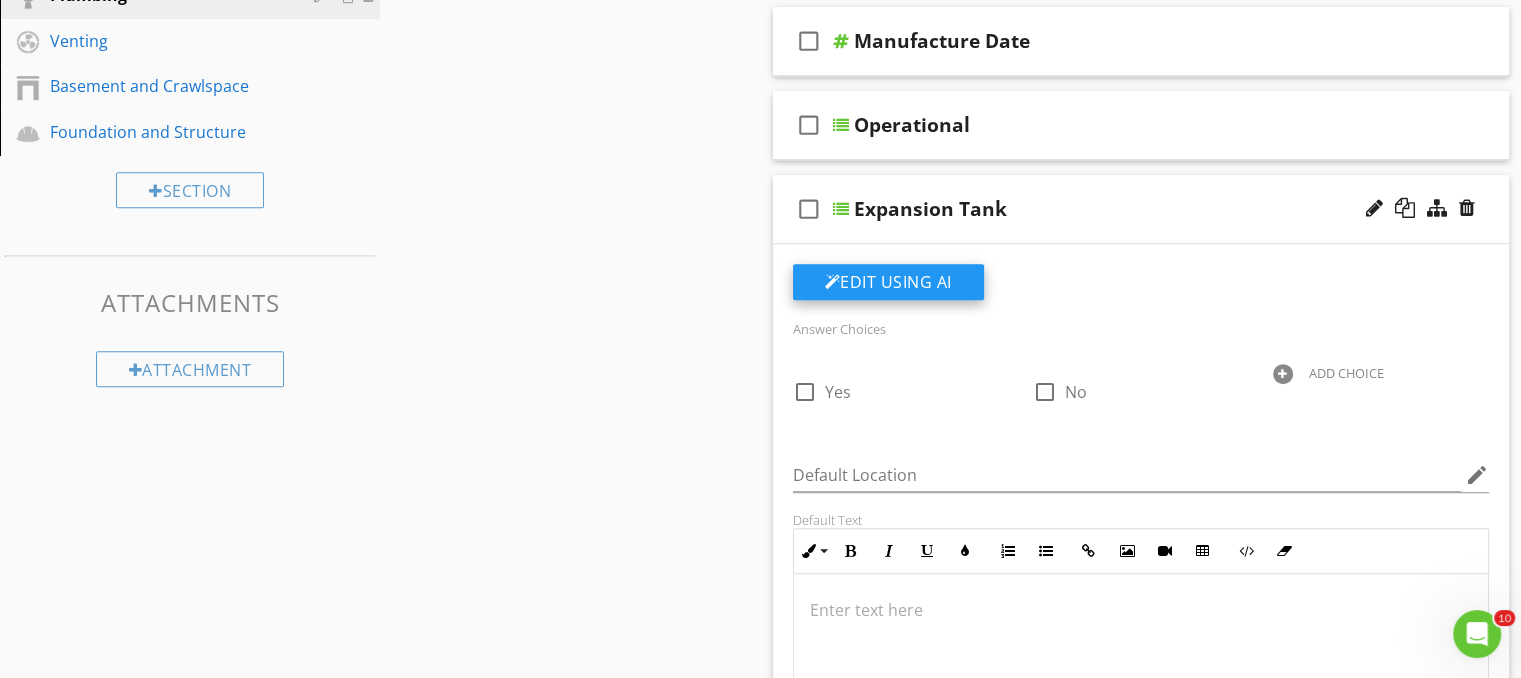 scroll, scrollTop: 932, scrollLeft: 0, axis: vertical 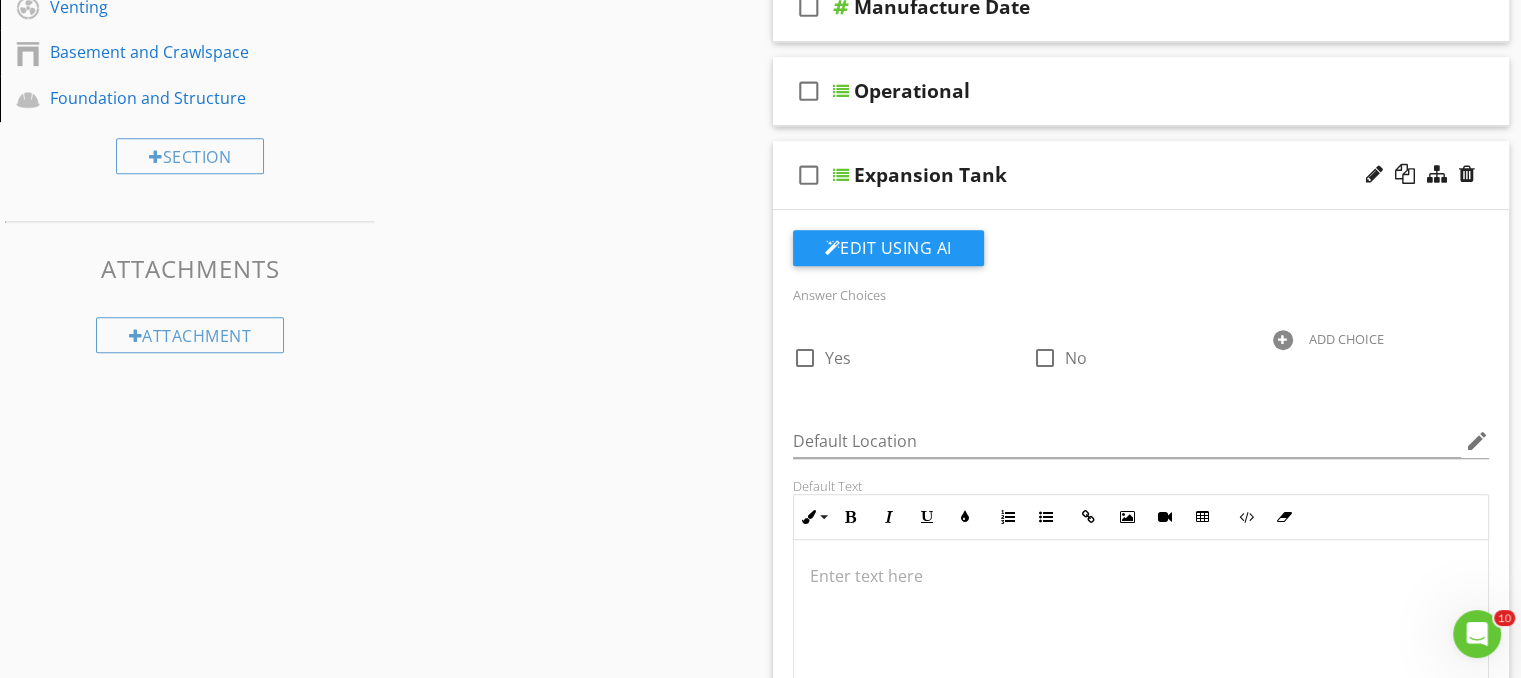 click on "Expansion Tank" at bounding box center [1115, 175] 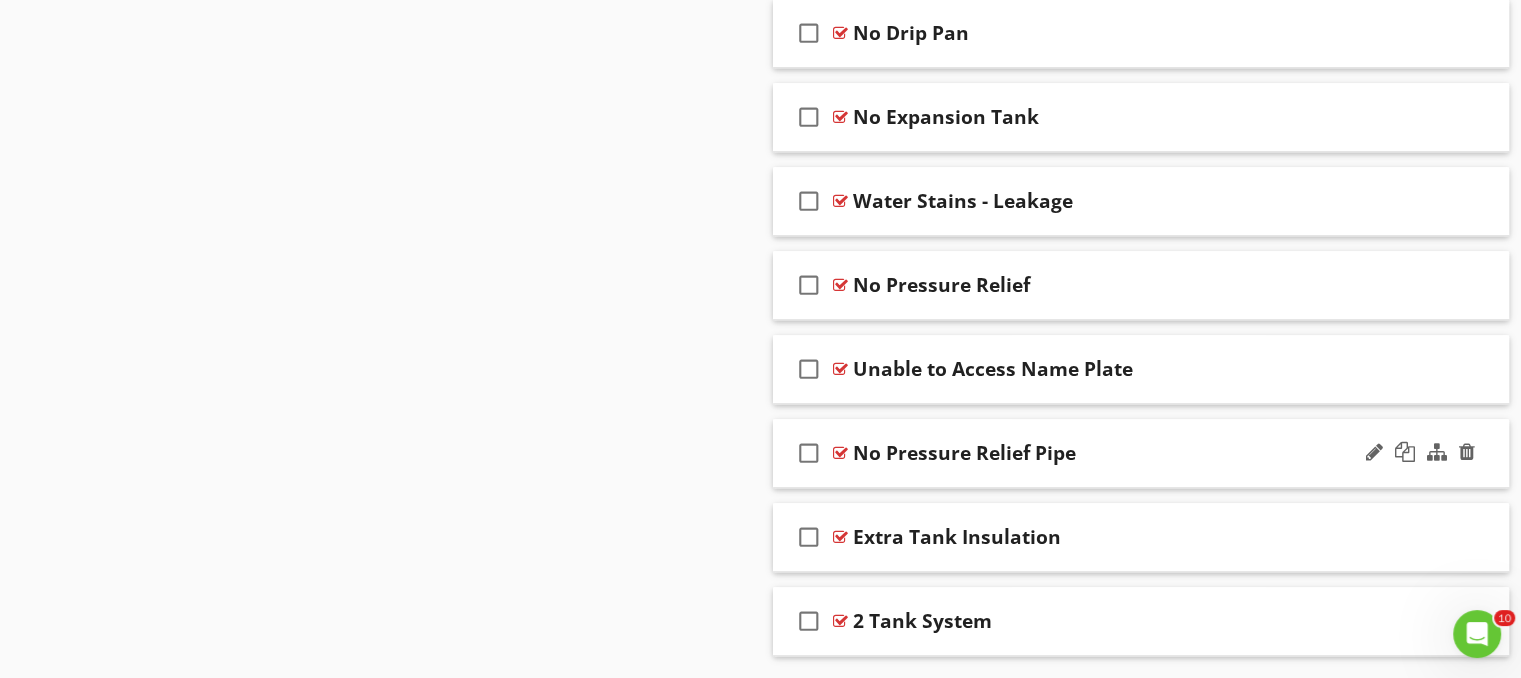scroll, scrollTop: 1730, scrollLeft: 0, axis: vertical 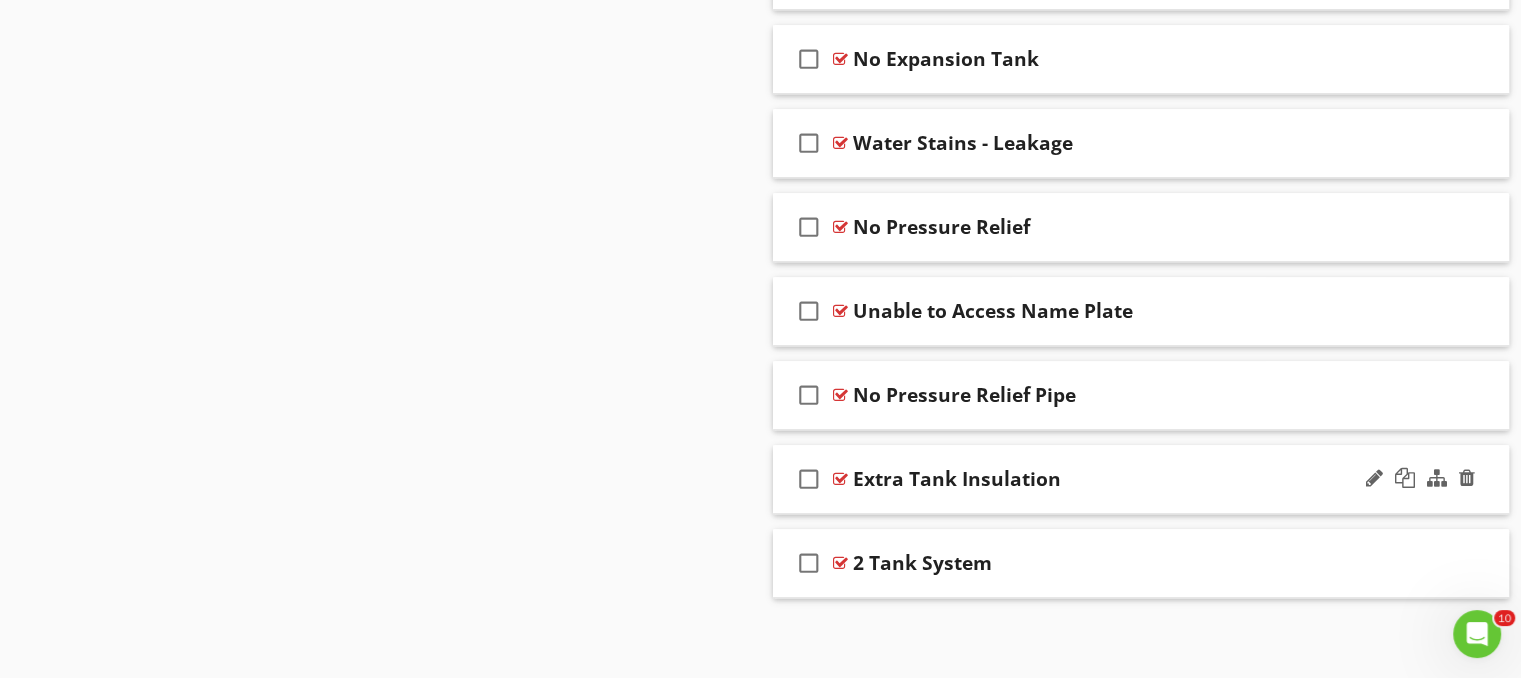 click on "Extra Tank Insulation" at bounding box center (1114, 479) 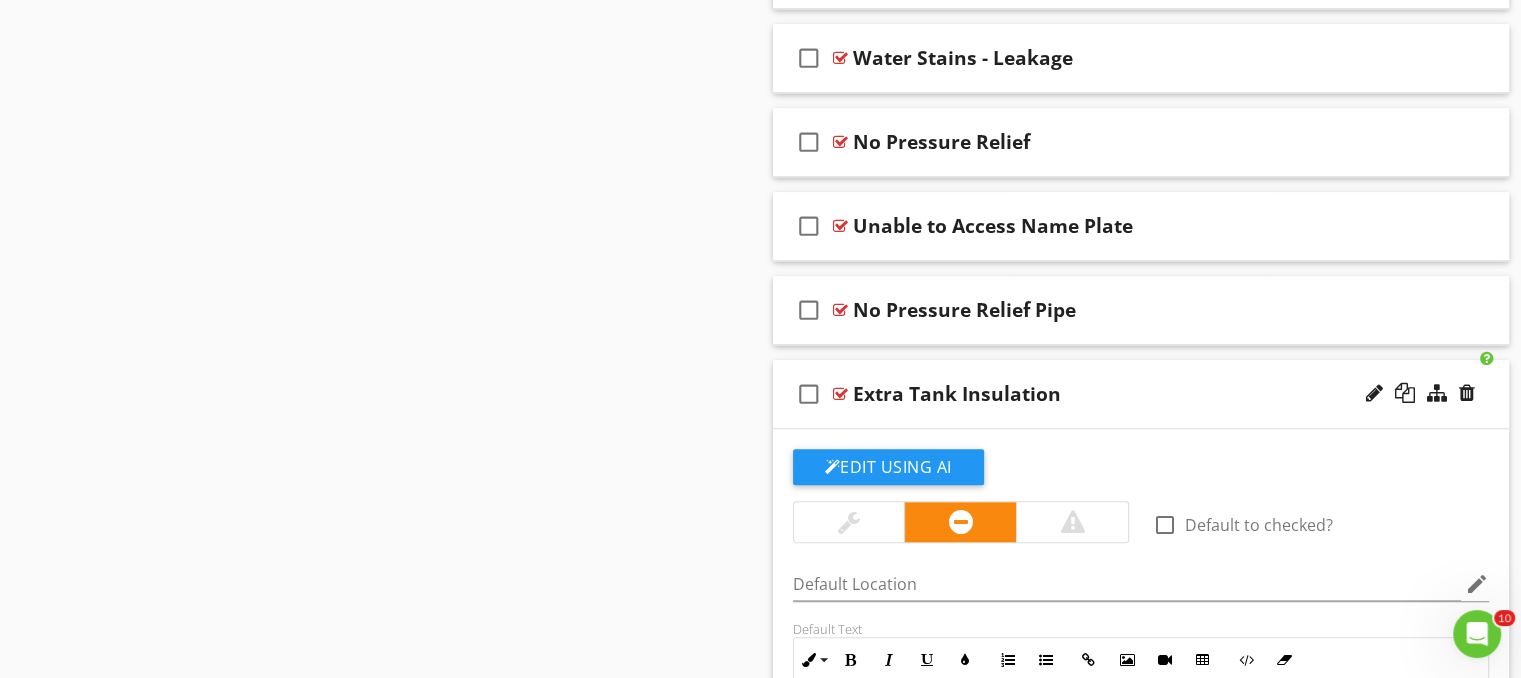 scroll, scrollTop: 2030, scrollLeft: 0, axis: vertical 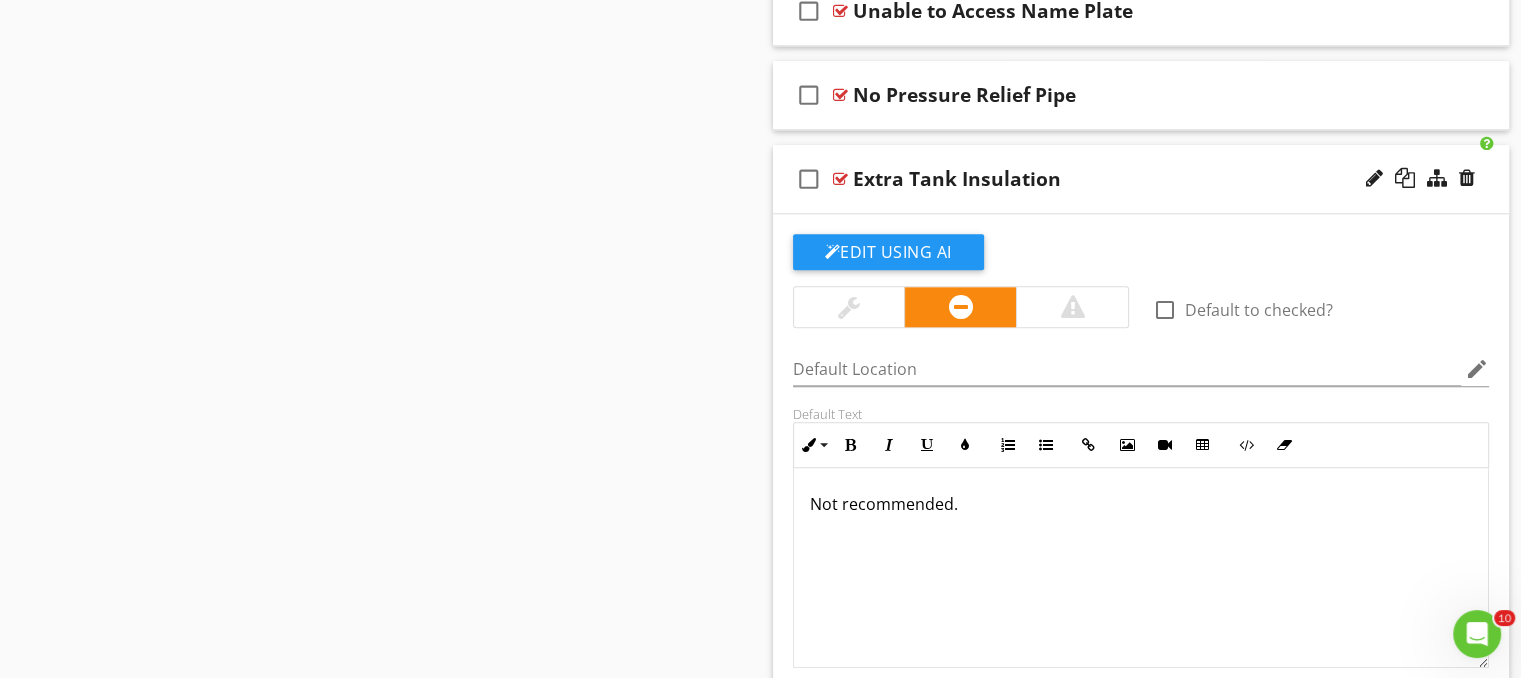 click on "Not recommended." at bounding box center [1141, 504] 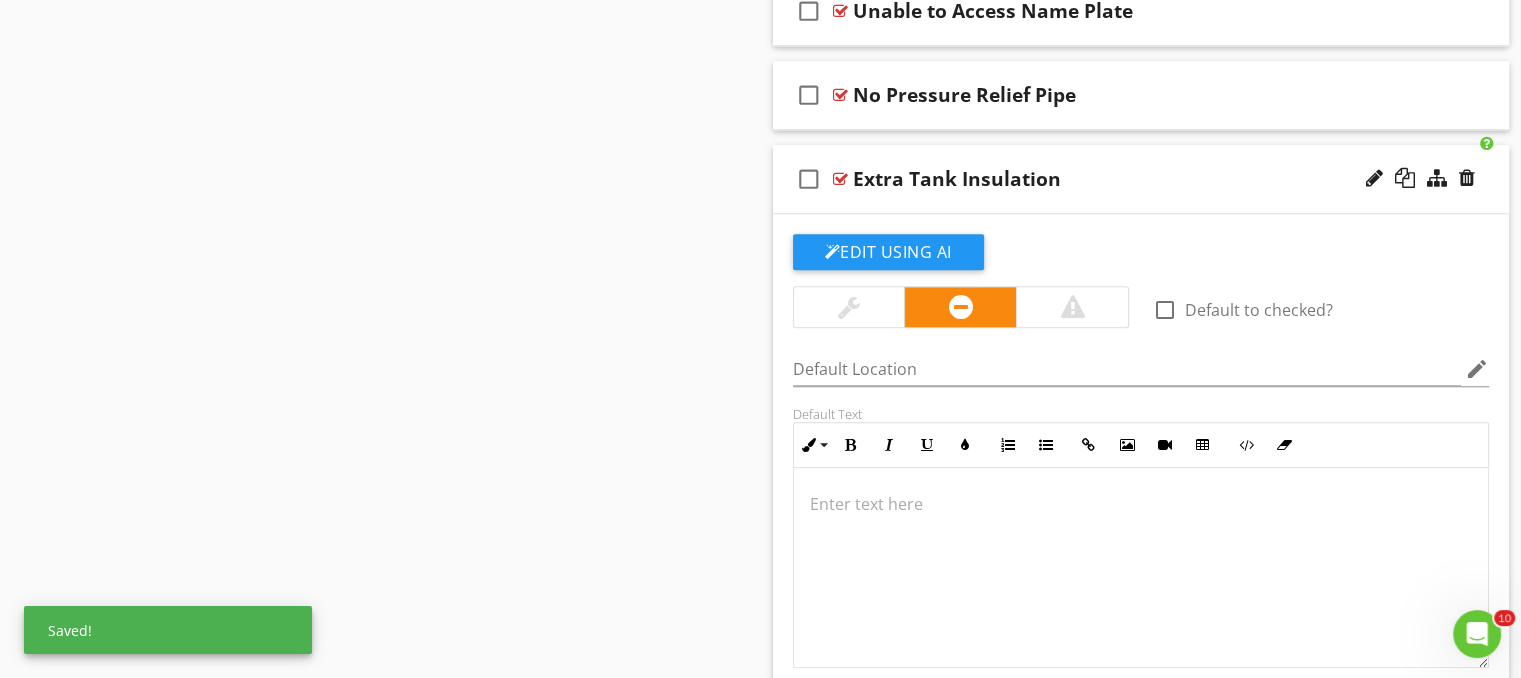 type 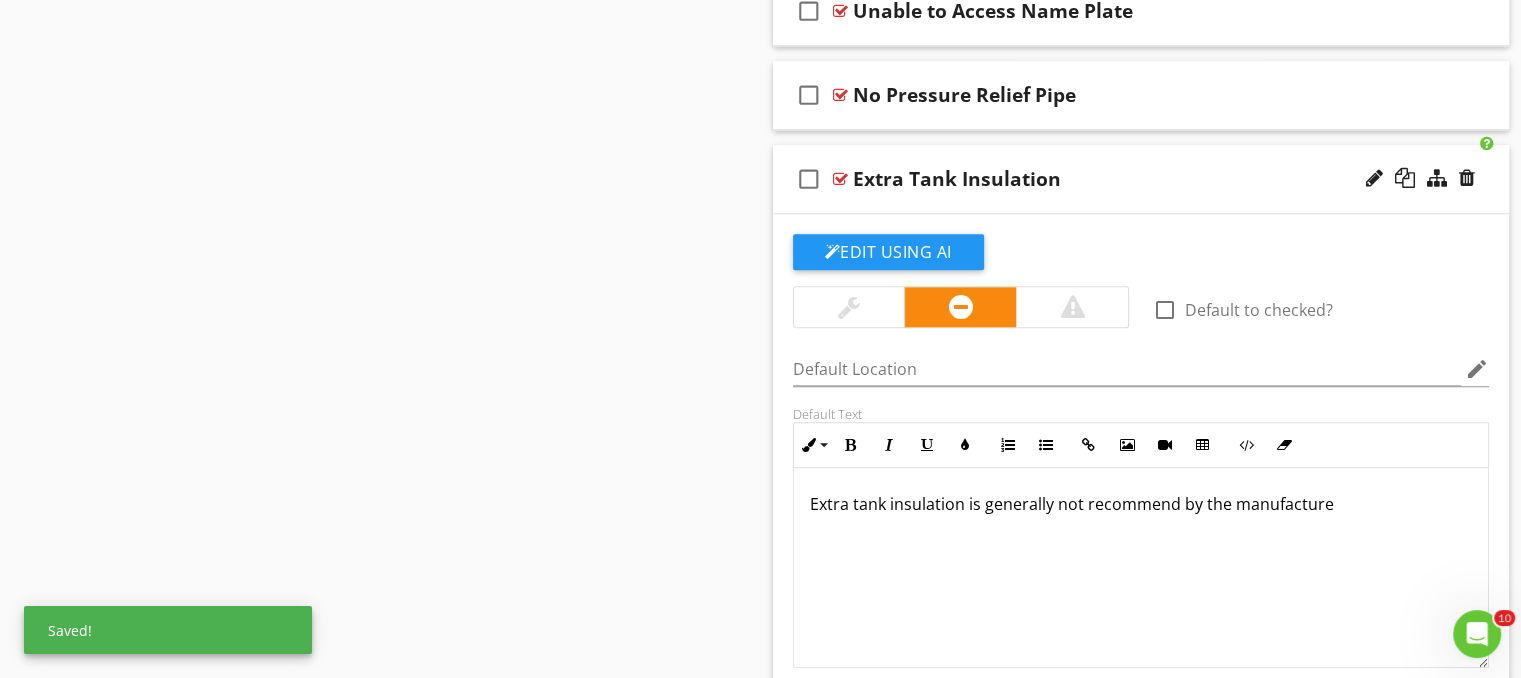 click on "Extra tank insulation is generally not recommend by the manufacture" at bounding box center [1141, 504] 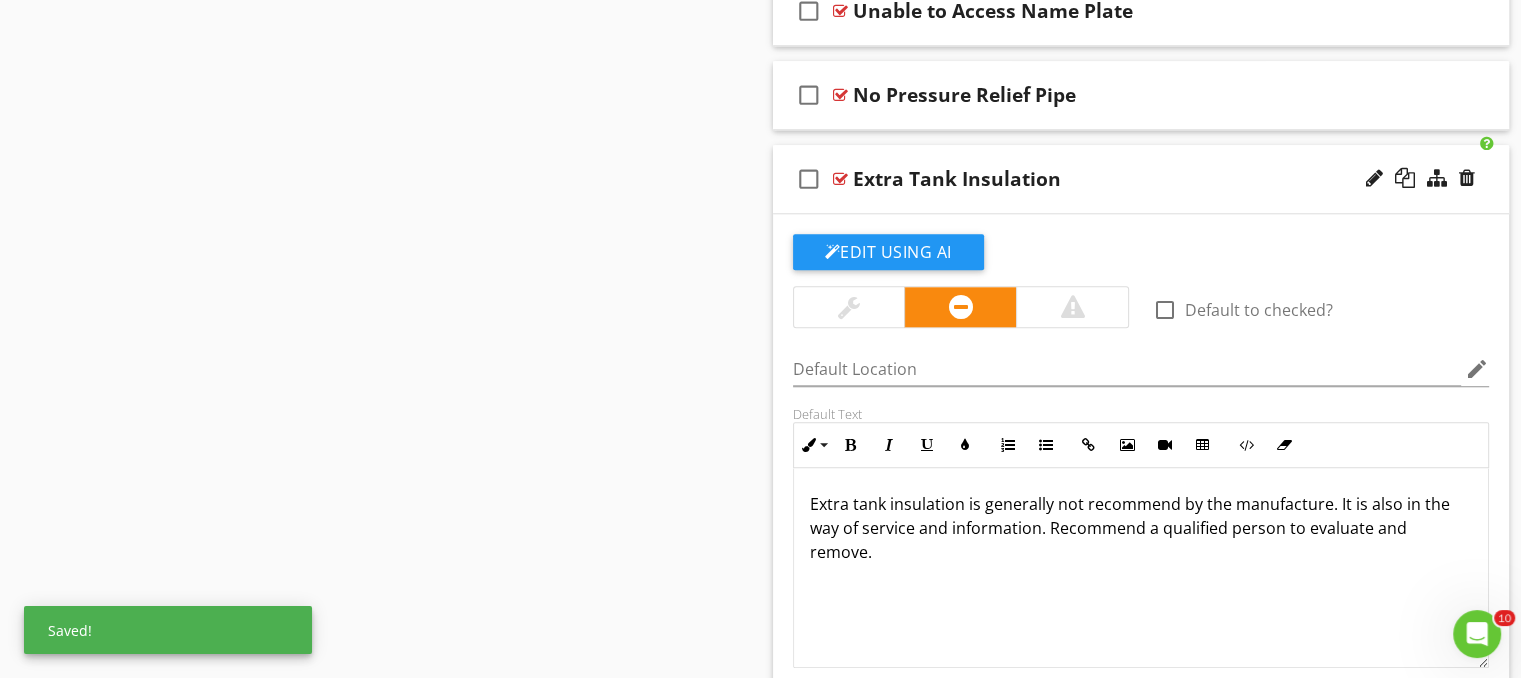 scroll, scrollTop: 0, scrollLeft: 0, axis: both 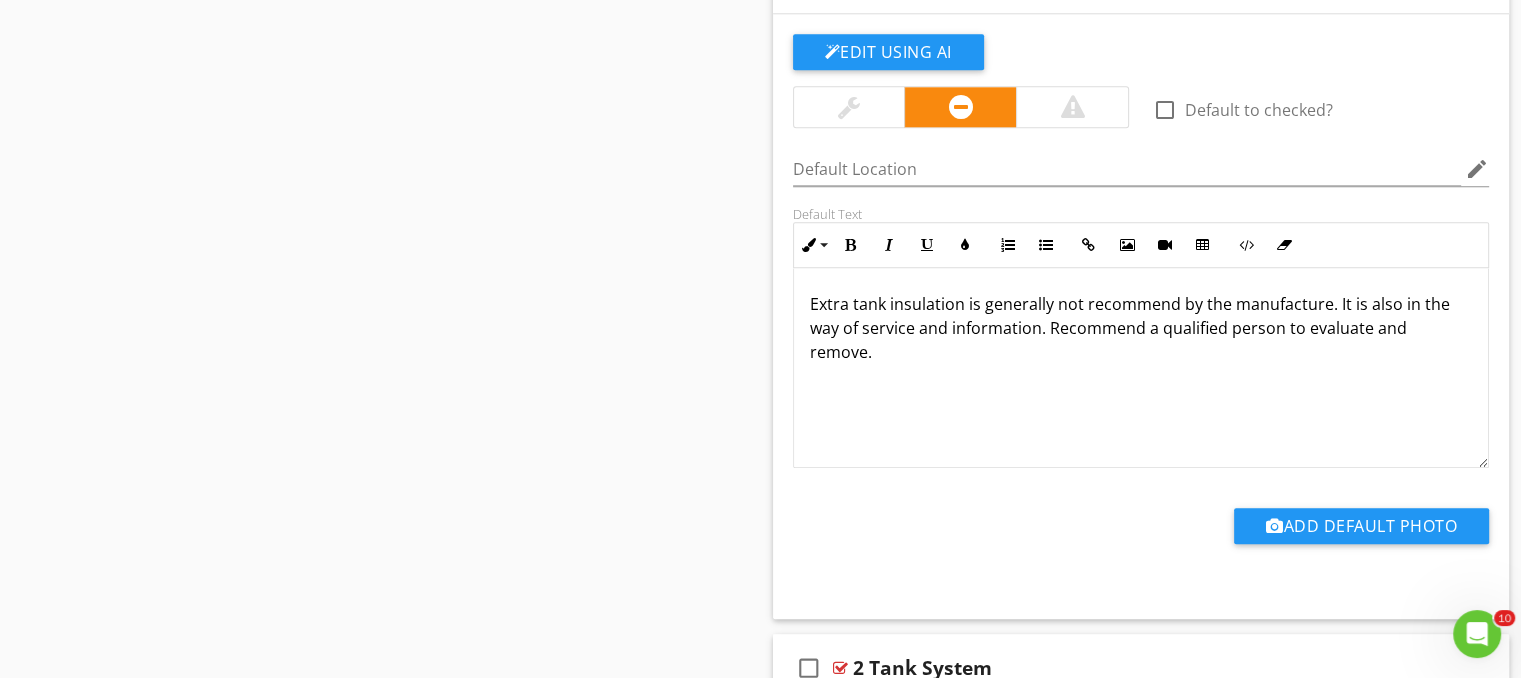 click on "Extra tank insulation is generally not recommend by the manufacture. It is also in the way of service and information. Recommend a qualified person to evaluate and remove." at bounding box center [1141, 368] 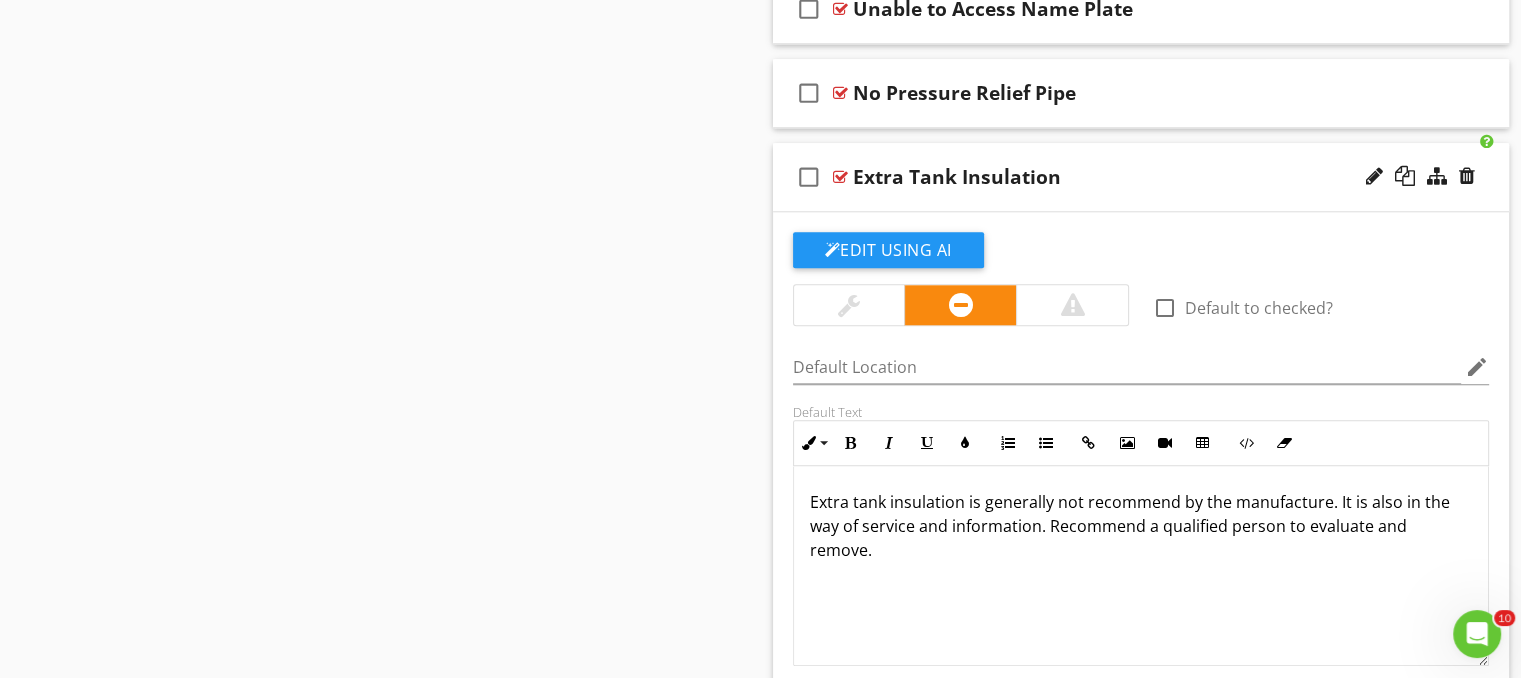 scroll, scrollTop: 2030, scrollLeft: 0, axis: vertical 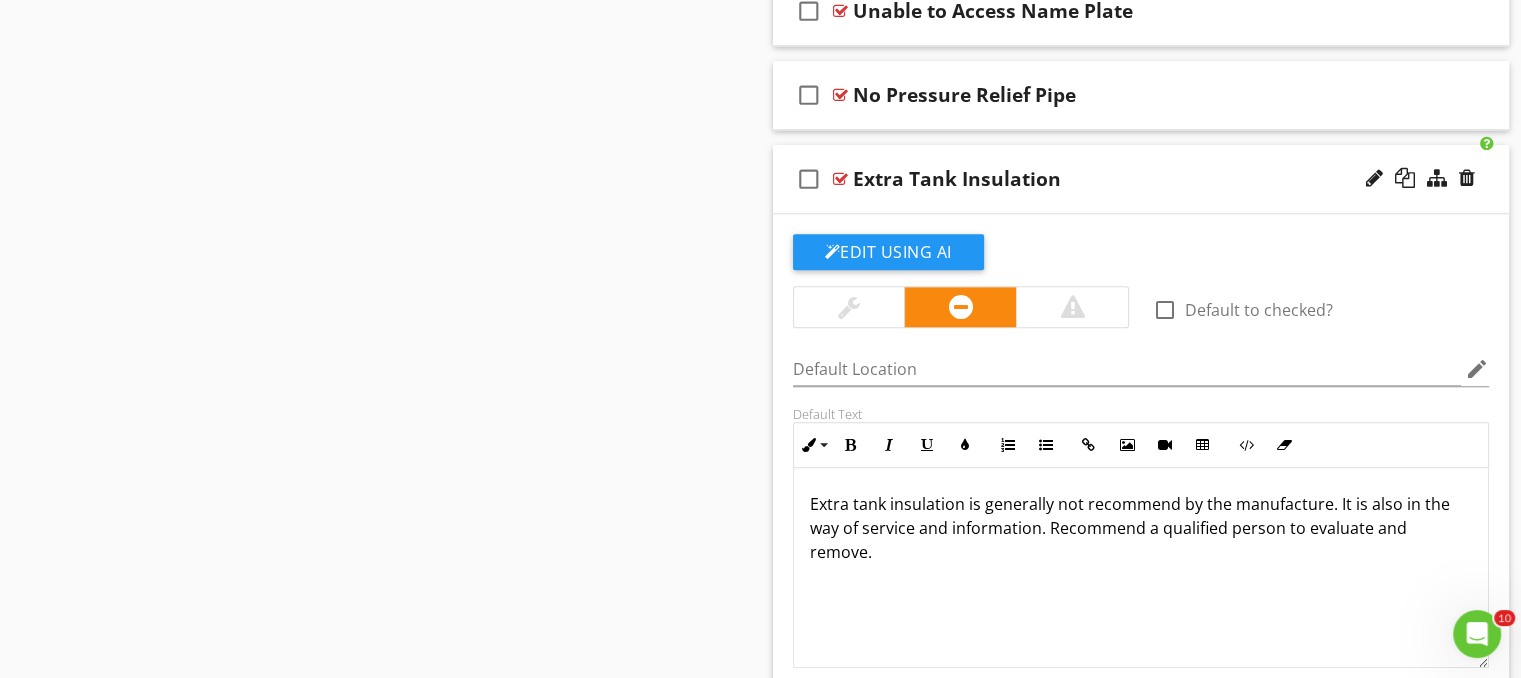click on "Extra Tank Insulation" at bounding box center [1114, 179] 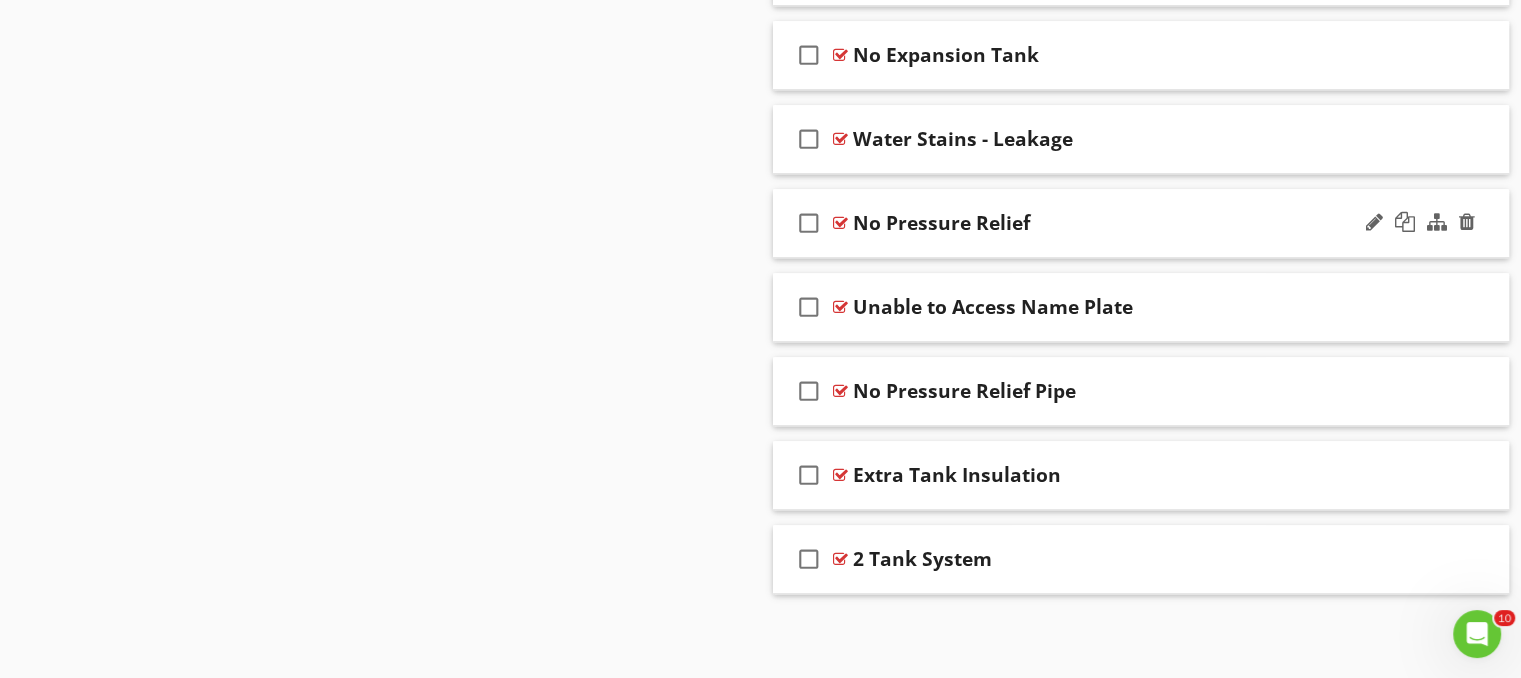scroll, scrollTop: 1730, scrollLeft: 0, axis: vertical 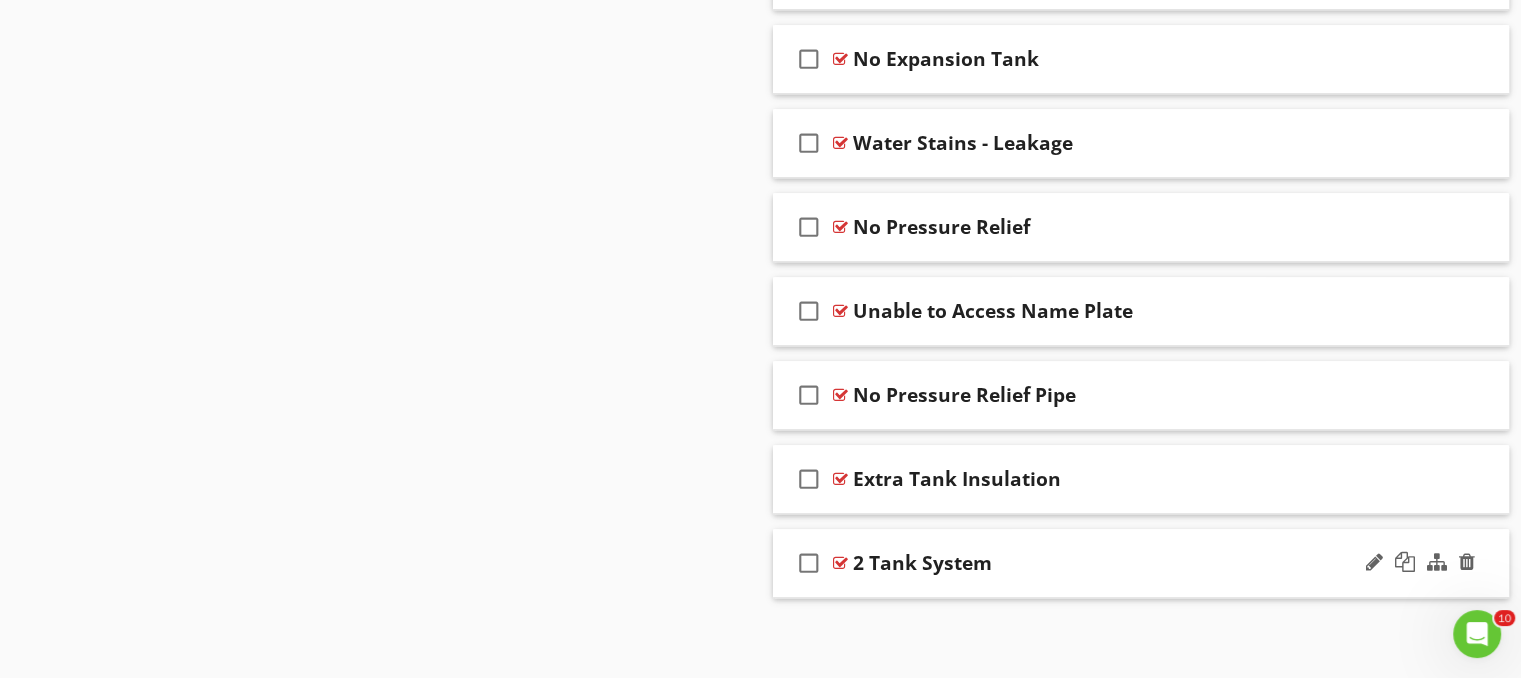 click on "2 Tank System" at bounding box center (1114, 563) 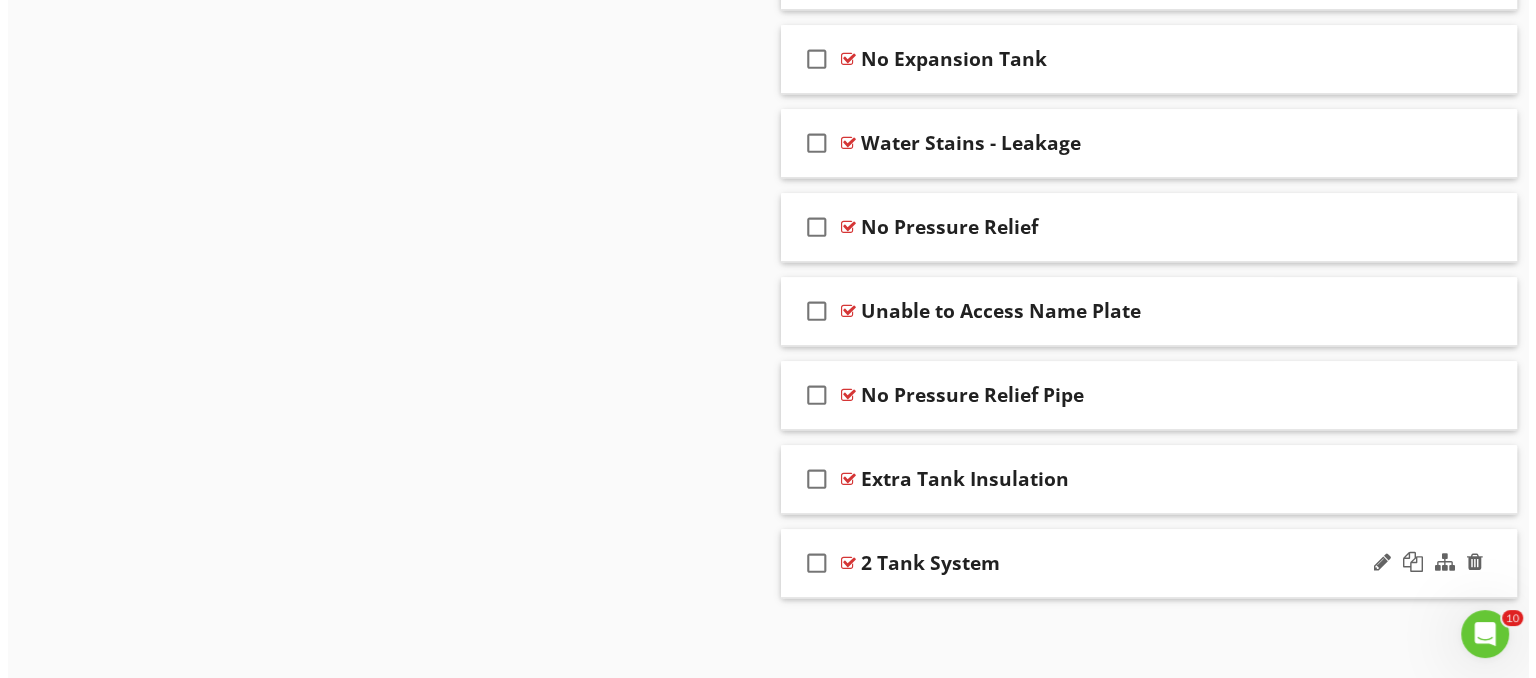 scroll, scrollTop: 2030, scrollLeft: 0, axis: vertical 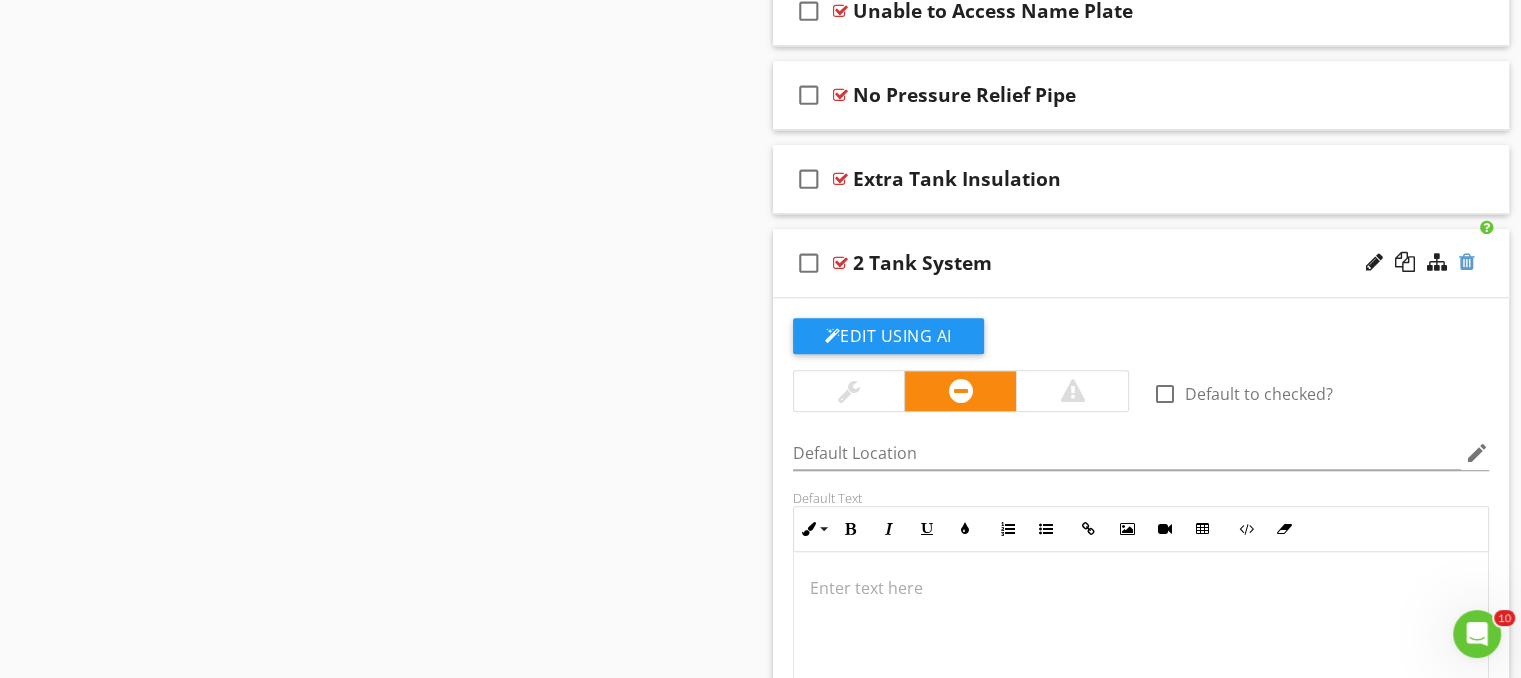 click at bounding box center [1467, 262] 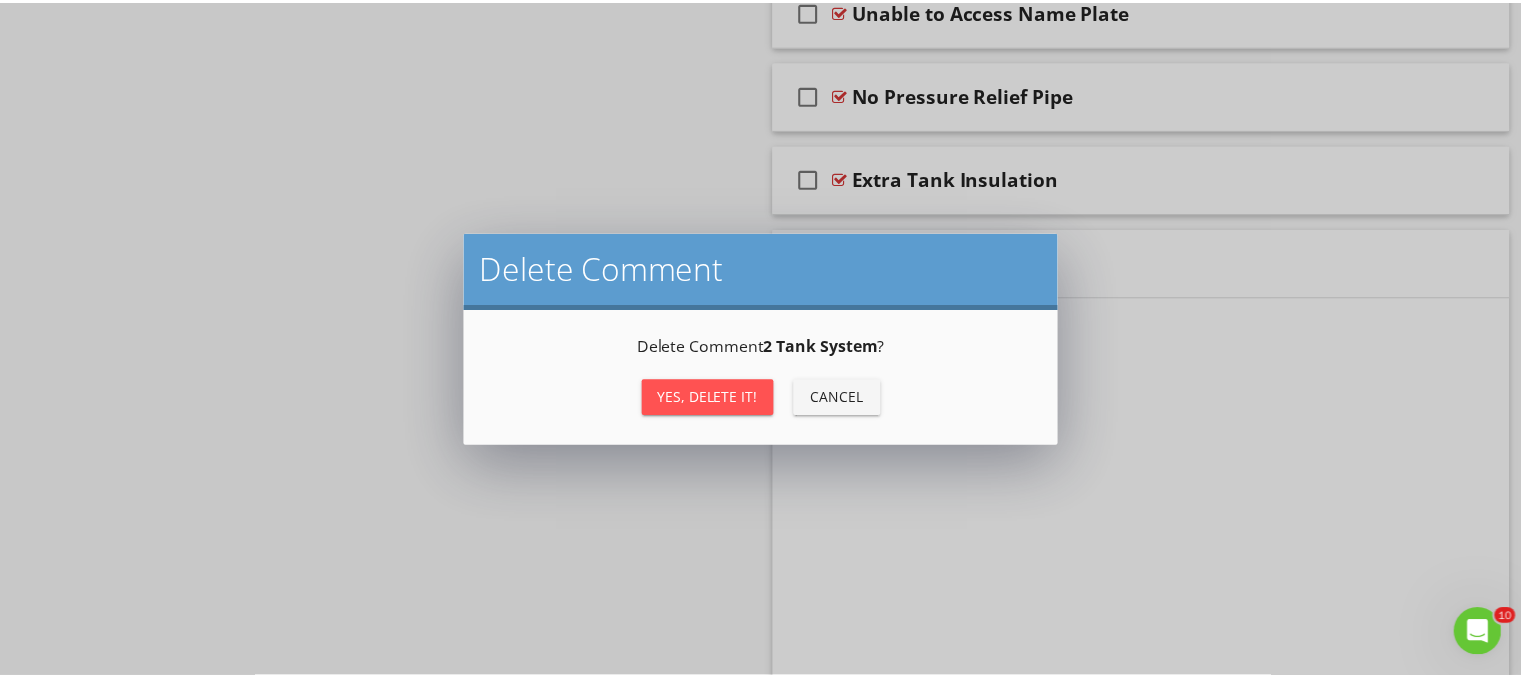 scroll, scrollTop: 1730, scrollLeft: 0, axis: vertical 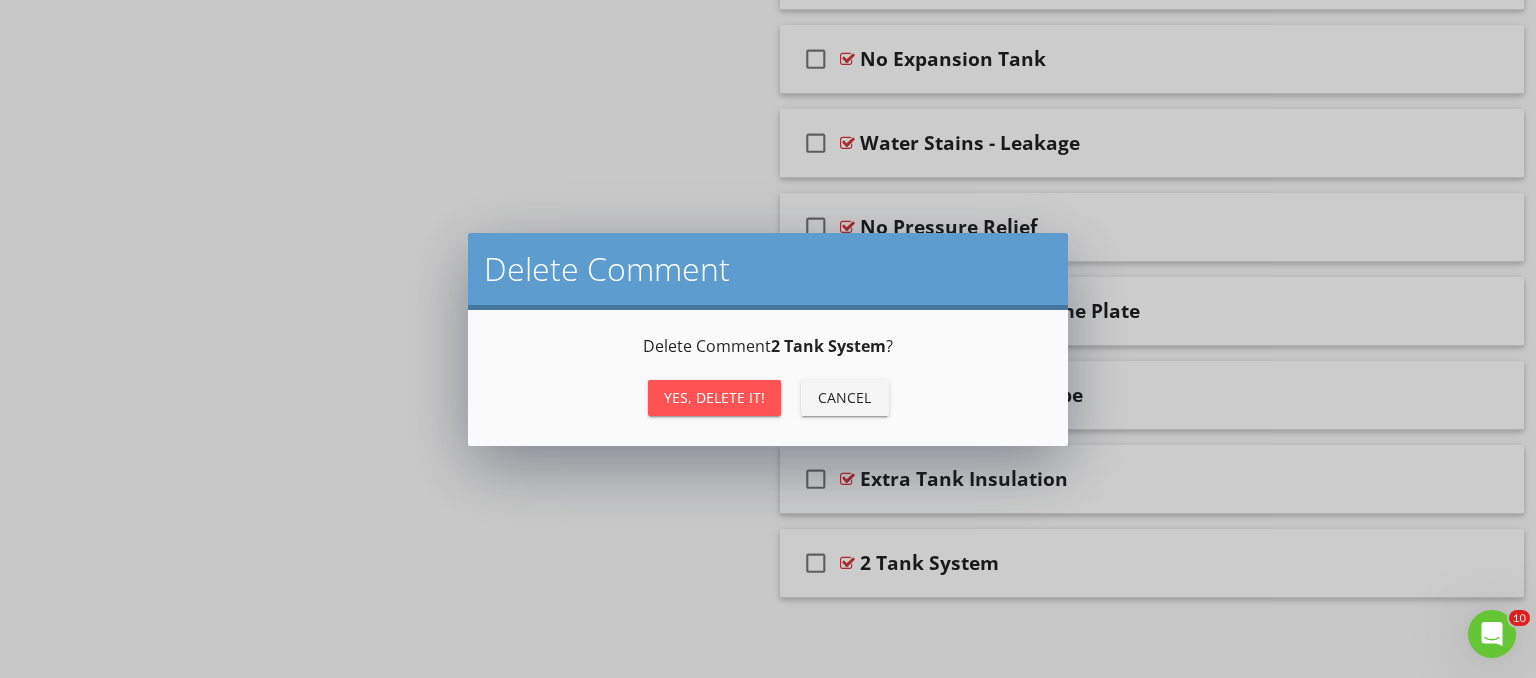click on "Yes, Delete it!" at bounding box center (714, 397) 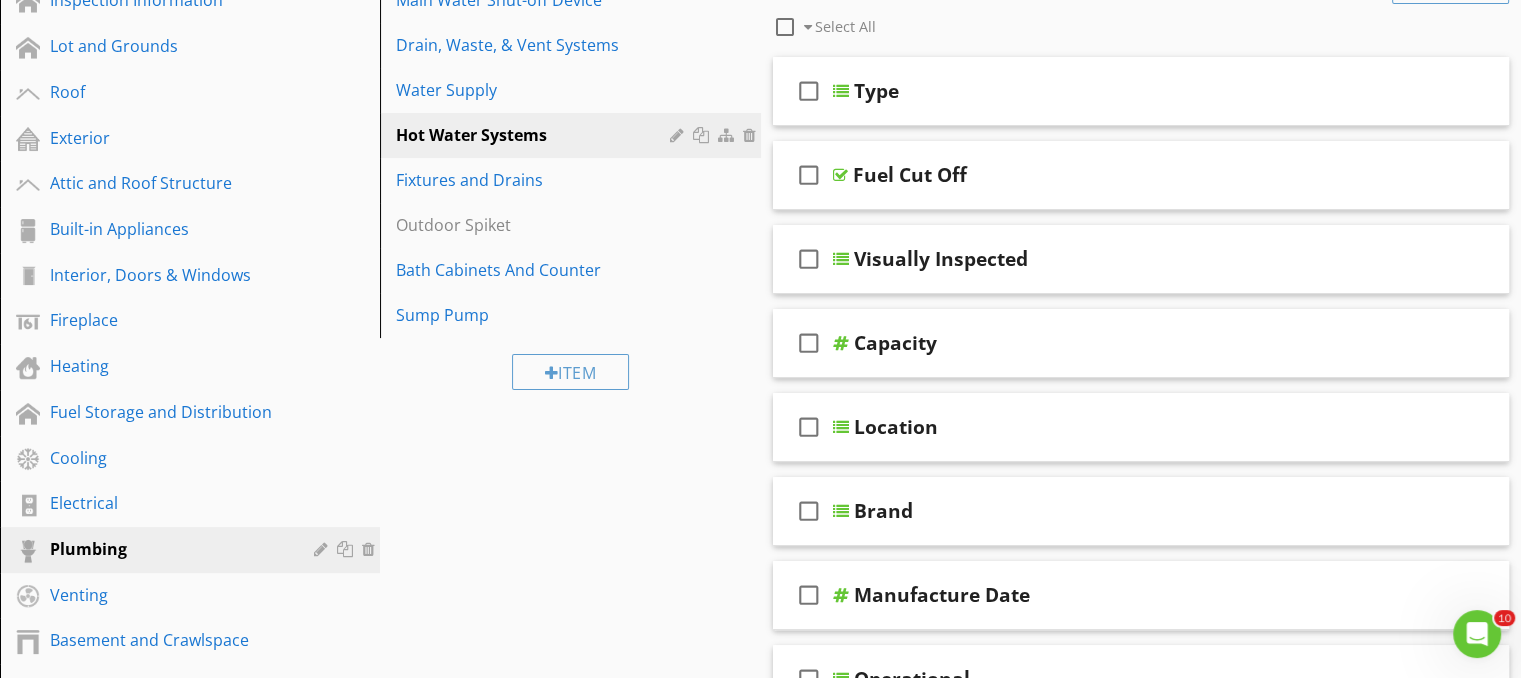 scroll, scrollTop: 346, scrollLeft: 0, axis: vertical 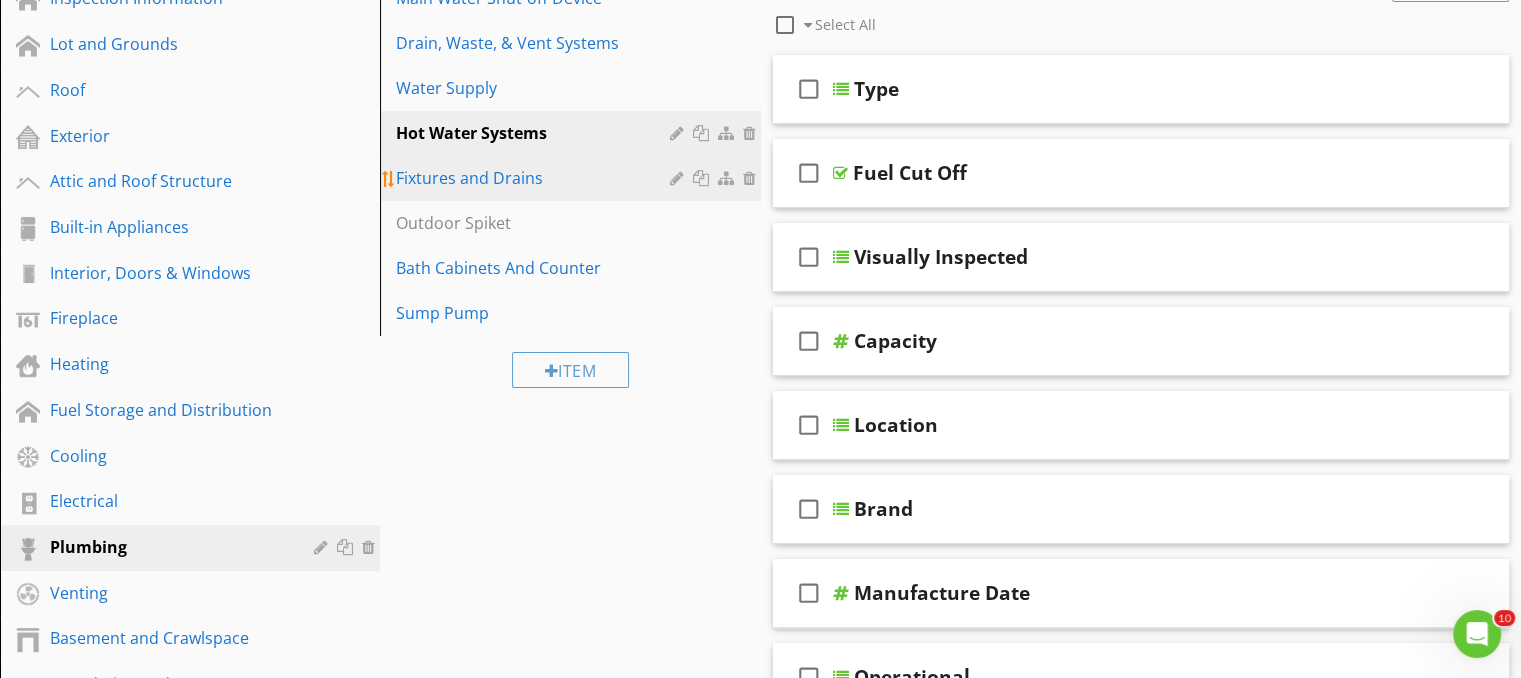 click on "Fixtures and Drains" at bounding box center [573, 178] 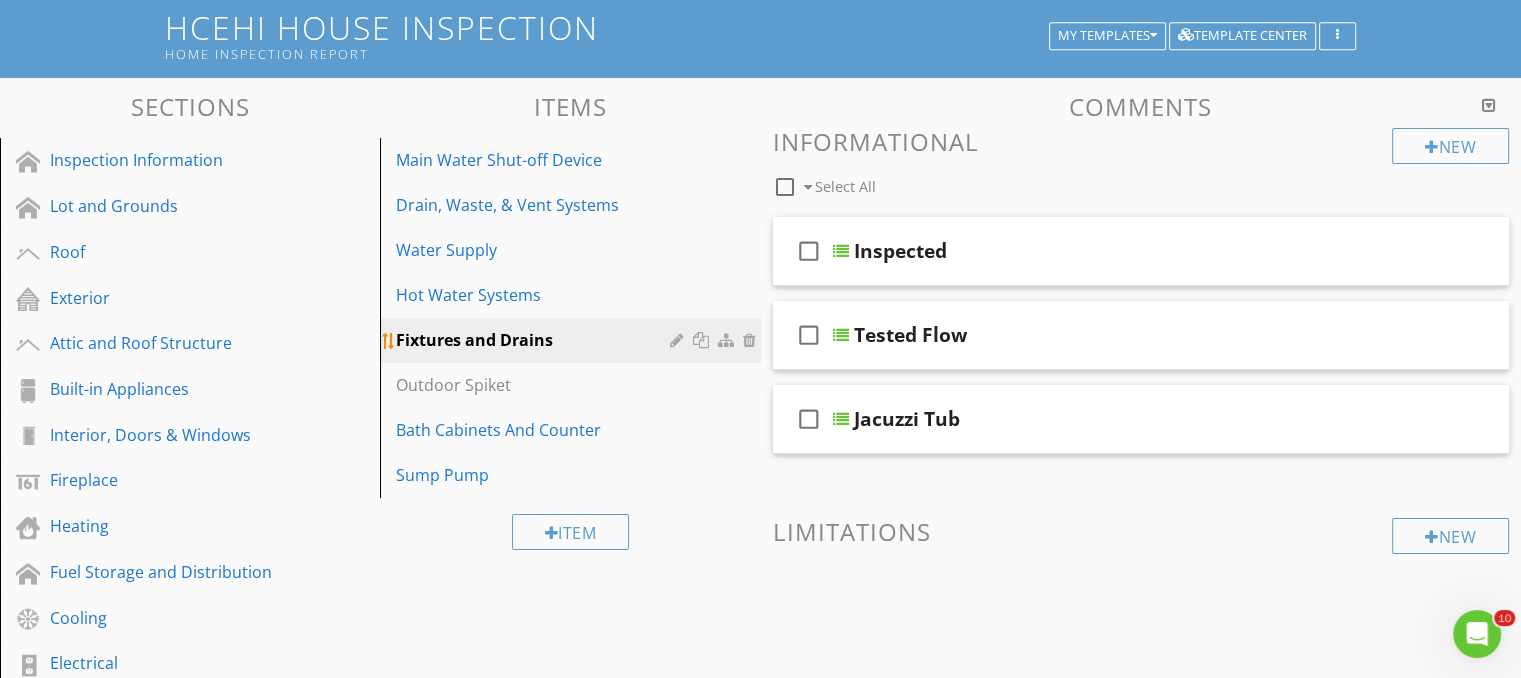 scroll, scrollTop: 46, scrollLeft: 0, axis: vertical 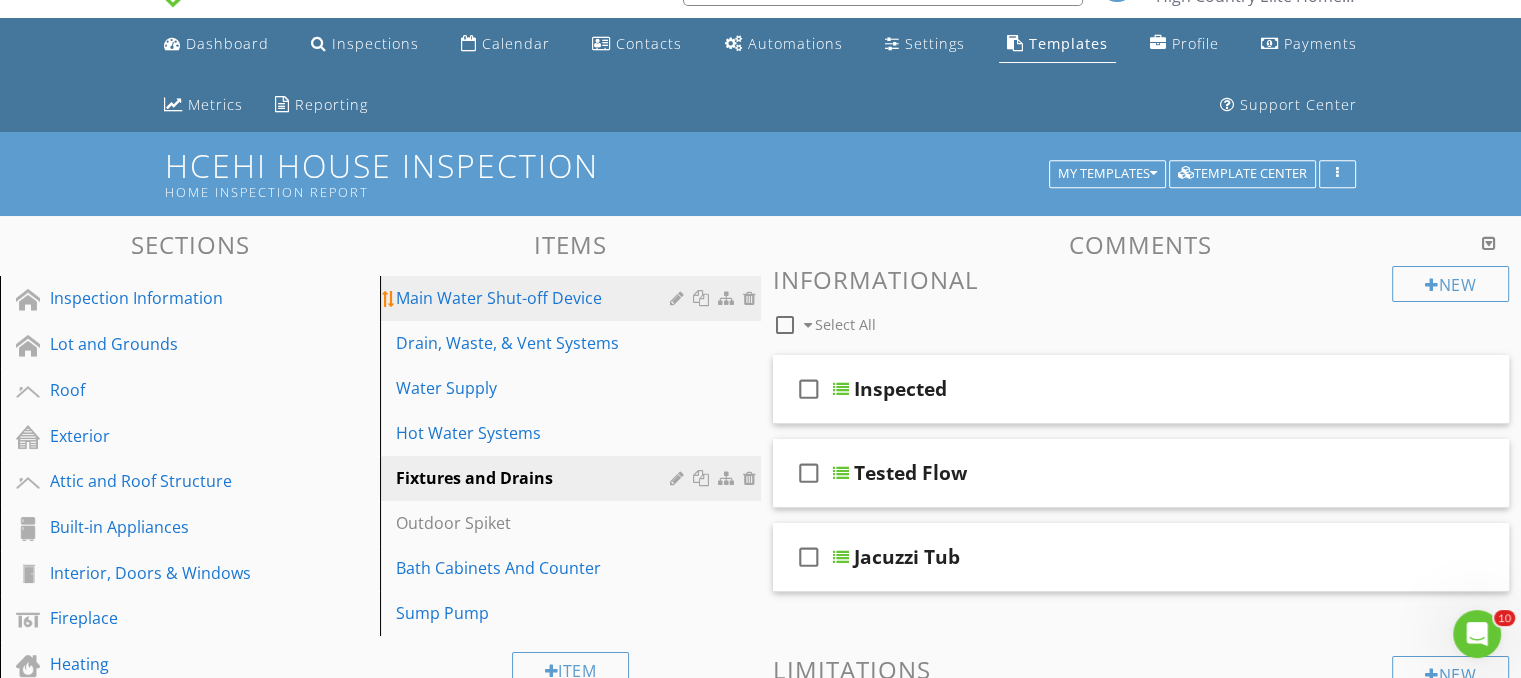 click on "Main Water Shut-off Device" at bounding box center [535, 298] 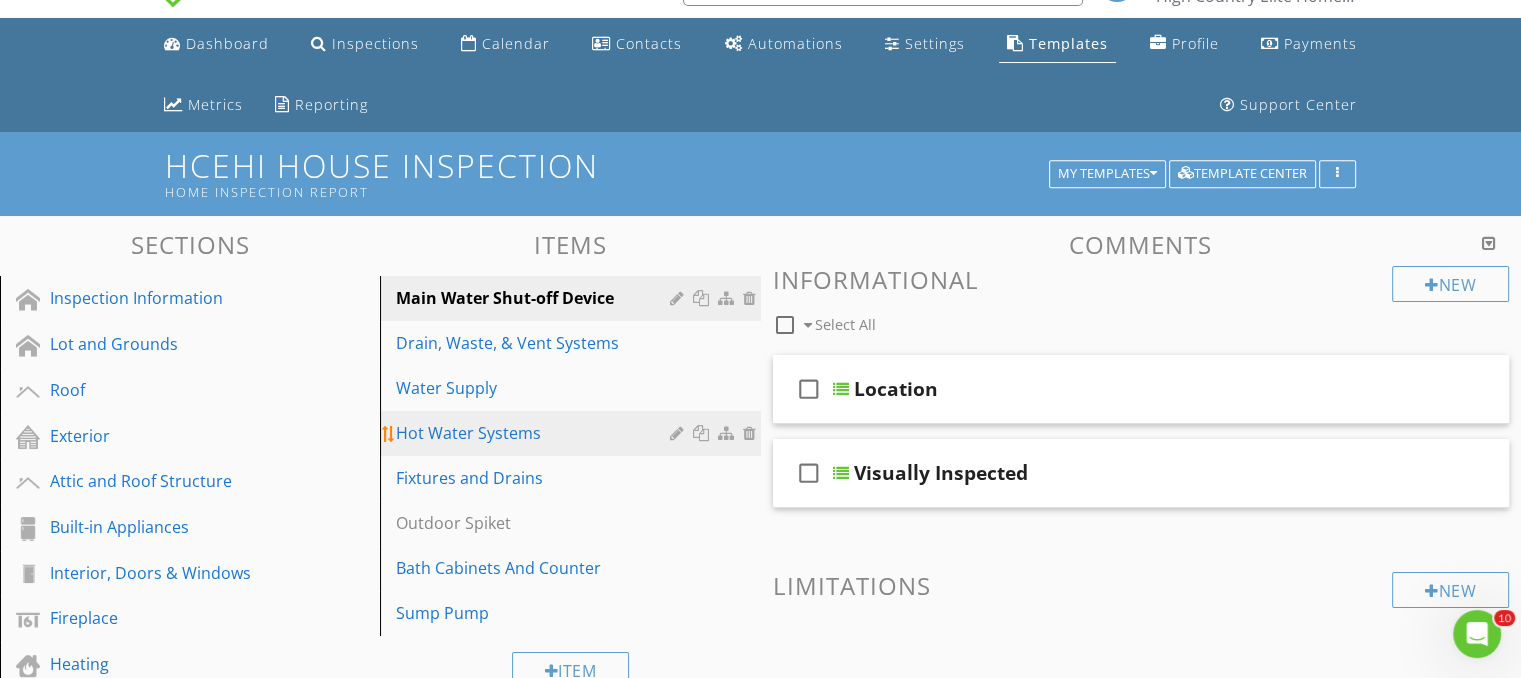 click on "Hot Water Systems" at bounding box center [535, 433] 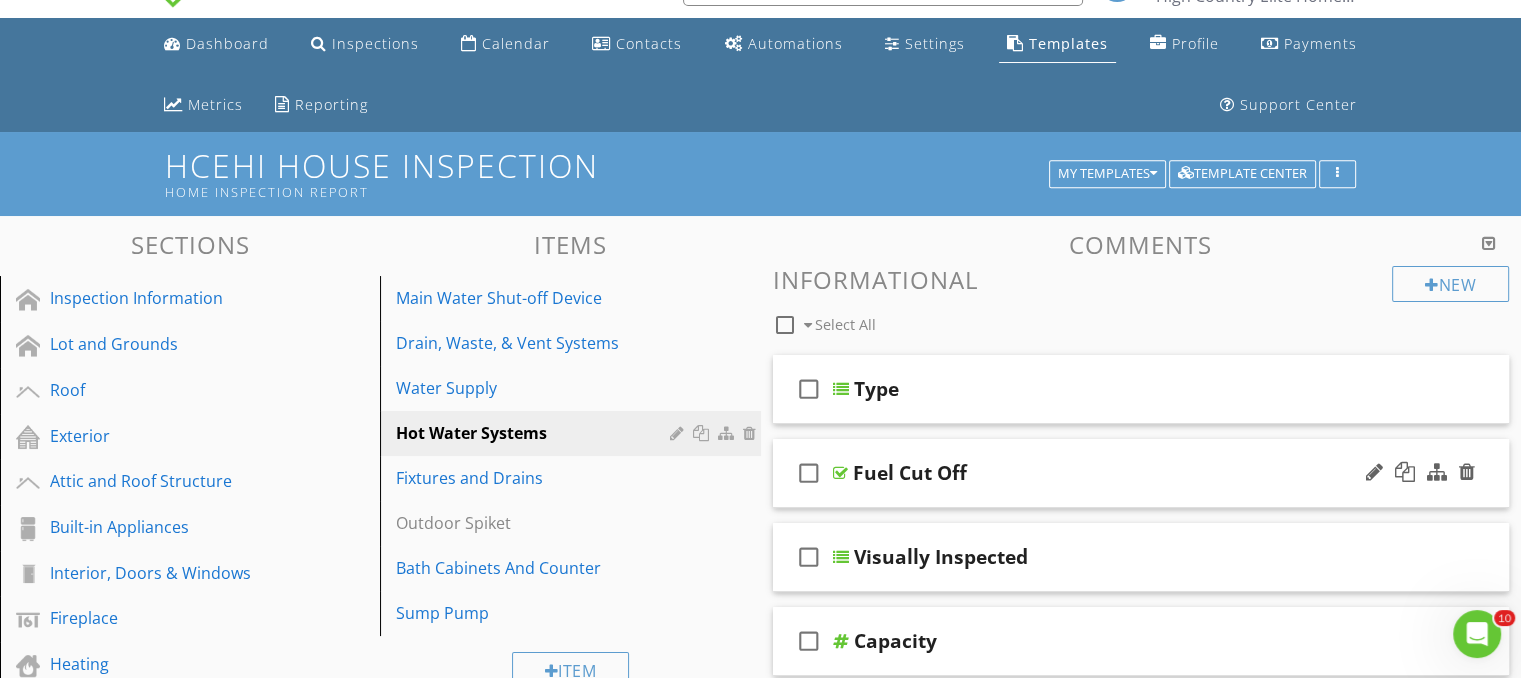 click on "Fuel Cut Off" at bounding box center [1114, 473] 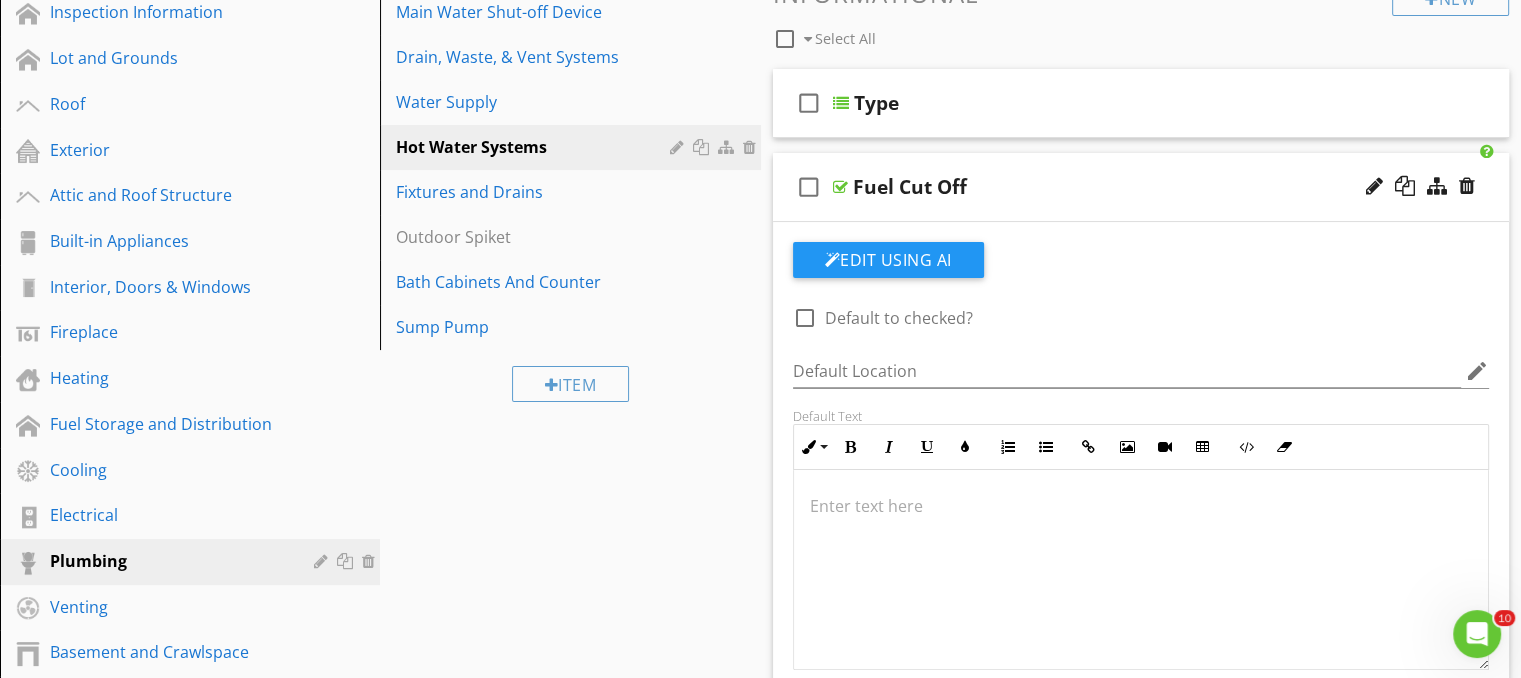 scroll, scrollTop: 346, scrollLeft: 0, axis: vertical 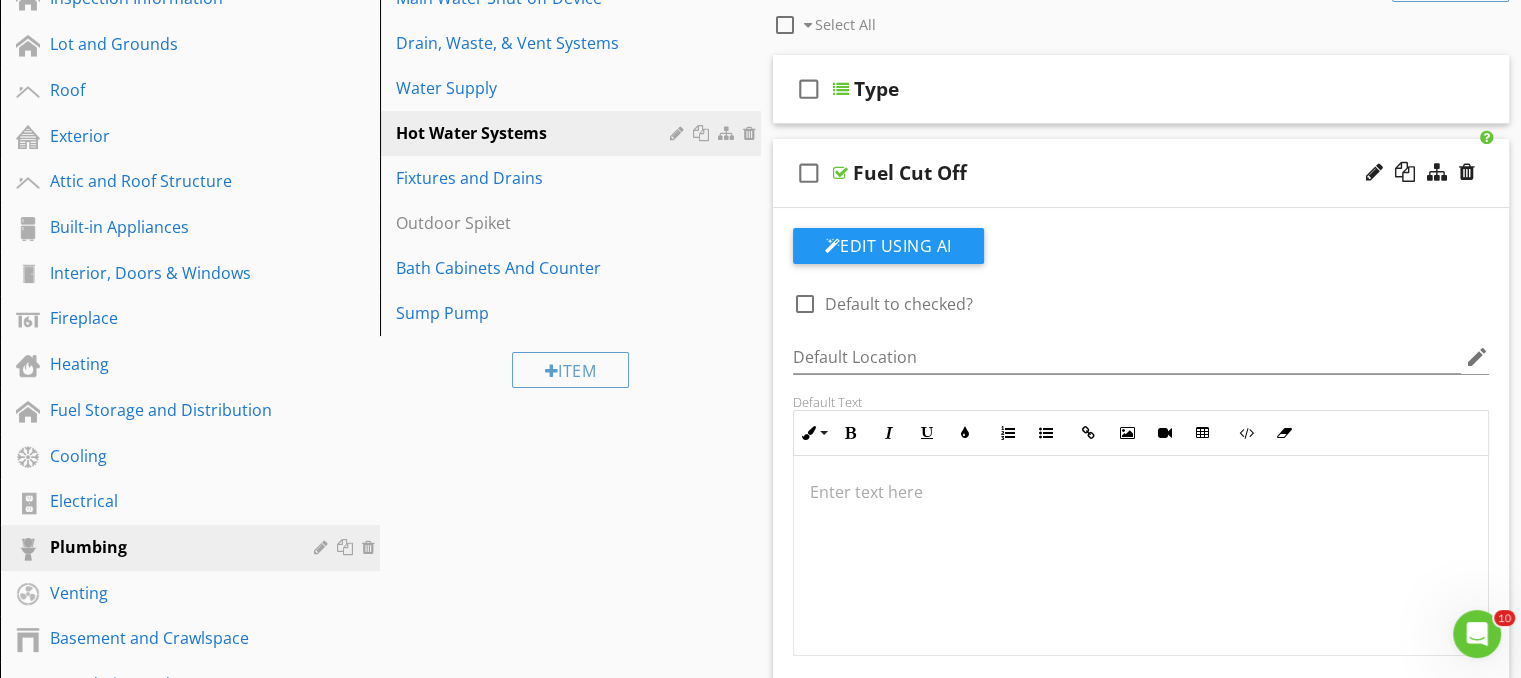 click at bounding box center [1141, 492] 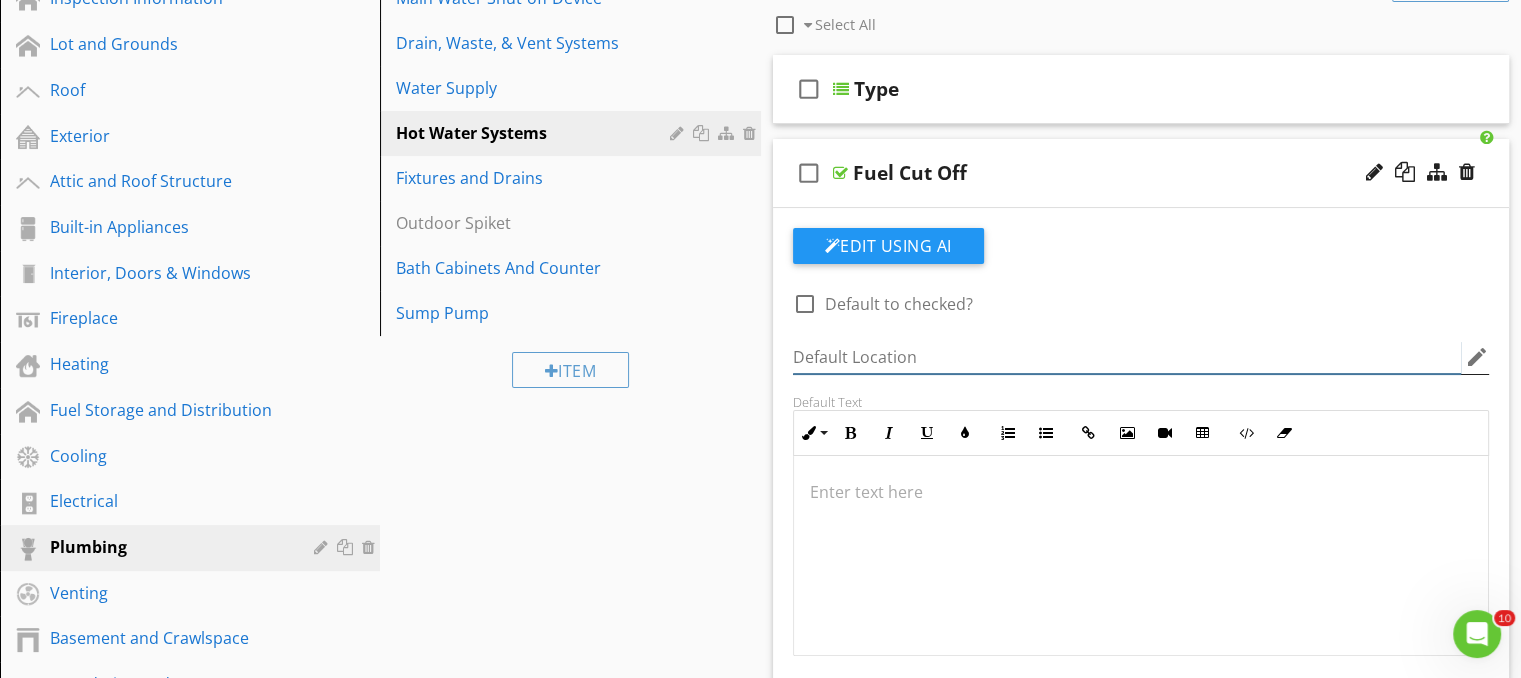 click at bounding box center [1127, 357] 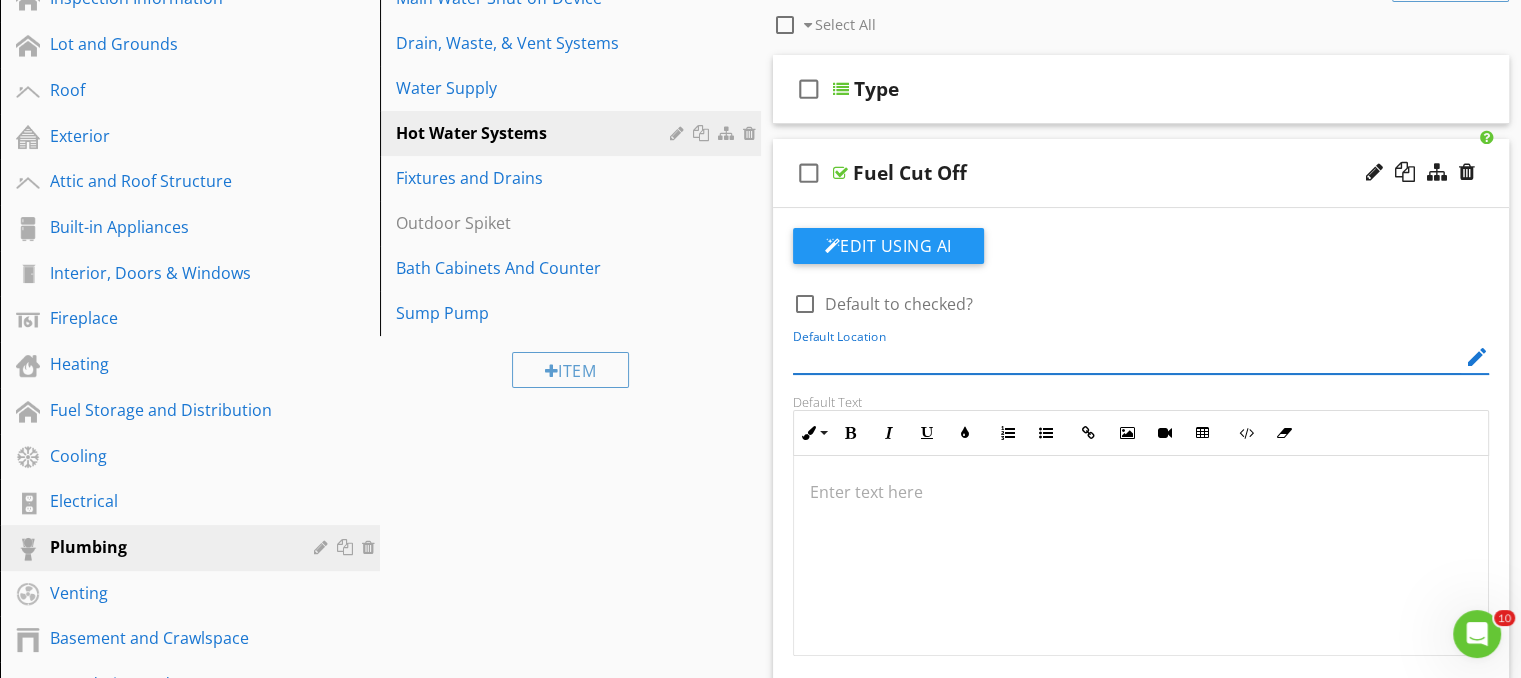 click at bounding box center [1141, 492] 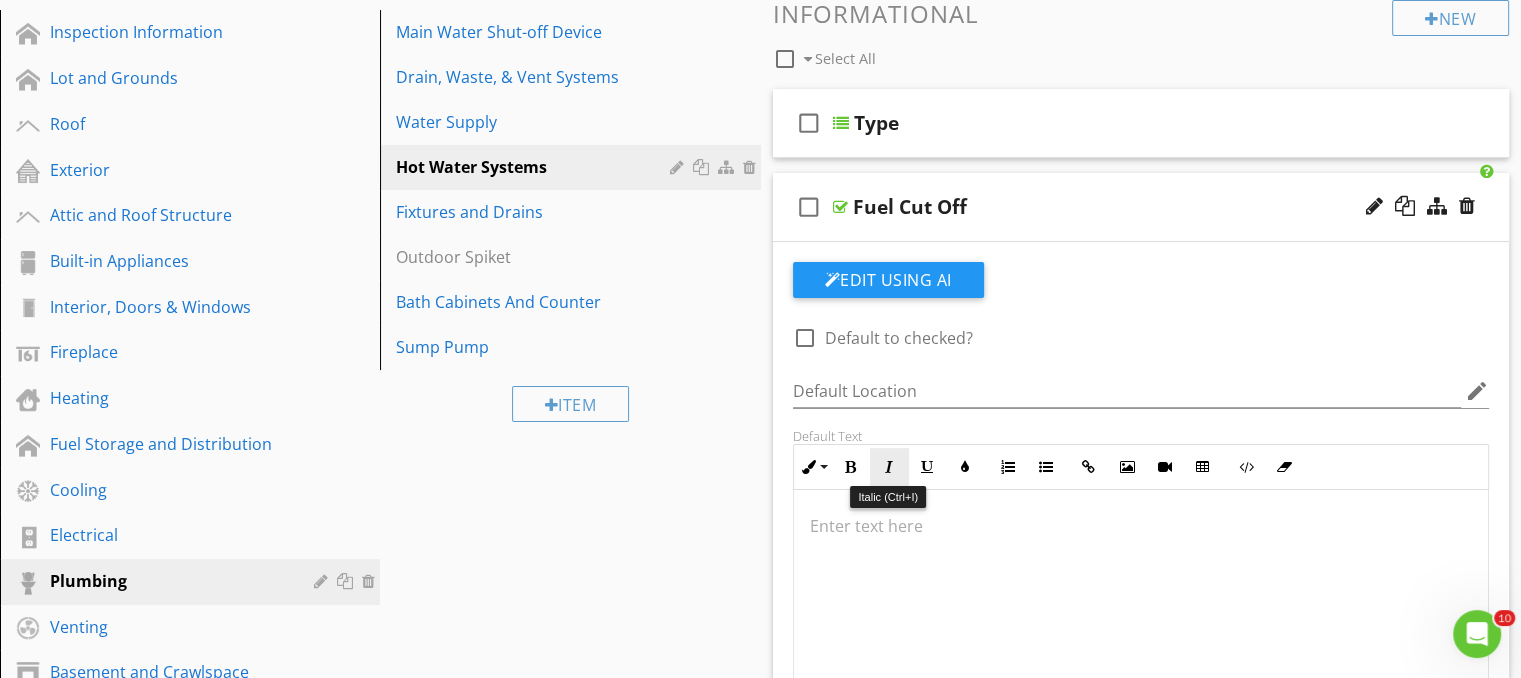 scroll, scrollTop: 346, scrollLeft: 0, axis: vertical 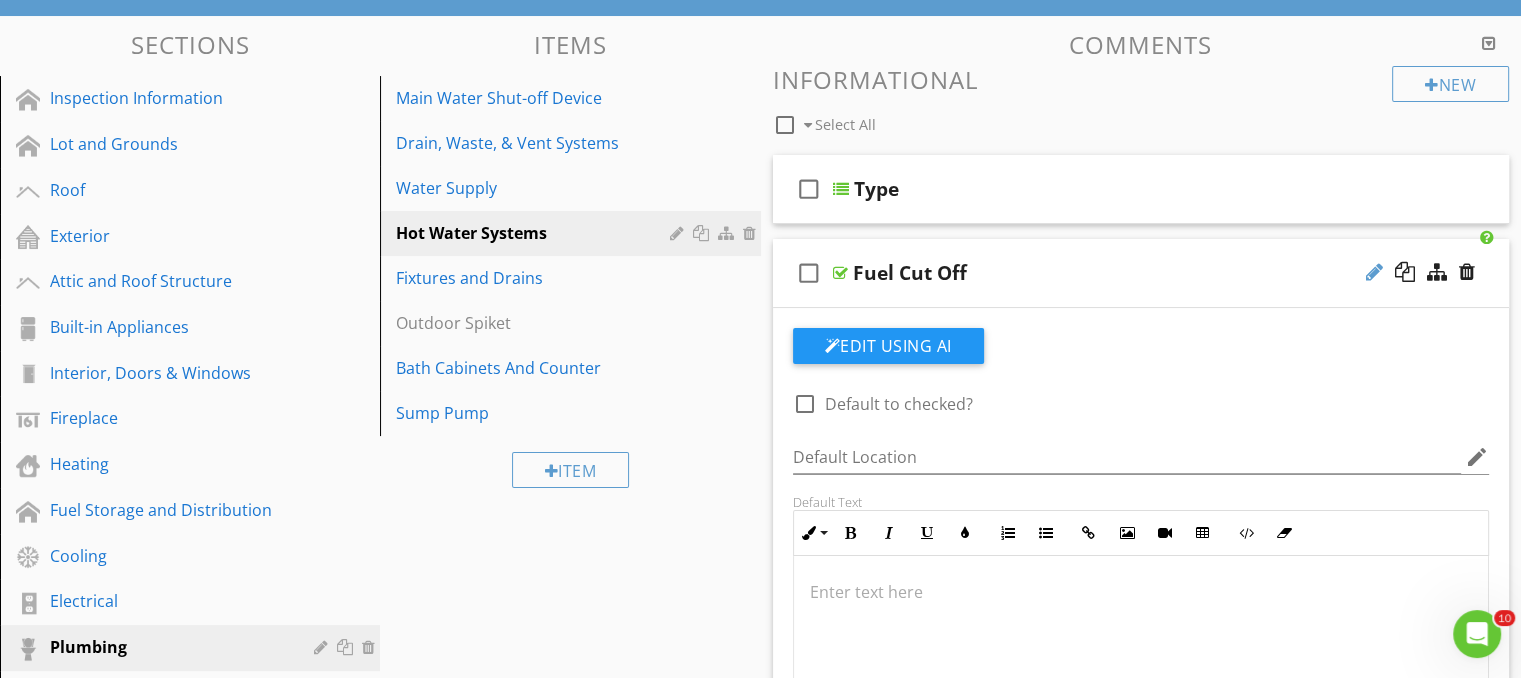 click at bounding box center [1374, 272] 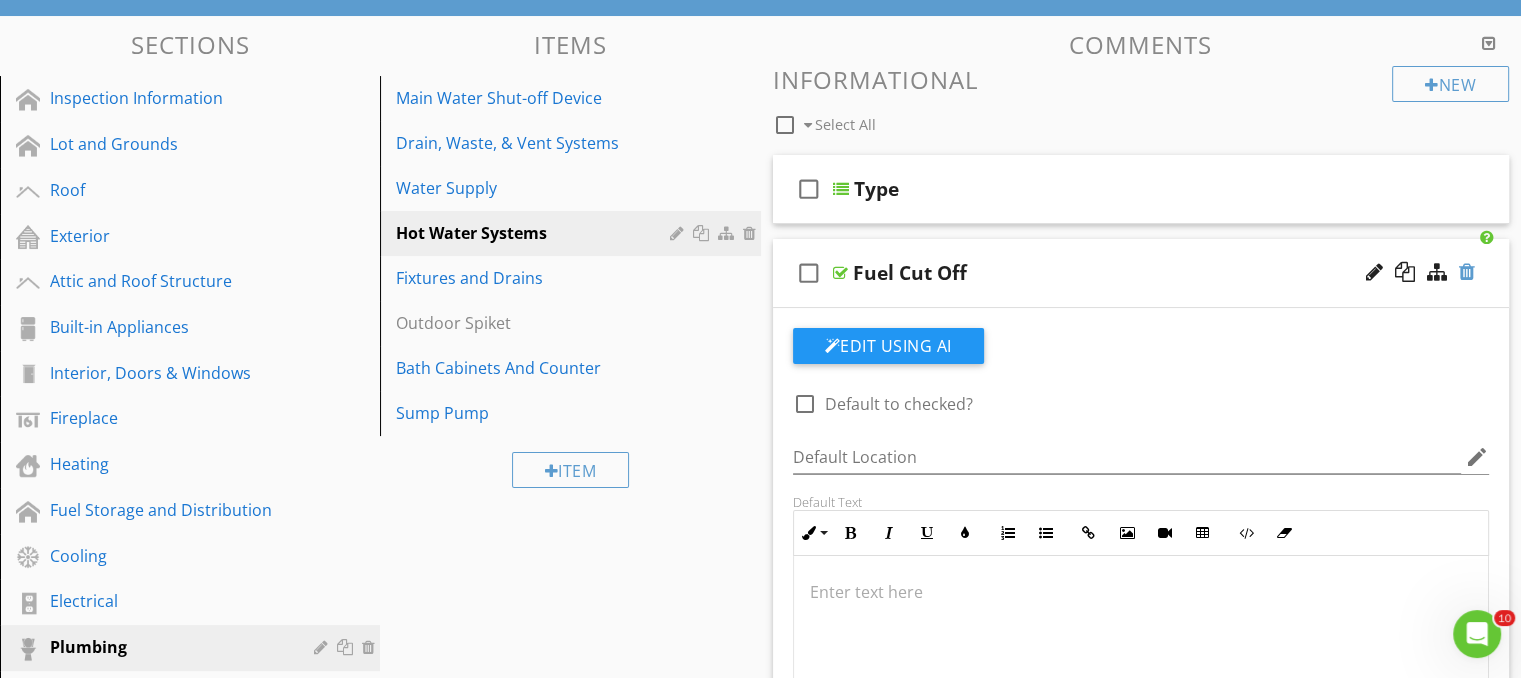 click at bounding box center [1467, 272] 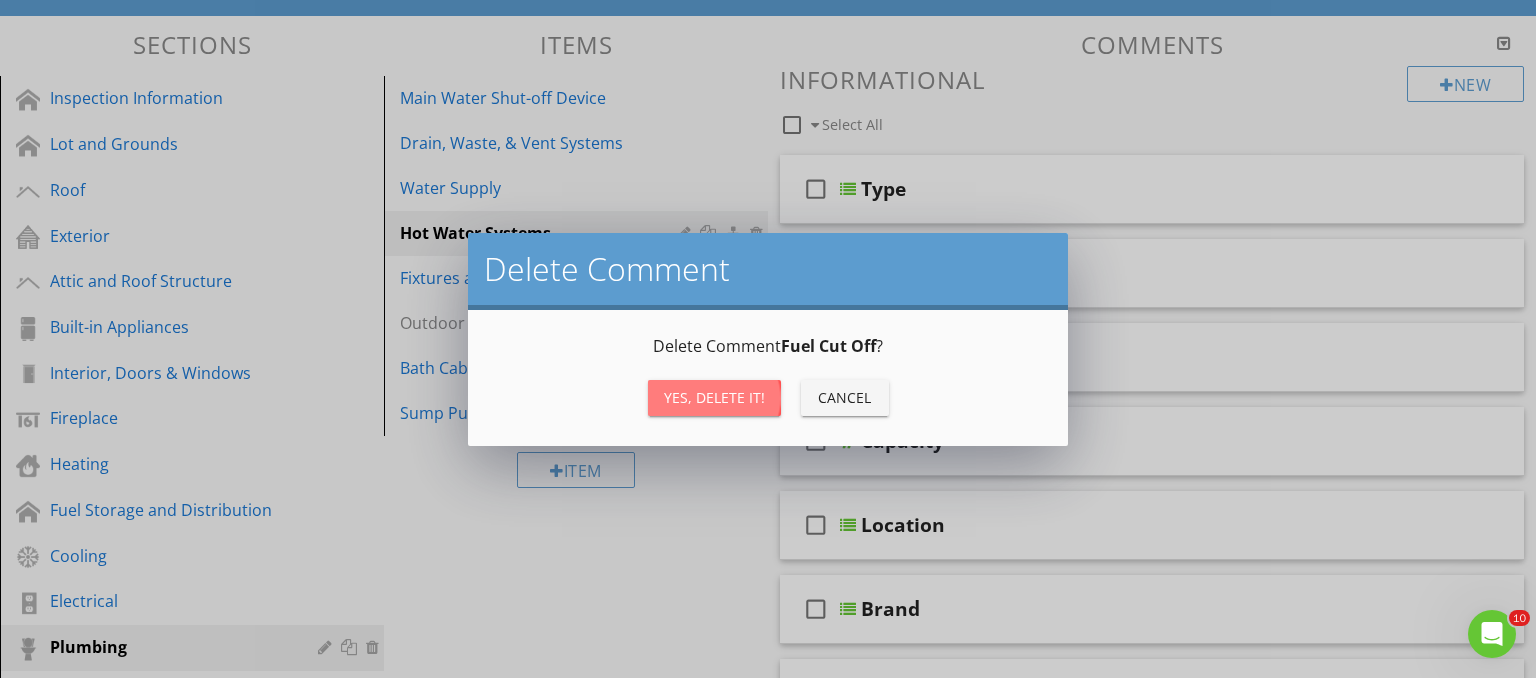 drag, startPoint x: 720, startPoint y: 393, endPoint x: 730, endPoint y: 387, distance: 11.661903 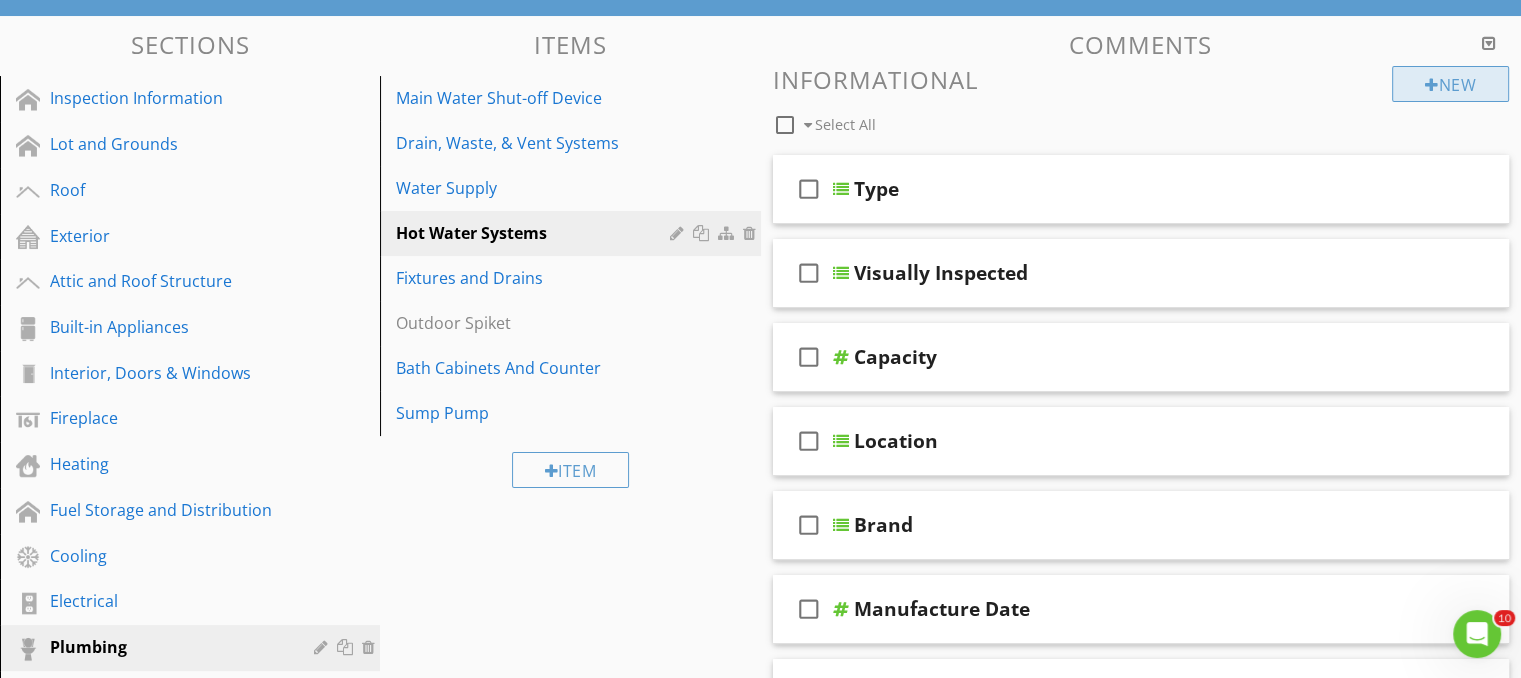 click at bounding box center [1432, 85] 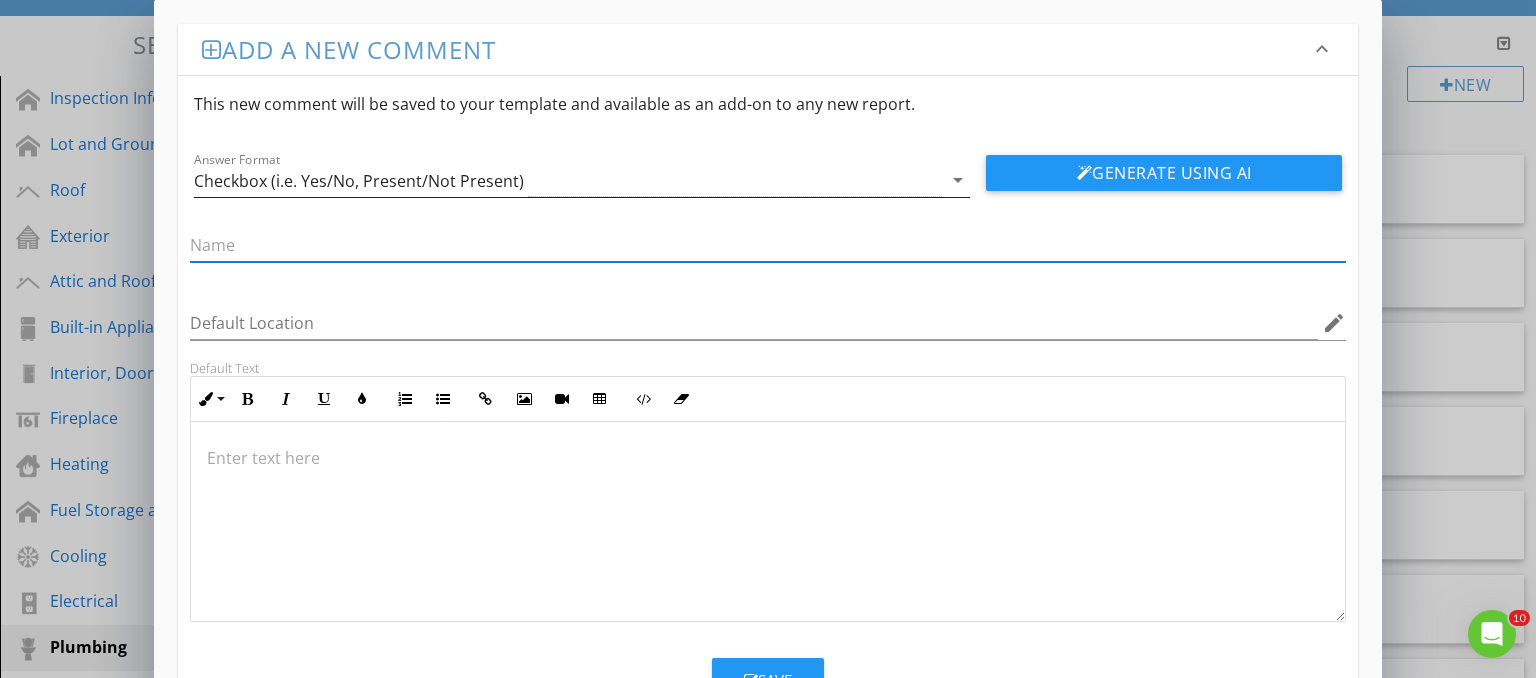 click on "Checkbox (i.e. Yes/No, Present/Not Present)" at bounding box center (359, 181) 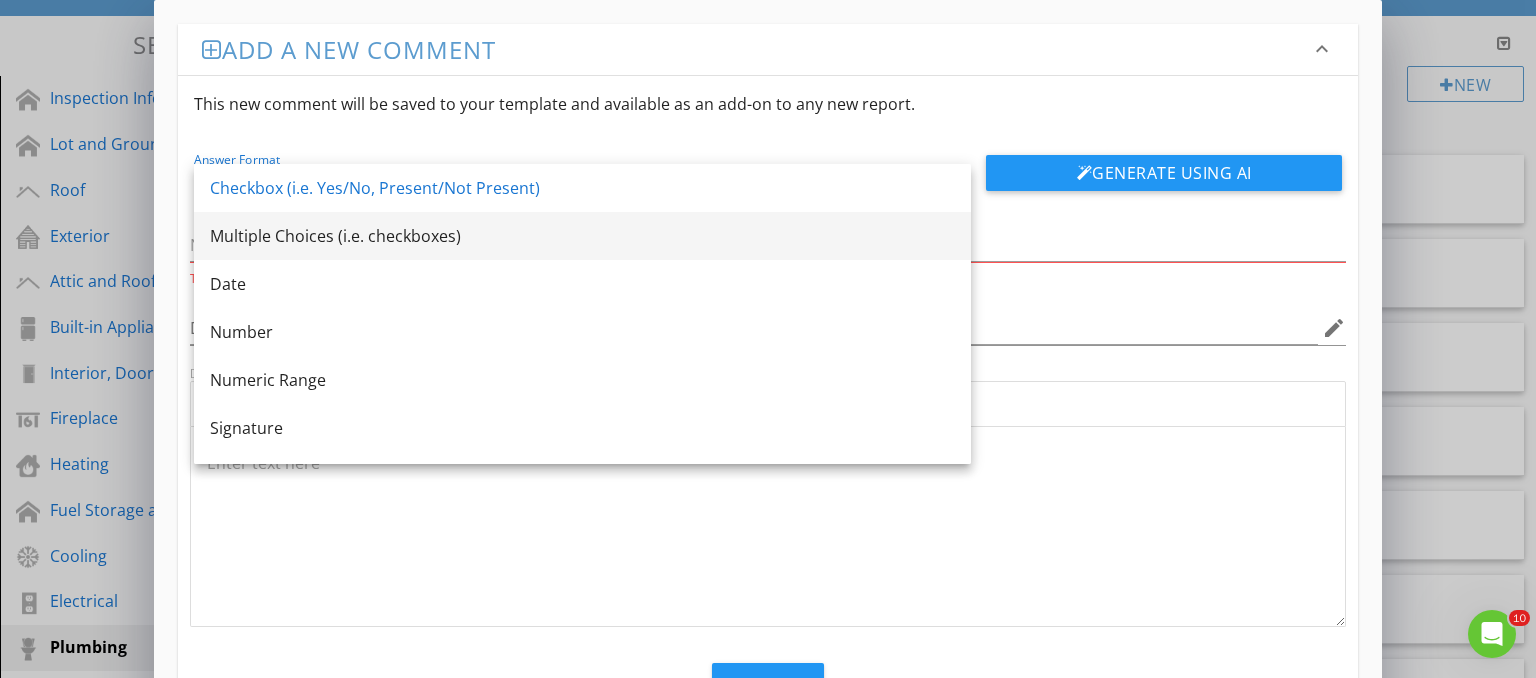 click on "Multiple Choices (i.e. checkboxes)" at bounding box center (582, 236) 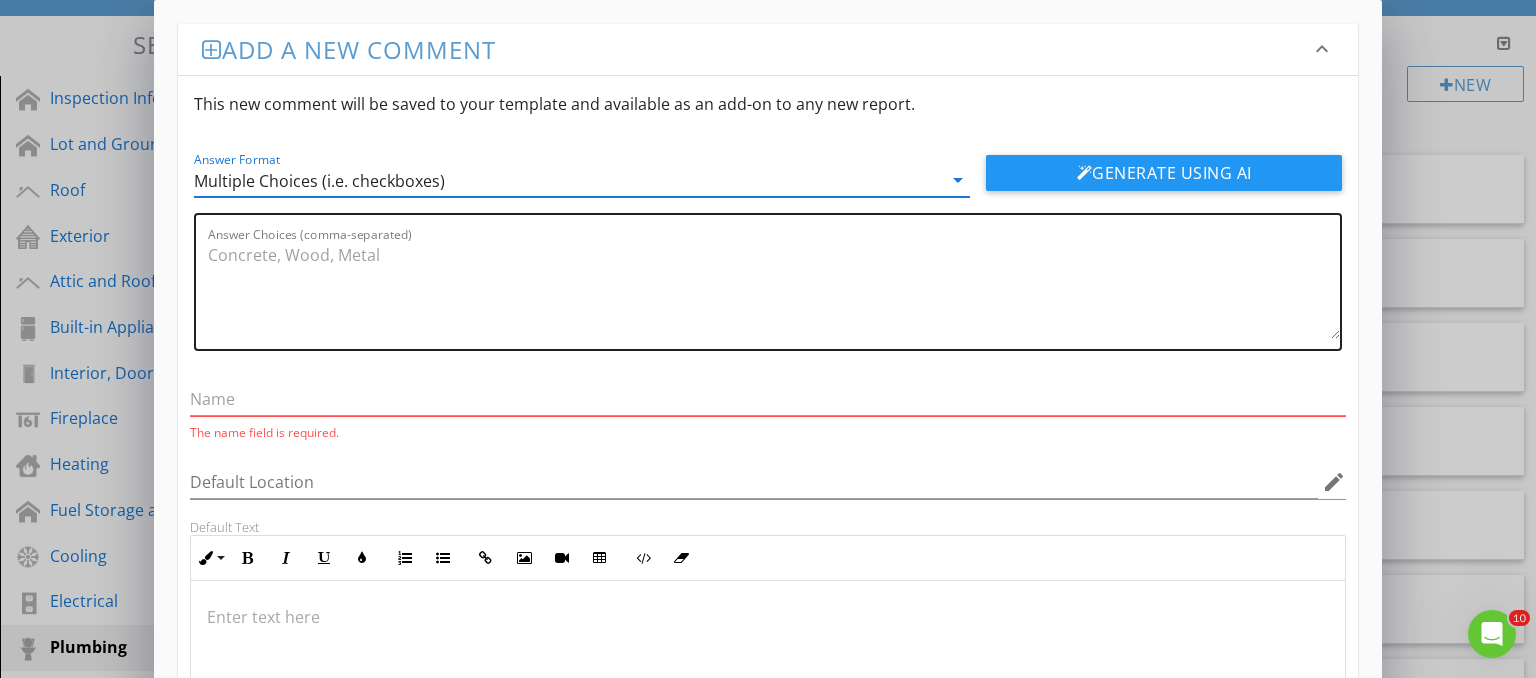 click on "Answer Choices (comma-separated)" at bounding box center [774, 289] 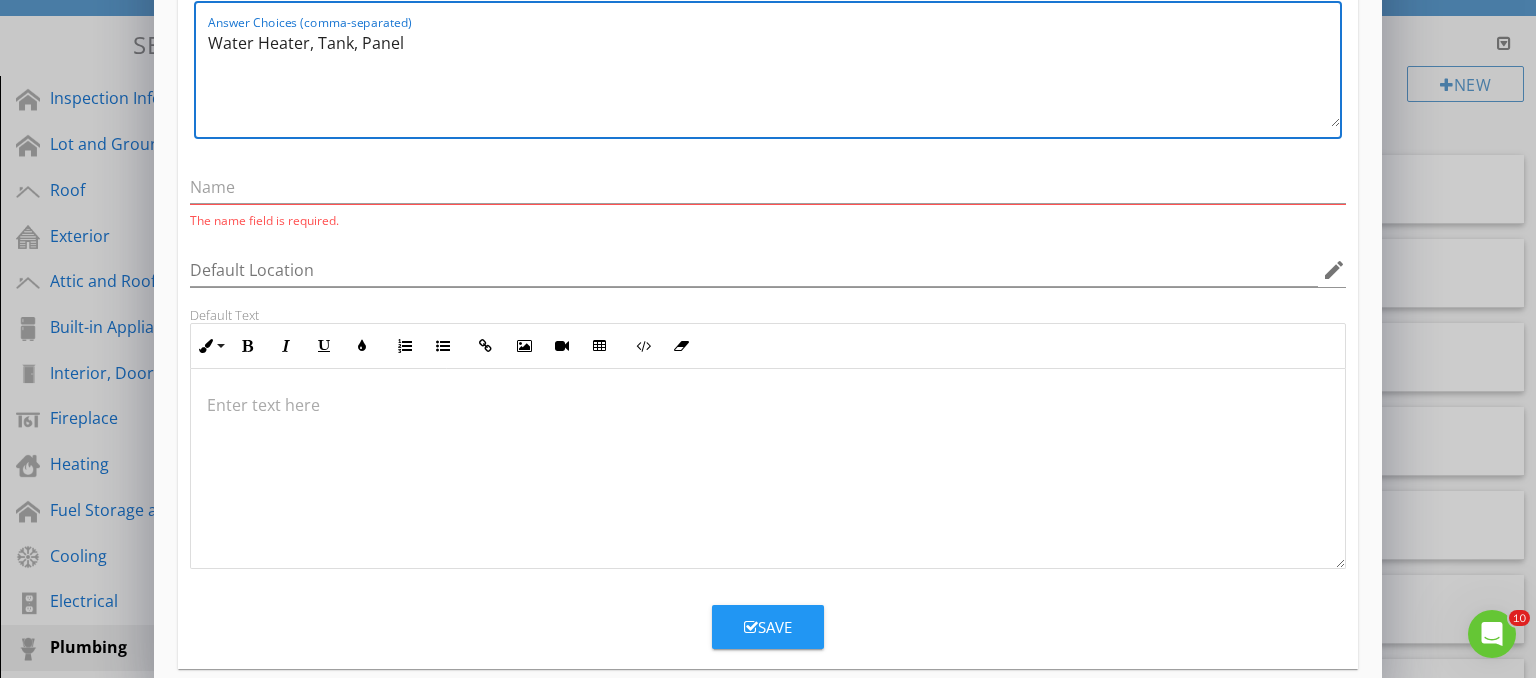 scroll, scrollTop: 236, scrollLeft: 0, axis: vertical 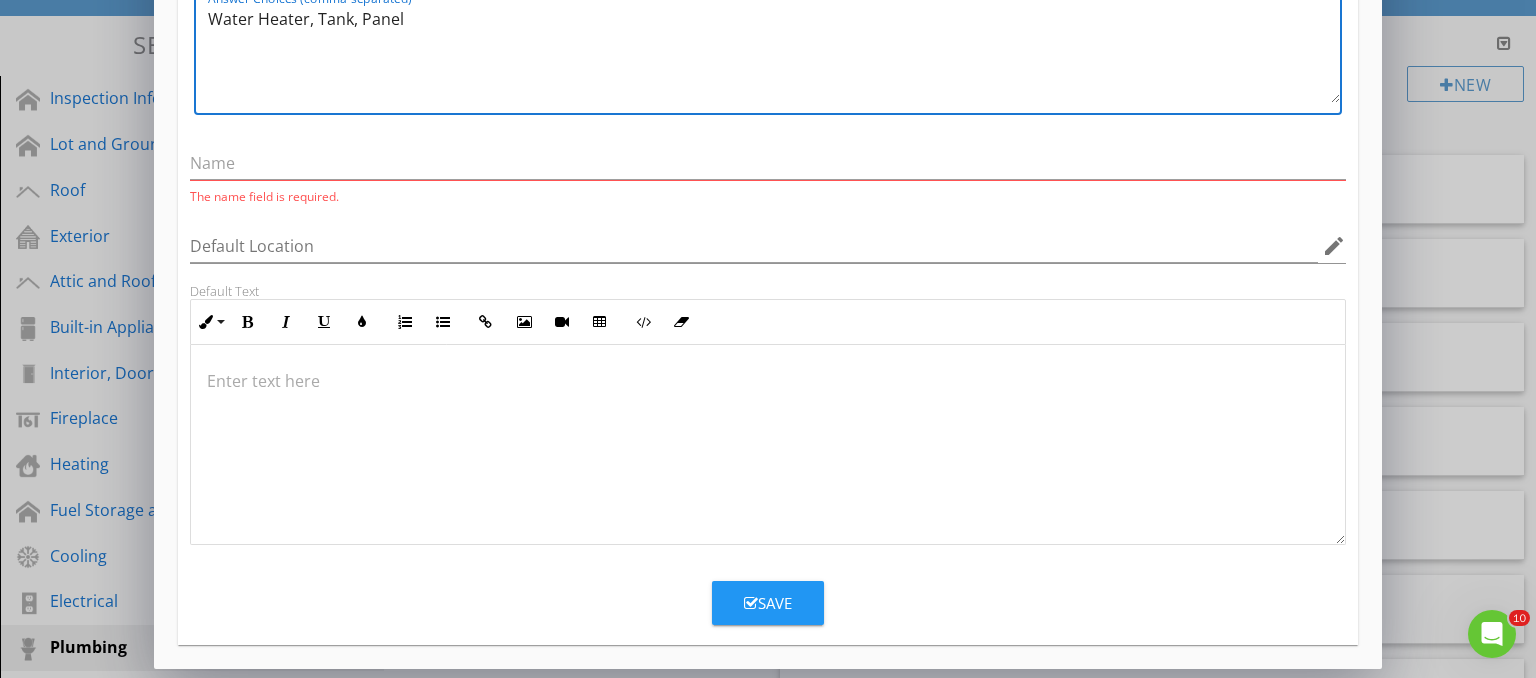 type on "Water Heater, Tank, Panel" 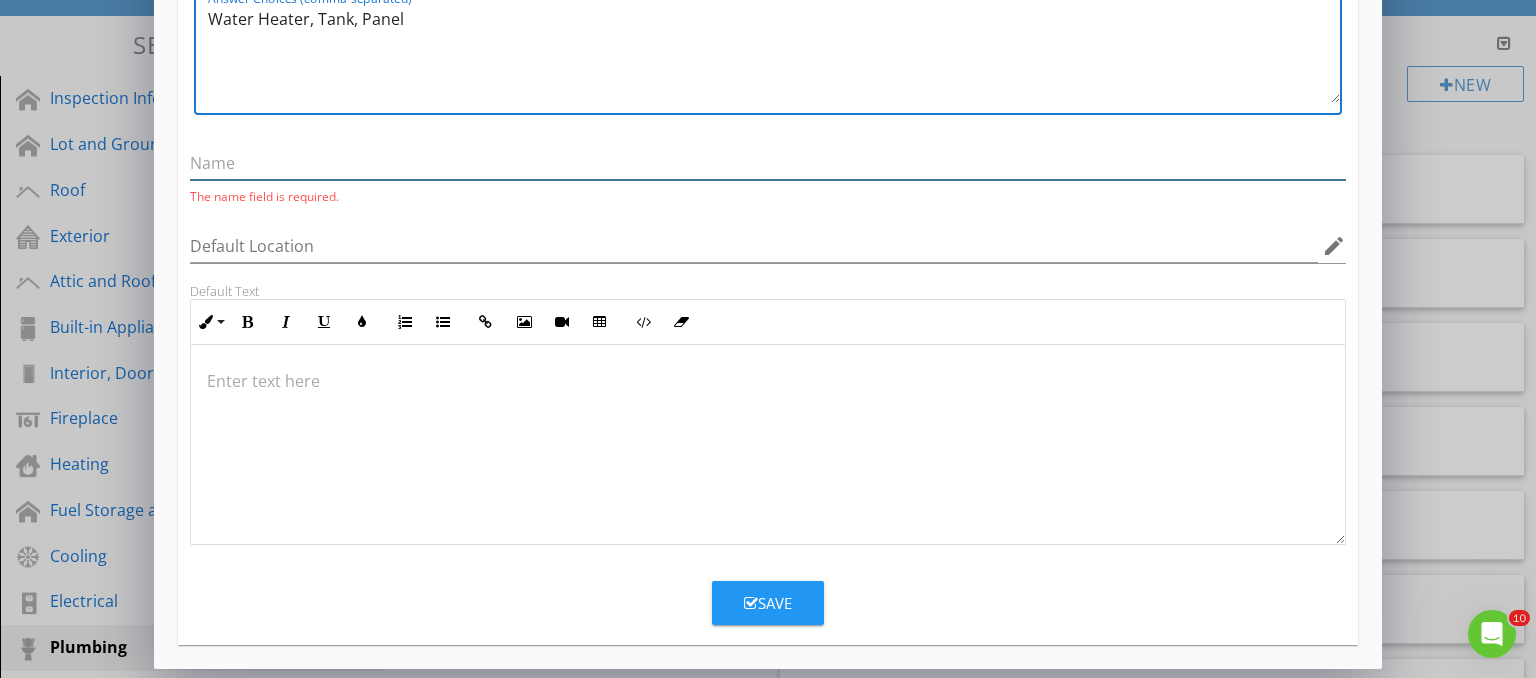 click at bounding box center (768, 163) 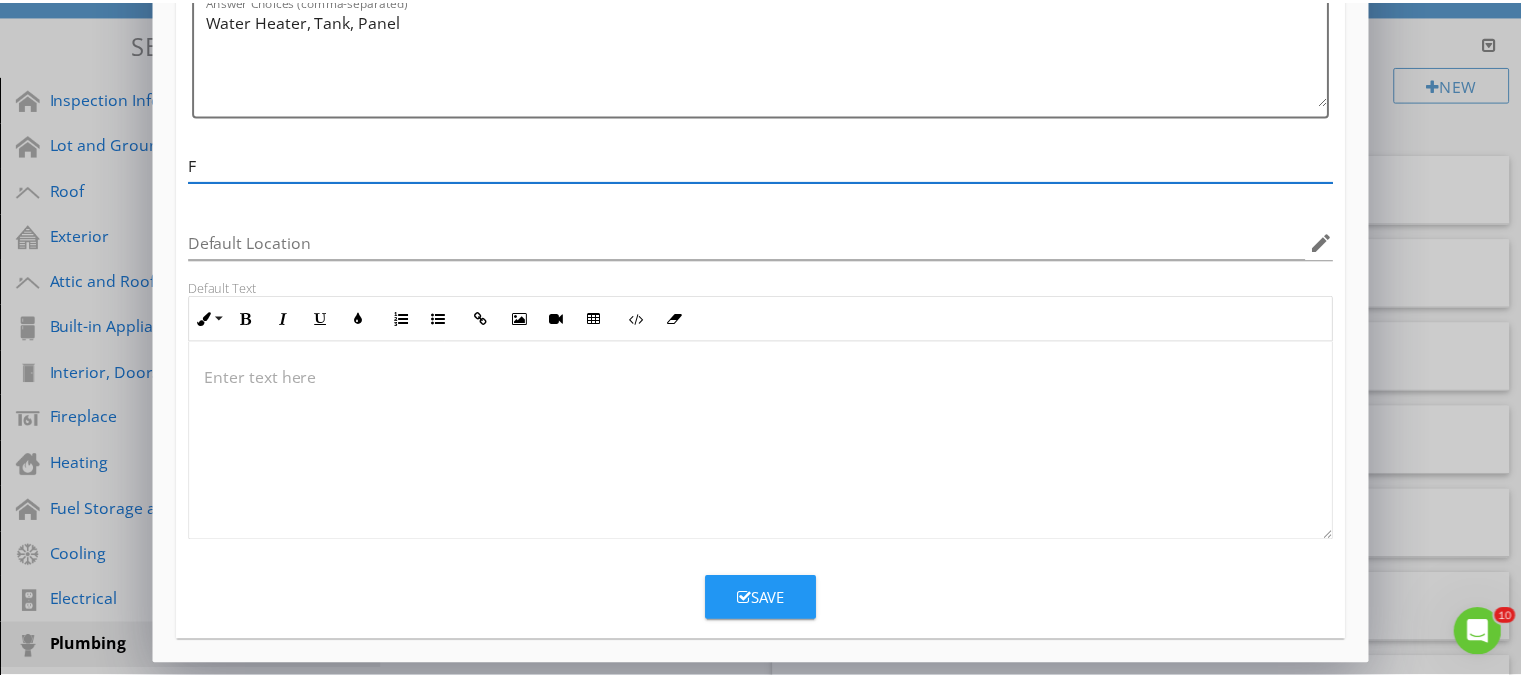 scroll, scrollTop: 232, scrollLeft: 0, axis: vertical 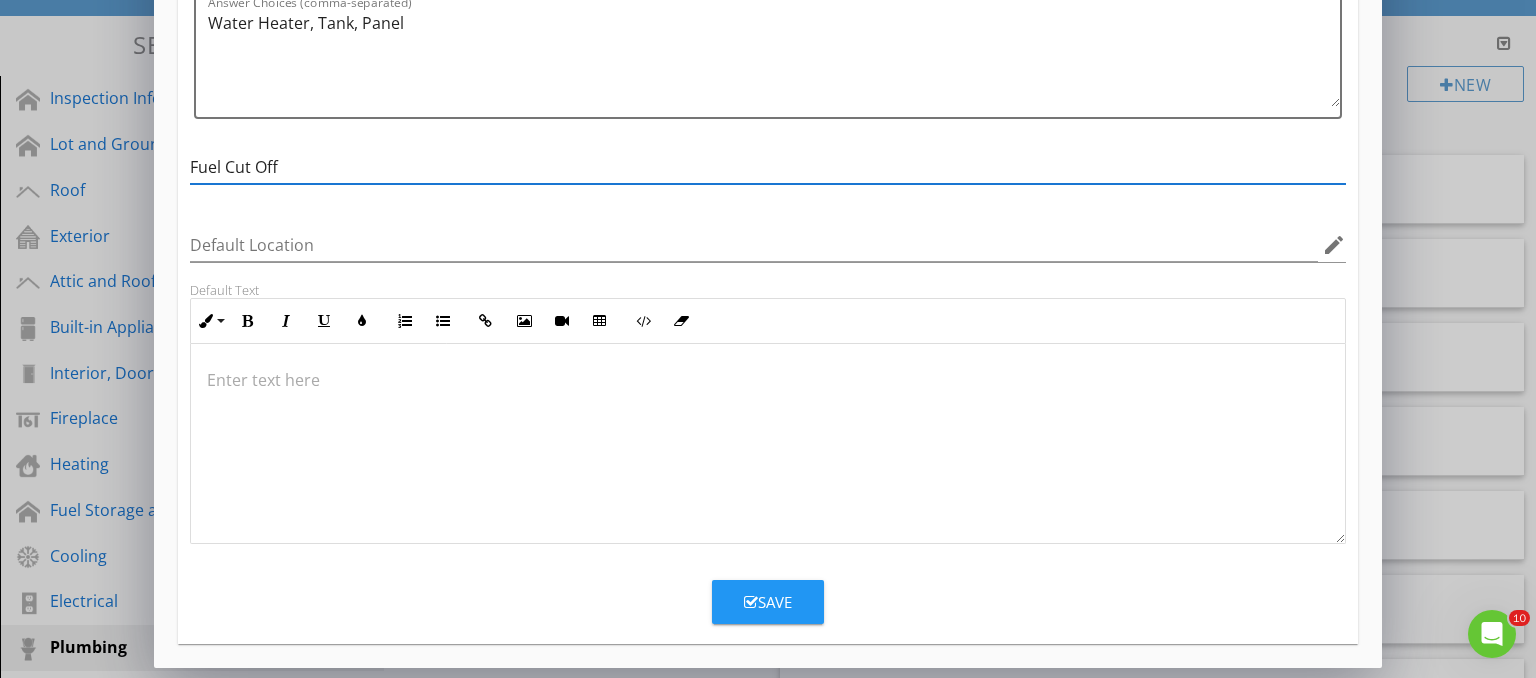 type on "Fuel Cut Off" 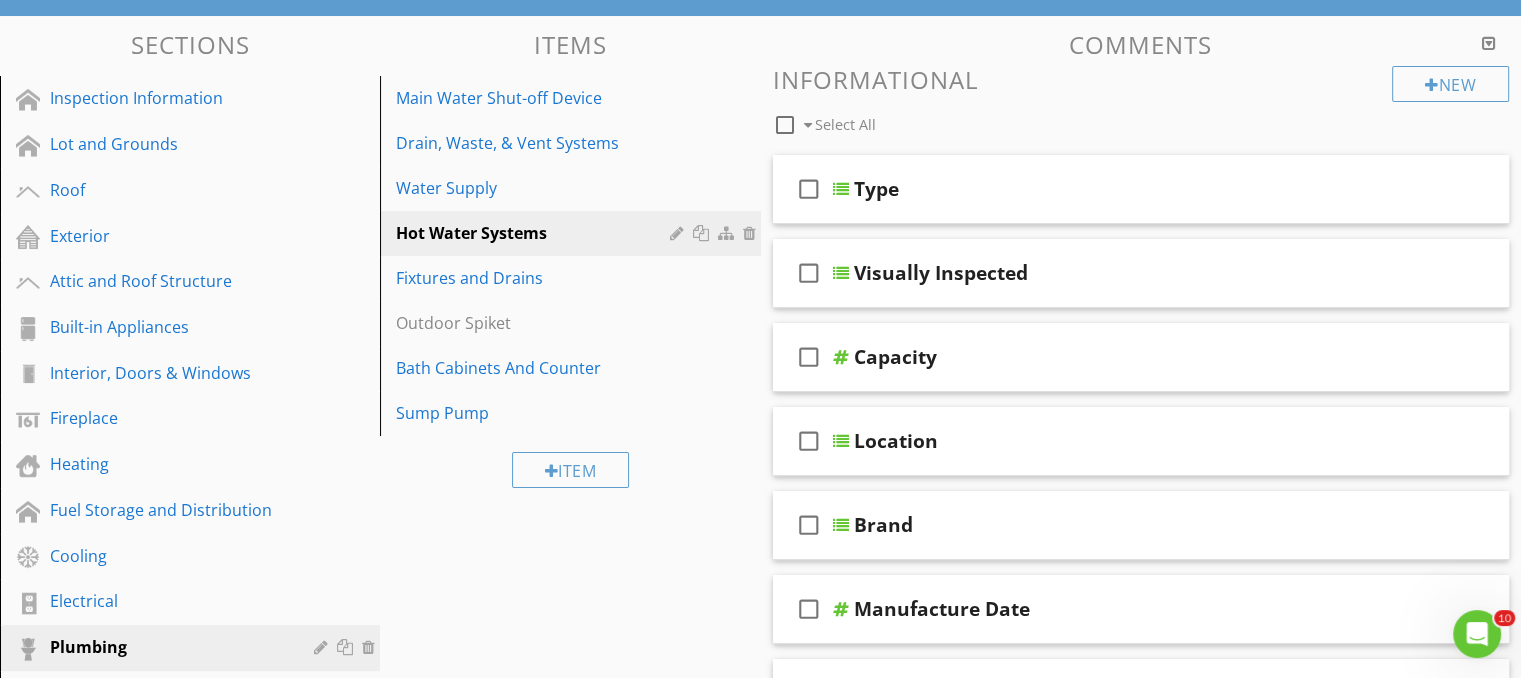 scroll, scrollTop: 136, scrollLeft: 0, axis: vertical 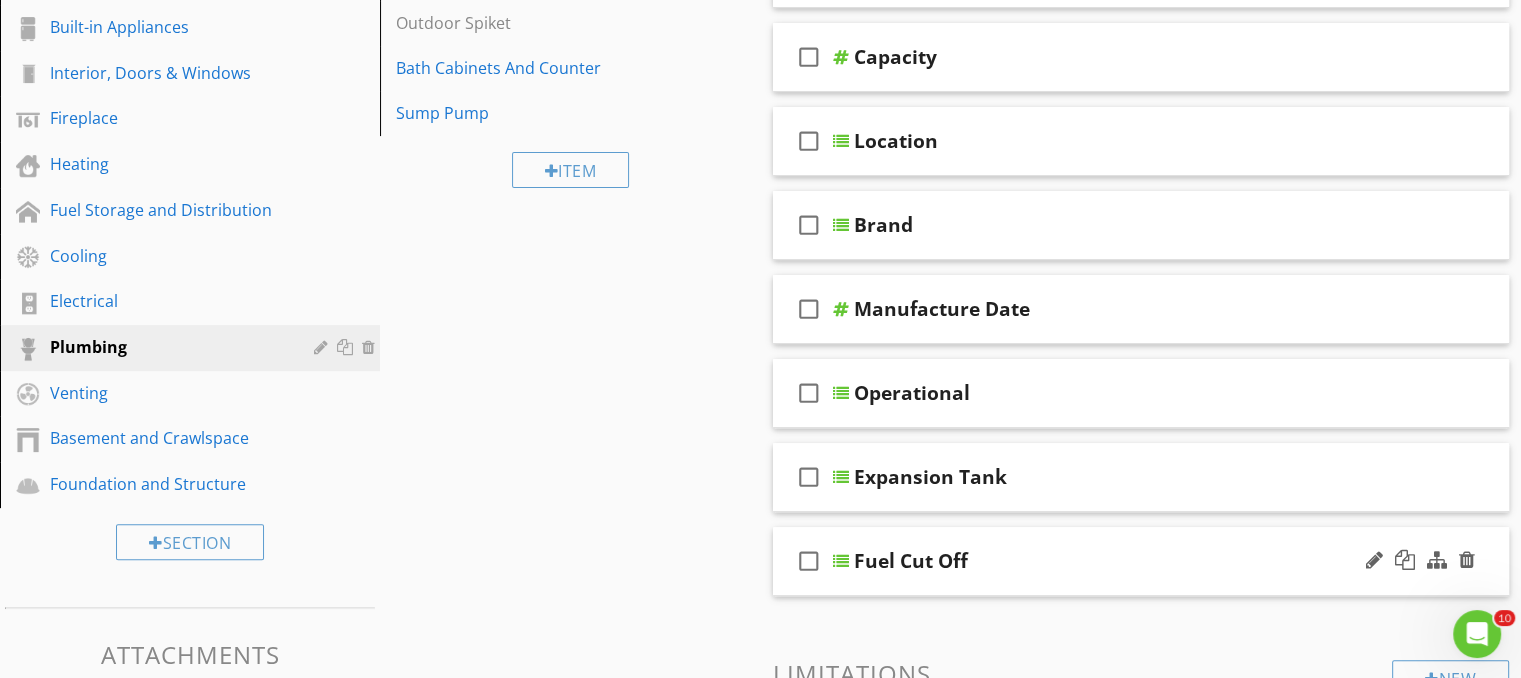 type 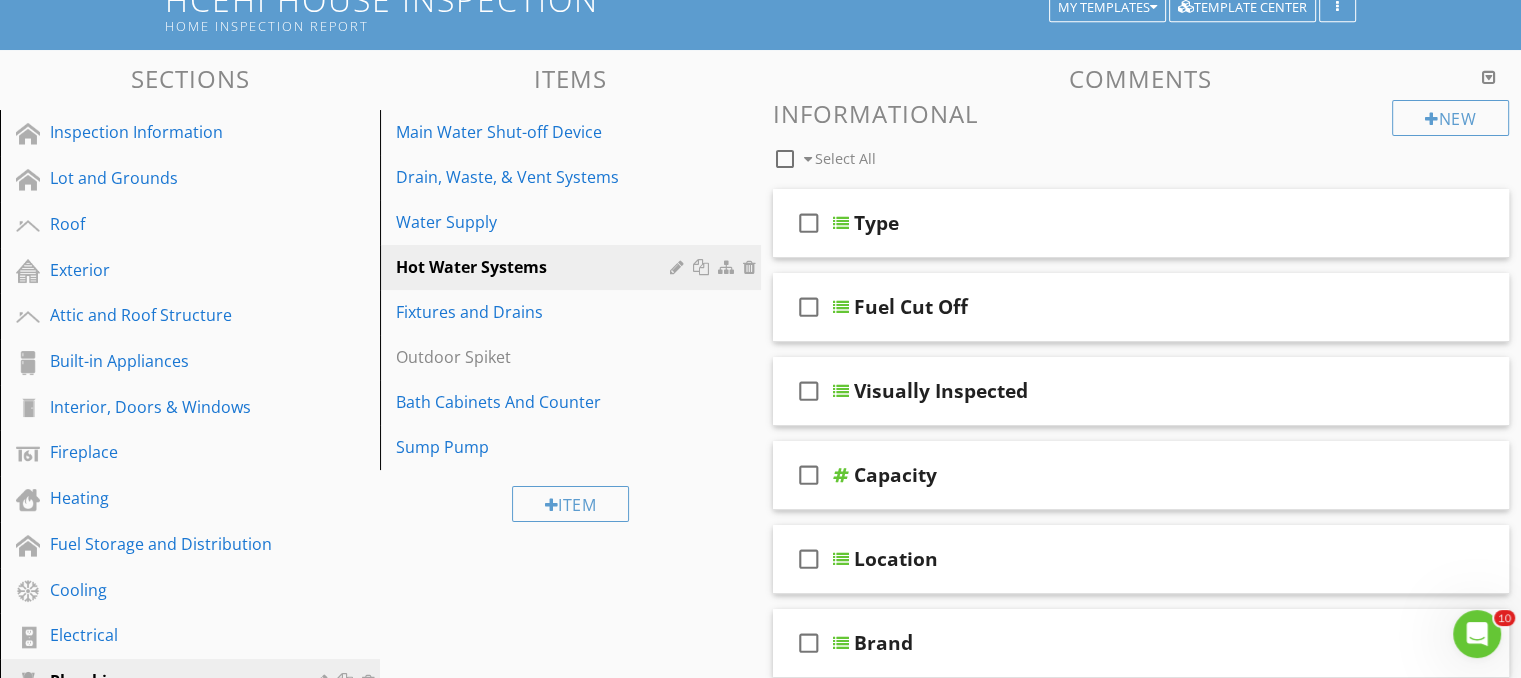 scroll, scrollTop: 190, scrollLeft: 0, axis: vertical 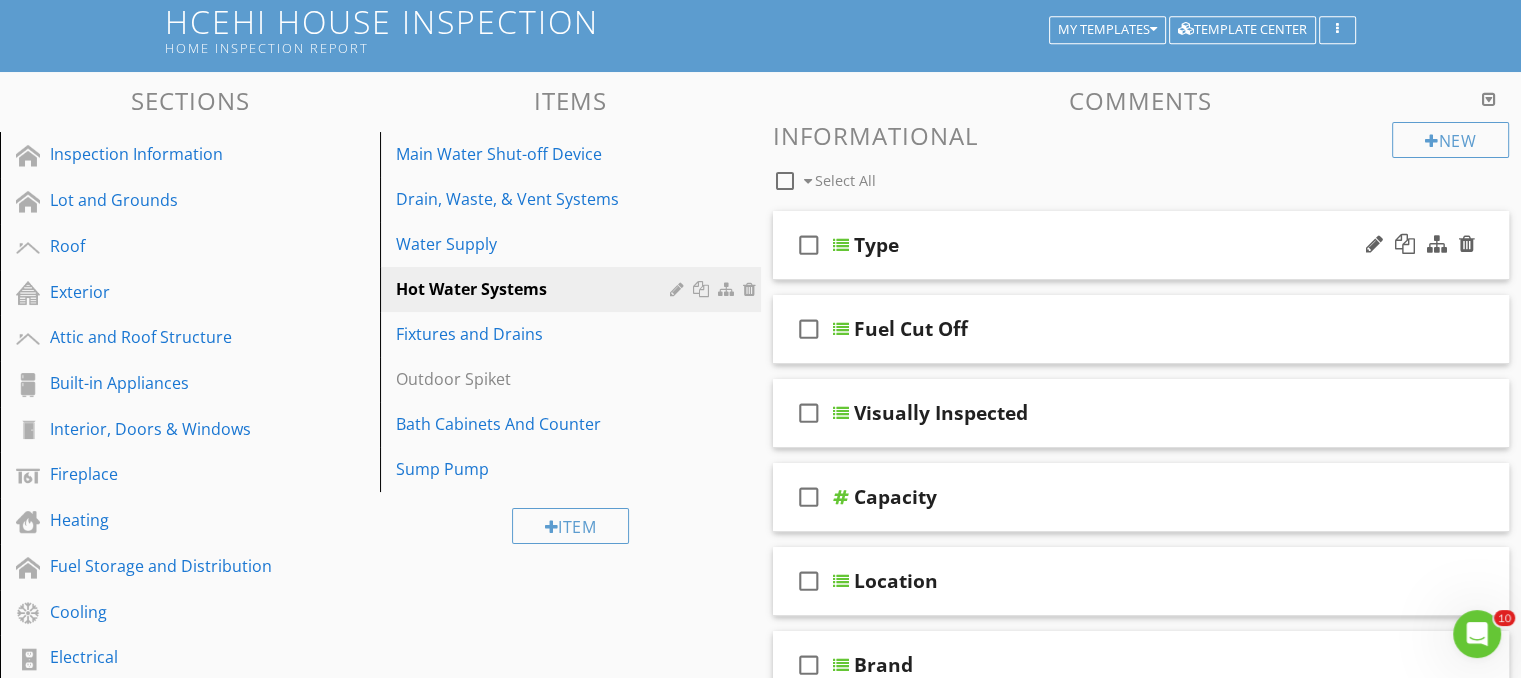 click on "Type" at bounding box center [1115, 245] 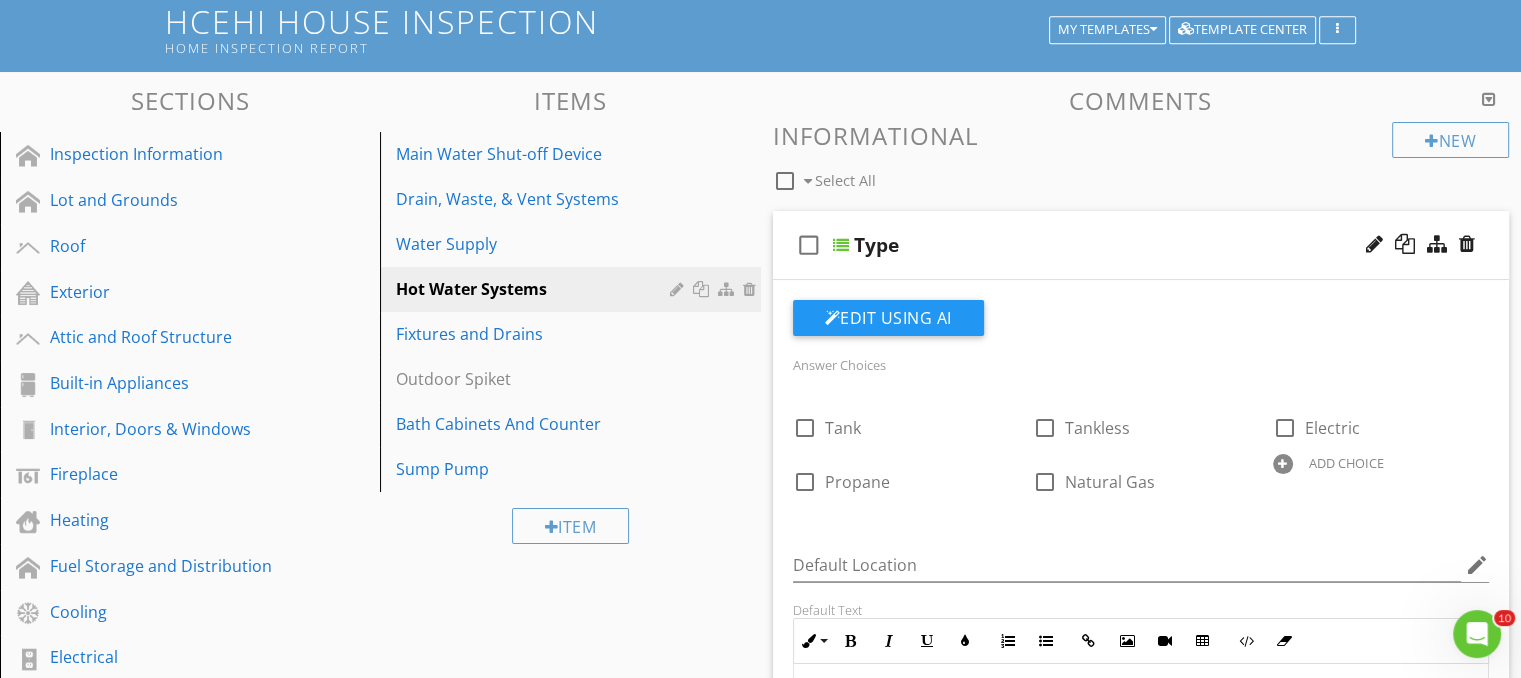 click on "Type" at bounding box center (1115, 245) 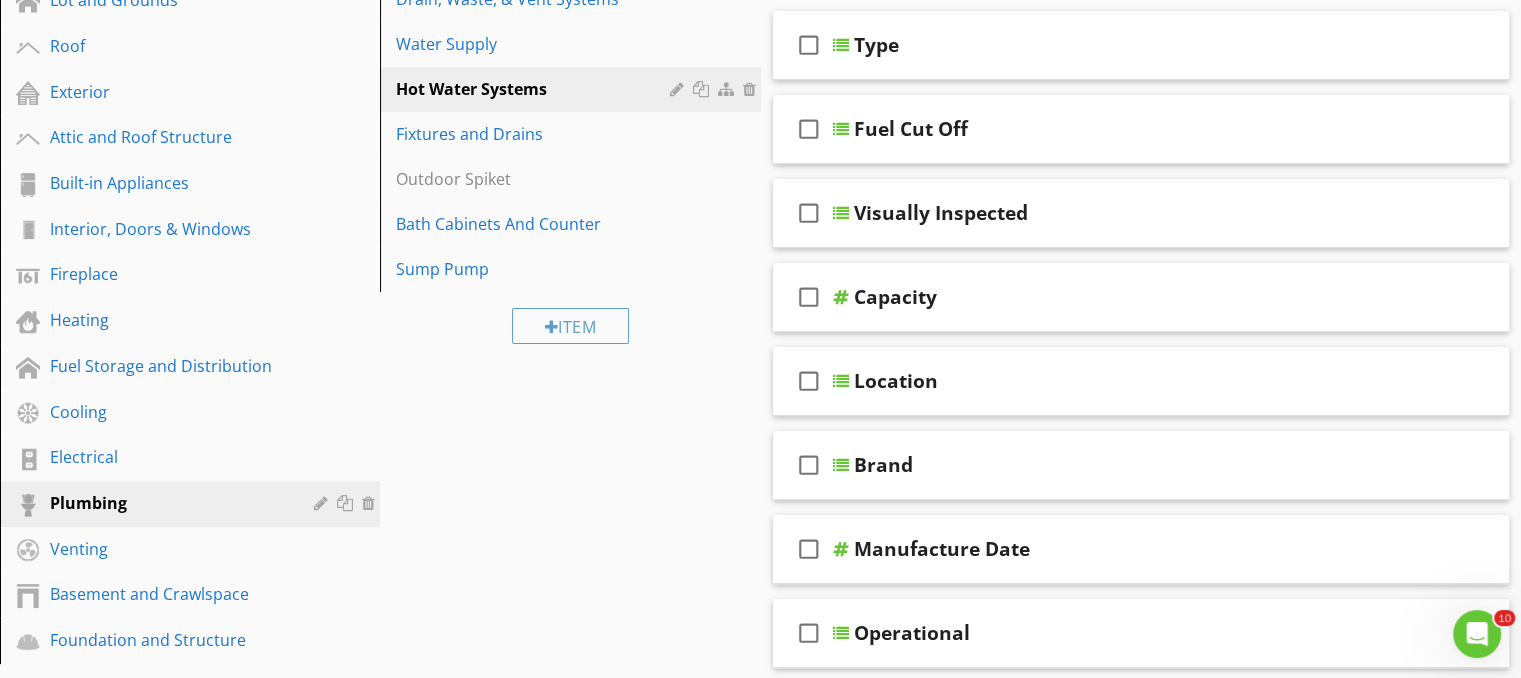 scroll, scrollTop: 290, scrollLeft: 0, axis: vertical 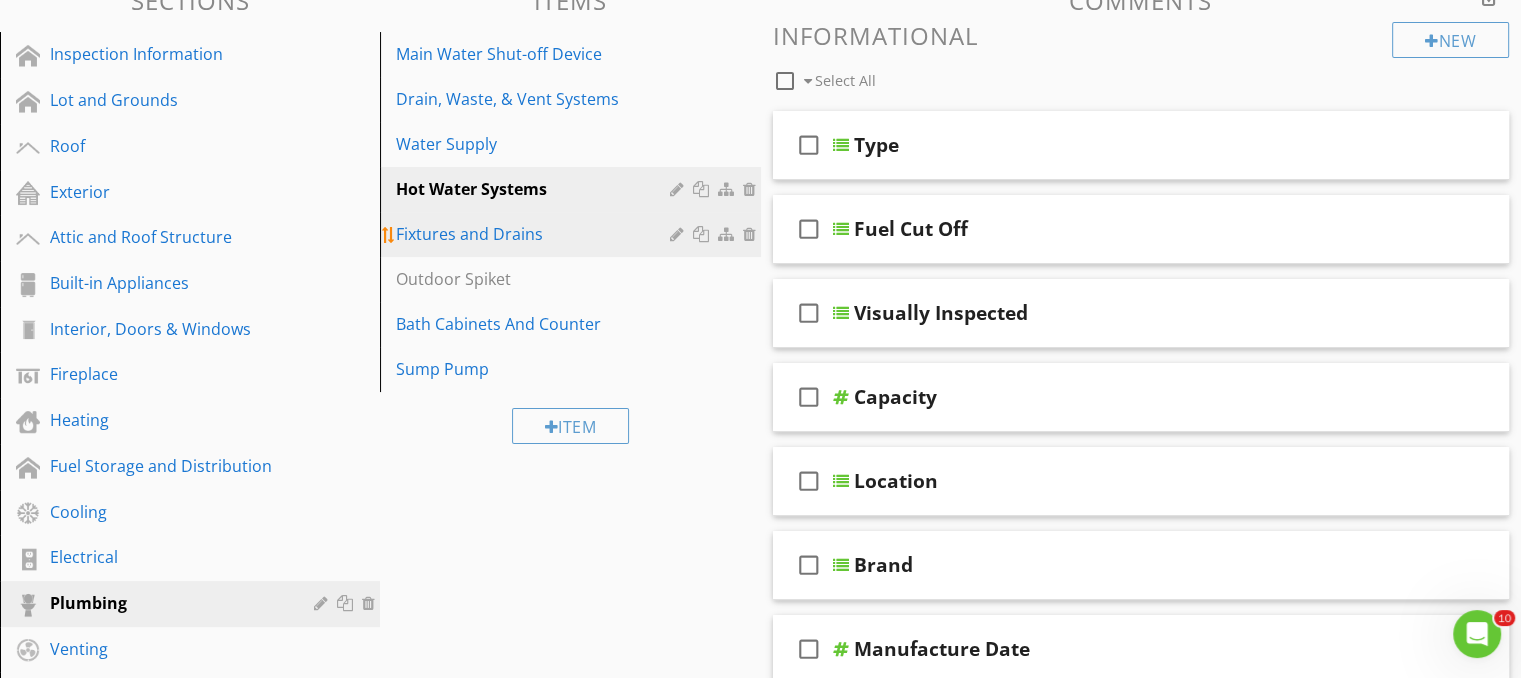 click on "Fixtures and Drains" at bounding box center [535, 234] 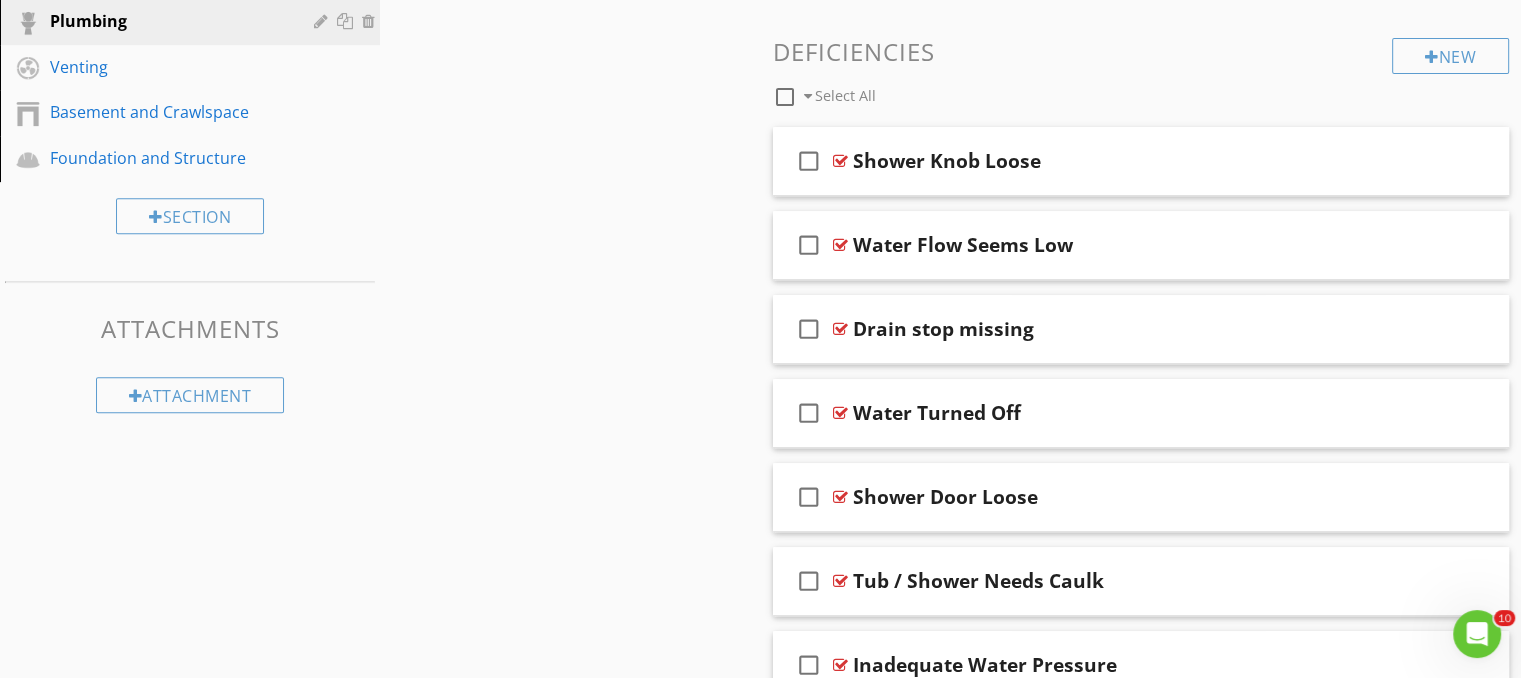scroll, scrollTop: 890, scrollLeft: 0, axis: vertical 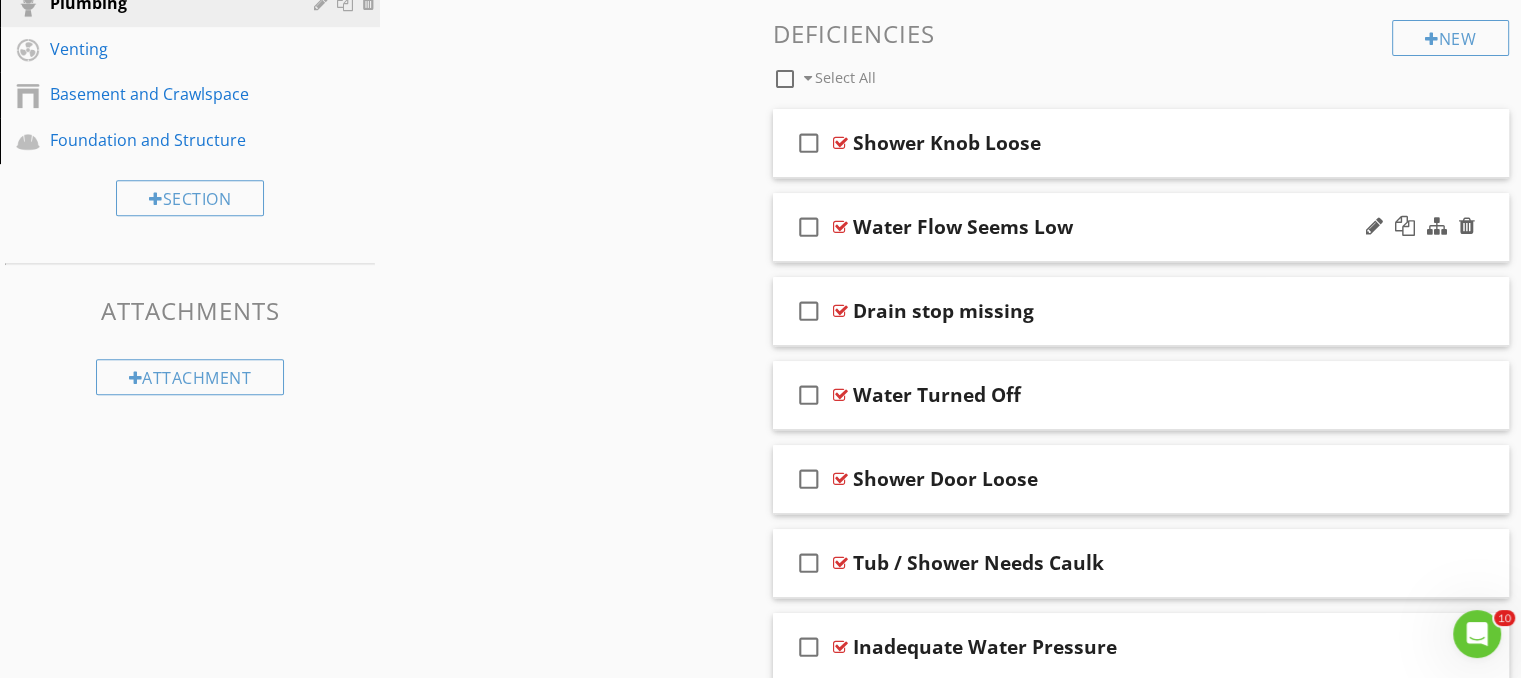 click on "Water Flow Seems Low" at bounding box center (1114, 227) 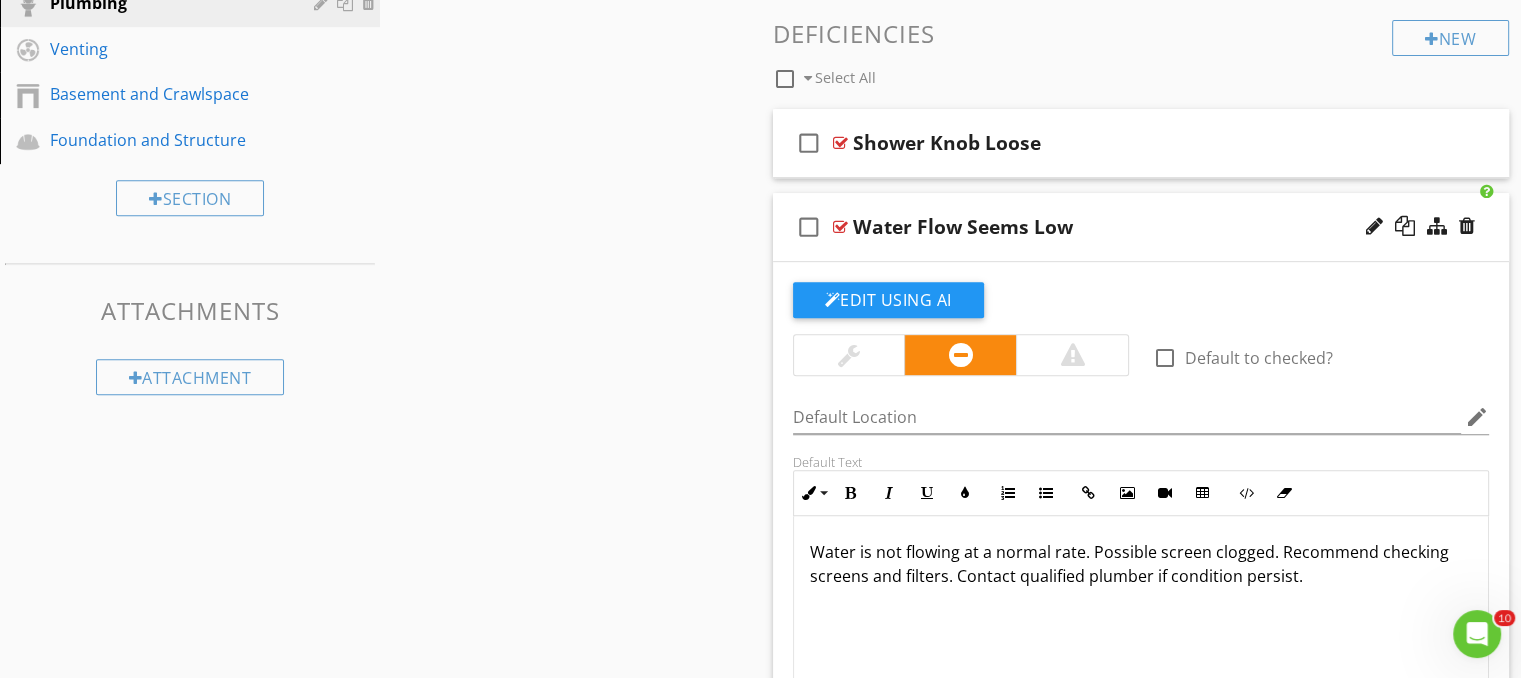 click on "Water Flow Seems Low" at bounding box center [1114, 227] 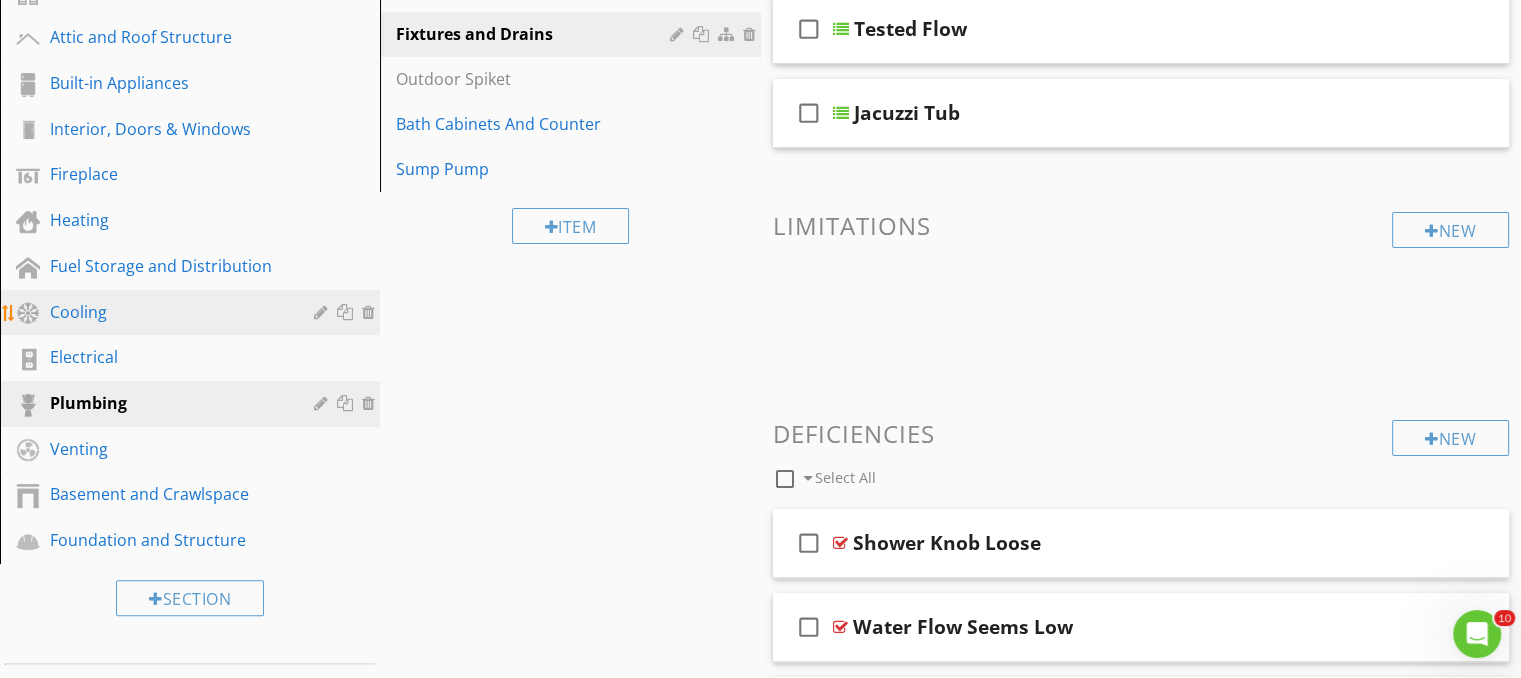 scroll, scrollTop: 390, scrollLeft: 0, axis: vertical 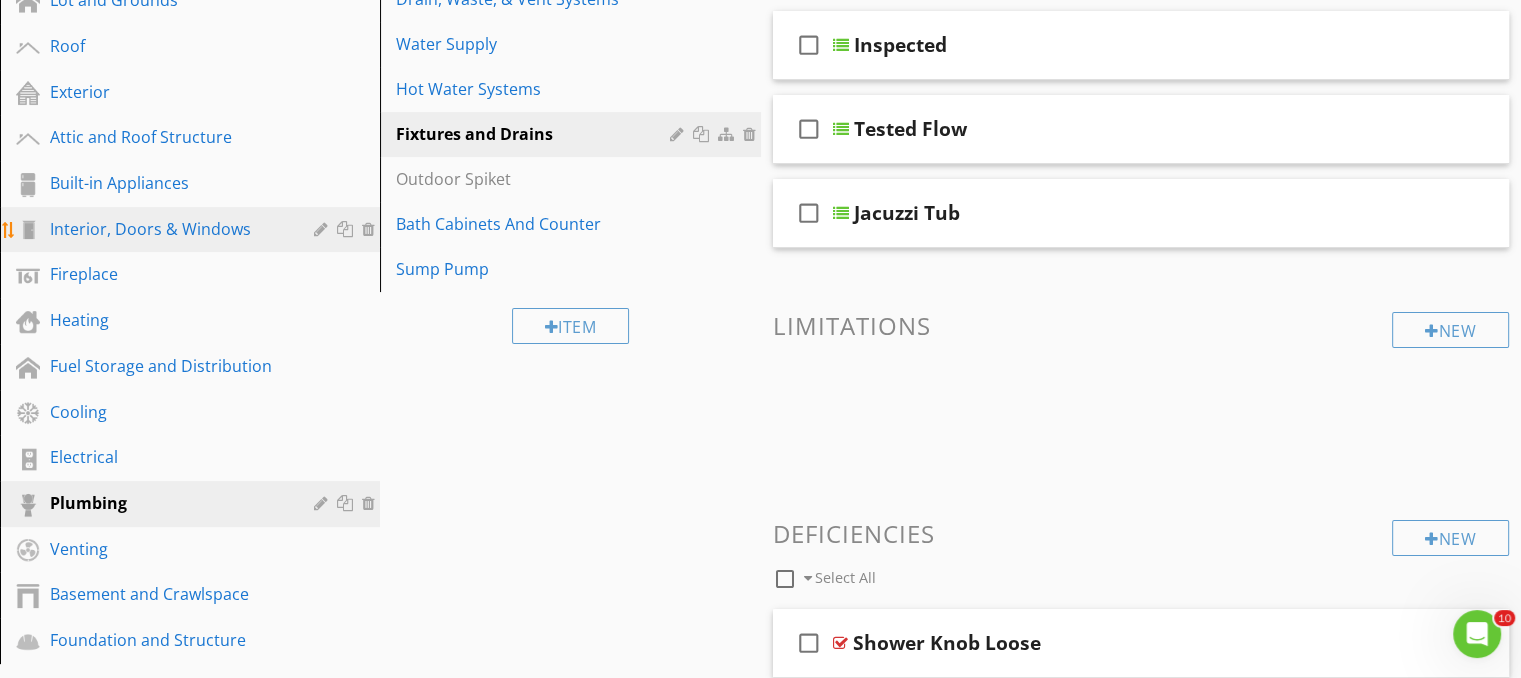 click on "Interior, Doors & Windows" at bounding box center (167, 229) 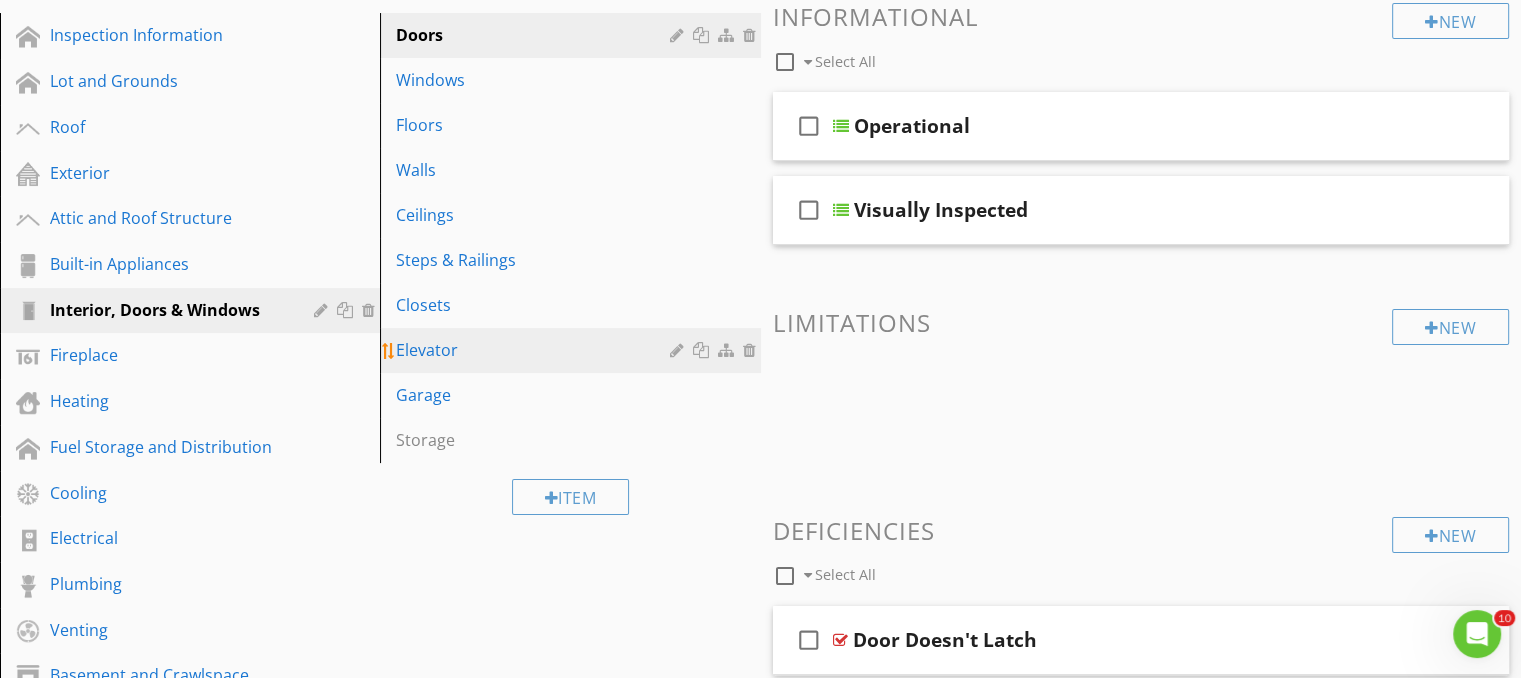scroll, scrollTop: 190, scrollLeft: 0, axis: vertical 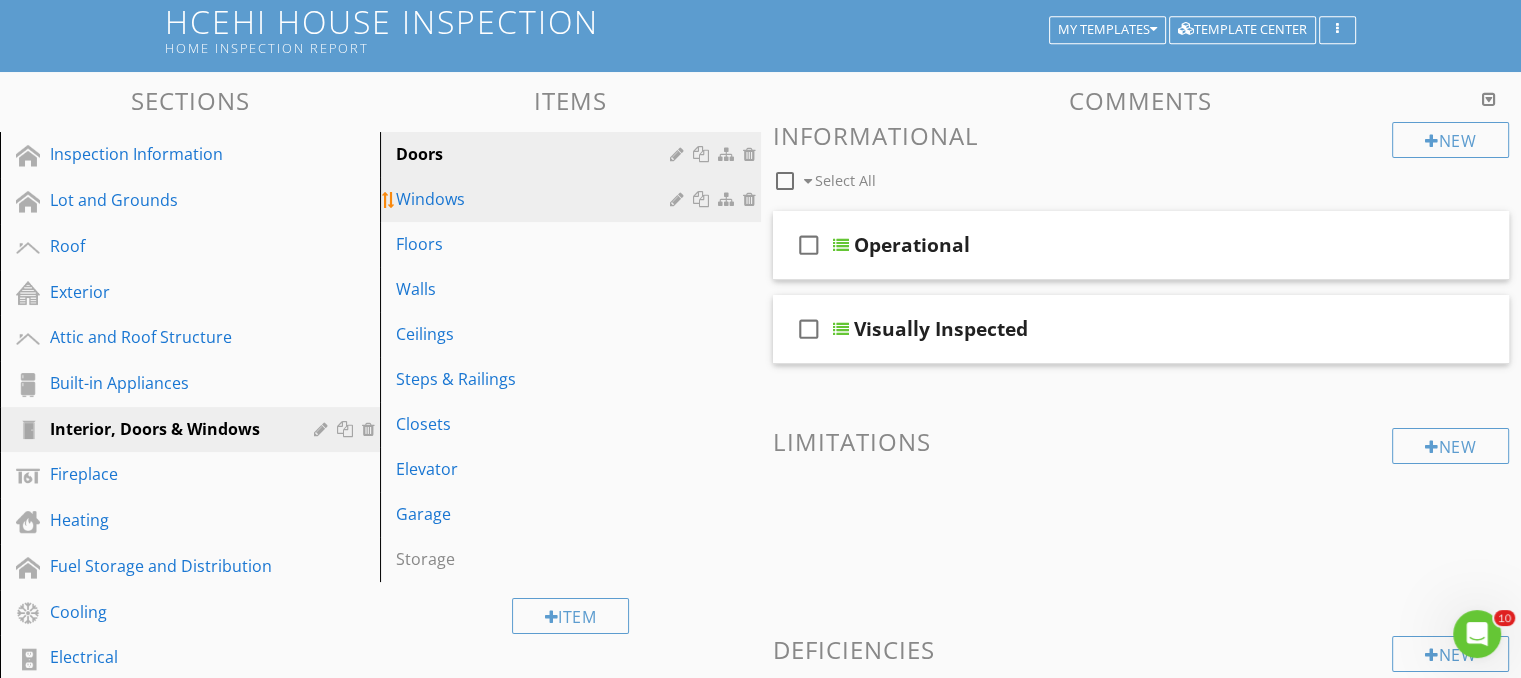 click on "Windows" at bounding box center (535, 199) 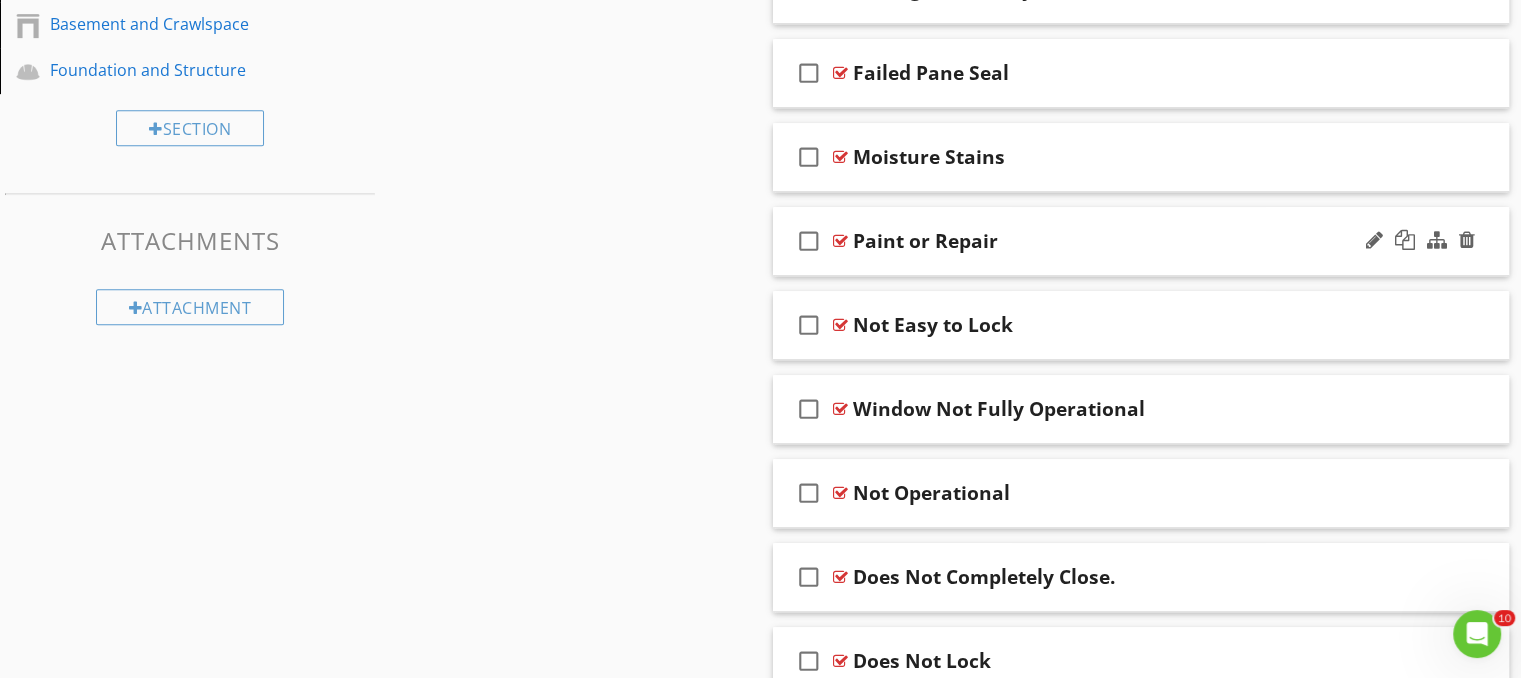 scroll, scrollTop: 990, scrollLeft: 0, axis: vertical 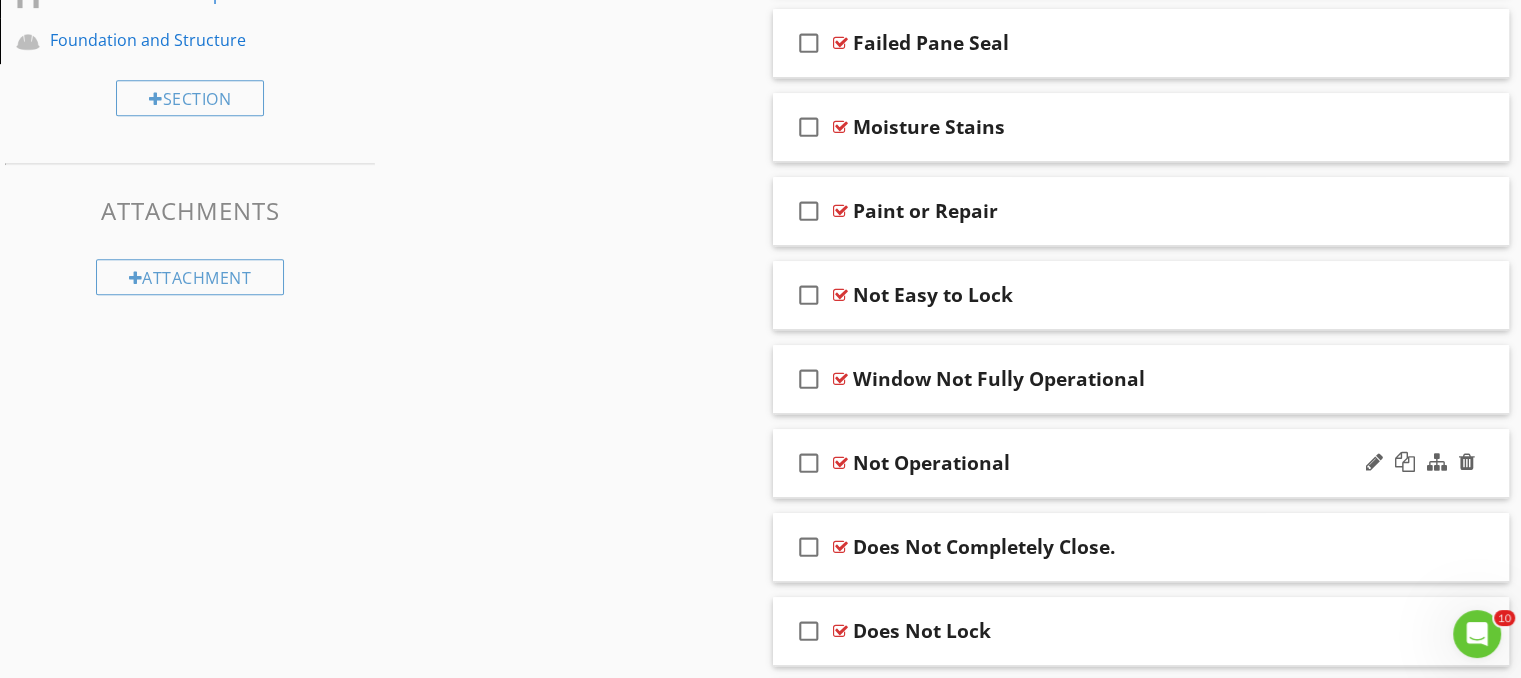 click on "Not Operational" at bounding box center [1114, 463] 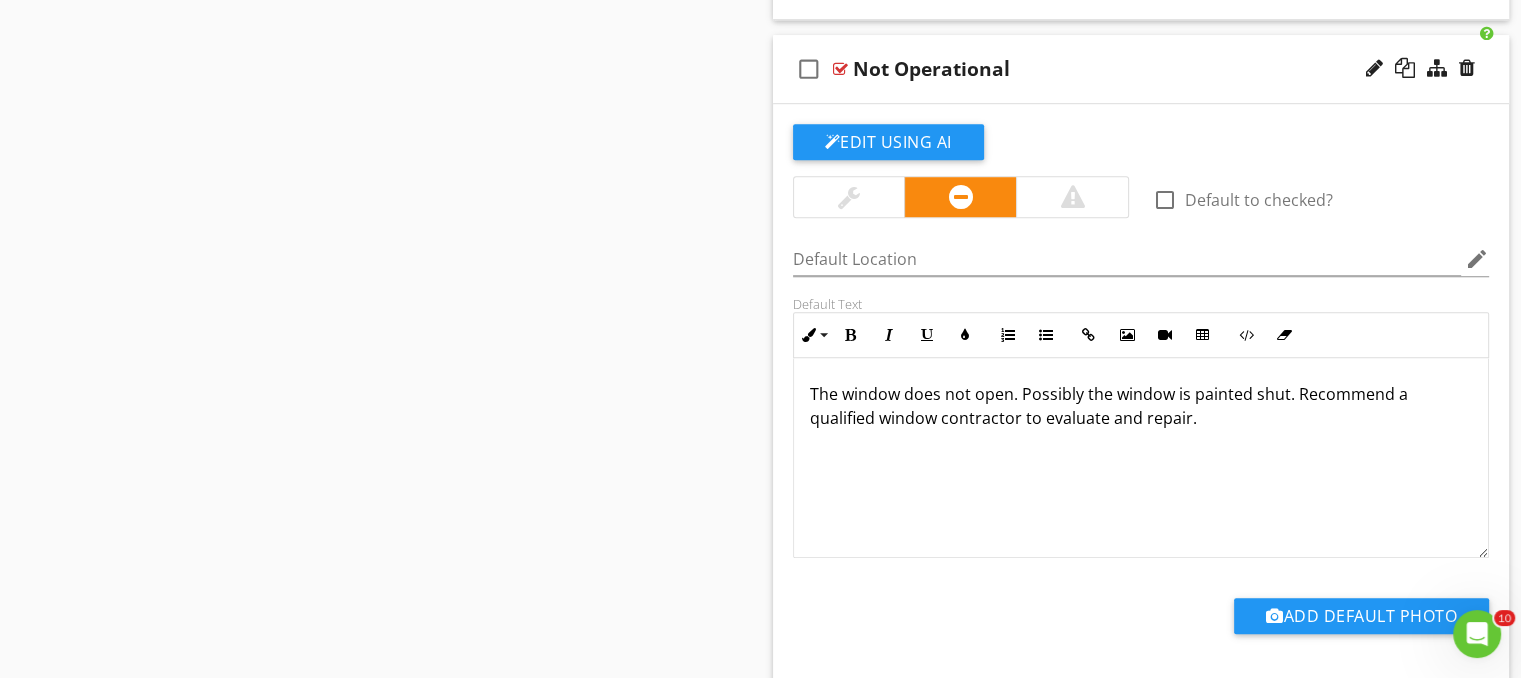 scroll, scrollTop: 1390, scrollLeft: 0, axis: vertical 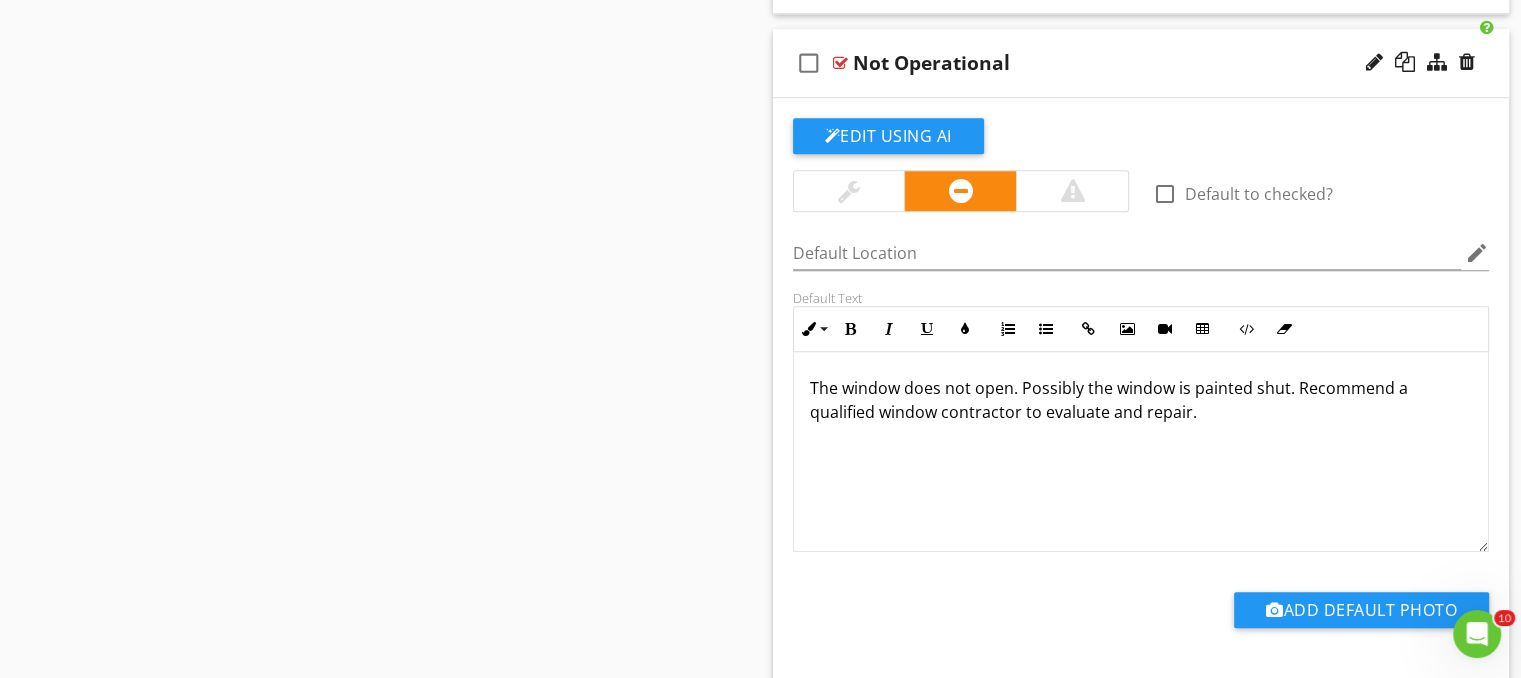 click on "The window does not open. Possibly the window is painted shut. Recommend a qualified window contractor to evaluate and repair." at bounding box center (1141, 400) 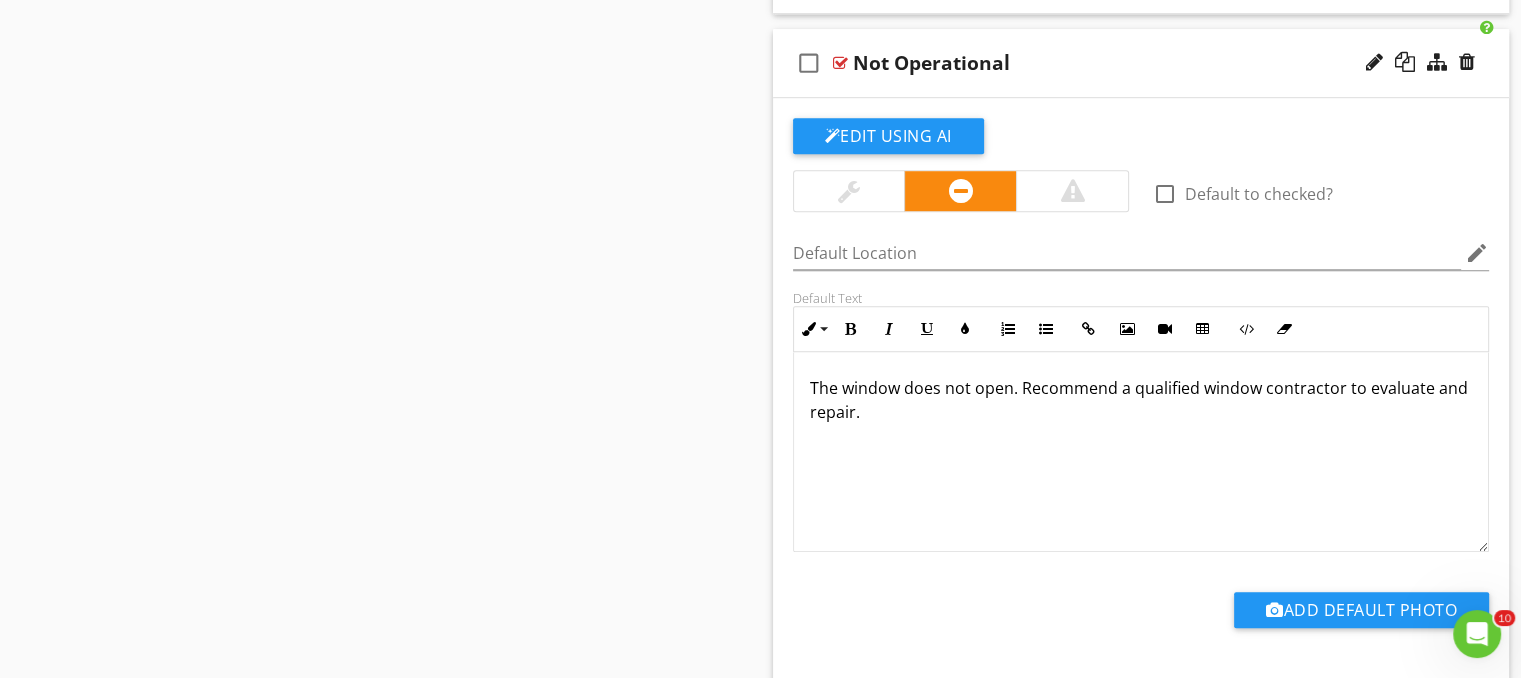 click on "The window does not open. Recommend a qualified window contractor to evaluate and repair." at bounding box center (1141, 400) 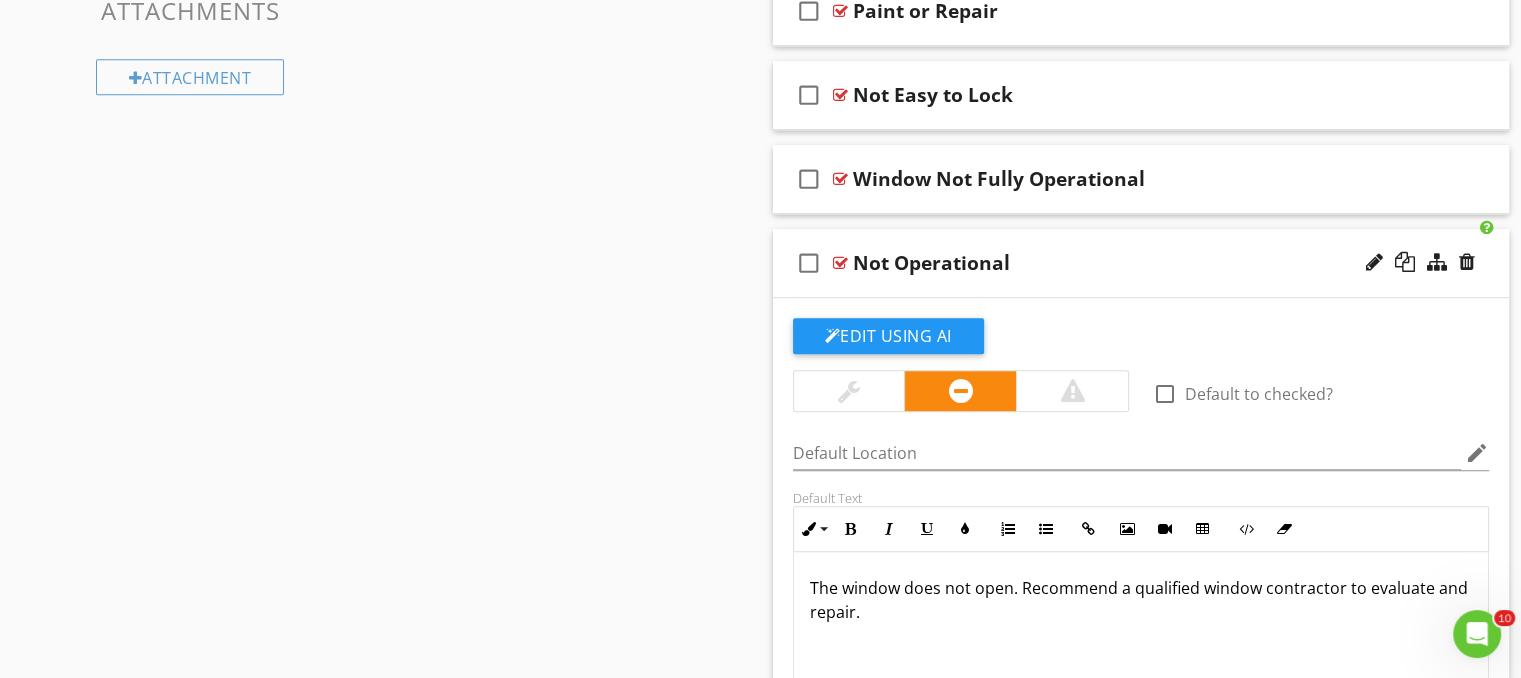 click on "Not Operational" at bounding box center (1114, 263) 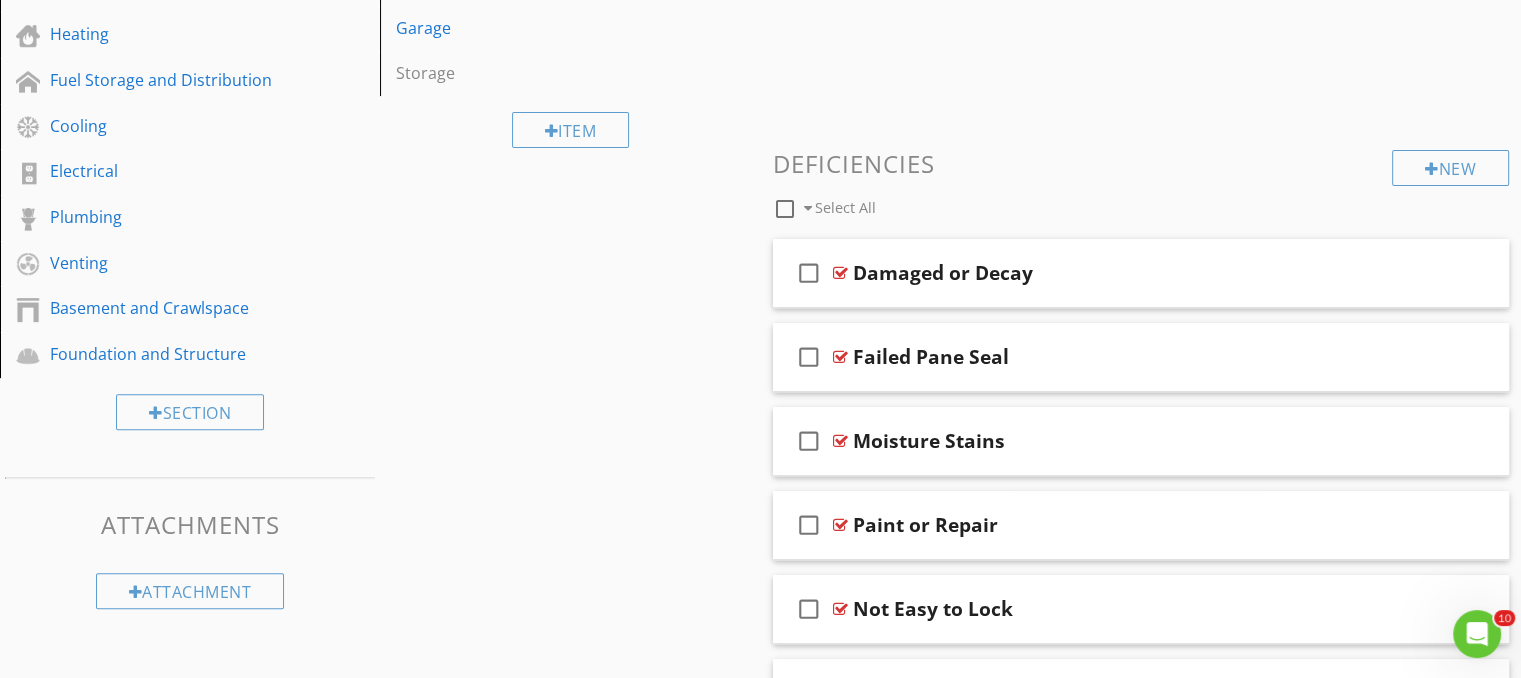 scroll, scrollTop: 590, scrollLeft: 0, axis: vertical 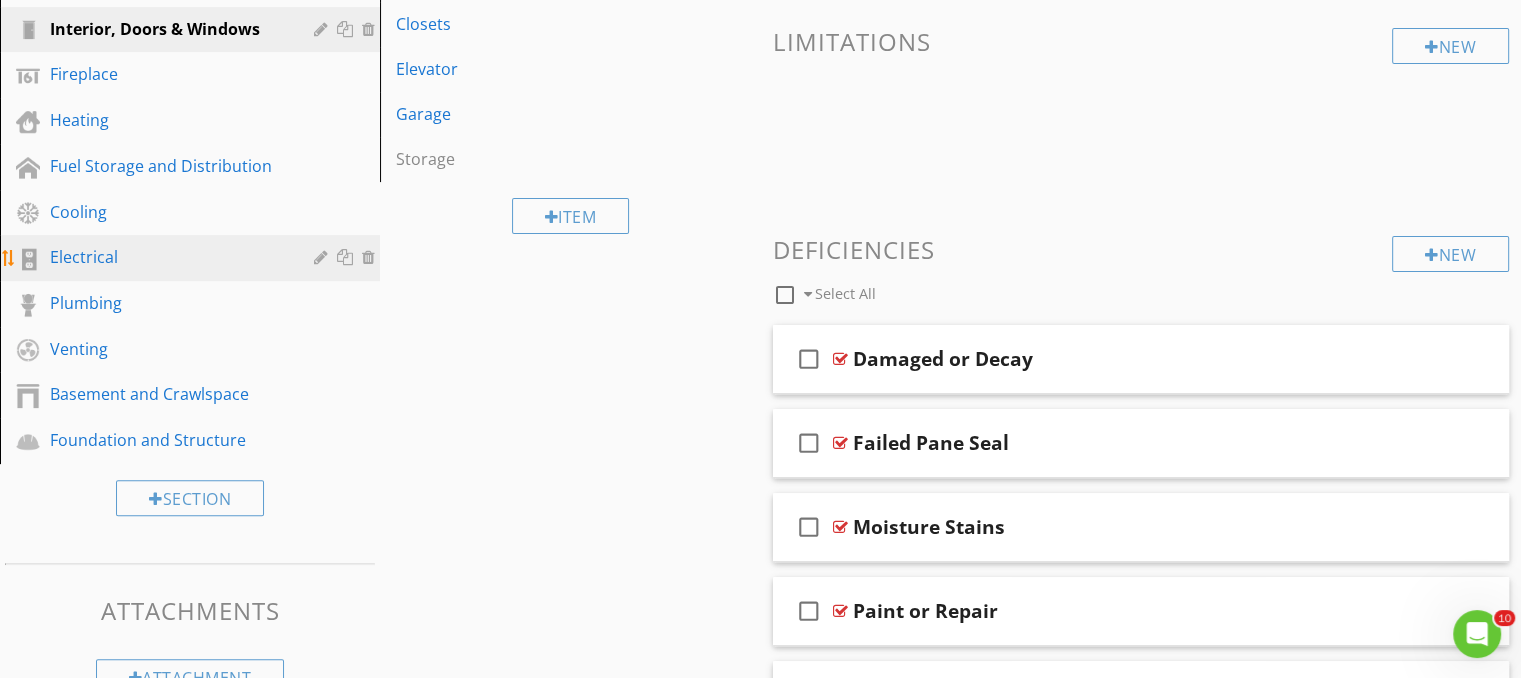 click on "Electrical" at bounding box center [167, 257] 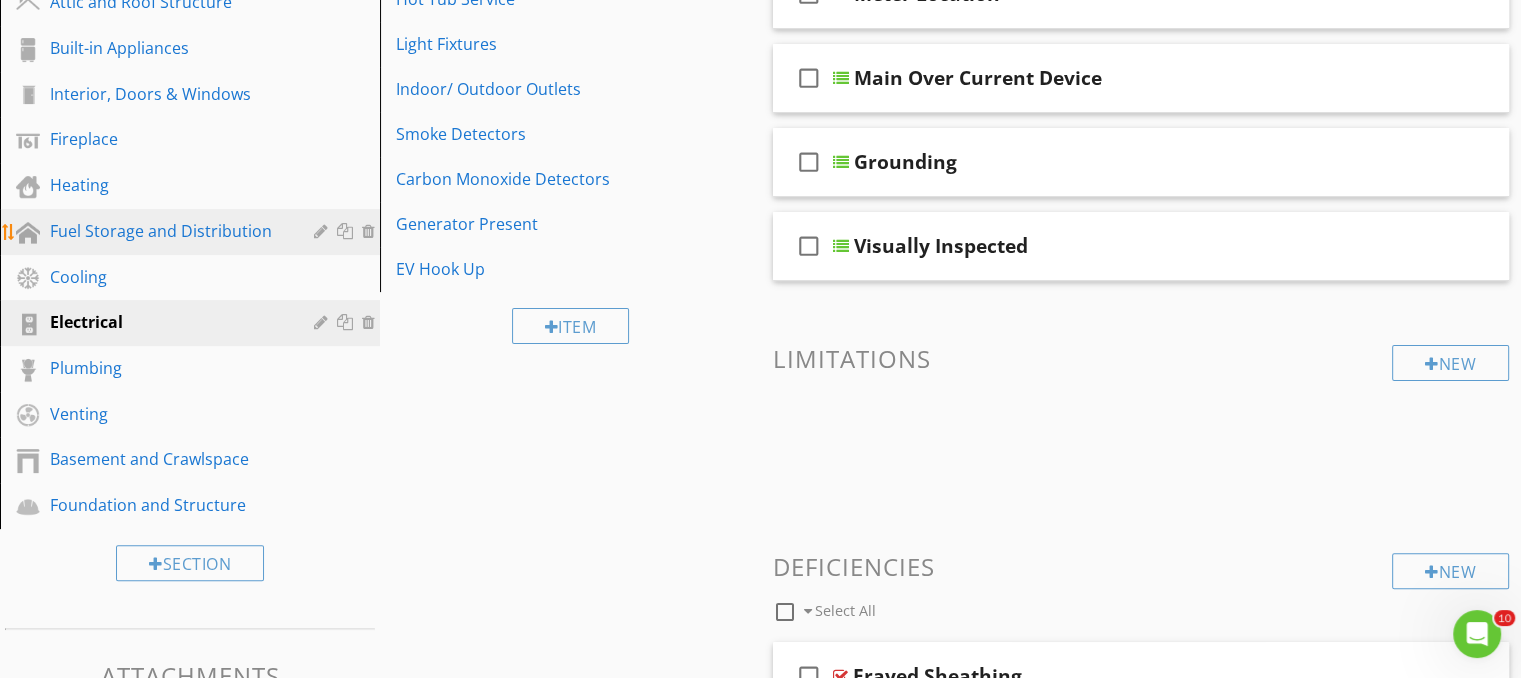 scroll, scrollTop: 490, scrollLeft: 0, axis: vertical 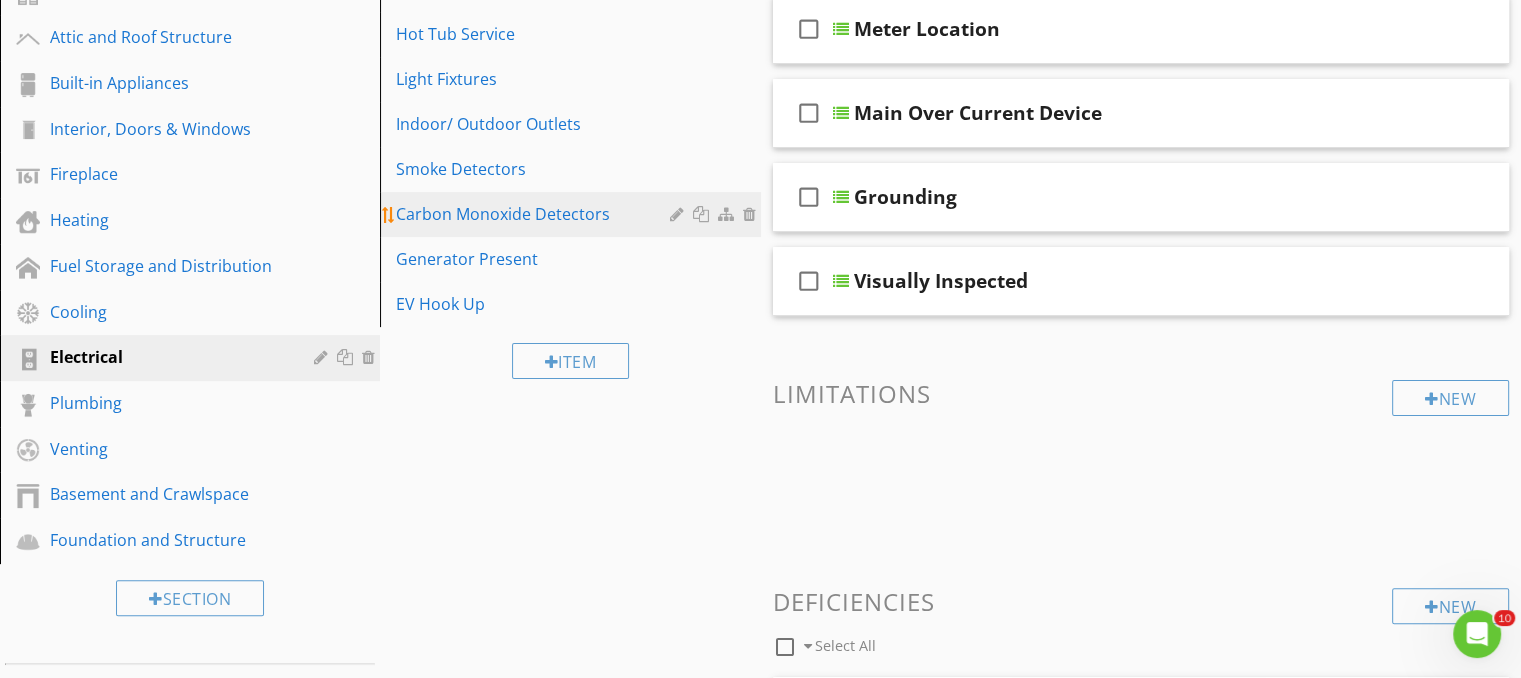 click on "Carbon Monoxide Detectors" at bounding box center (535, 214) 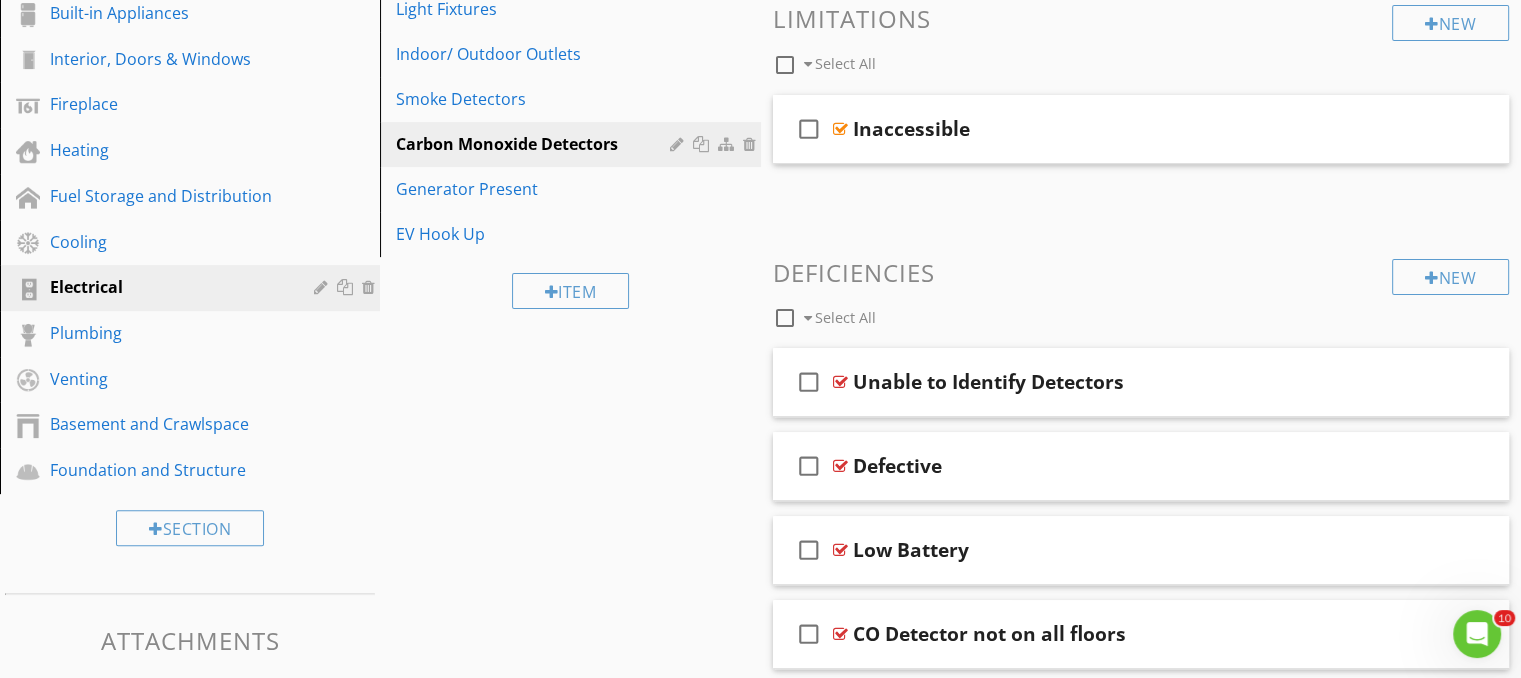 scroll, scrollTop: 690, scrollLeft: 0, axis: vertical 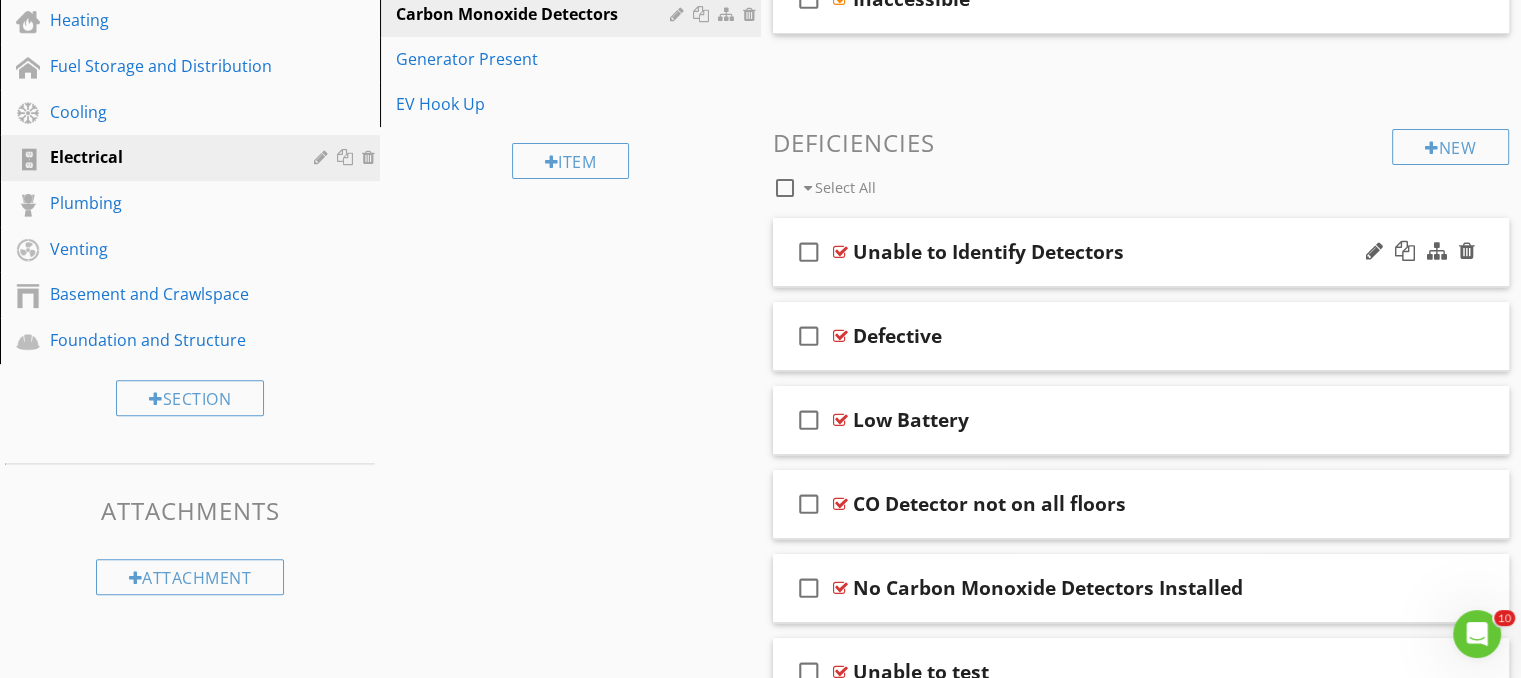 click on "Unable to Identify Detectors" at bounding box center (1114, 252) 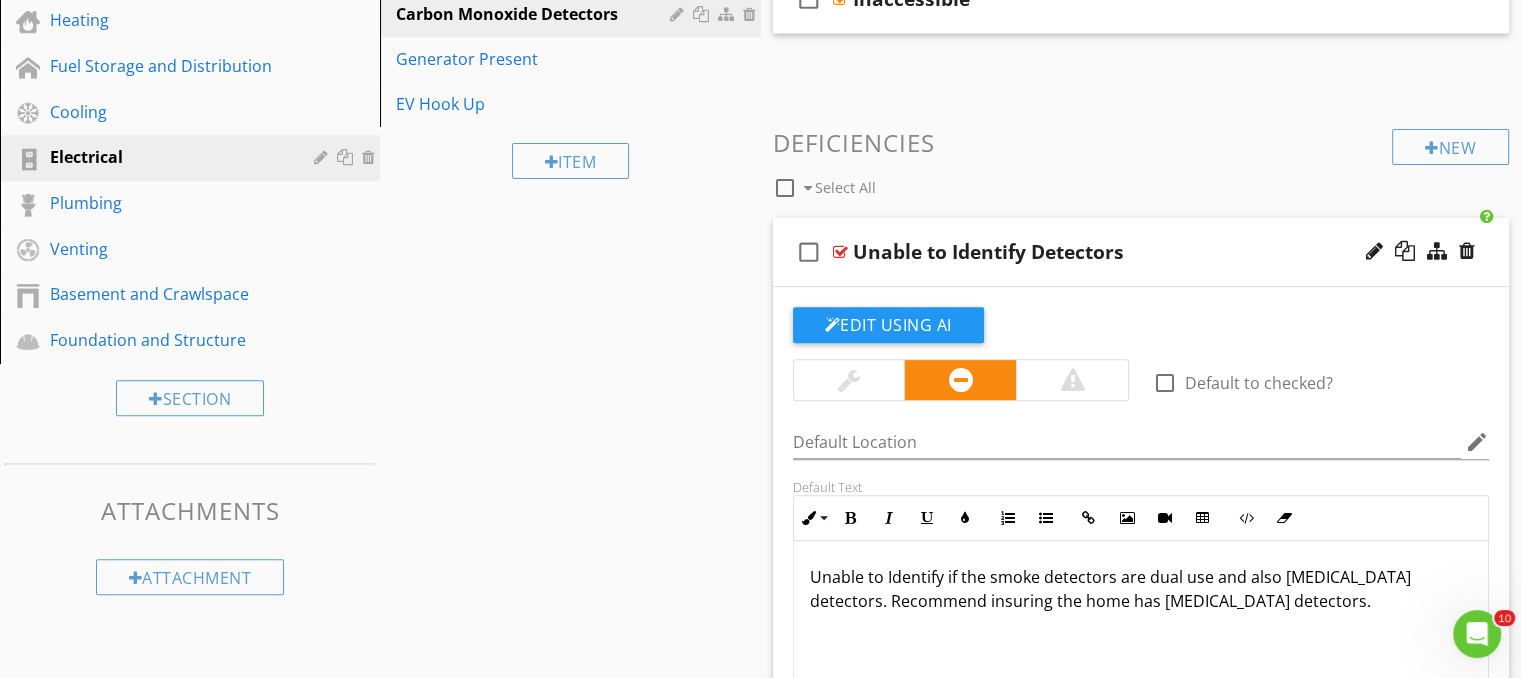 click on "Unable to Identify if the smoke detectors are dual use and also carbon monoxide detectors. Recommend insuring the home has carbon monoxide detectors." at bounding box center [1141, 589] 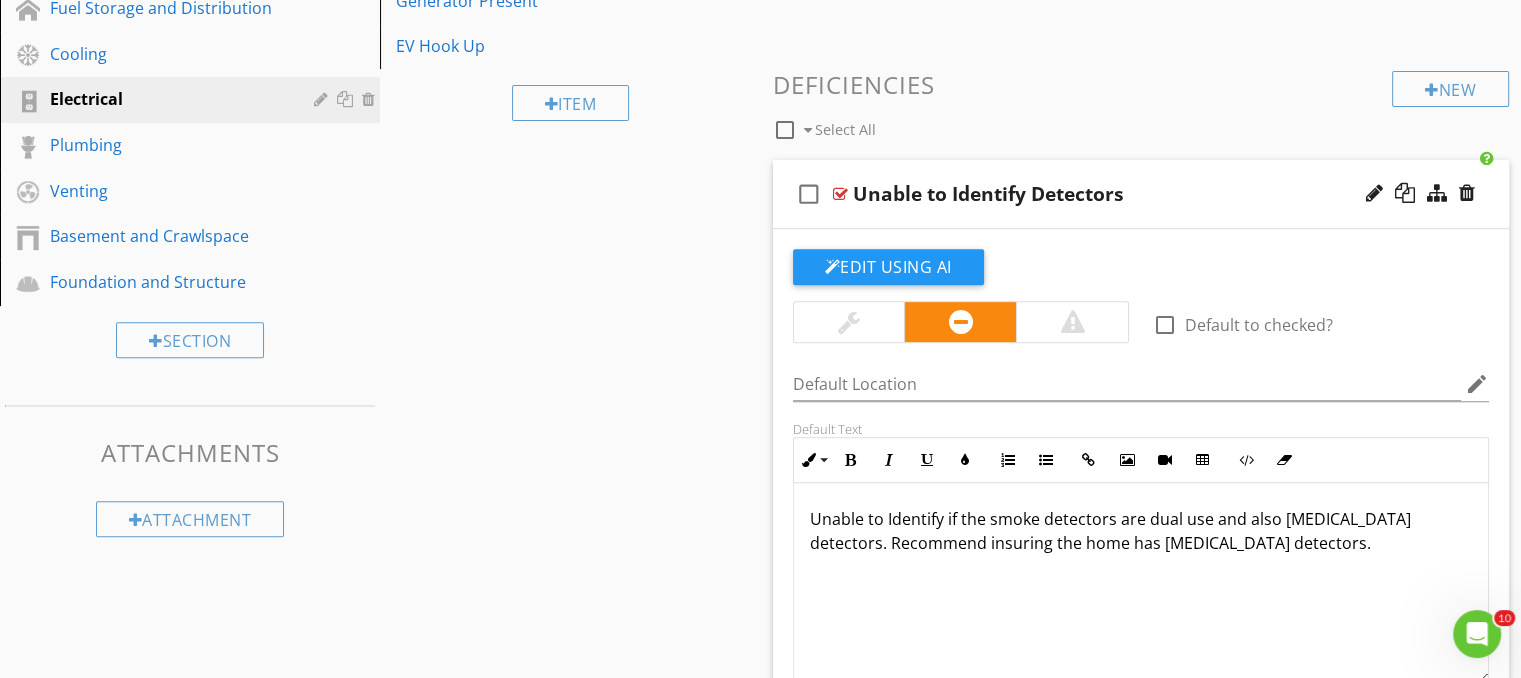 scroll, scrollTop: 790, scrollLeft: 0, axis: vertical 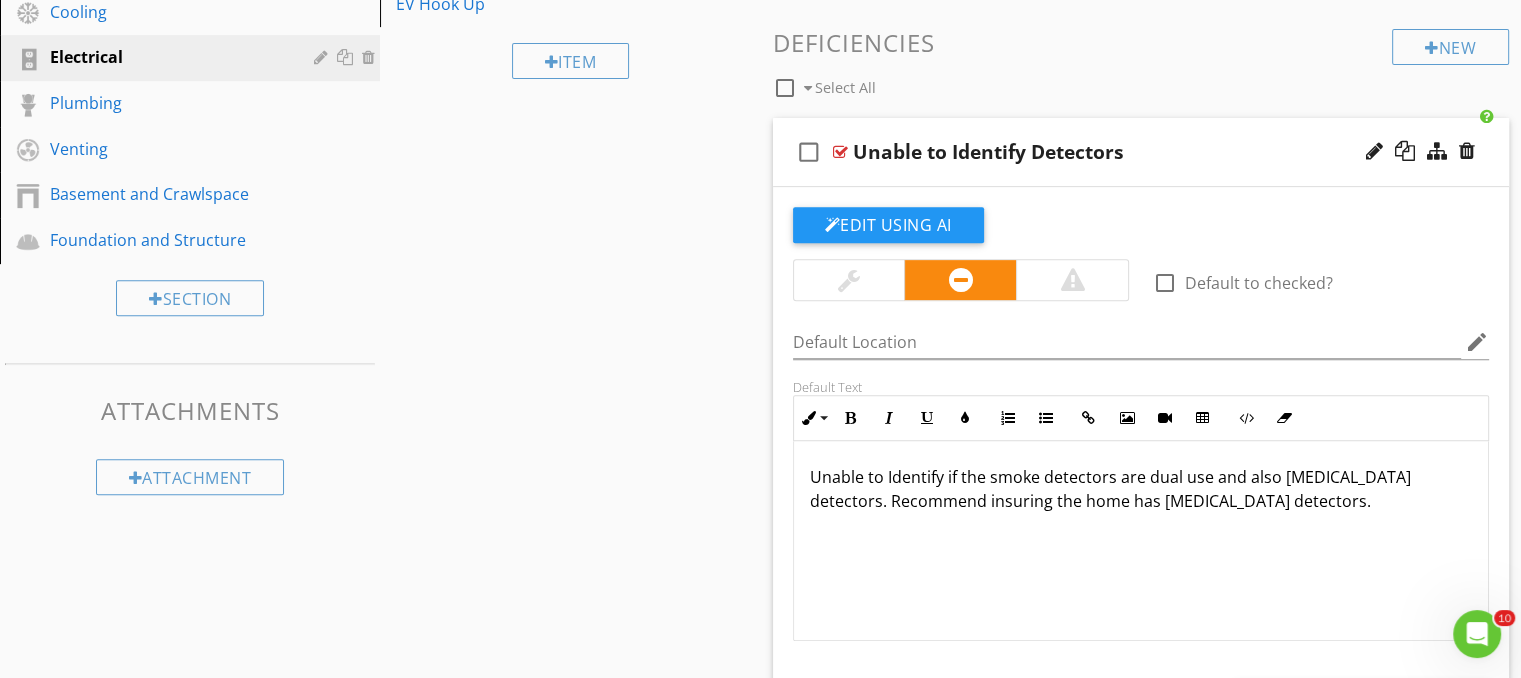 type 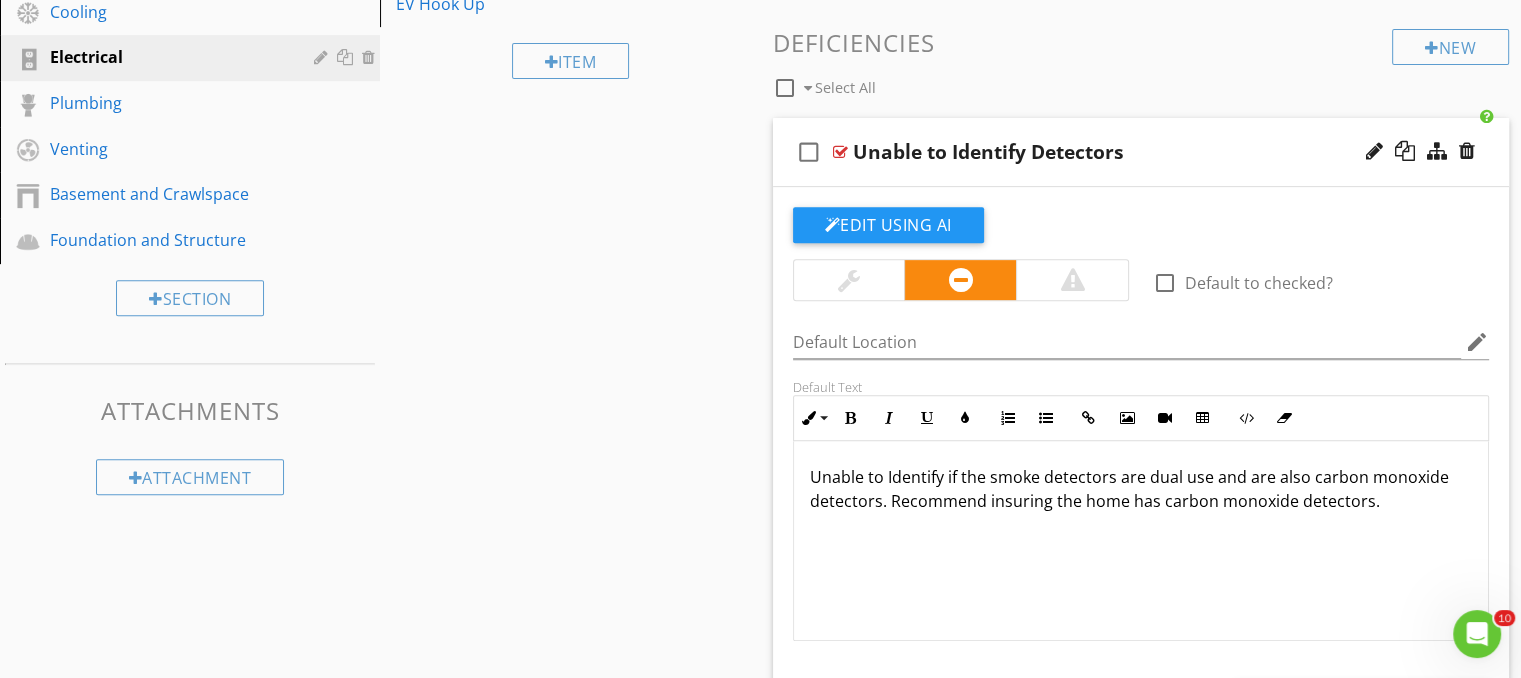 scroll, scrollTop: 0, scrollLeft: 0, axis: both 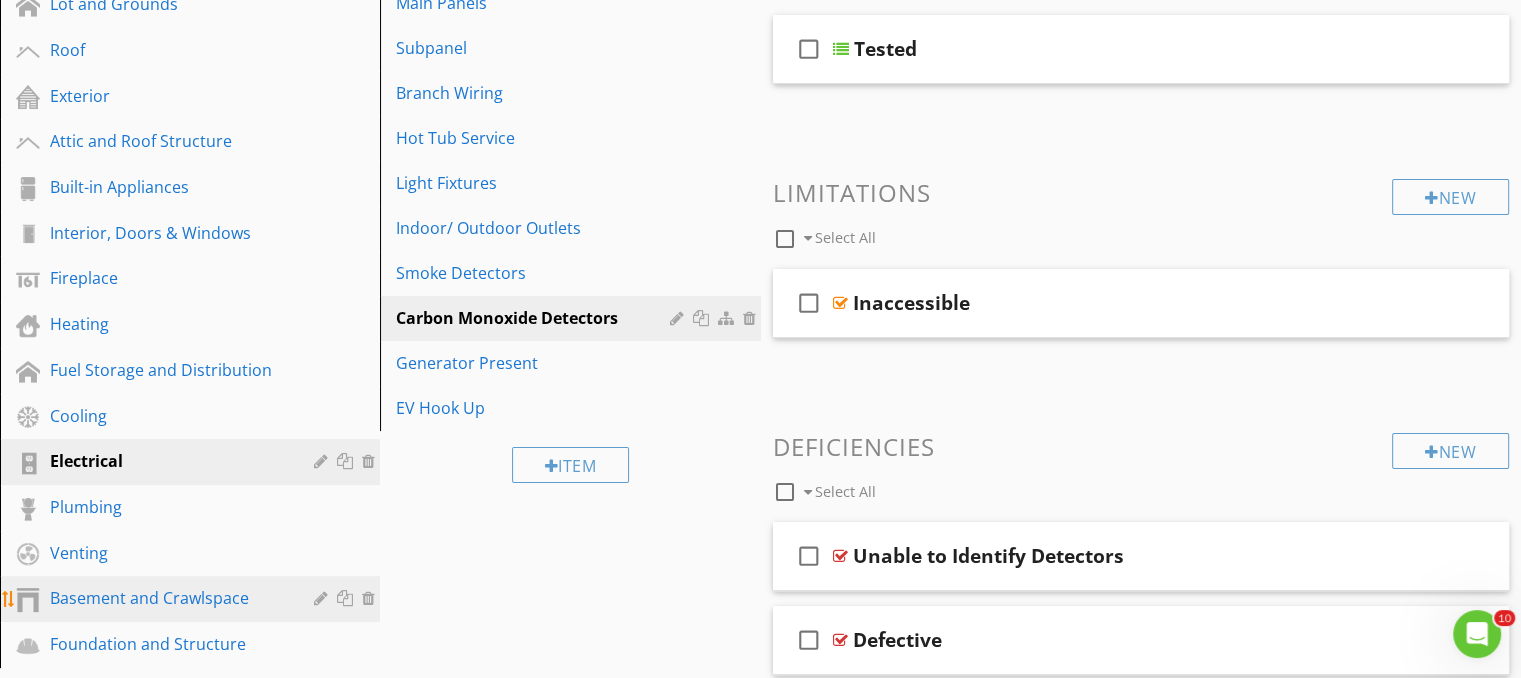 click on "Basement and Crawlspace" at bounding box center (167, 598) 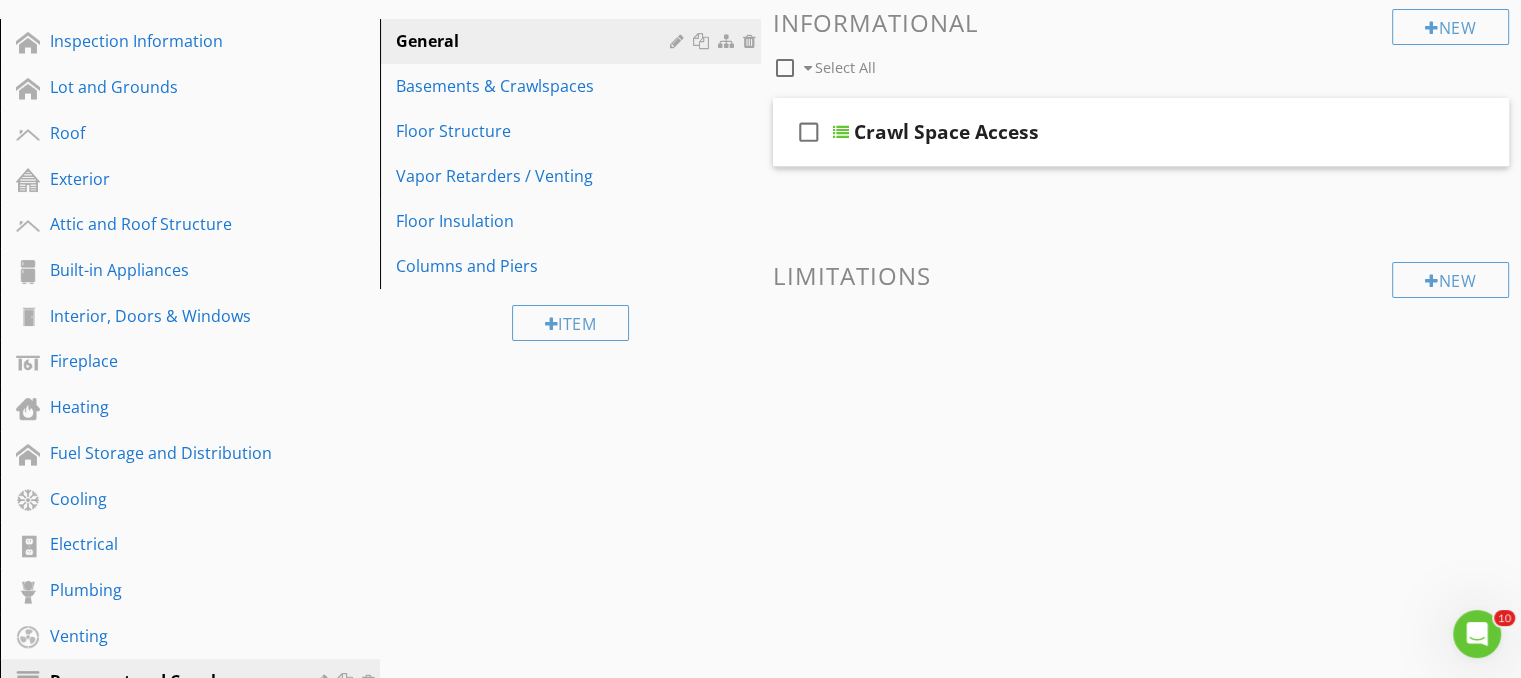 scroll, scrollTop: 186, scrollLeft: 0, axis: vertical 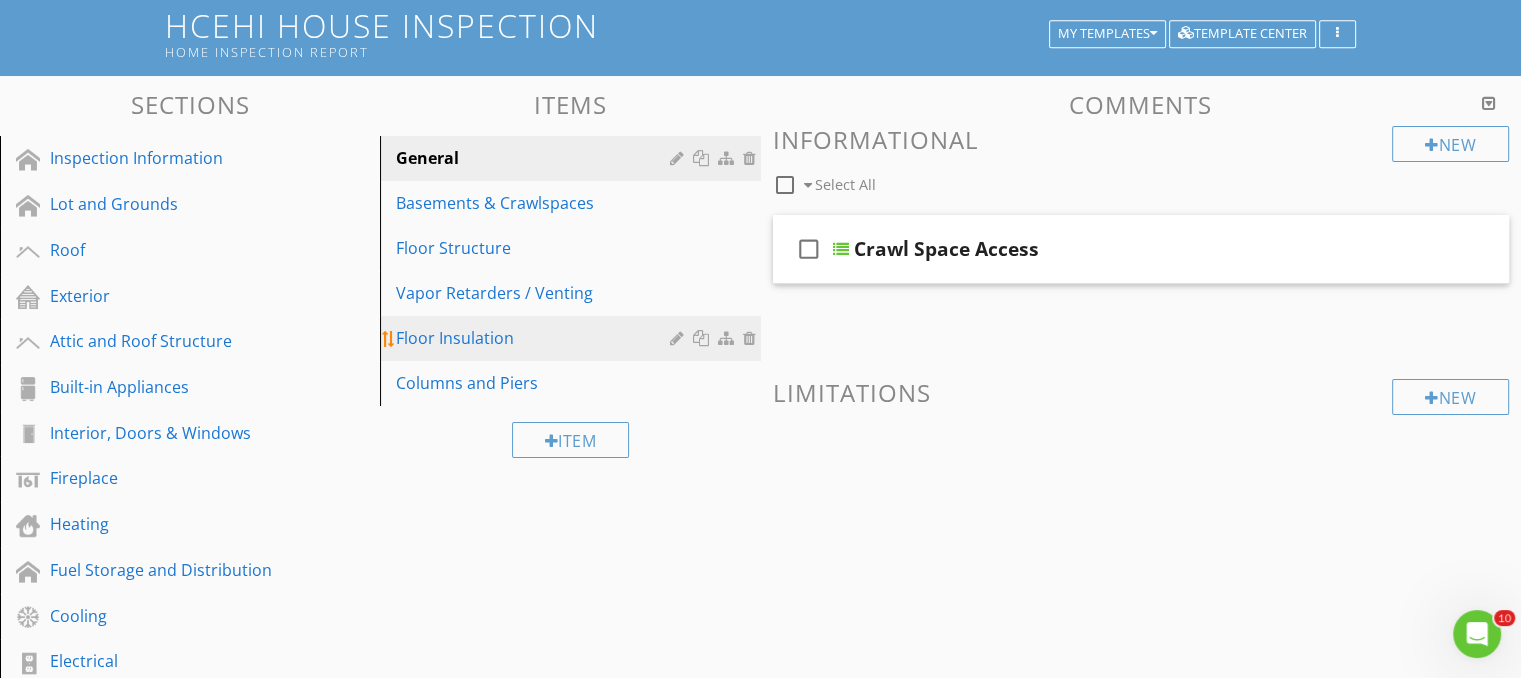 click on "Floor Insulation" at bounding box center [535, 338] 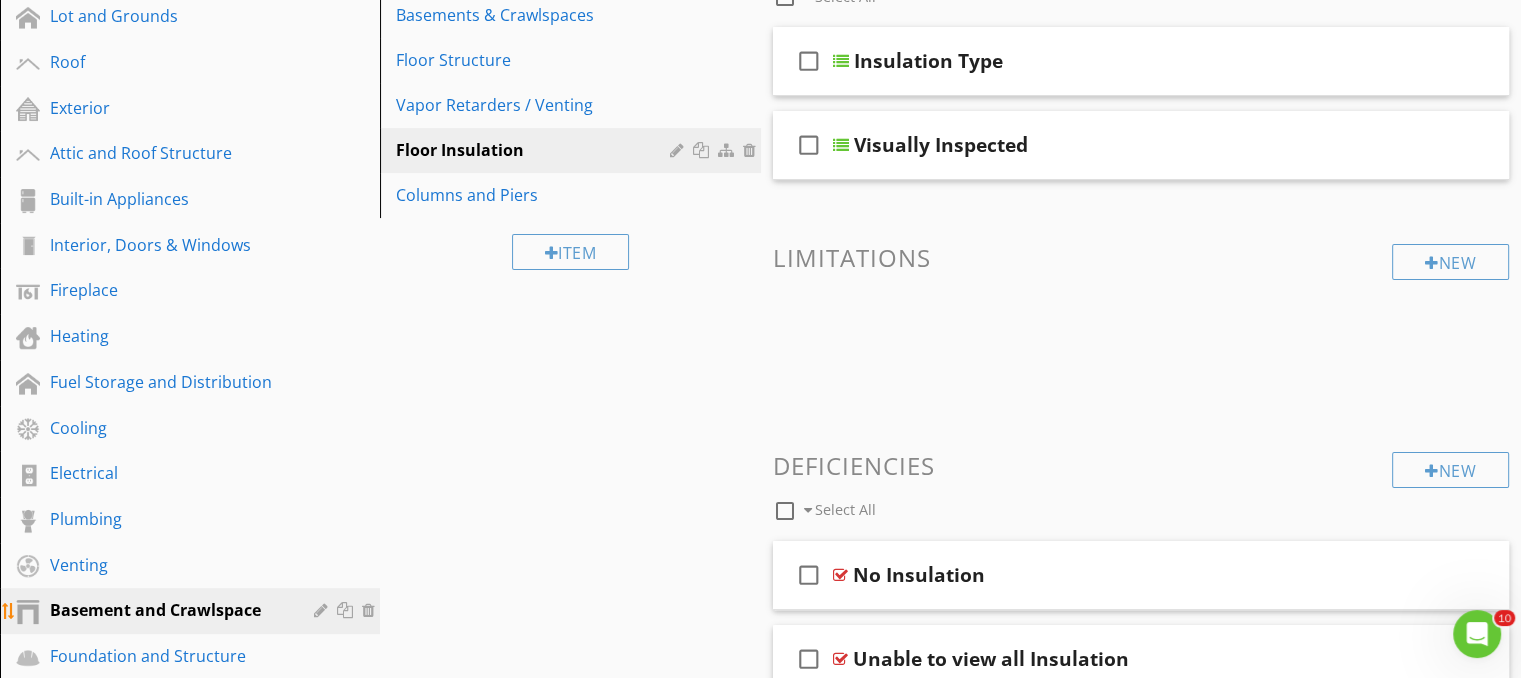 scroll, scrollTop: 400, scrollLeft: 0, axis: vertical 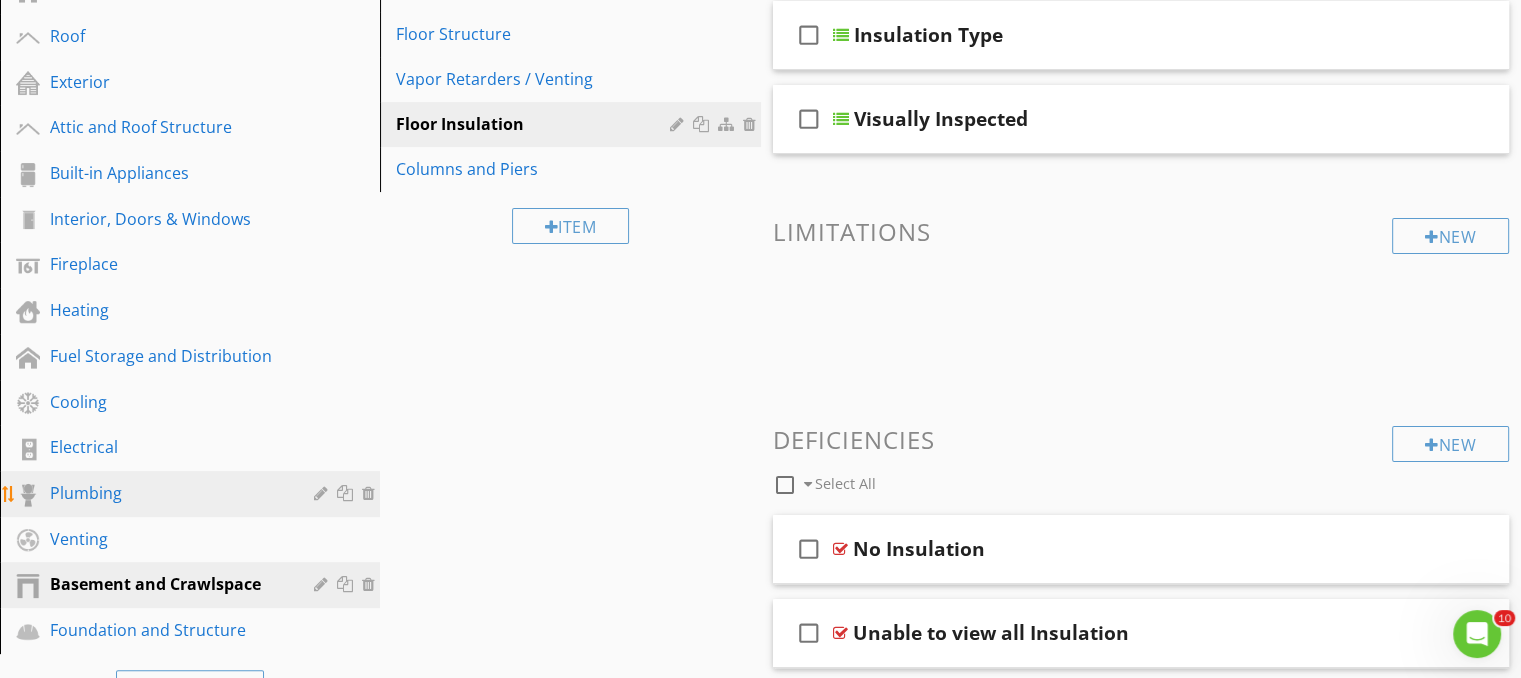 click on "Plumbing" at bounding box center (167, 493) 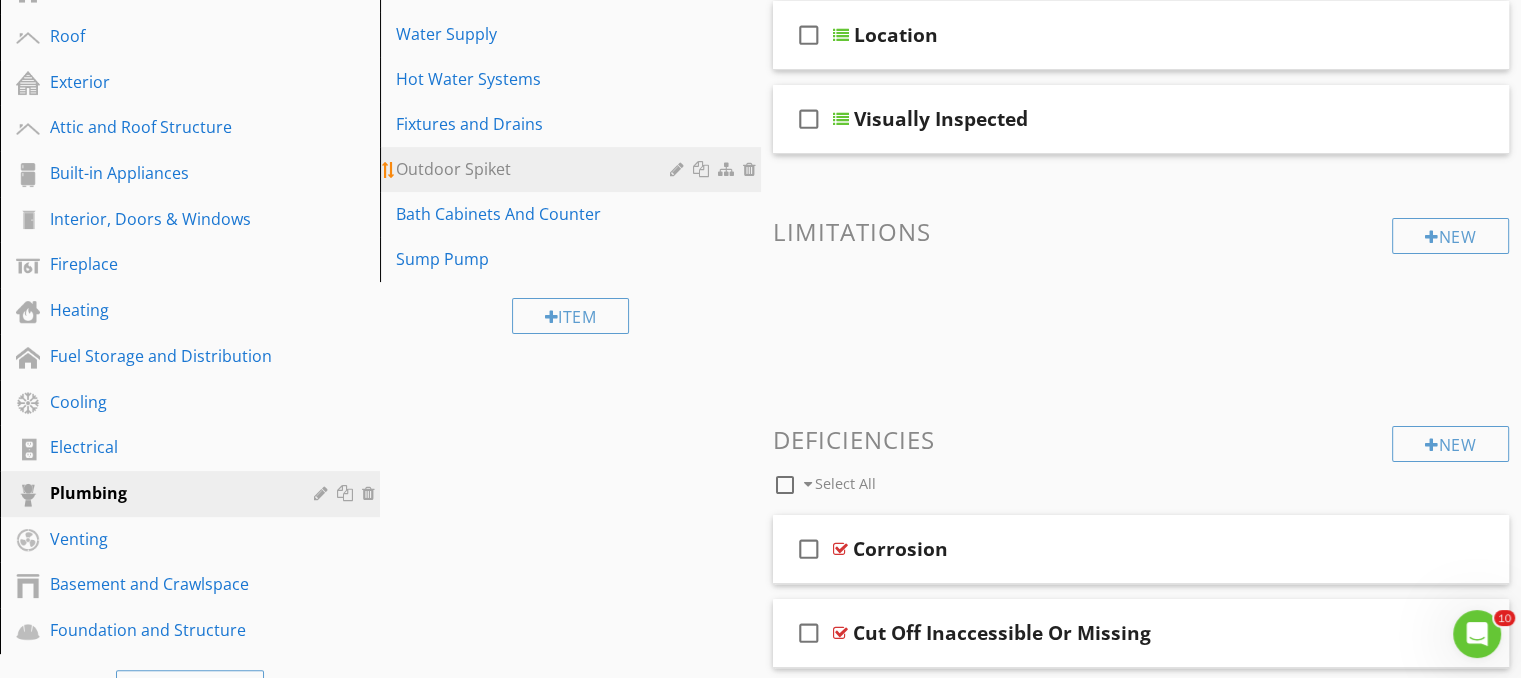 click on "Outdoor Spiket" at bounding box center [535, 169] 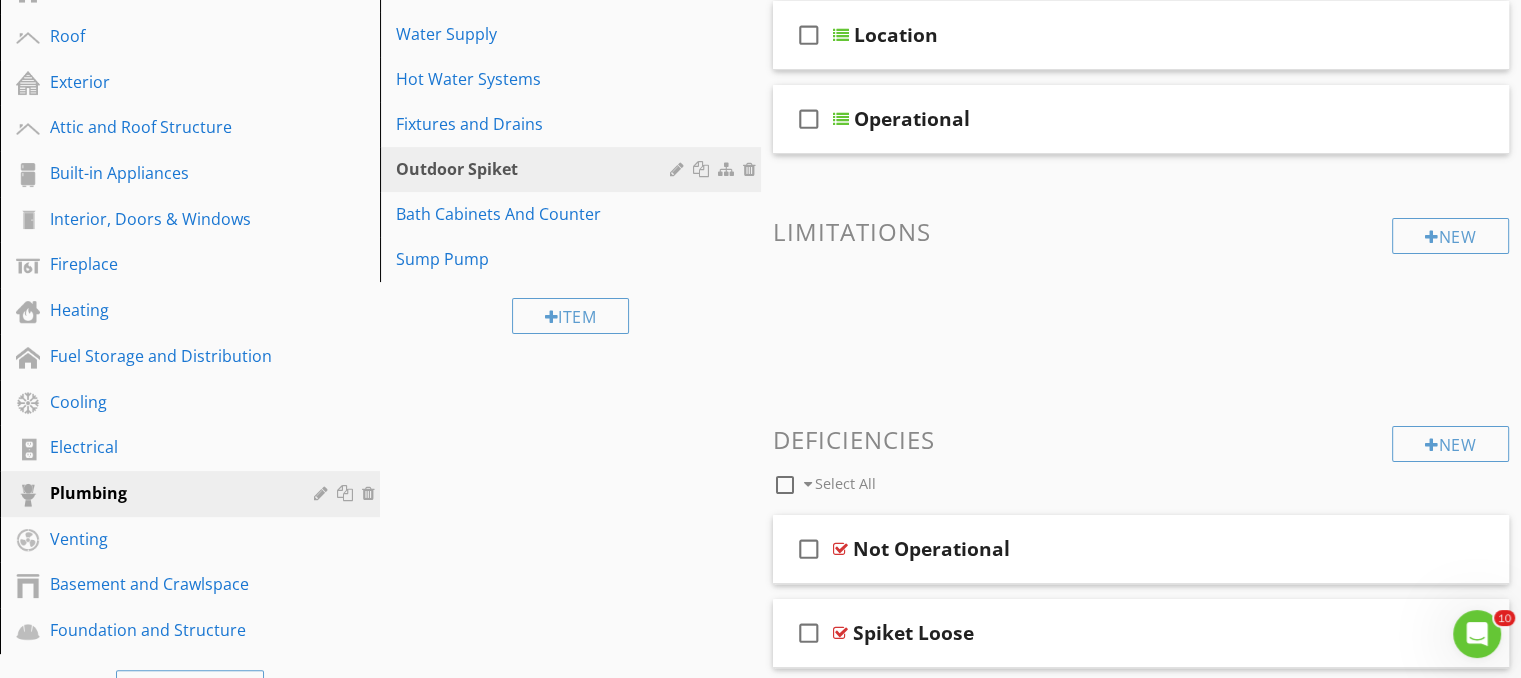 click on "Item" at bounding box center (570, 315) 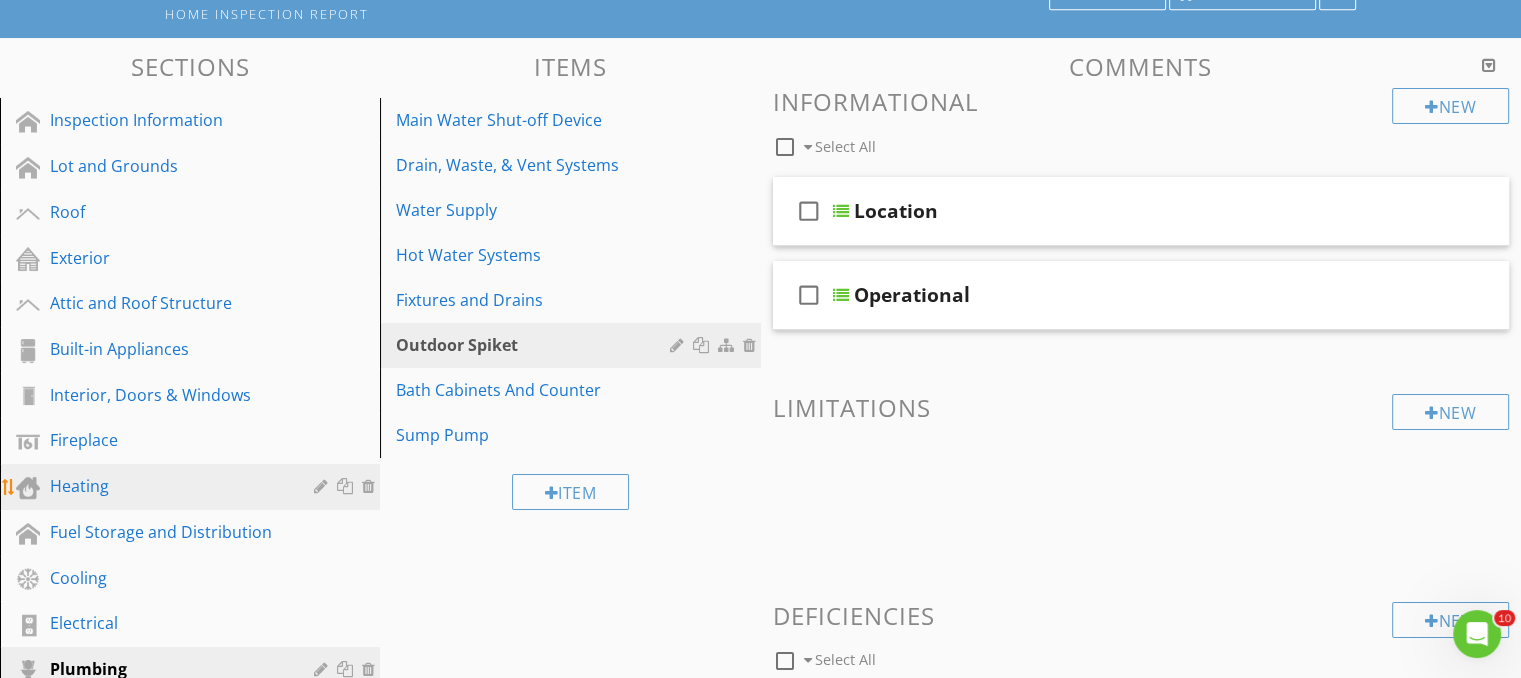 scroll, scrollTop: 200, scrollLeft: 0, axis: vertical 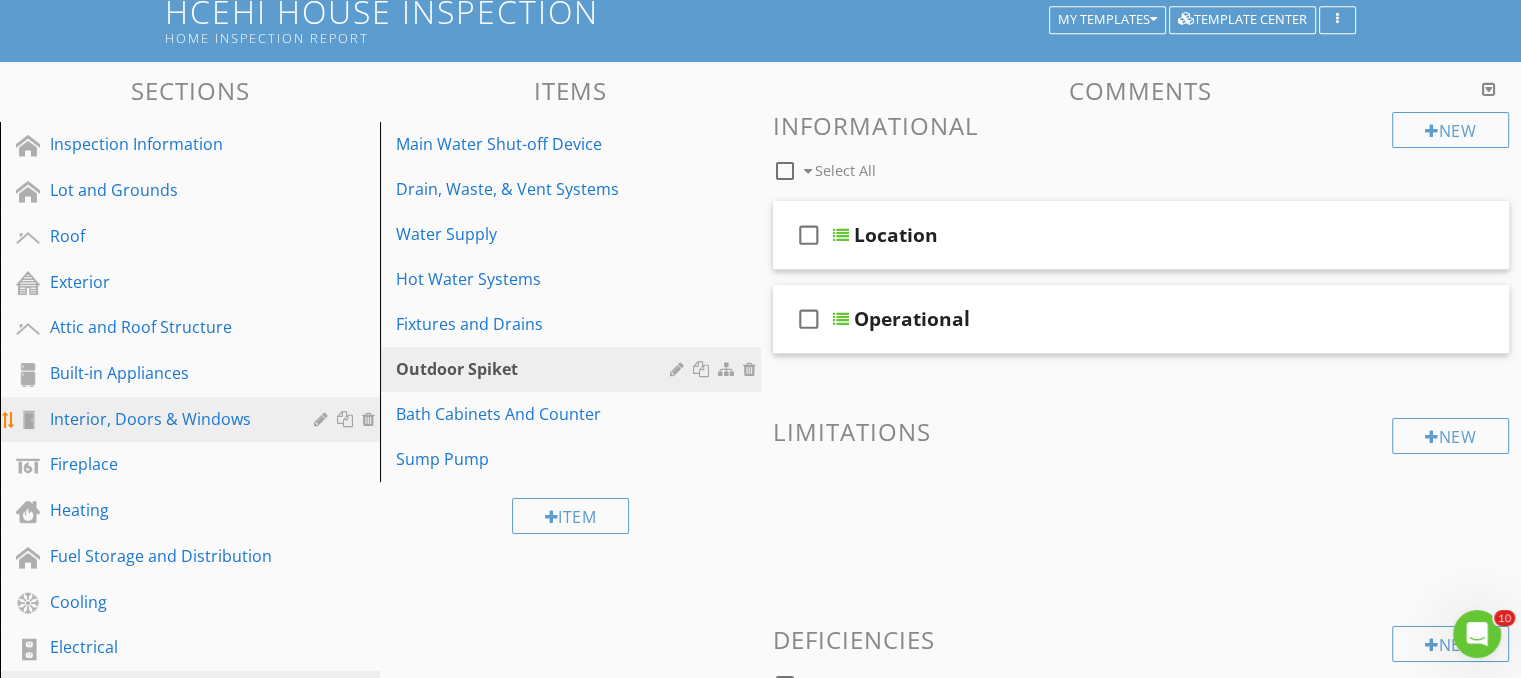 drag, startPoint x: 110, startPoint y: 410, endPoint x: 128, endPoint y: 404, distance: 18.973665 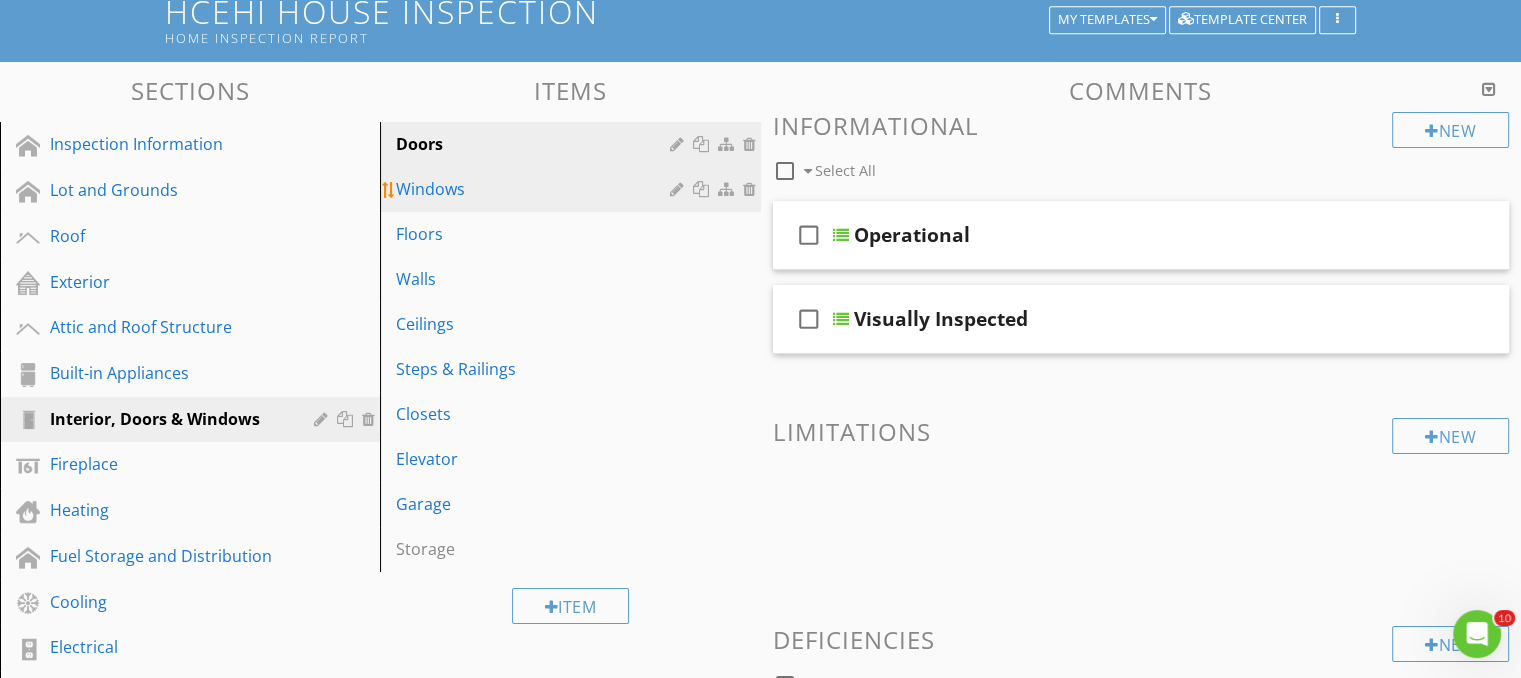 click on "Windows" at bounding box center [535, 189] 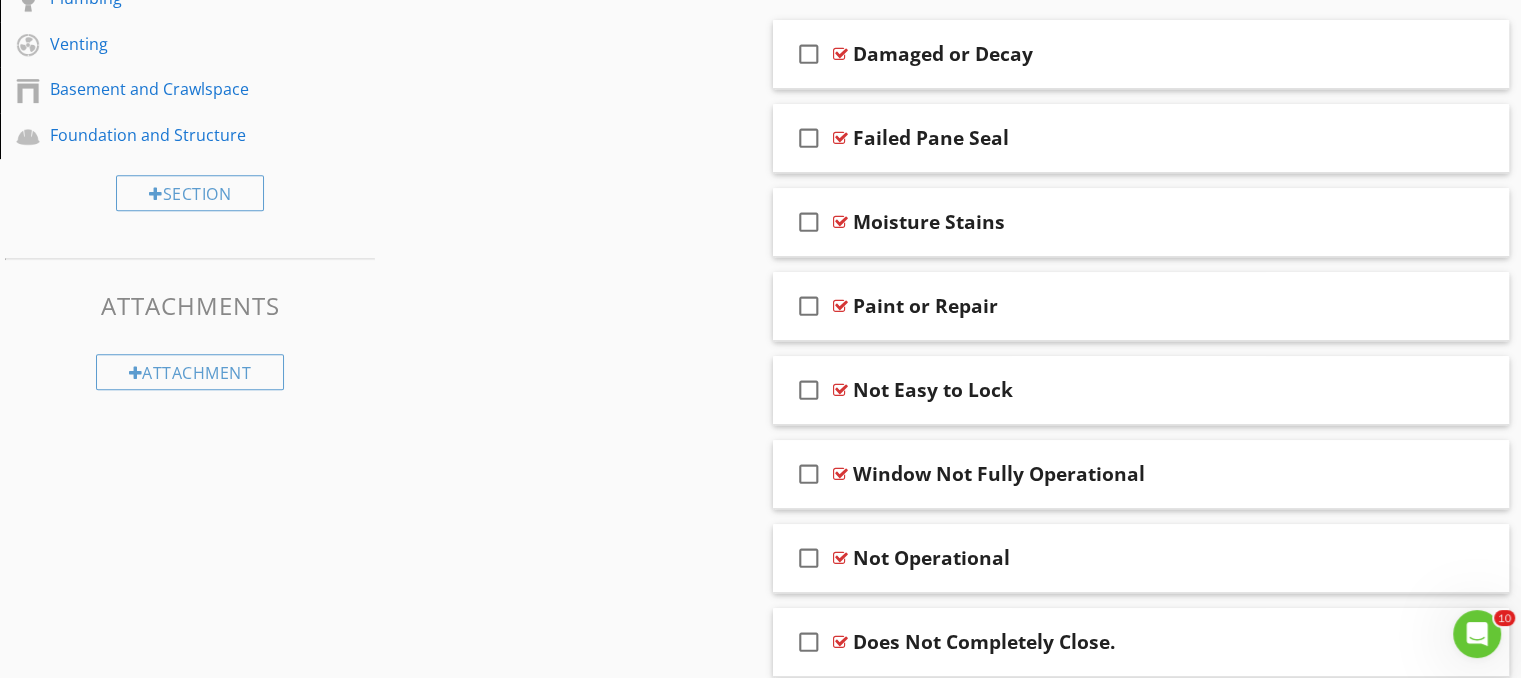 scroll, scrollTop: 795, scrollLeft: 0, axis: vertical 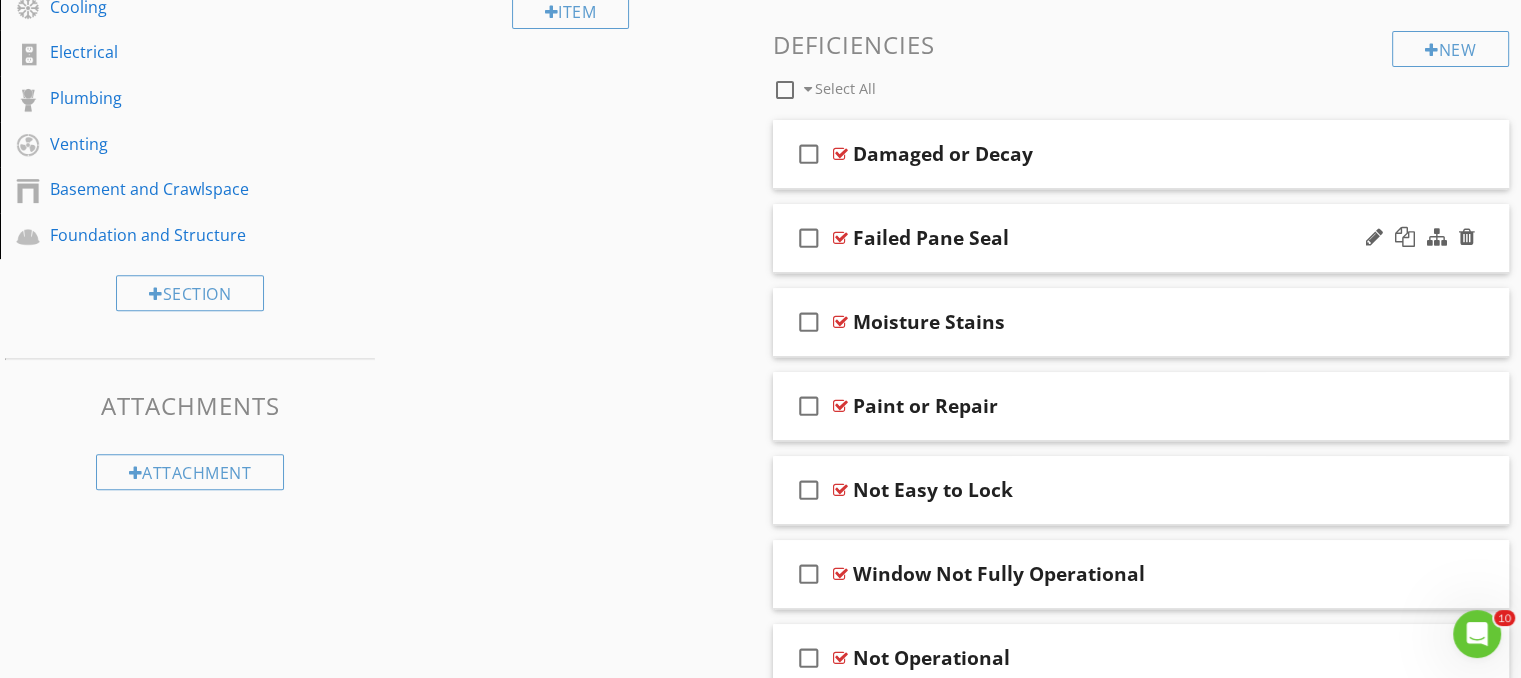 click on "Failed Pane Seal" at bounding box center (1114, 238) 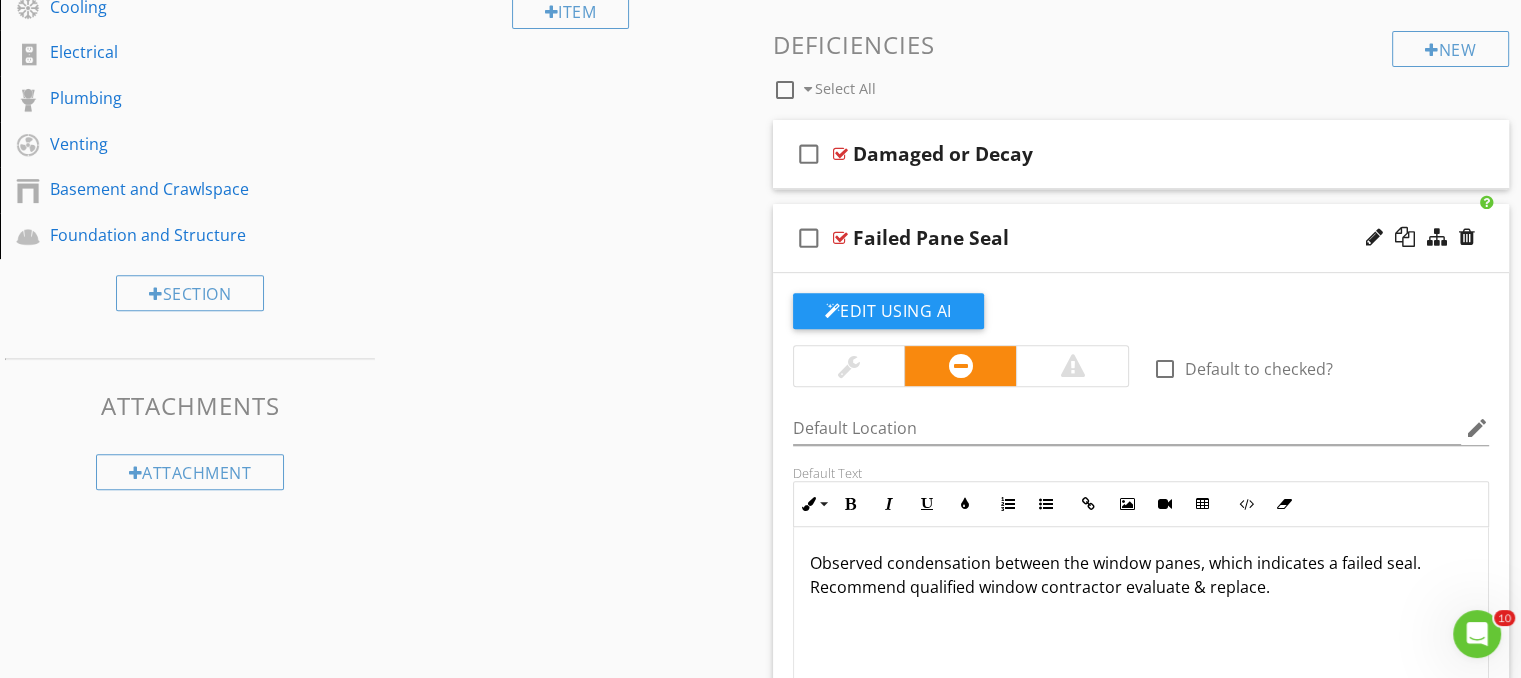click on "Observed condensation between the window panes, which indicates a failed seal. Recommend qualified window contractor evaluate & replace." at bounding box center [1141, 575] 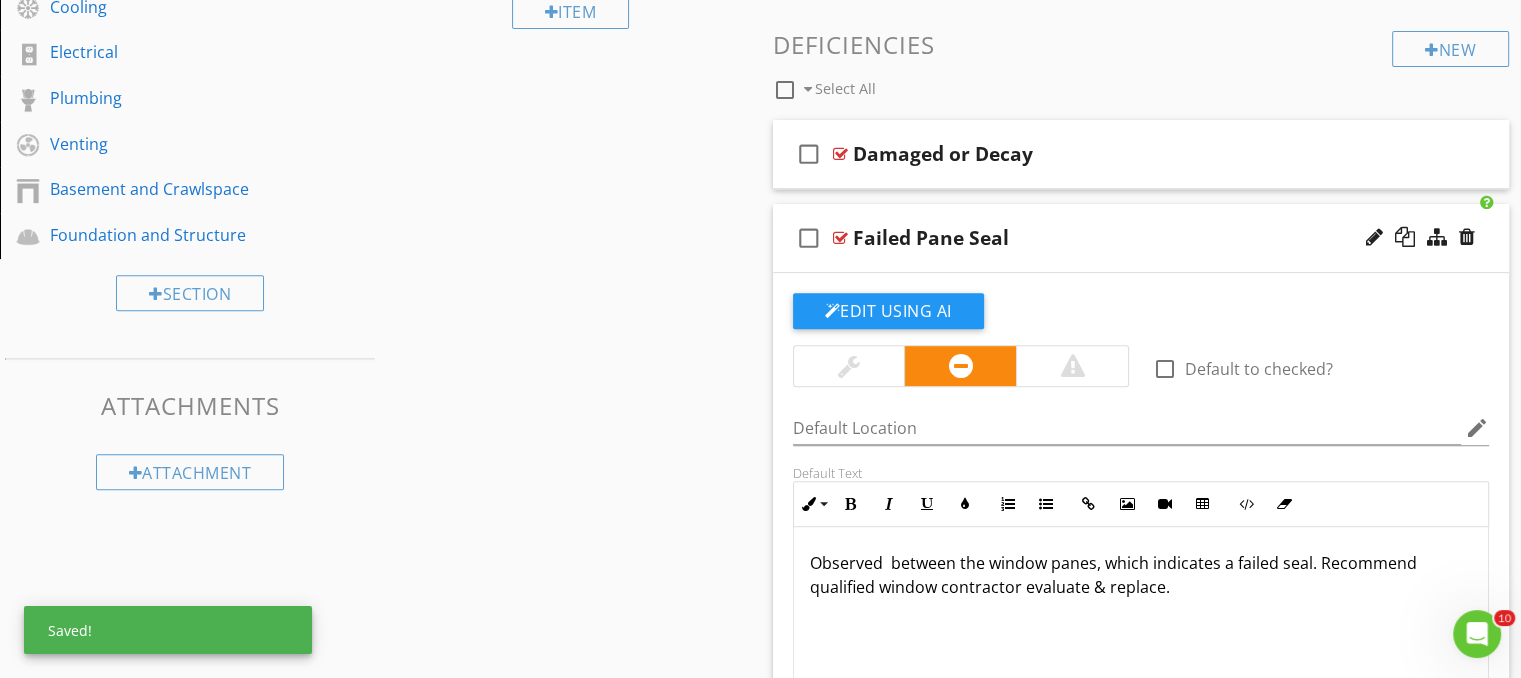 type 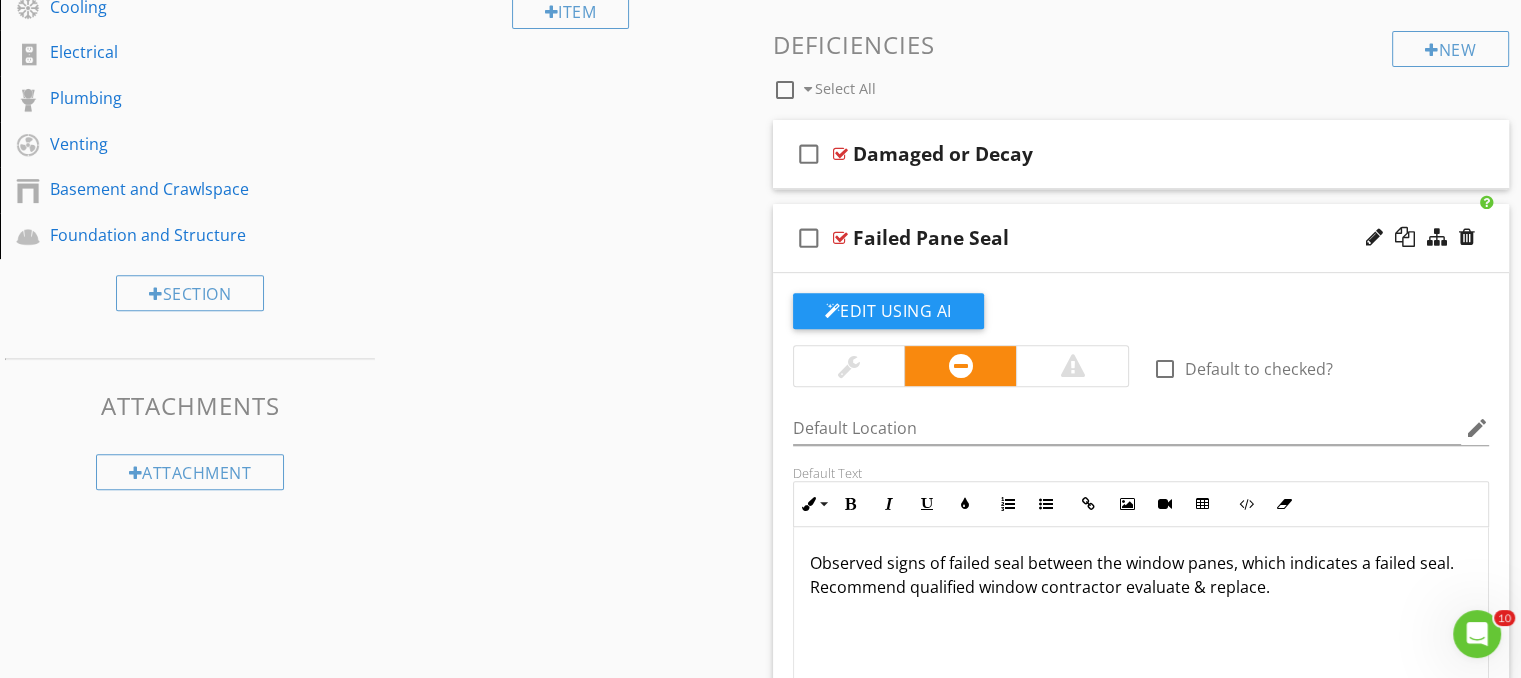 drag, startPoint x: 1444, startPoint y: 564, endPoint x: 1458, endPoint y: 584, distance: 24.41311 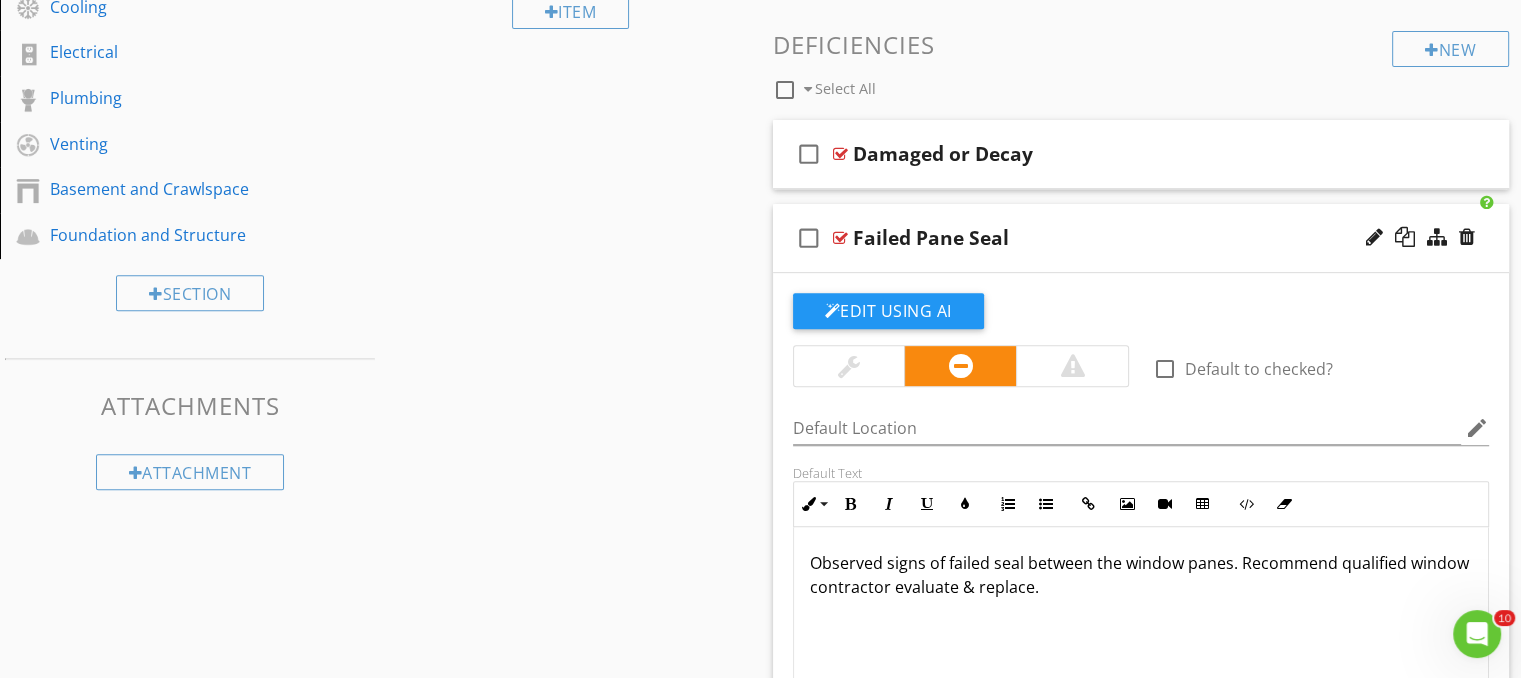 scroll, scrollTop: 0, scrollLeft: 0, axis: both 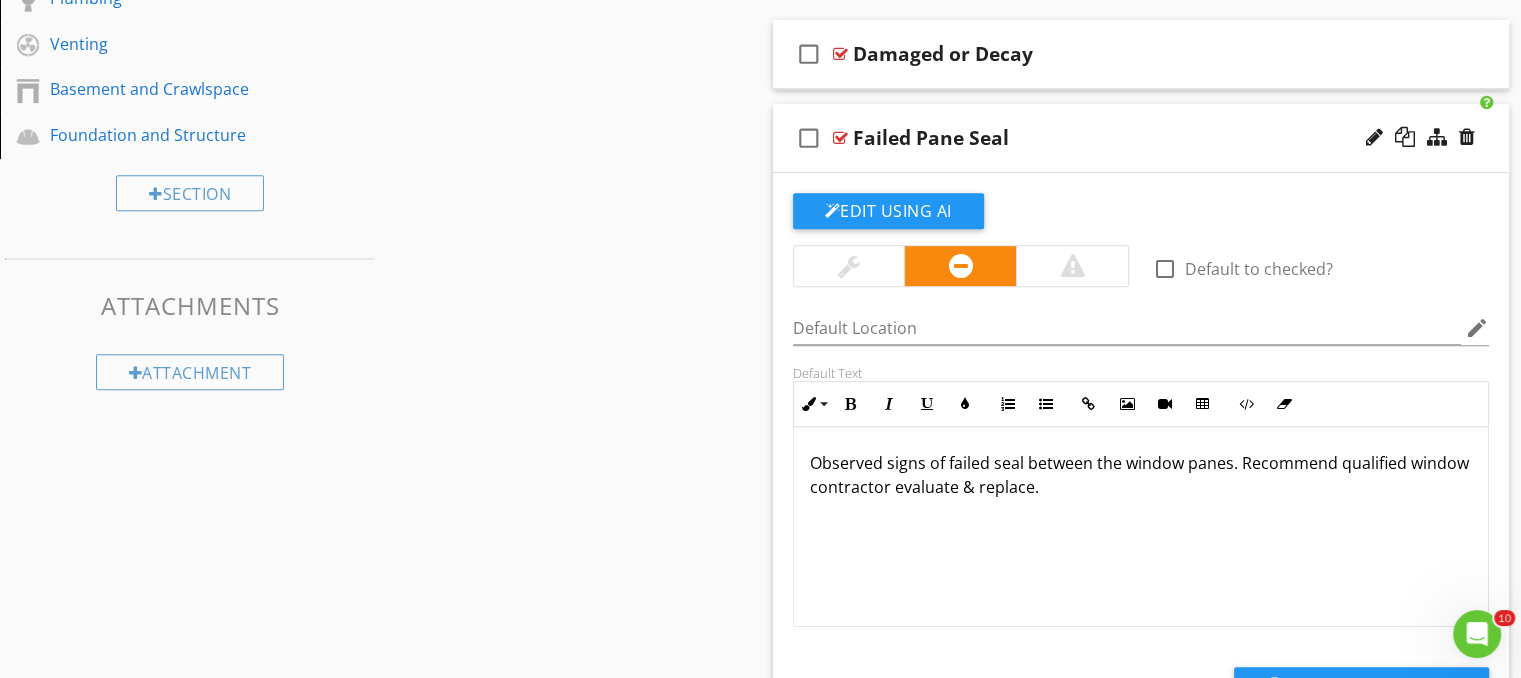 click on "Observed signs of failed seal between the window panes. Recommend qualified window contractor evaluate & replace." at bounding box center [1141, 475] 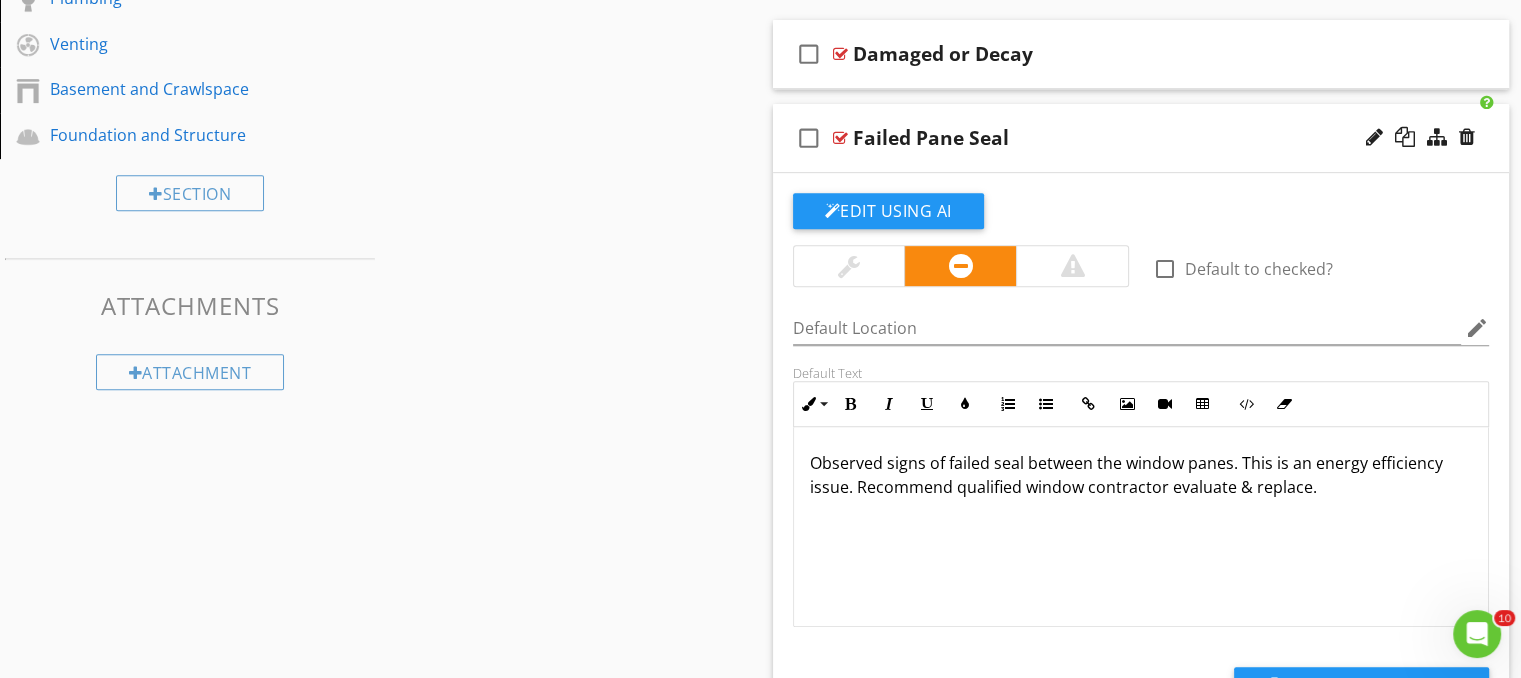 click on "Observed signs of failed seal between the window panes. This is an energy efficiency issue. Recommend qualified window contractor evaluate & replace." at bounding box center (1141, 527) 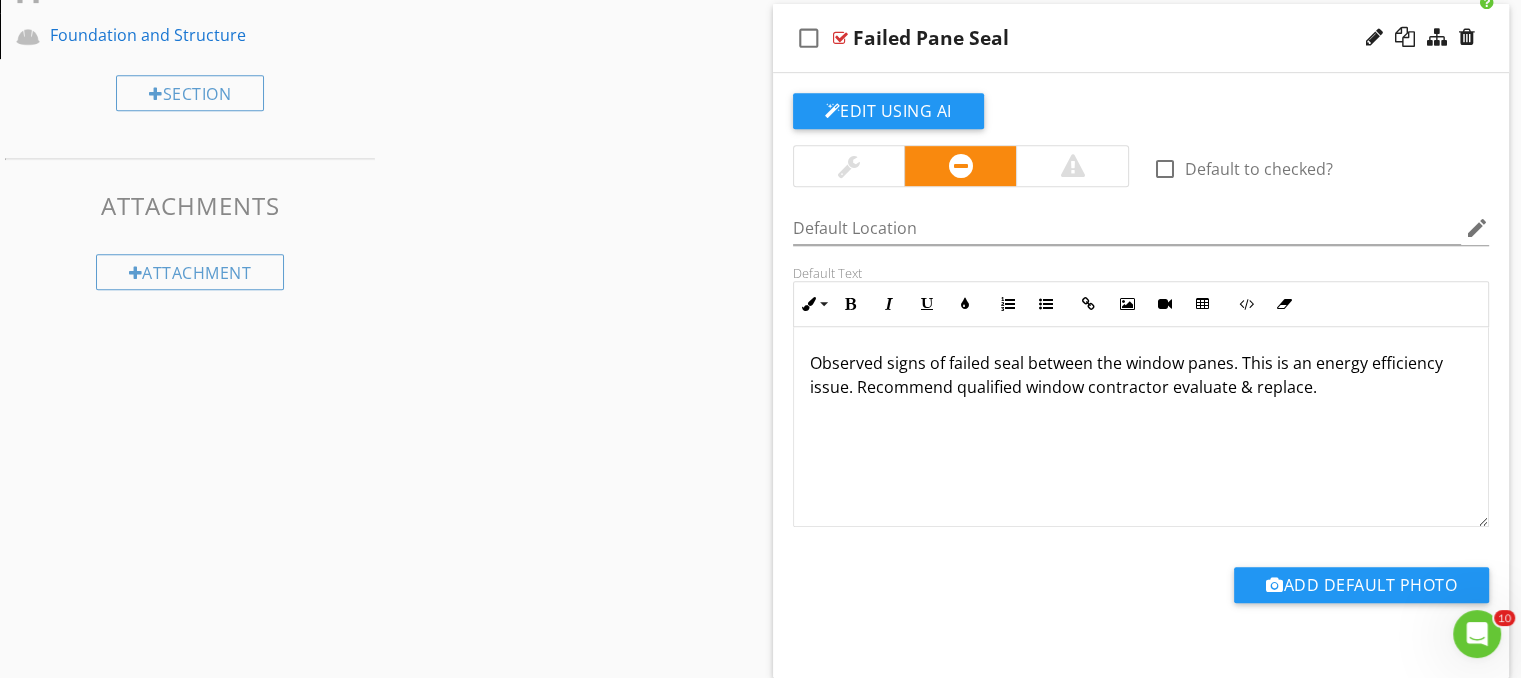 click on "Failed Pane Seal" at bounding box center [1114, 38] 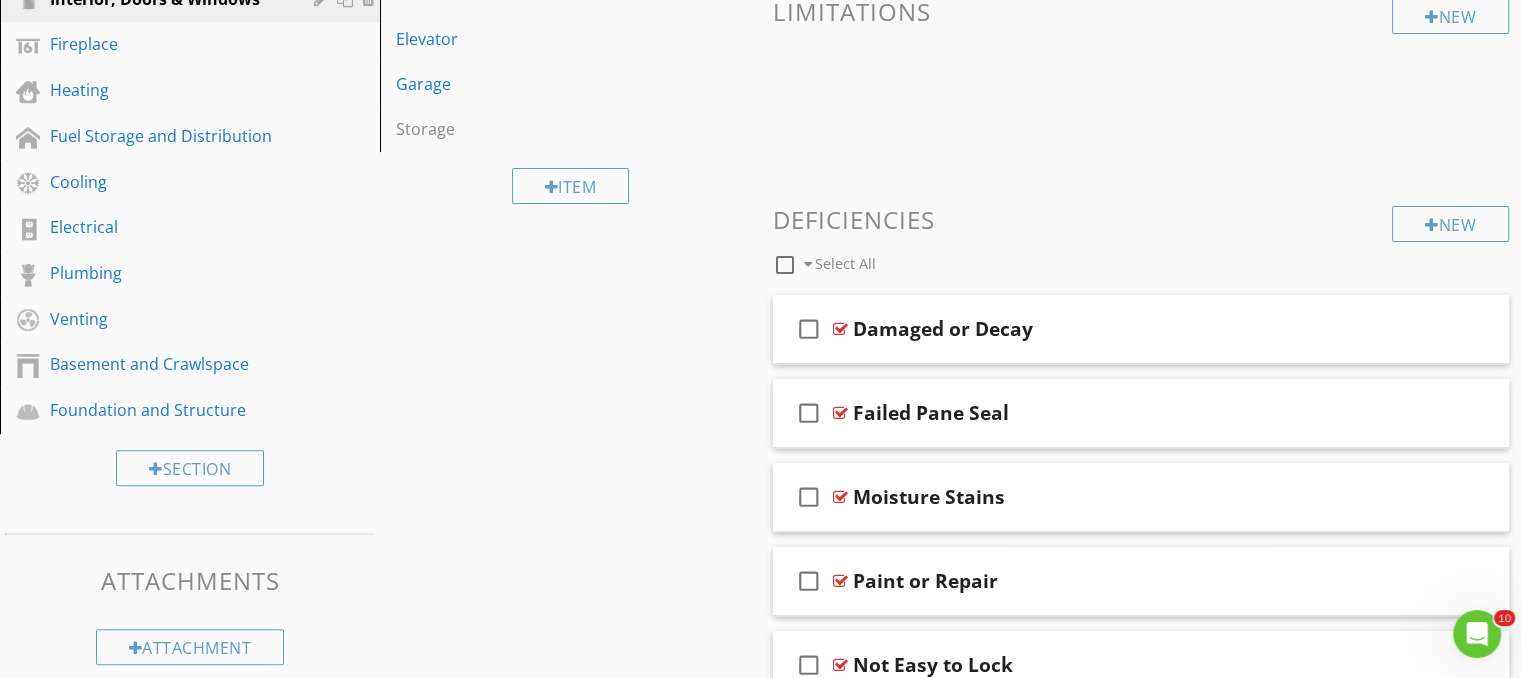 scroll, scrollTop: 395, scrollLeft: 0, axis: vertical 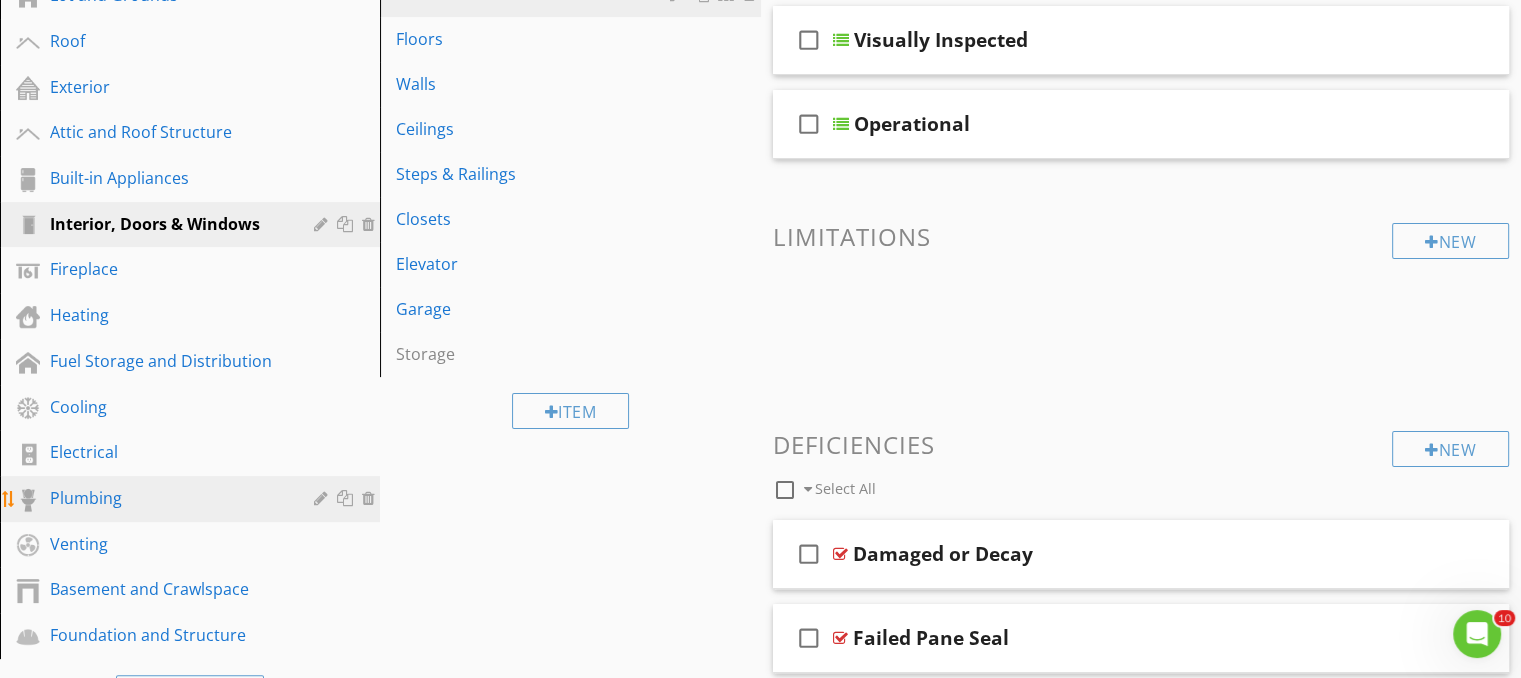 click on "Plumbing" at bounding box center [167, 498] 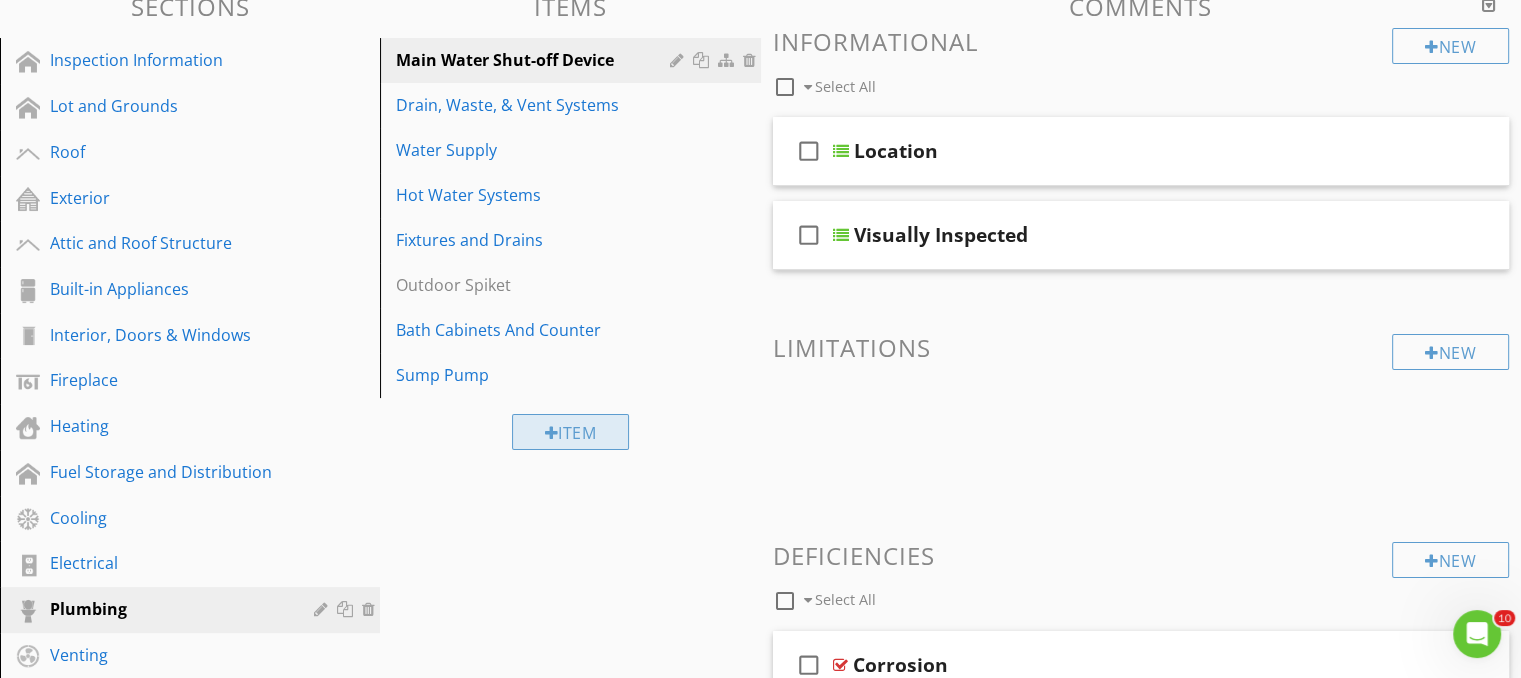 scroll, scrollTop: 195, scrollLeft: 0, axis: vertical 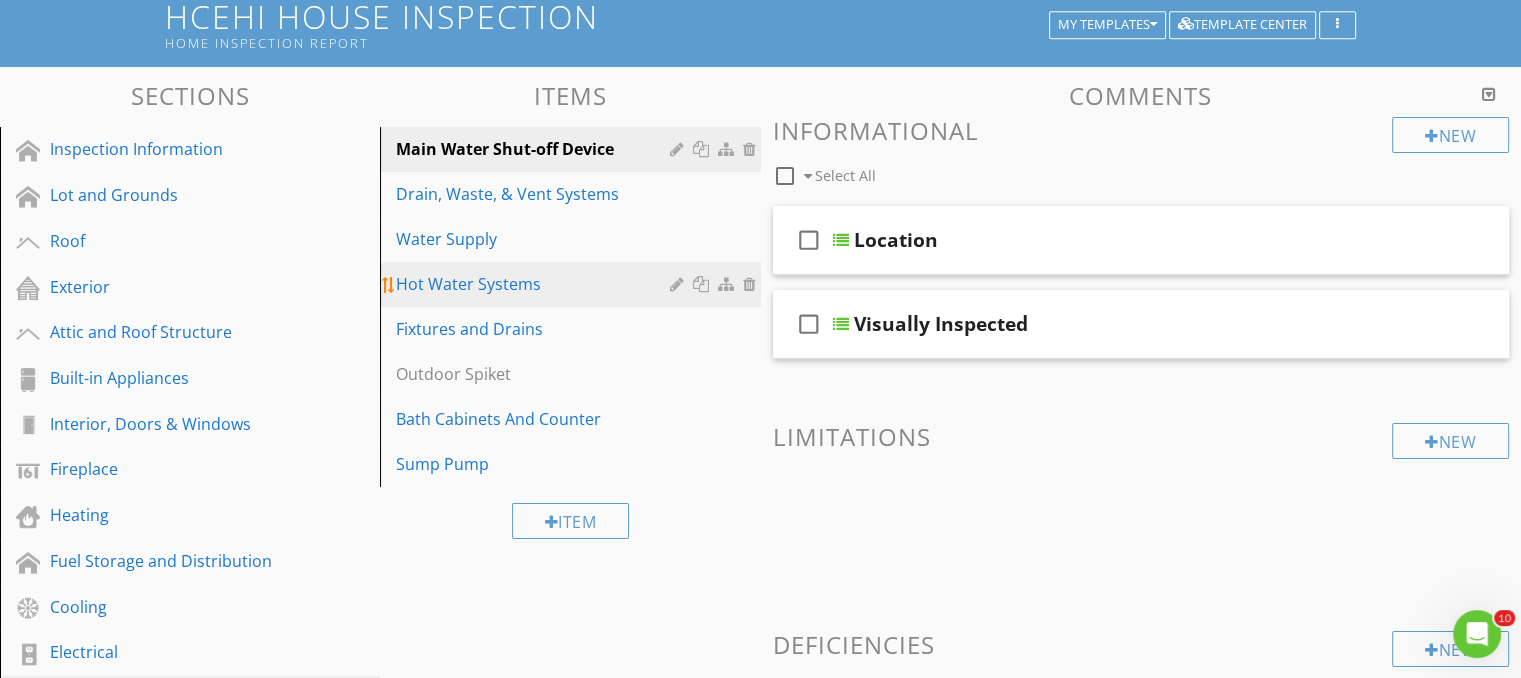 click on "Hot Water Systems" at bounding box center [535, 284] 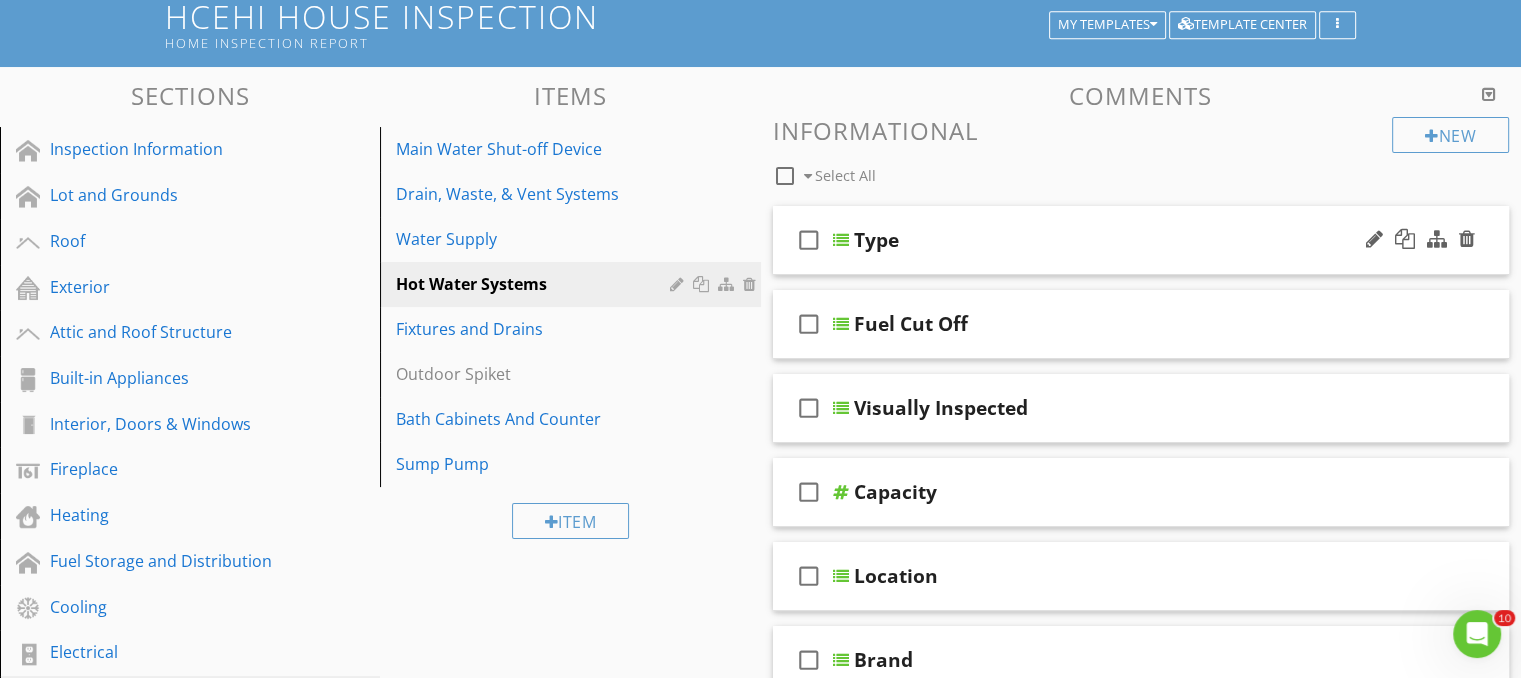 click on "Type" at bounding box center (1115, 240) 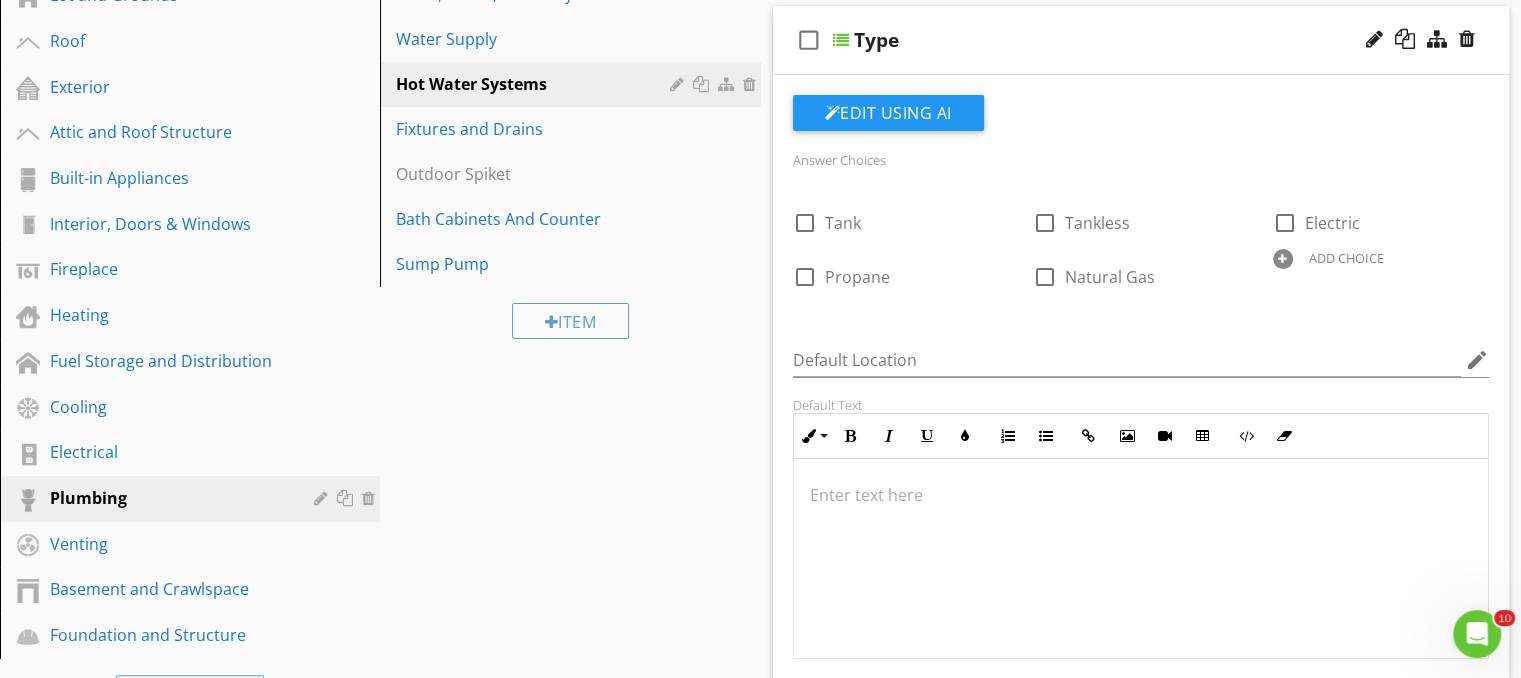 scroll, scrollTop: 295, scrollLeft: 0, axis: vertical 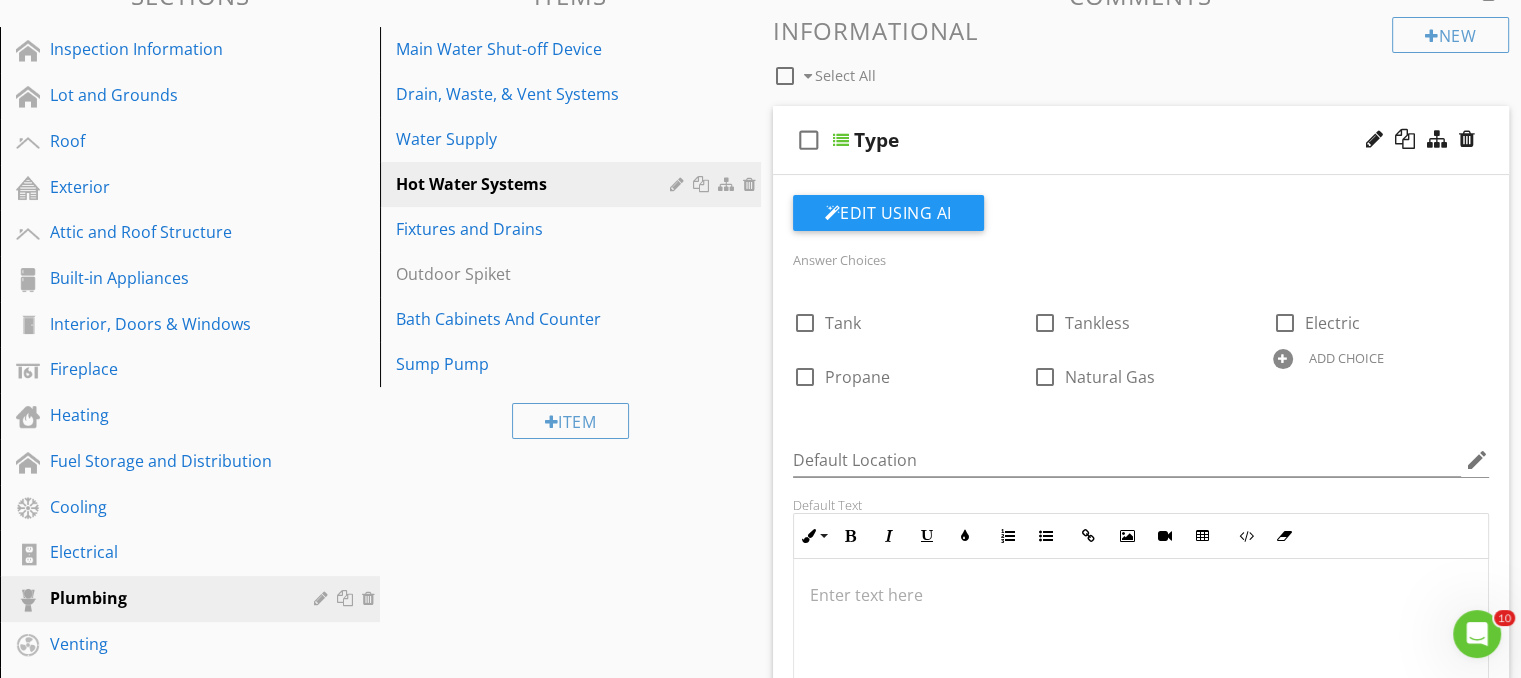 click on "Type" at bounding box center [1115, 140] 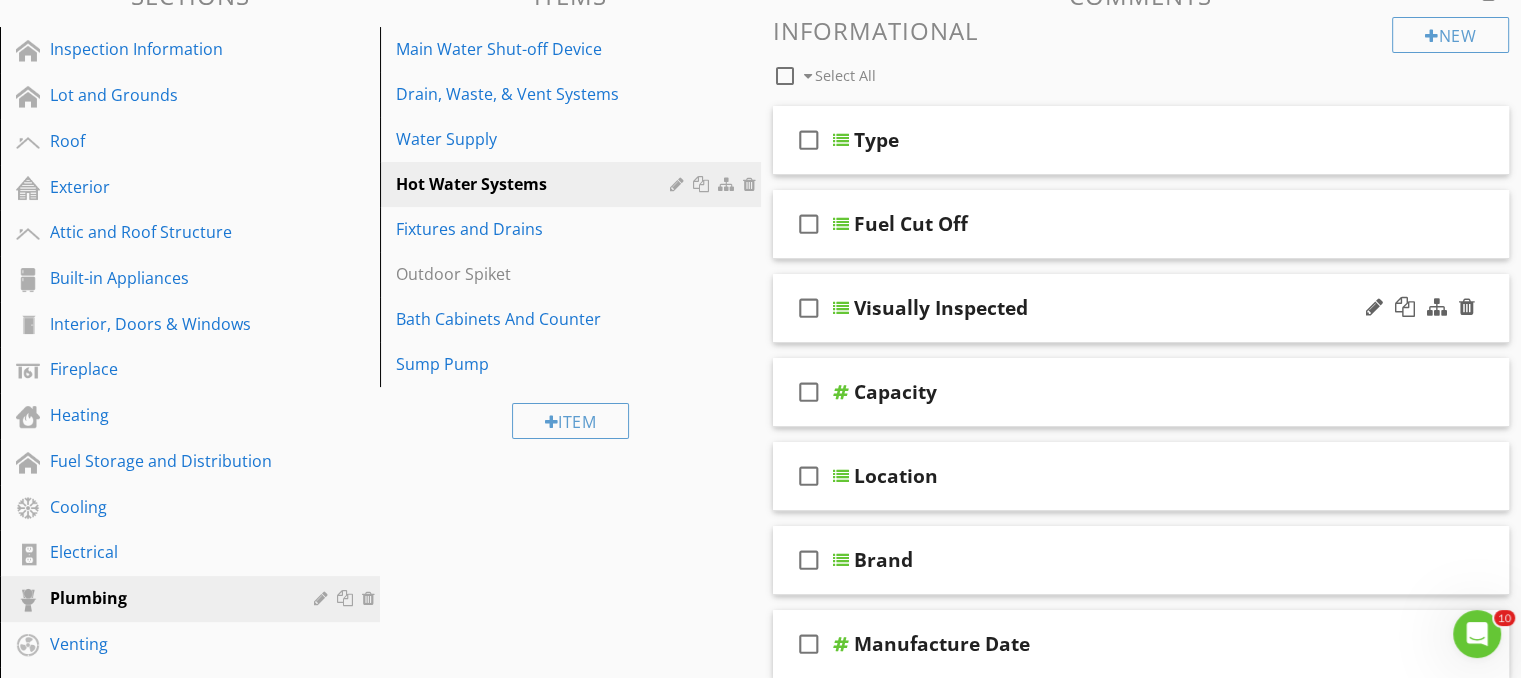 click on "check_box_outline_blank
Visually Inspected" at bounding box center [1141, 308] 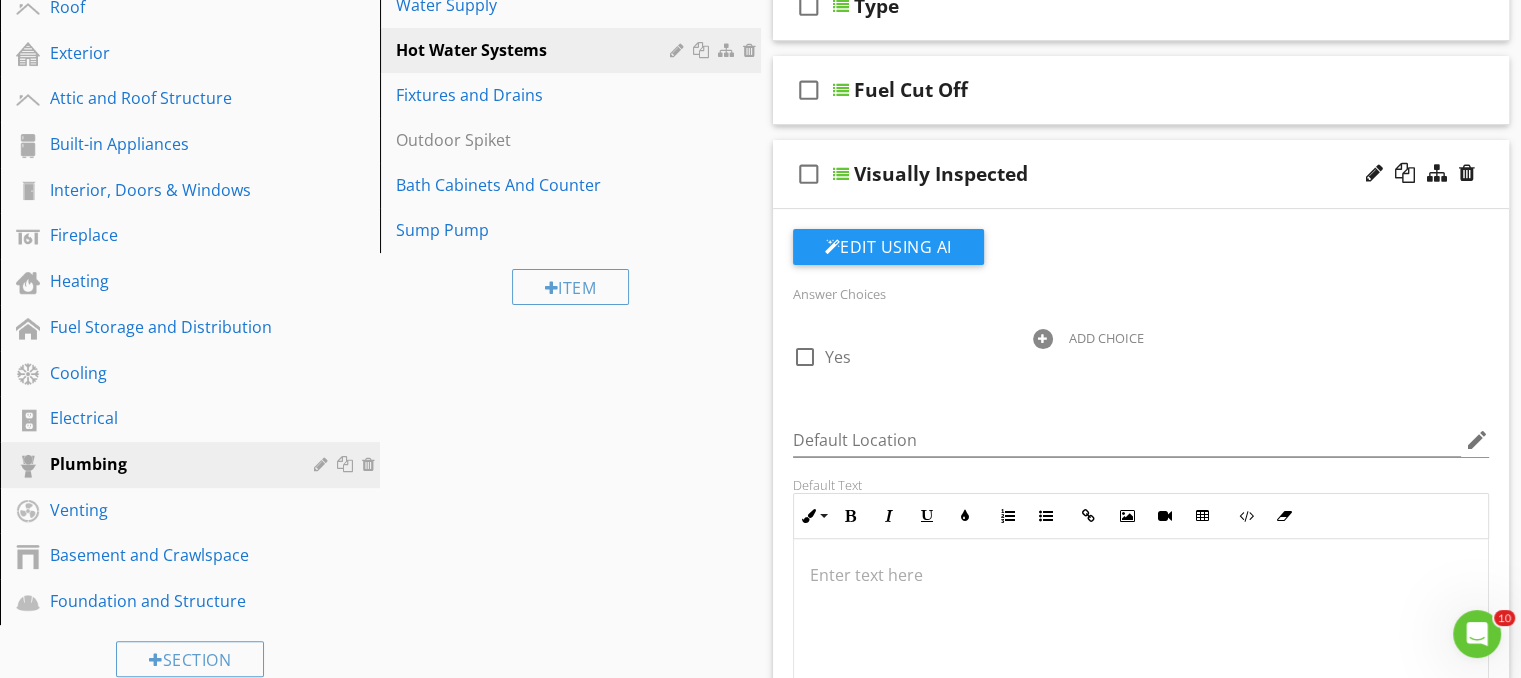 scroll, scrollTop: 395, scrollLeft: 0, axis: vertical 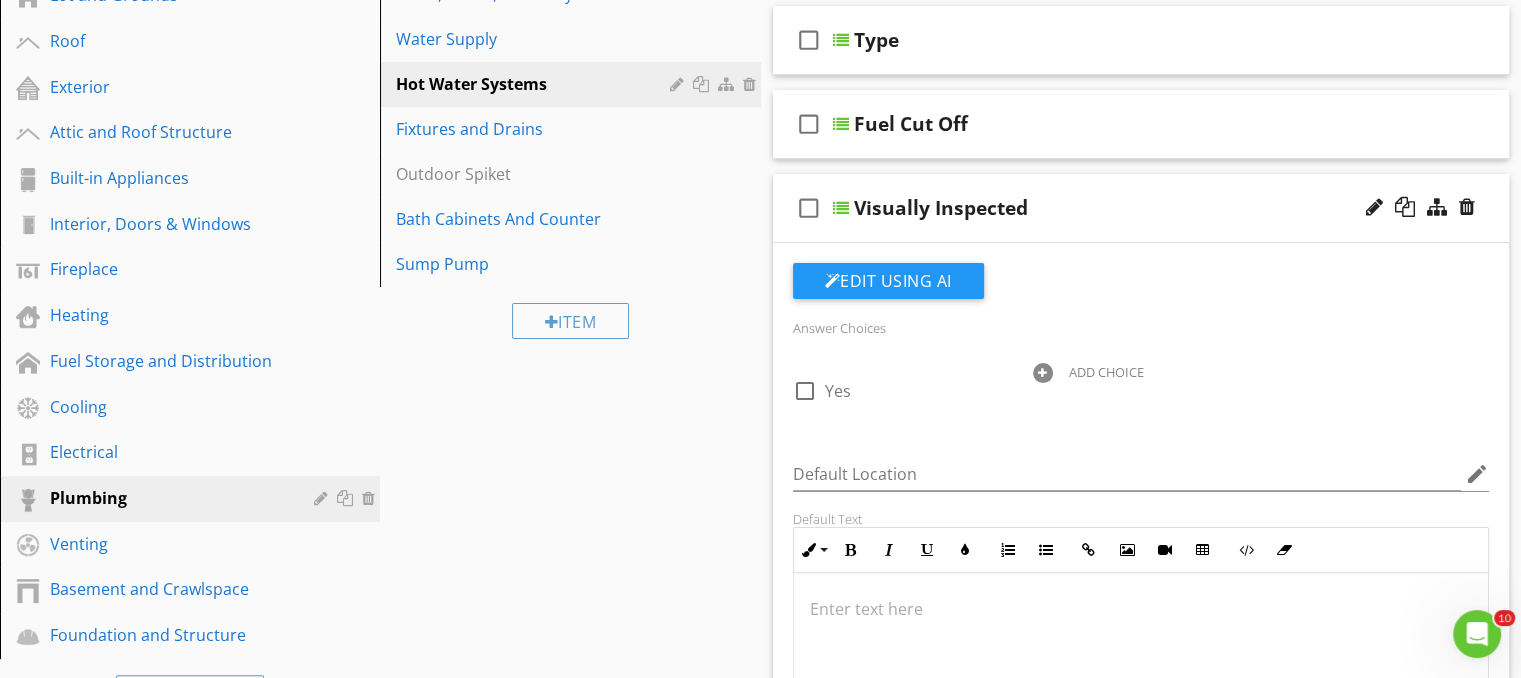 click on "Visually Inspected" at bounding box center (1115, 208) 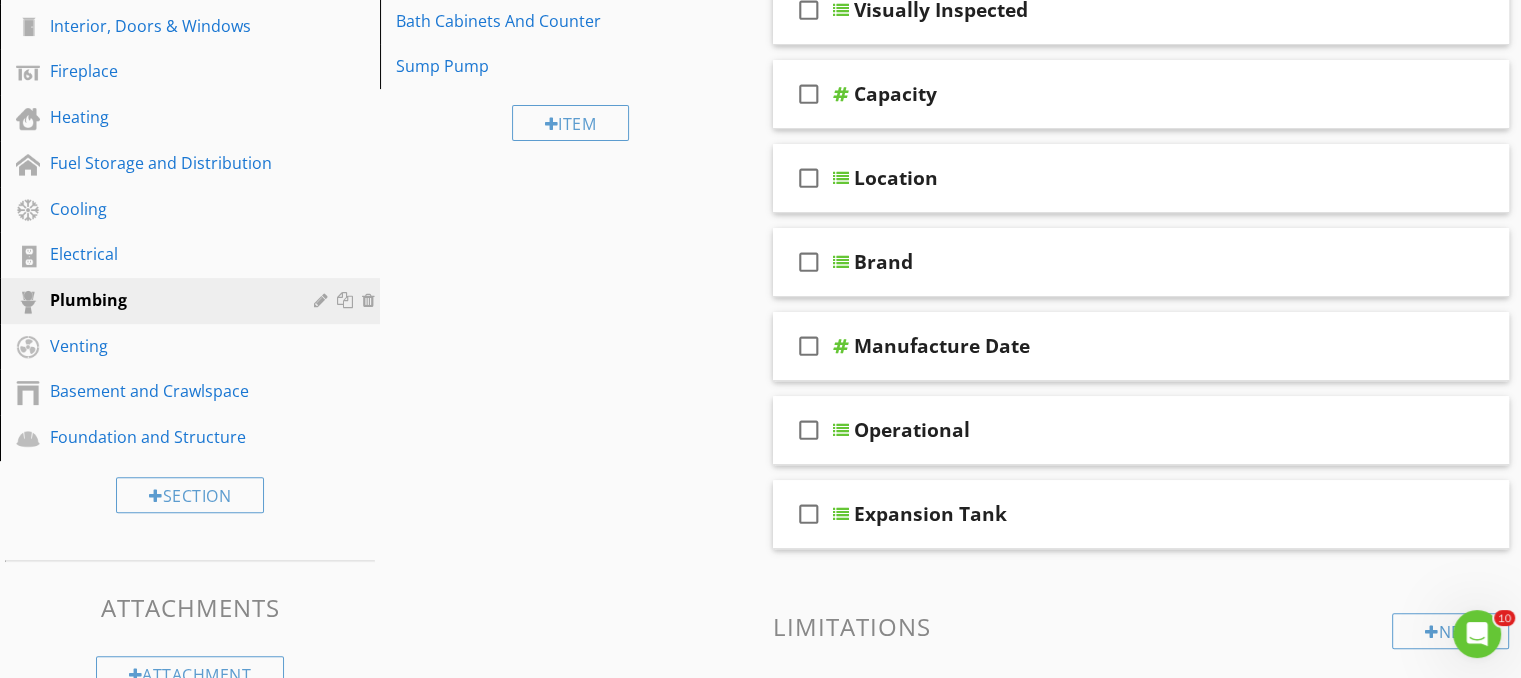 scroll, scrollTop: 595, scrollLeft: 0, axis: vertical 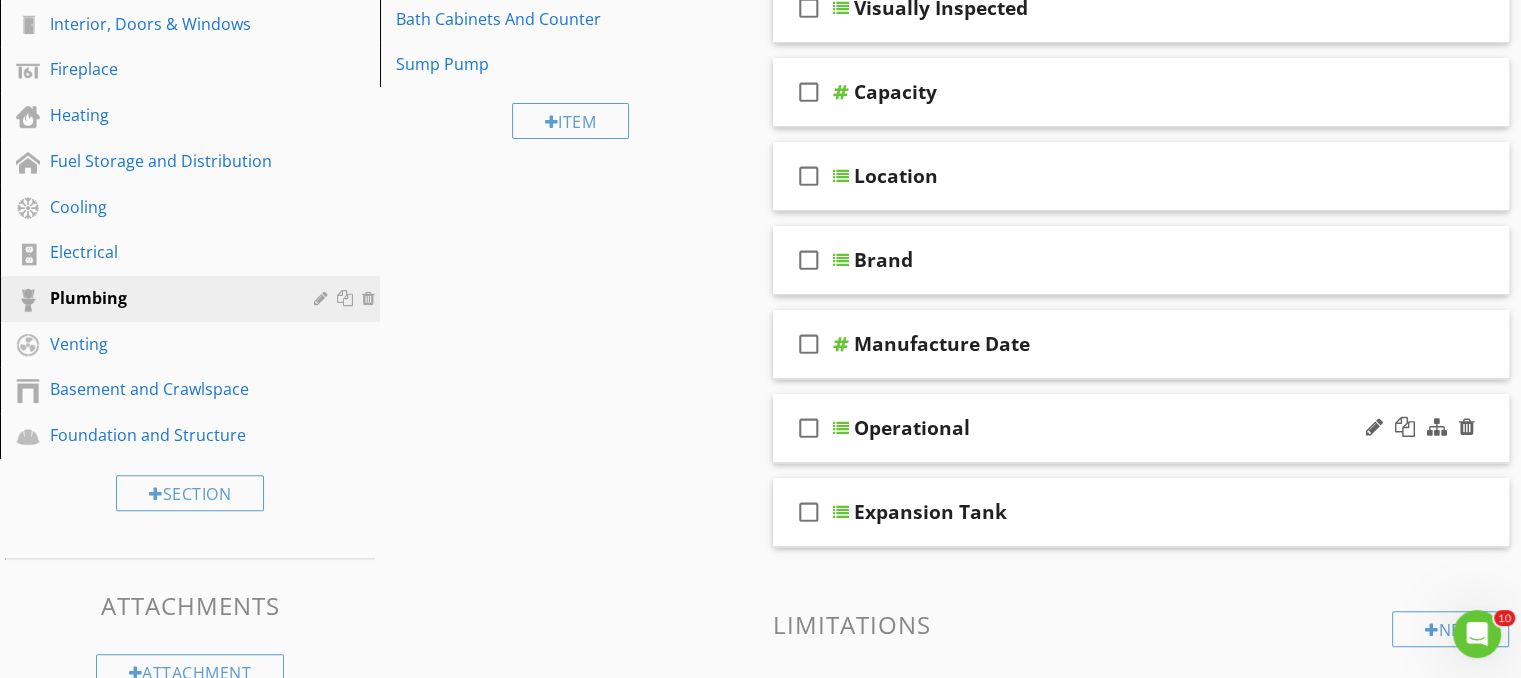 click on "Operational" at bounding box center [1115, 428] 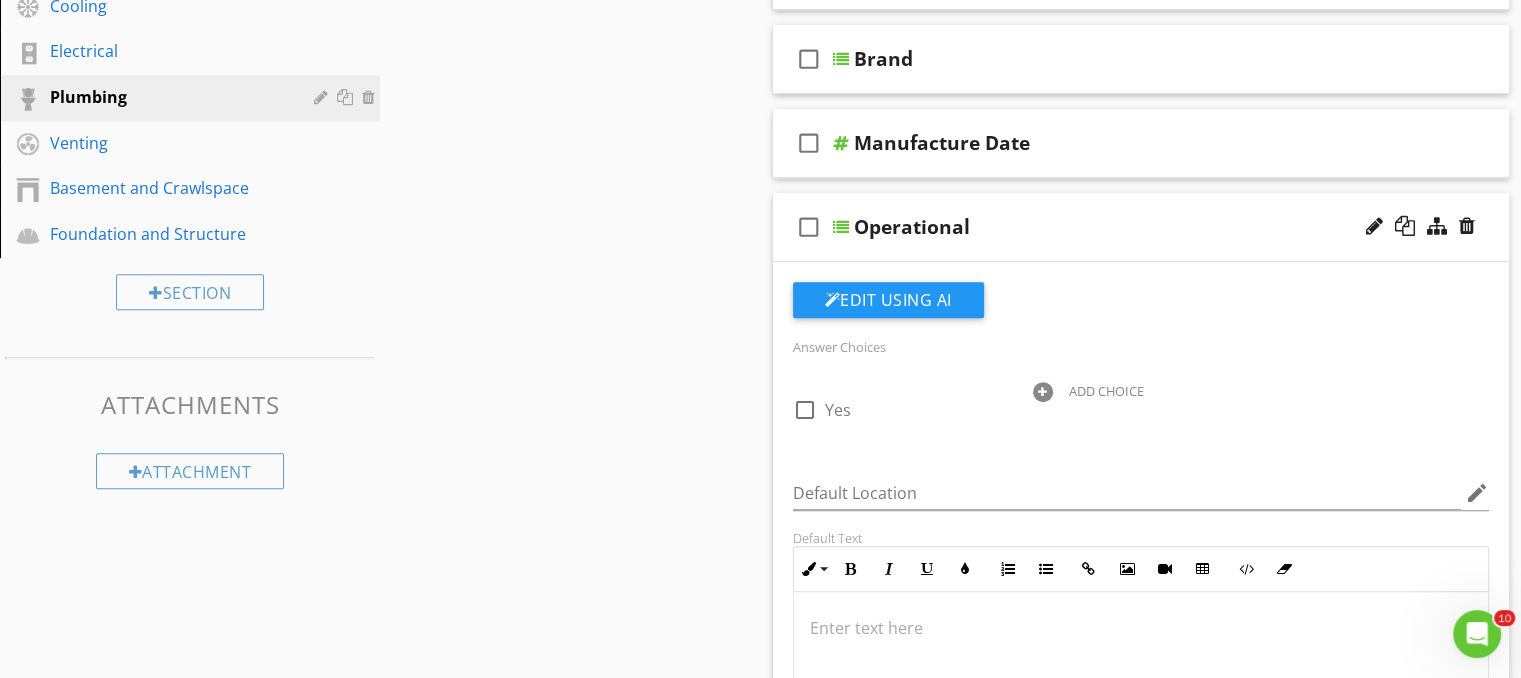 scroll, scrollTop: 795, scrollLeft: 0, axis: vertical 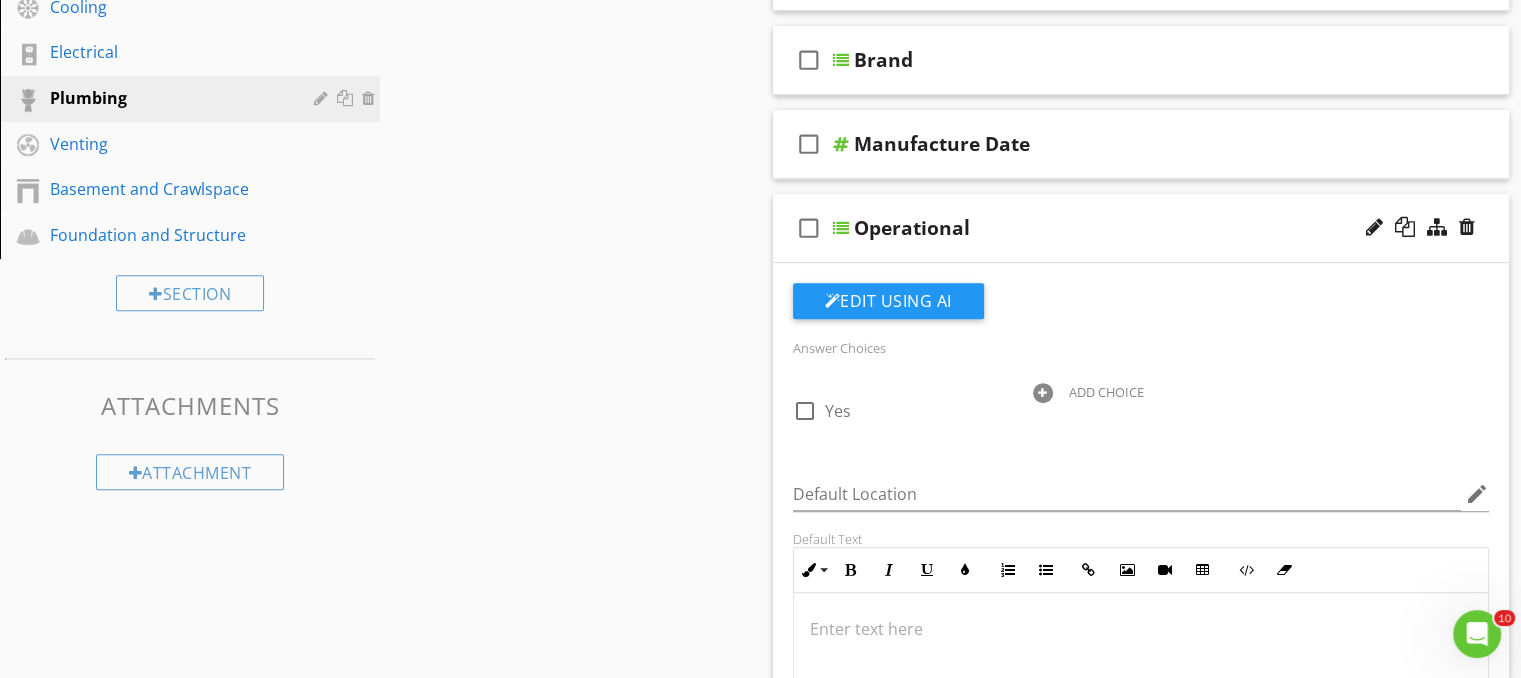 click on "Operational" at bounding box center [1115, 228] 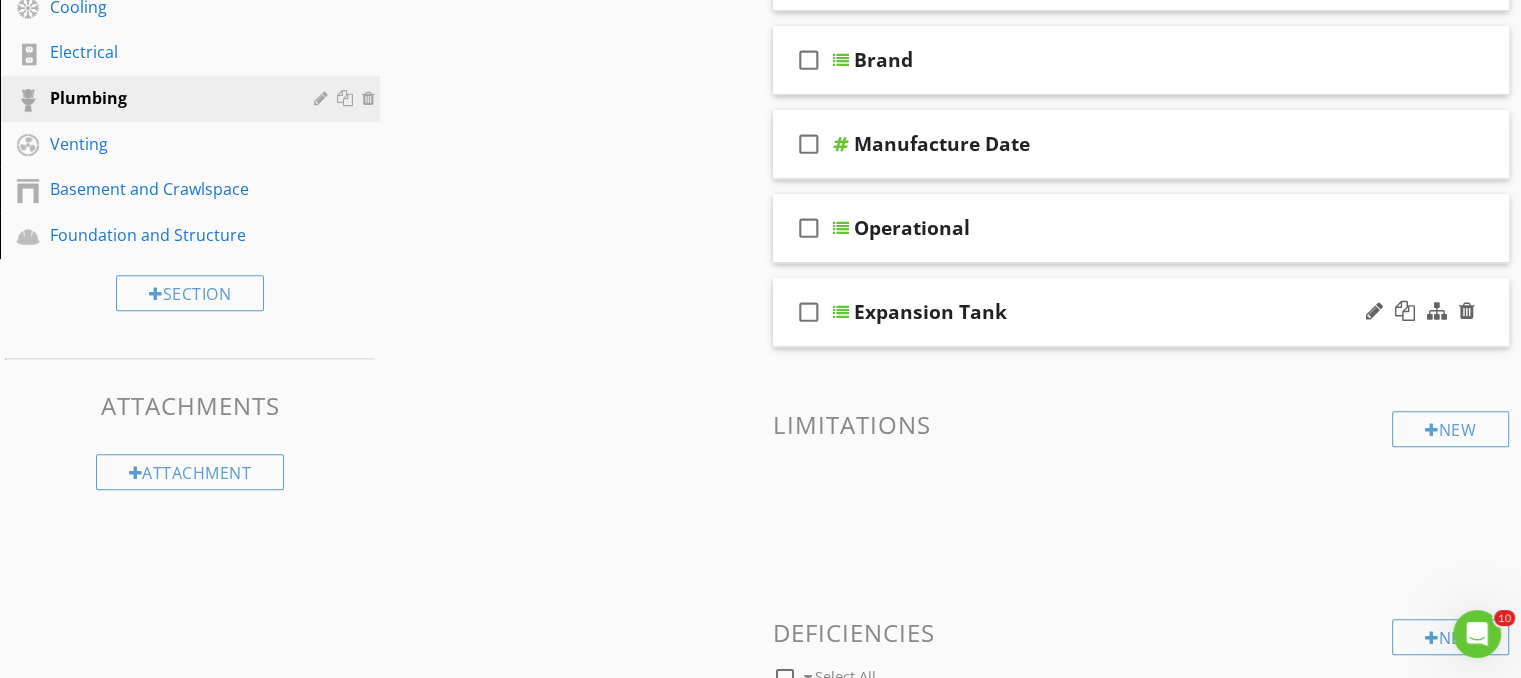 click on "Expansion Tank" at bounding box center (1115, 312) 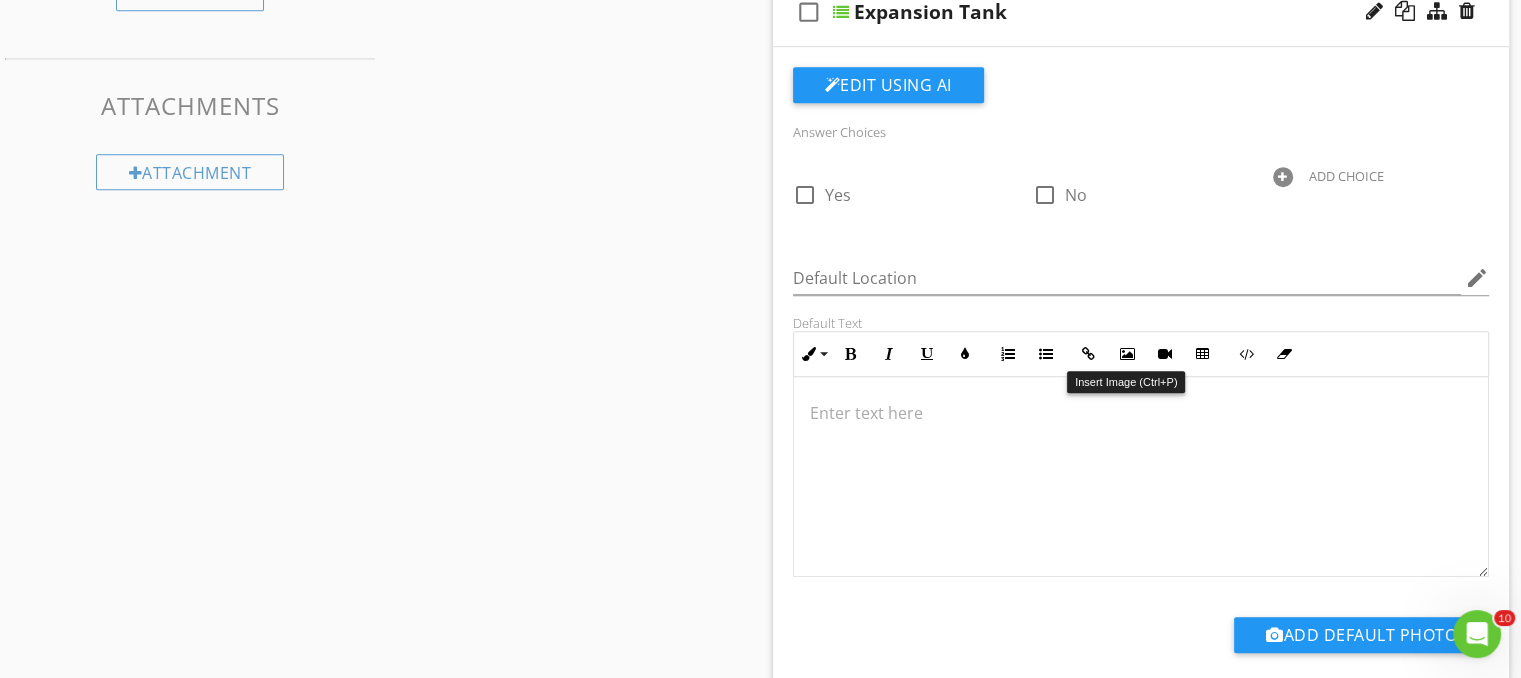 scroll, scrollTop: 895, scrollLeft: 0, axis: vertical 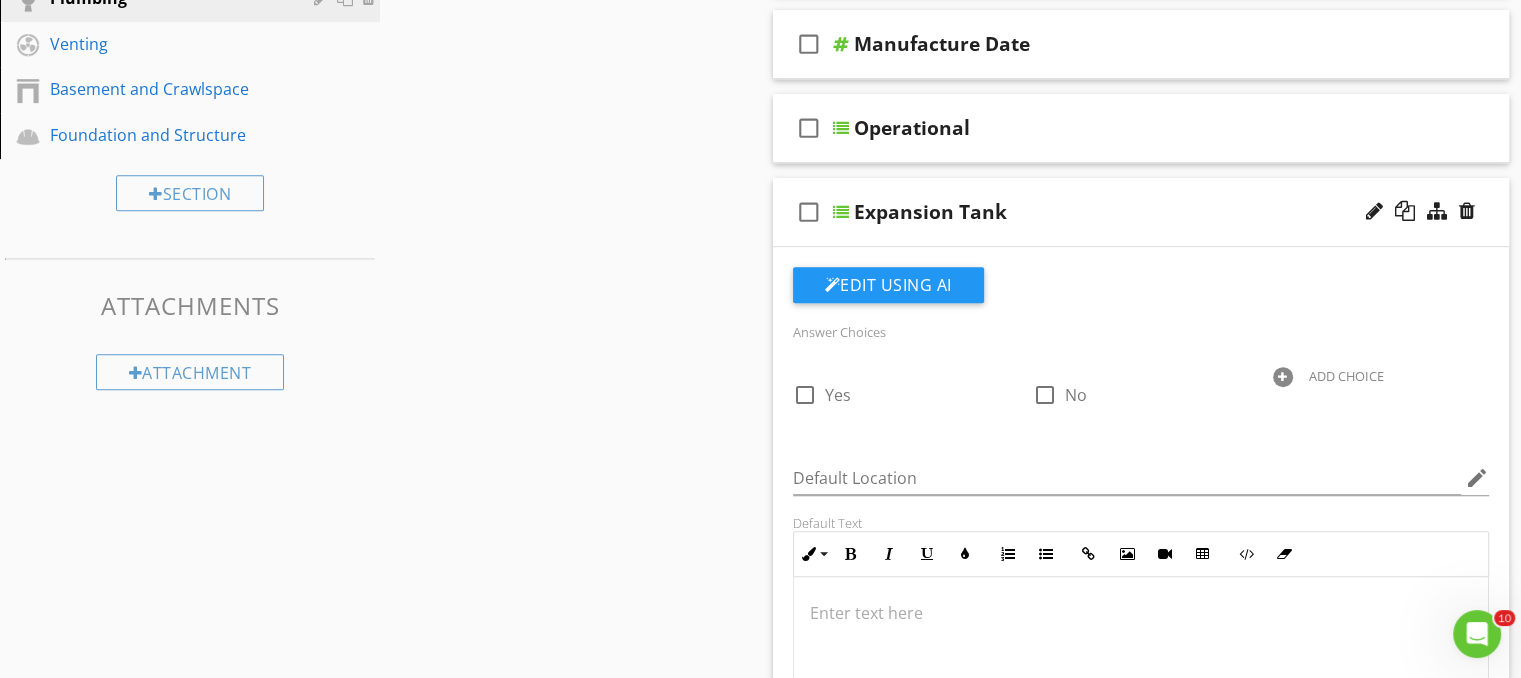 click on "check_box_outline_blank
Expansion Tank" at bounding box center (1141, 212) 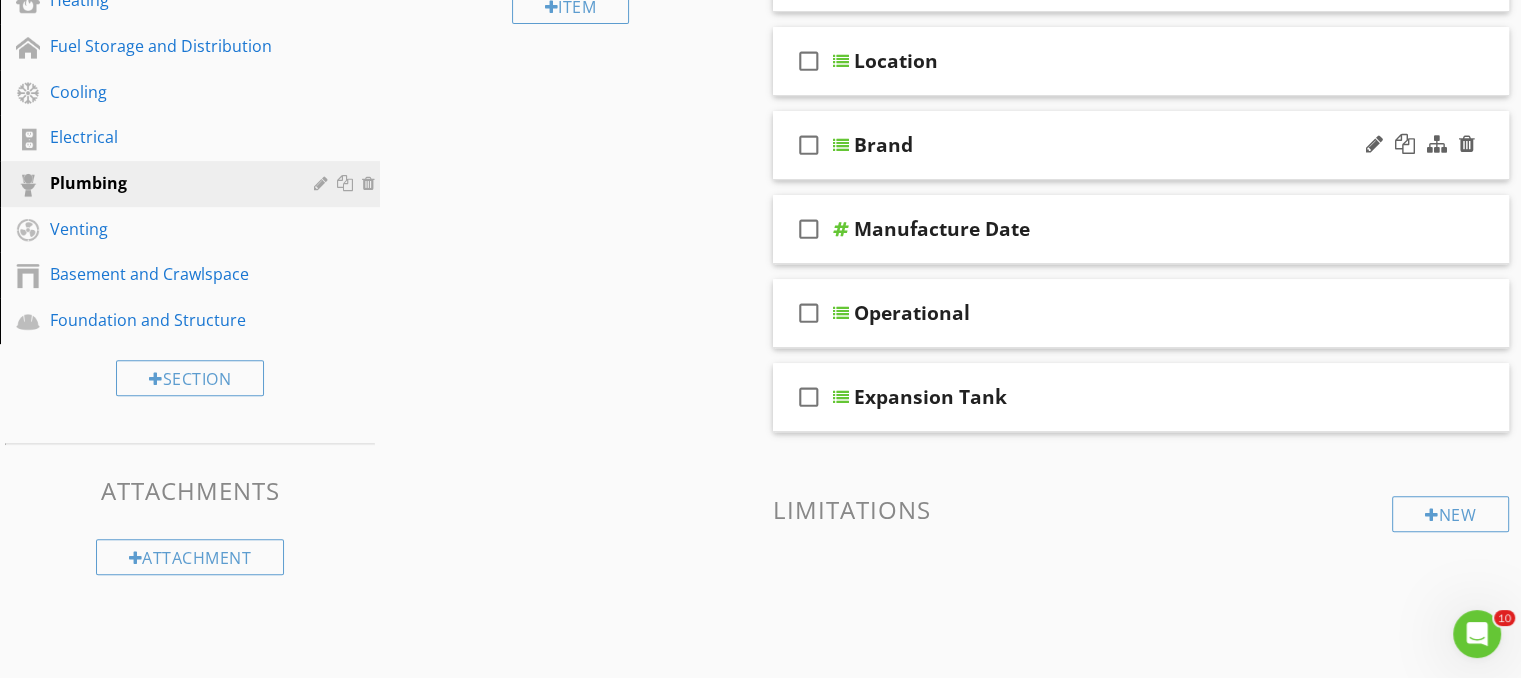 scroll, scrollTop: 695, scrollLeft: 0, axis: vertical 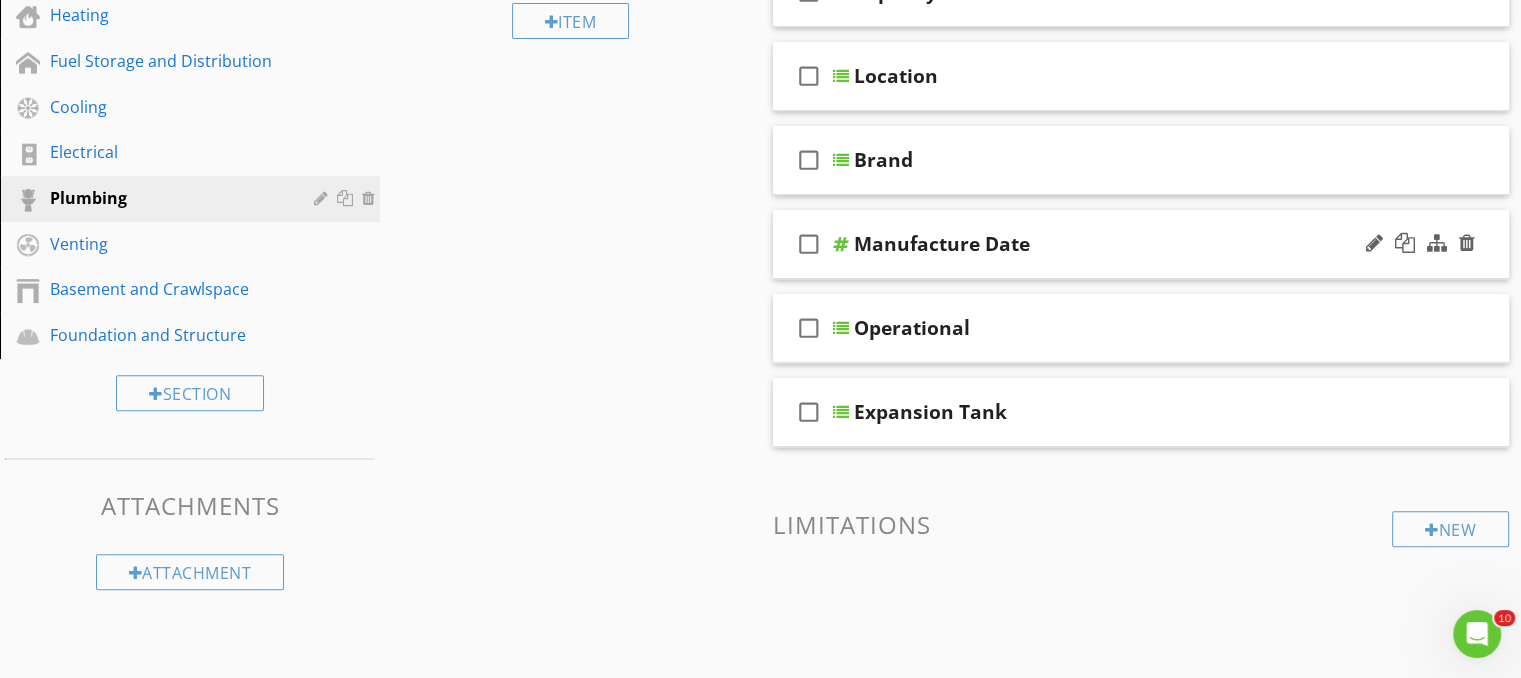 click on "Manufacture Date" at bounding box center (1115, 244) 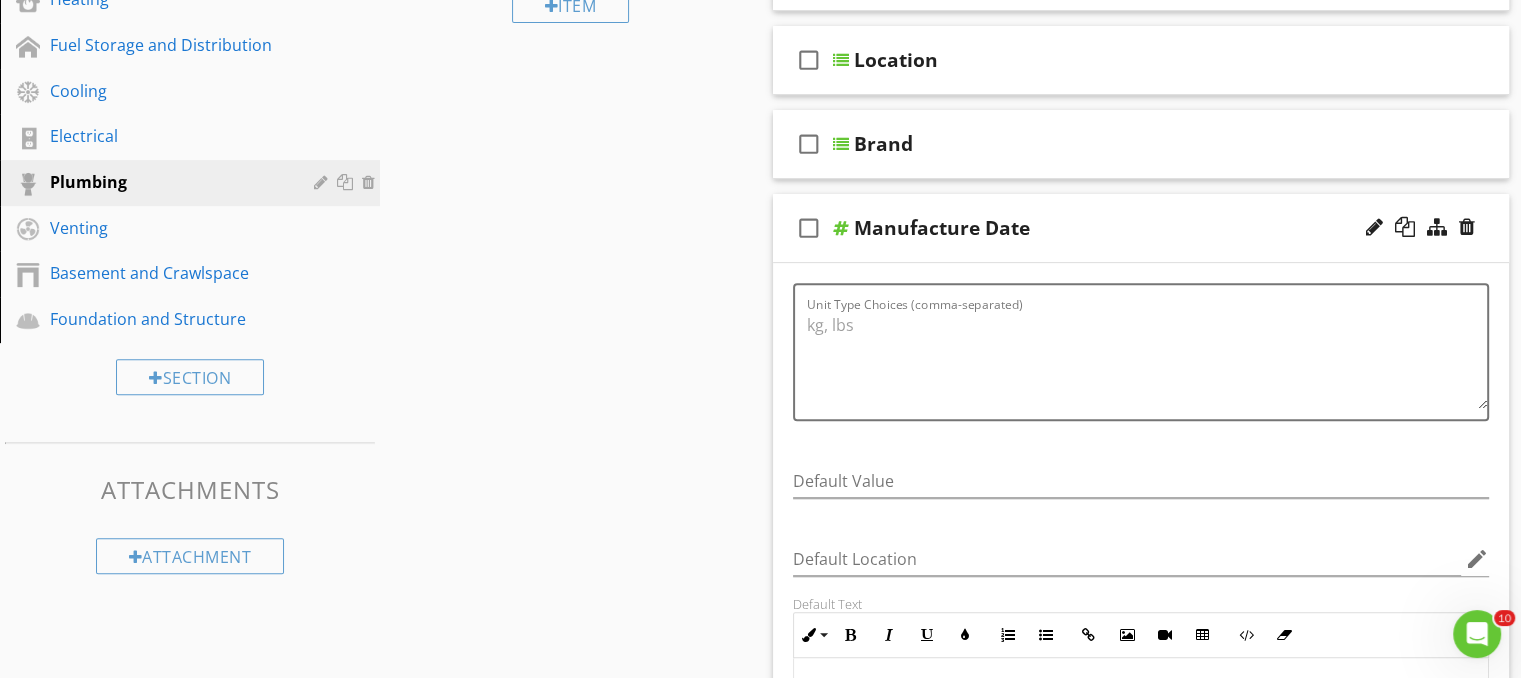 scroll, scrollTop: 695, scrollLeft: 0, axis: vertical 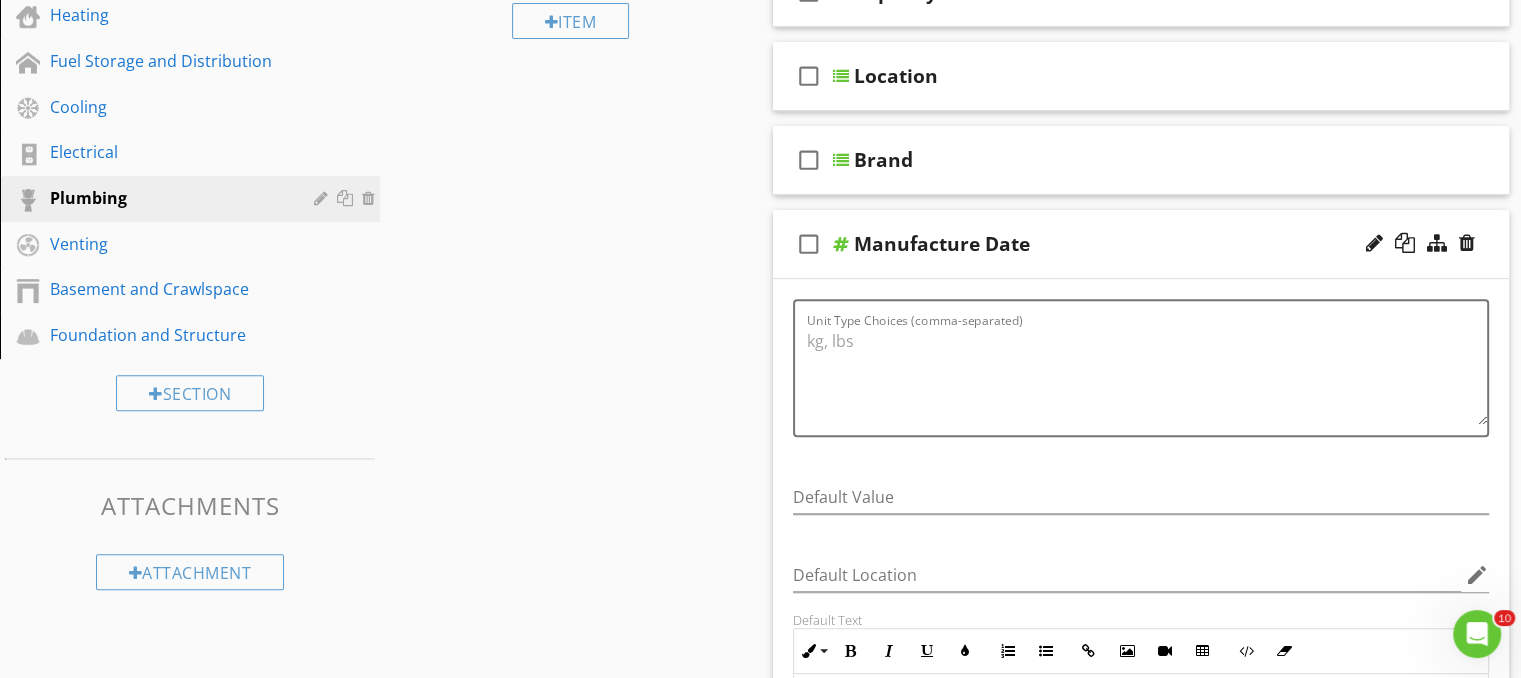 click on "Manufacture Date" at bounding box center [1115, 244] 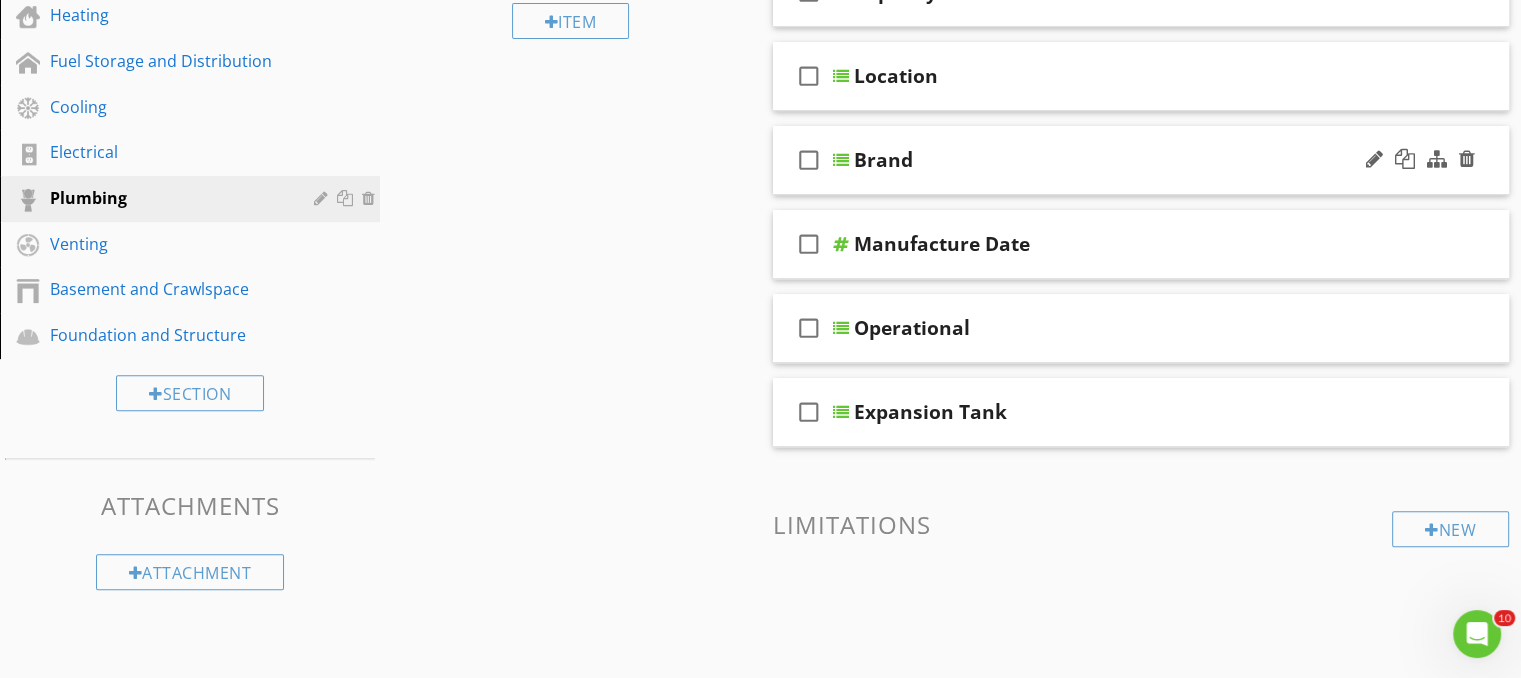 click on "Brand" at bounding box center (1115, 160) 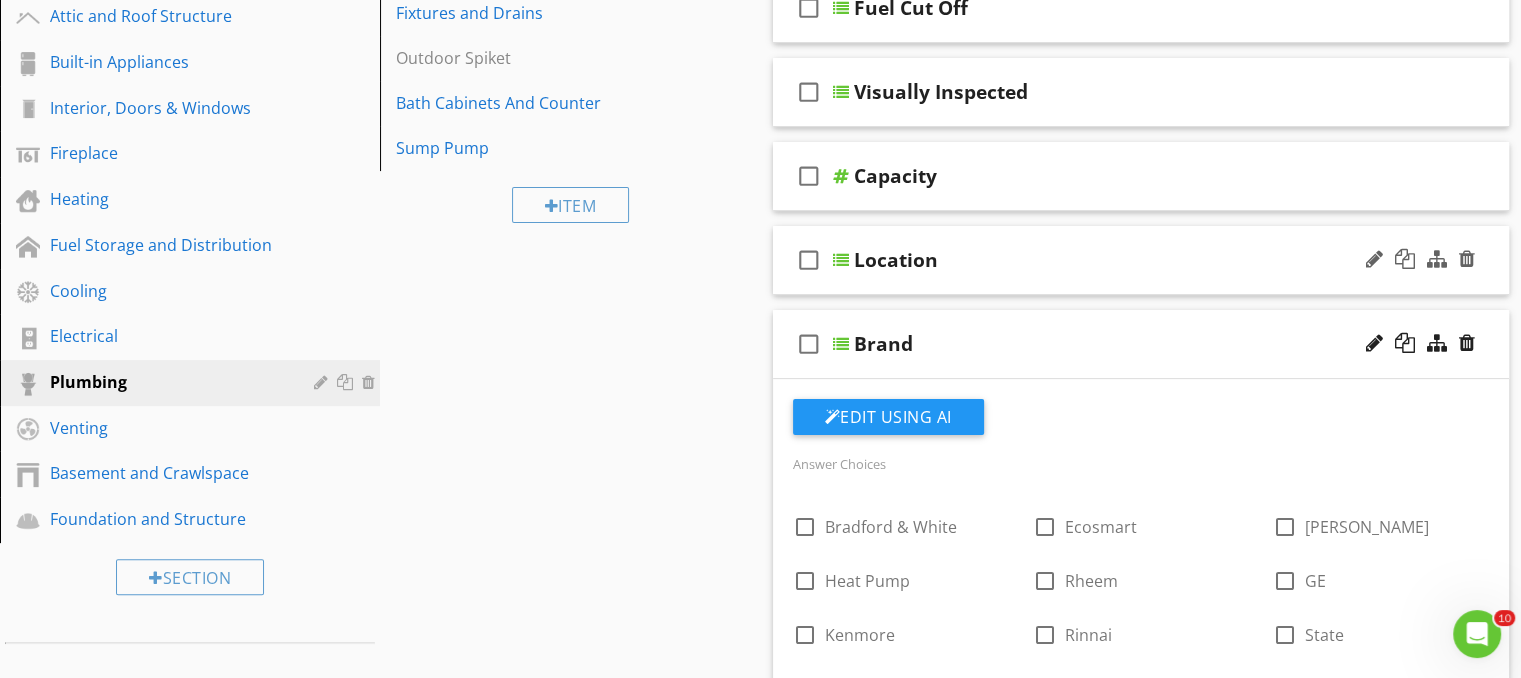 scroll, scrollTop: 495, scrollLeft: 0, axis: vertical 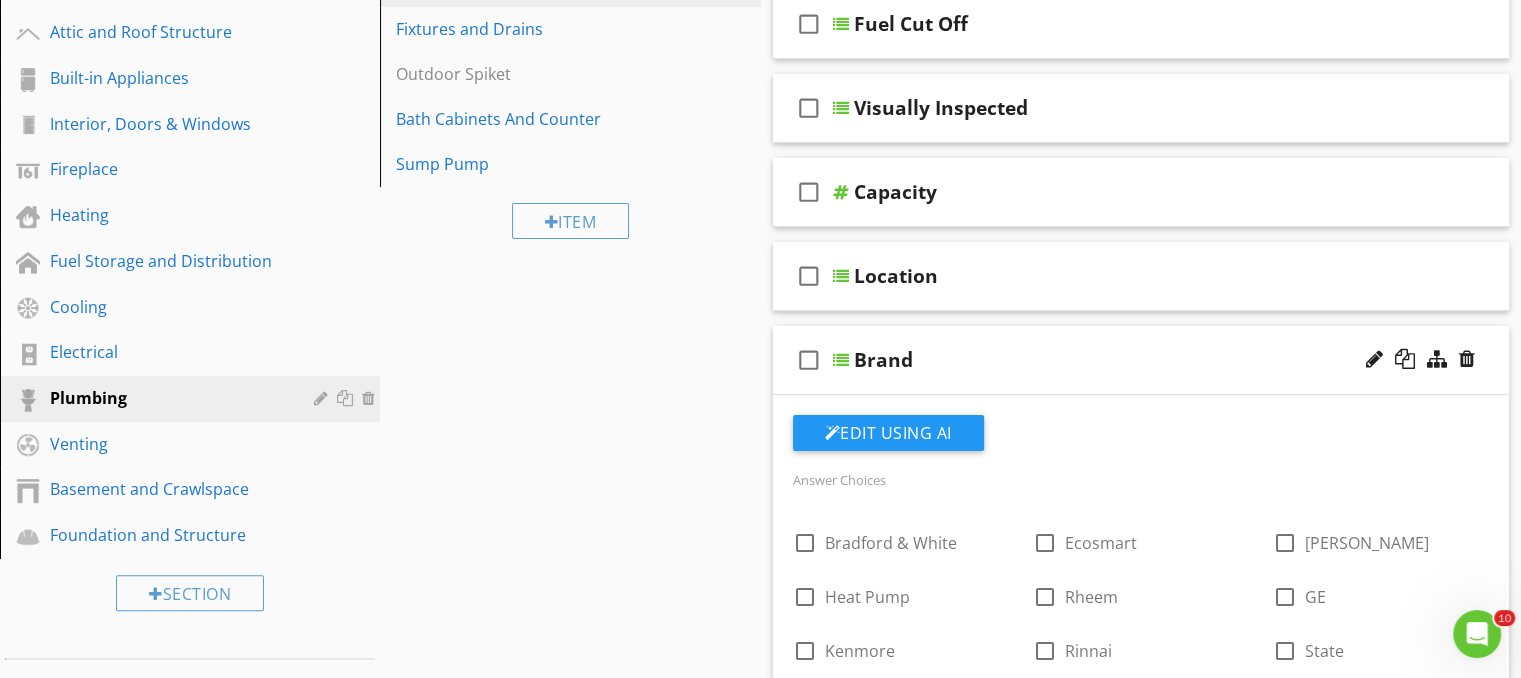 click on "Brand" at bounding box center (1115, 360) 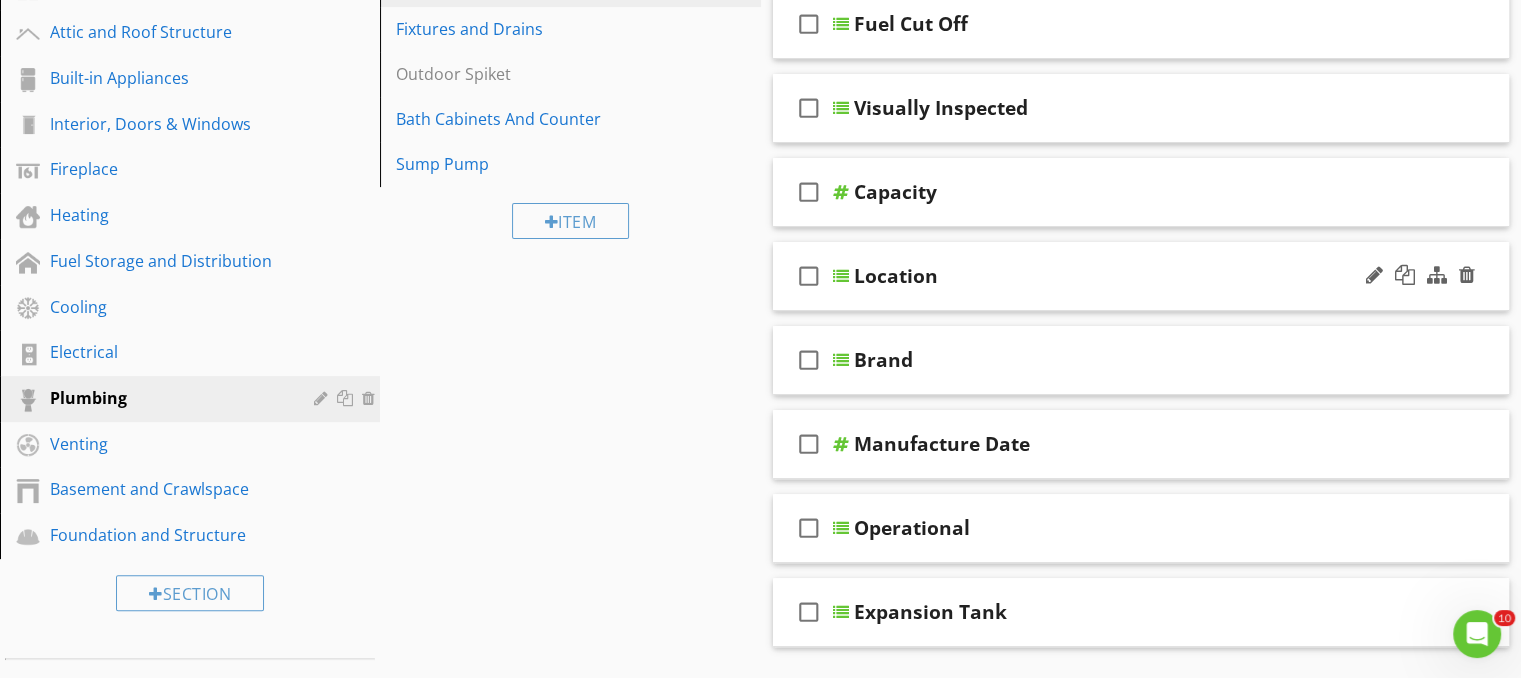 click on "Location" at bounding box center (1115, 276) 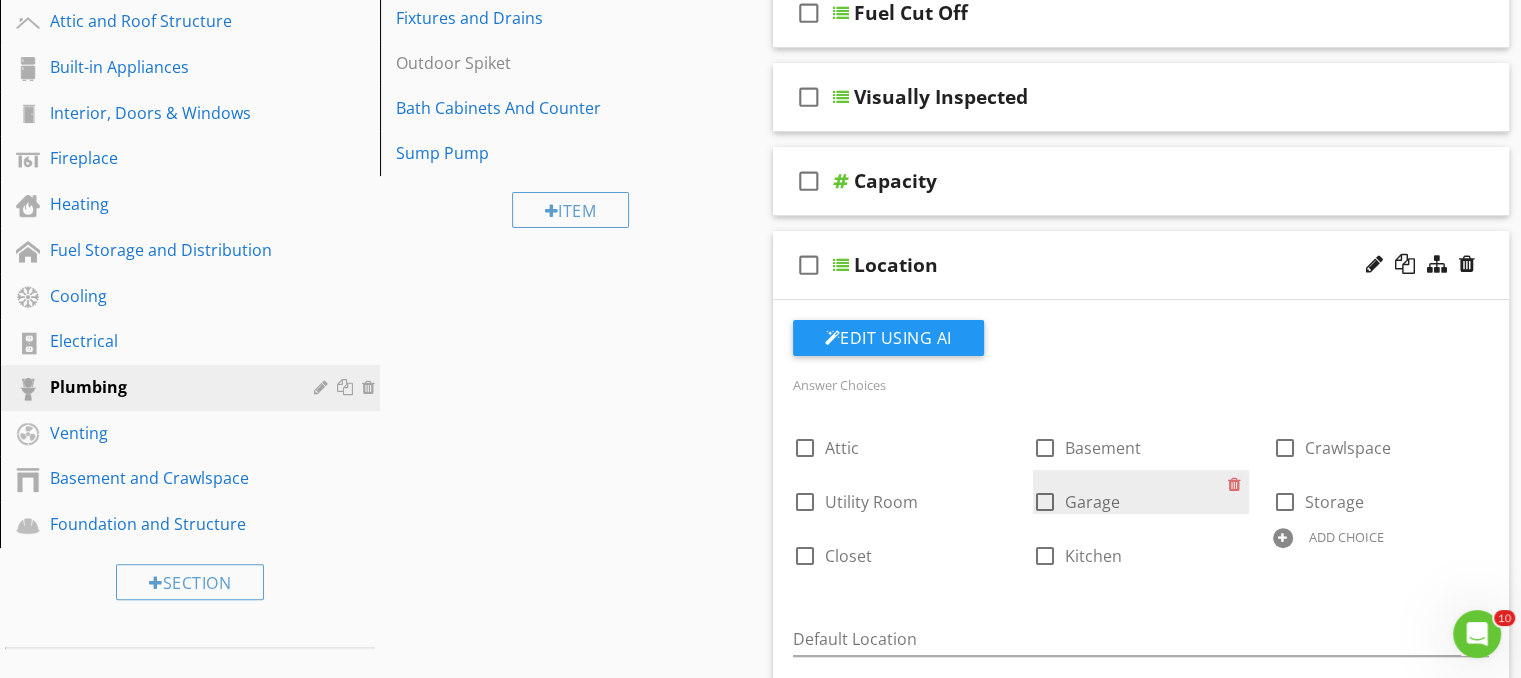scroll, scrollTop: 495, scrollLeft: 0, axis: vertical 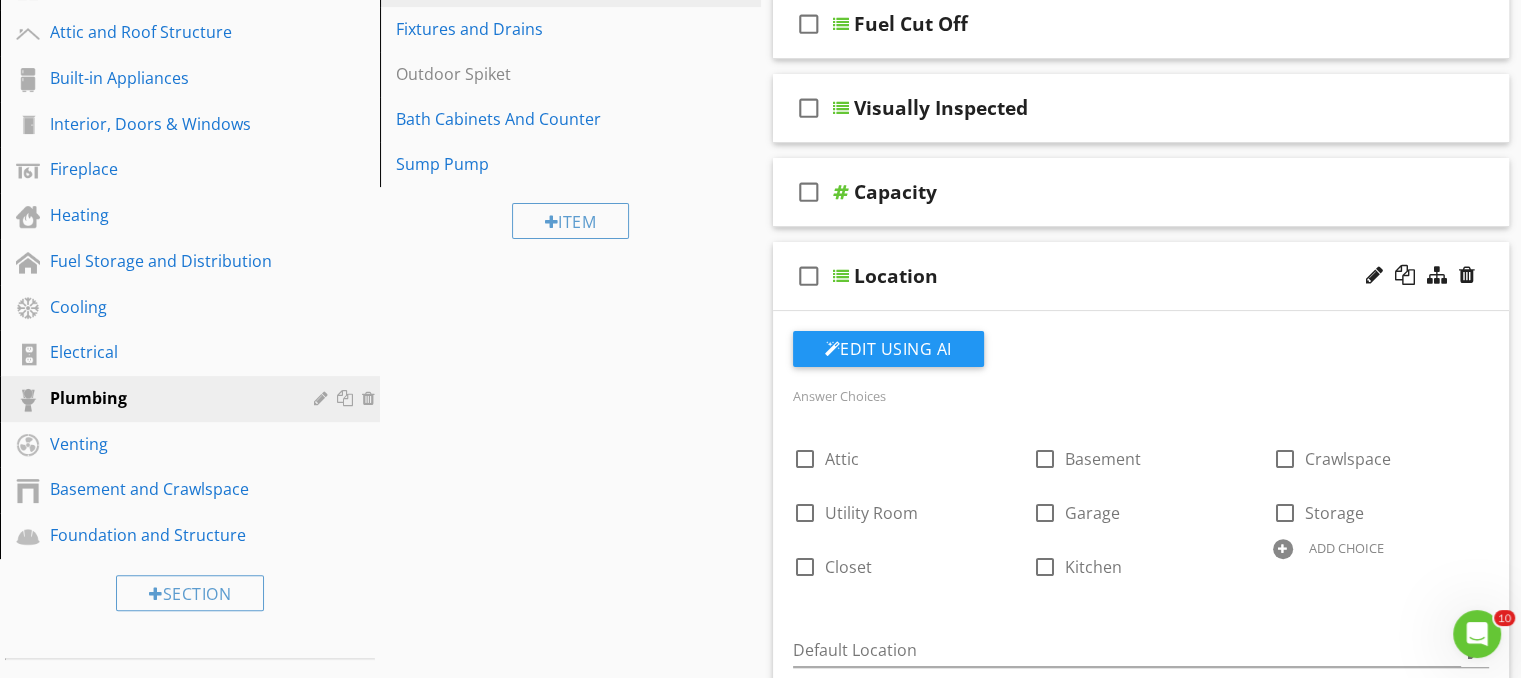 click on "Location" at bounding box center [1115, 276] 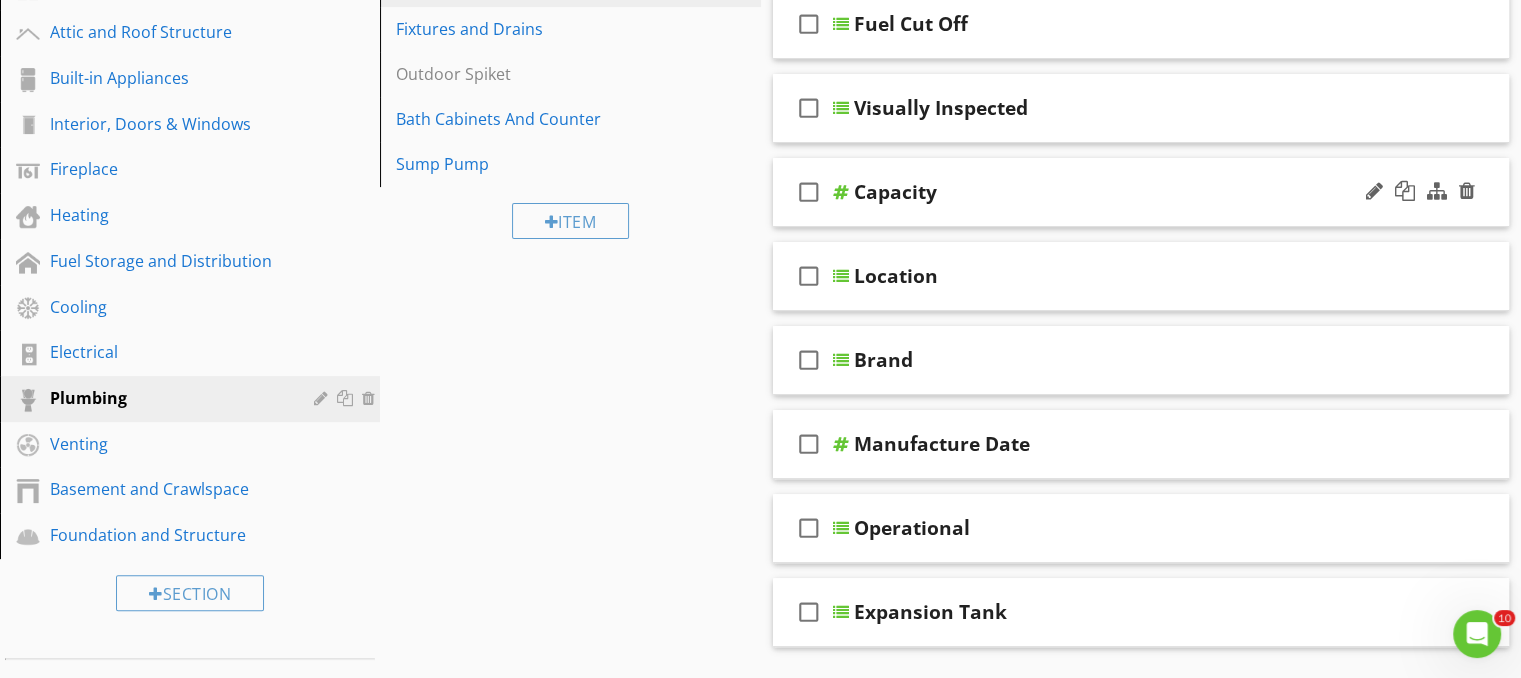 click on "Capacity" at bounding box center [1115, 192] 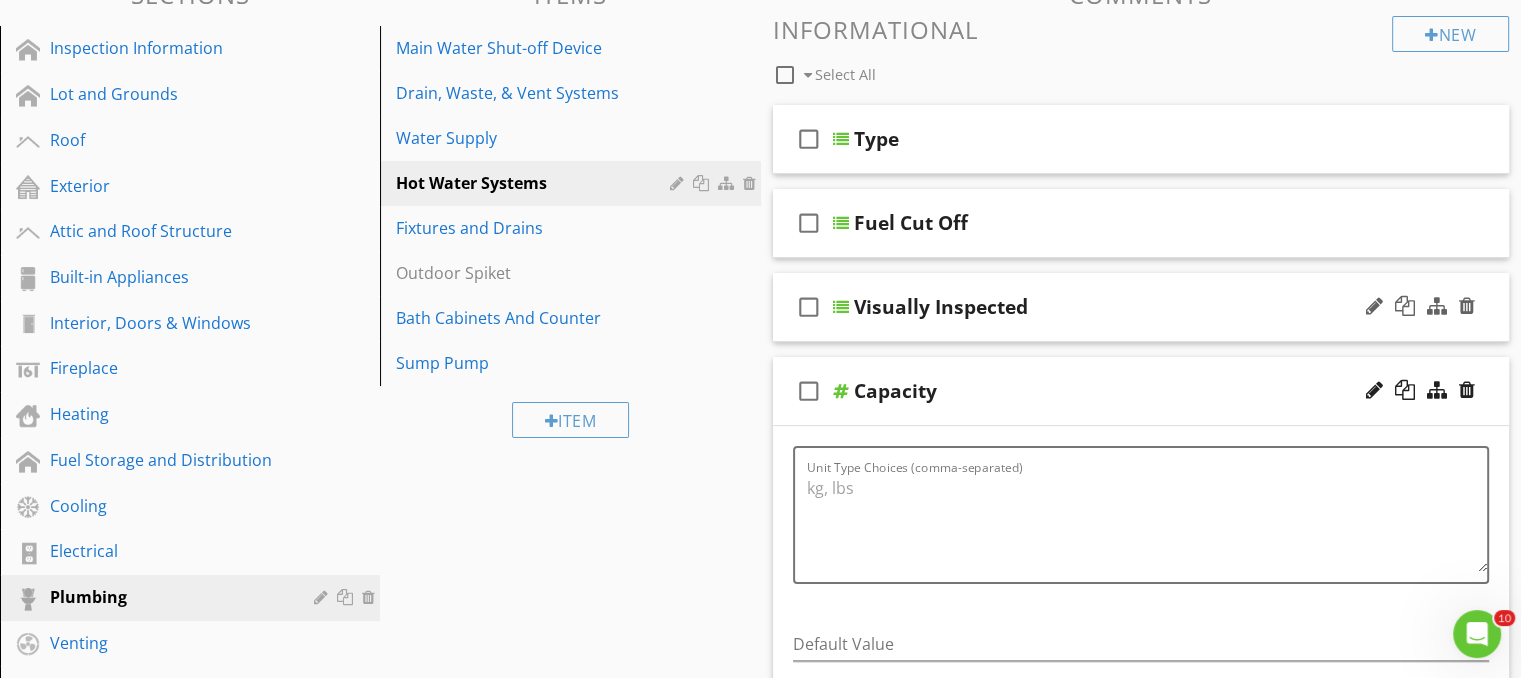 scroll, scrollTop: 295, scrollLeft: 0, axis: vertical 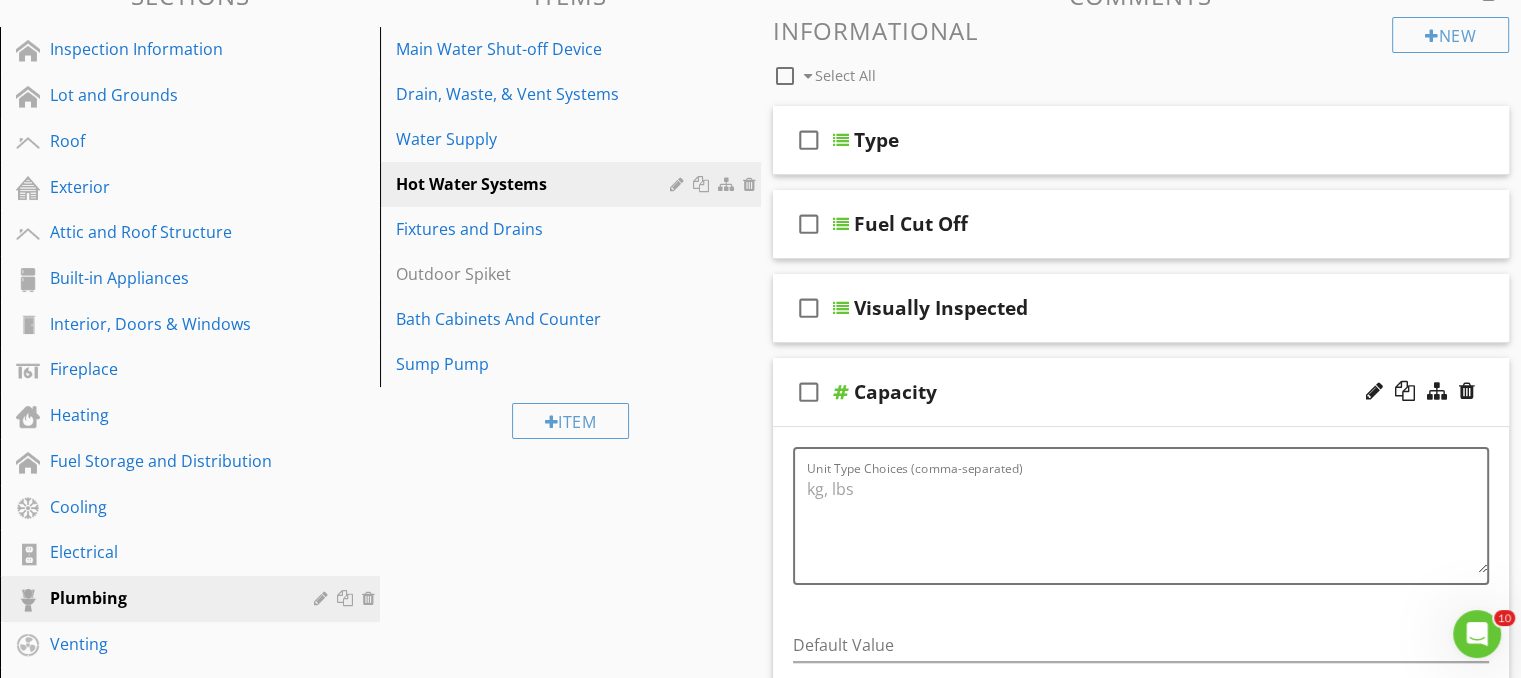click on "Capacity" at bounding box center (1115, 392) 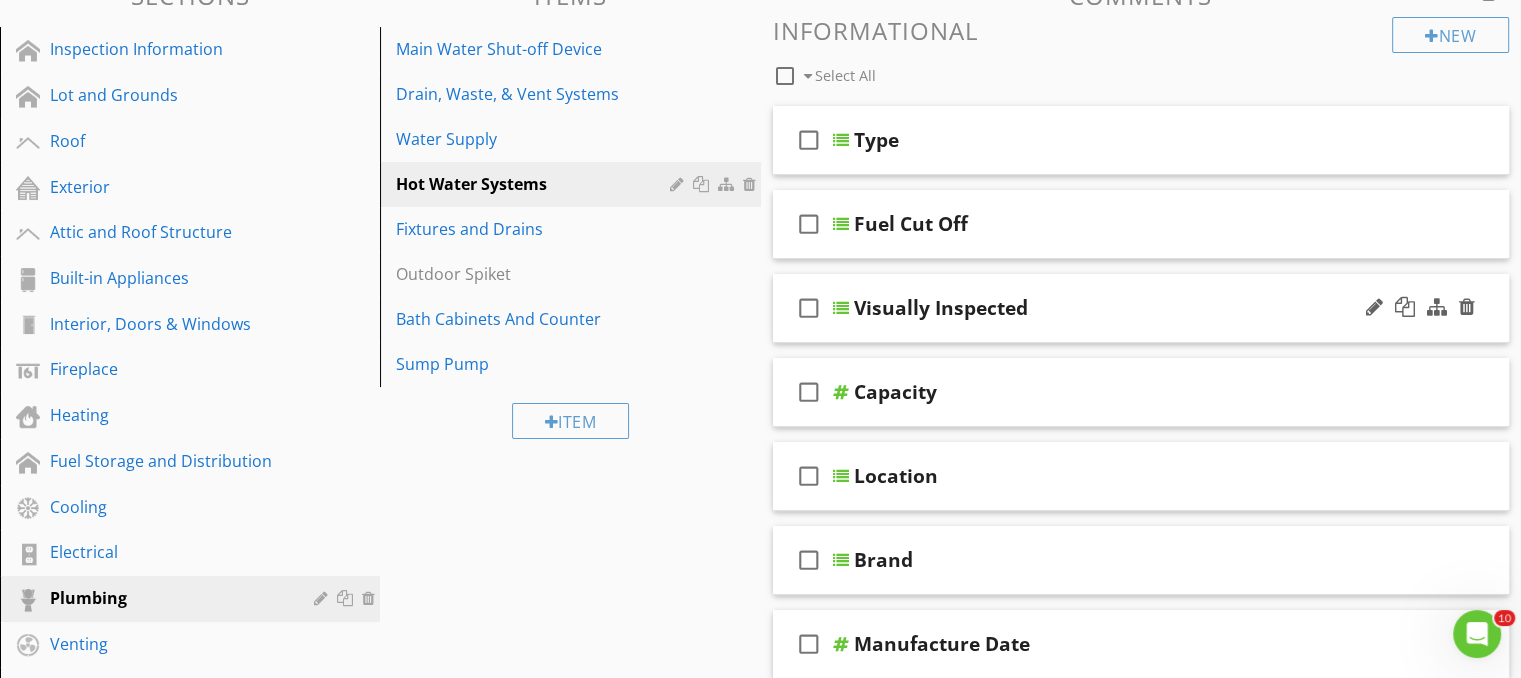 click on "Visually Inspected" at bounding box center [1115, 308] 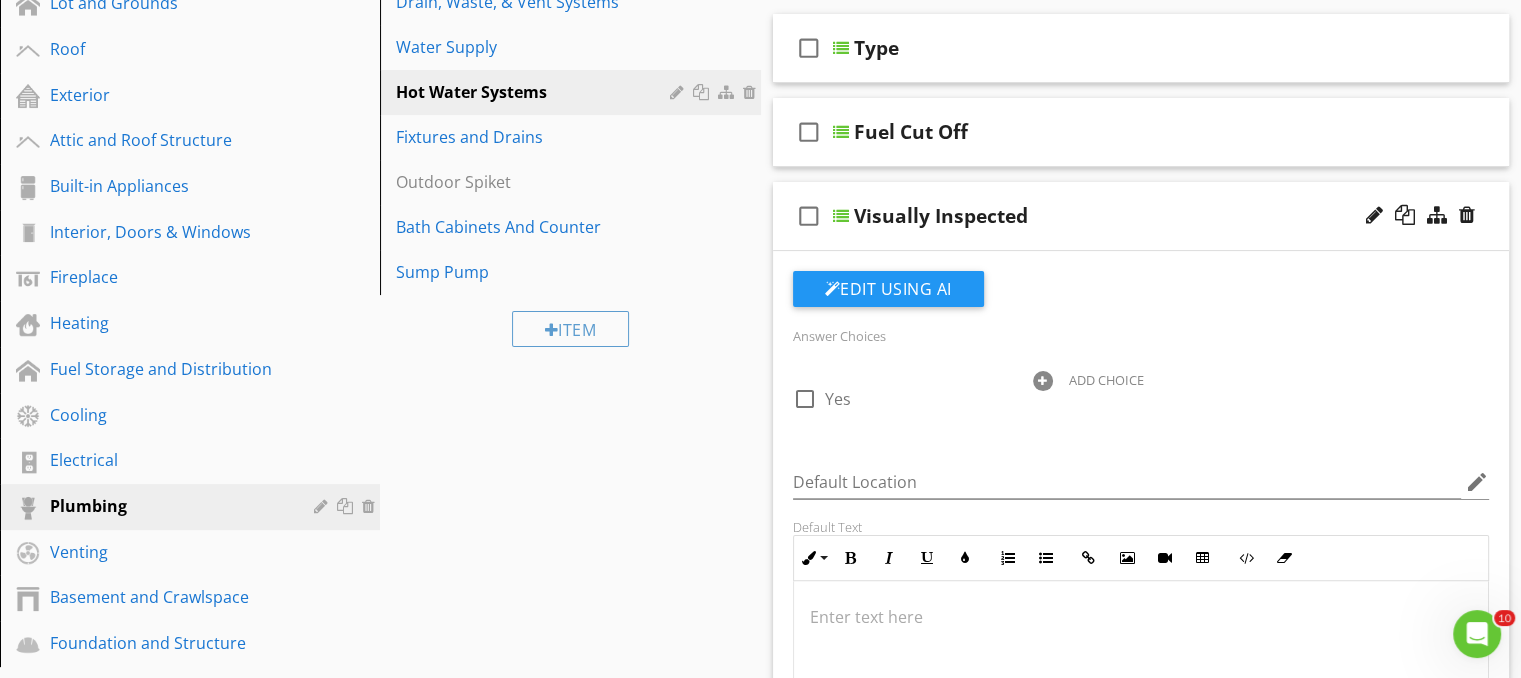 scroll, scrollTop: 295, scrollLeft: 0, axis: vertical 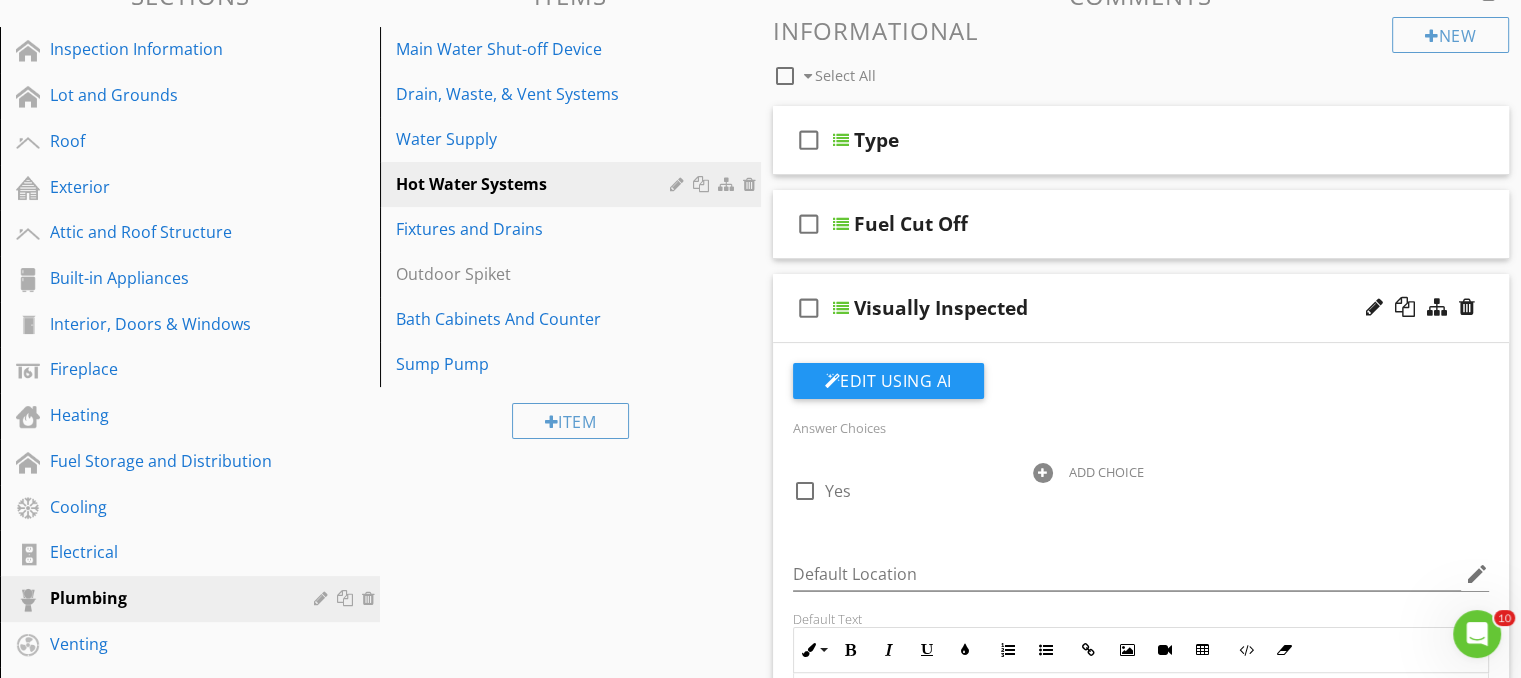 click on "Visually Inspected" at bounding box center (1115, 308) 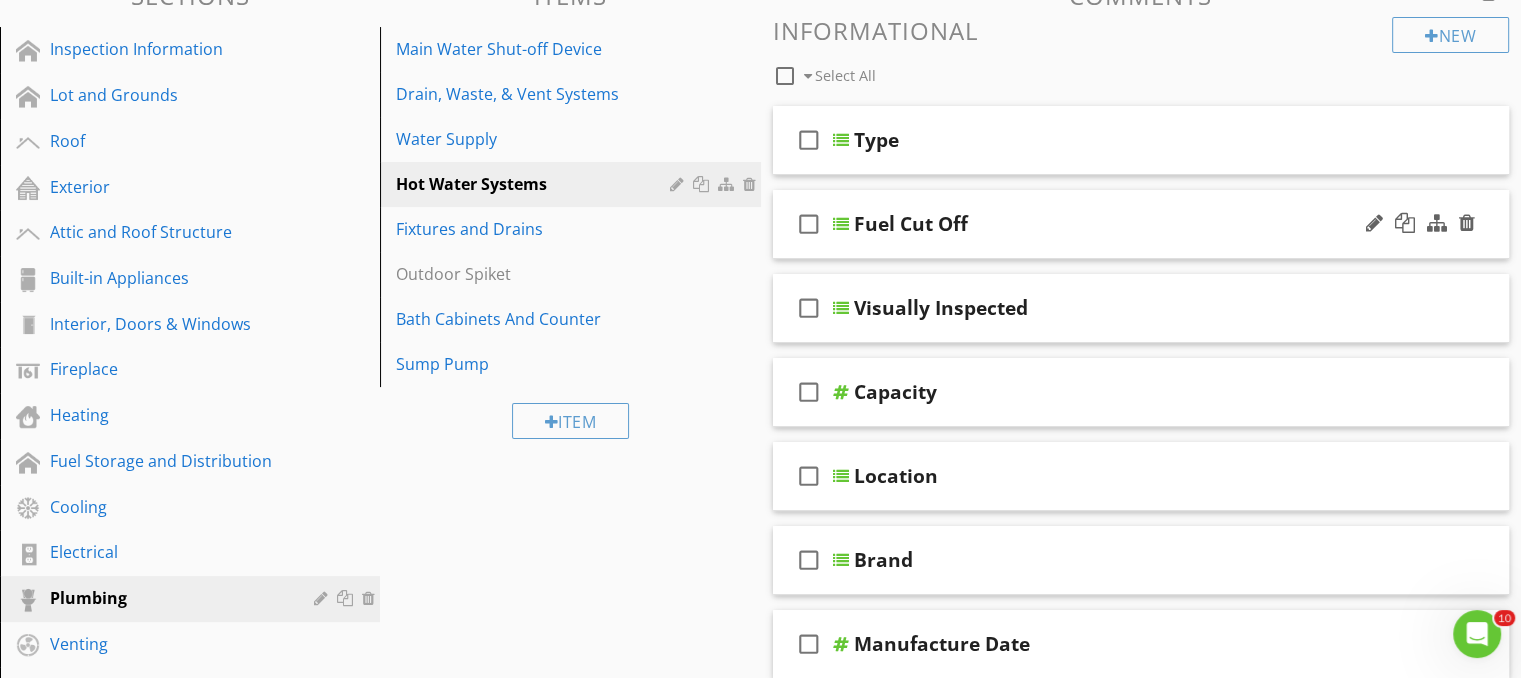 click on "Fuel Cut Off" at bounding box center [1115, 224] 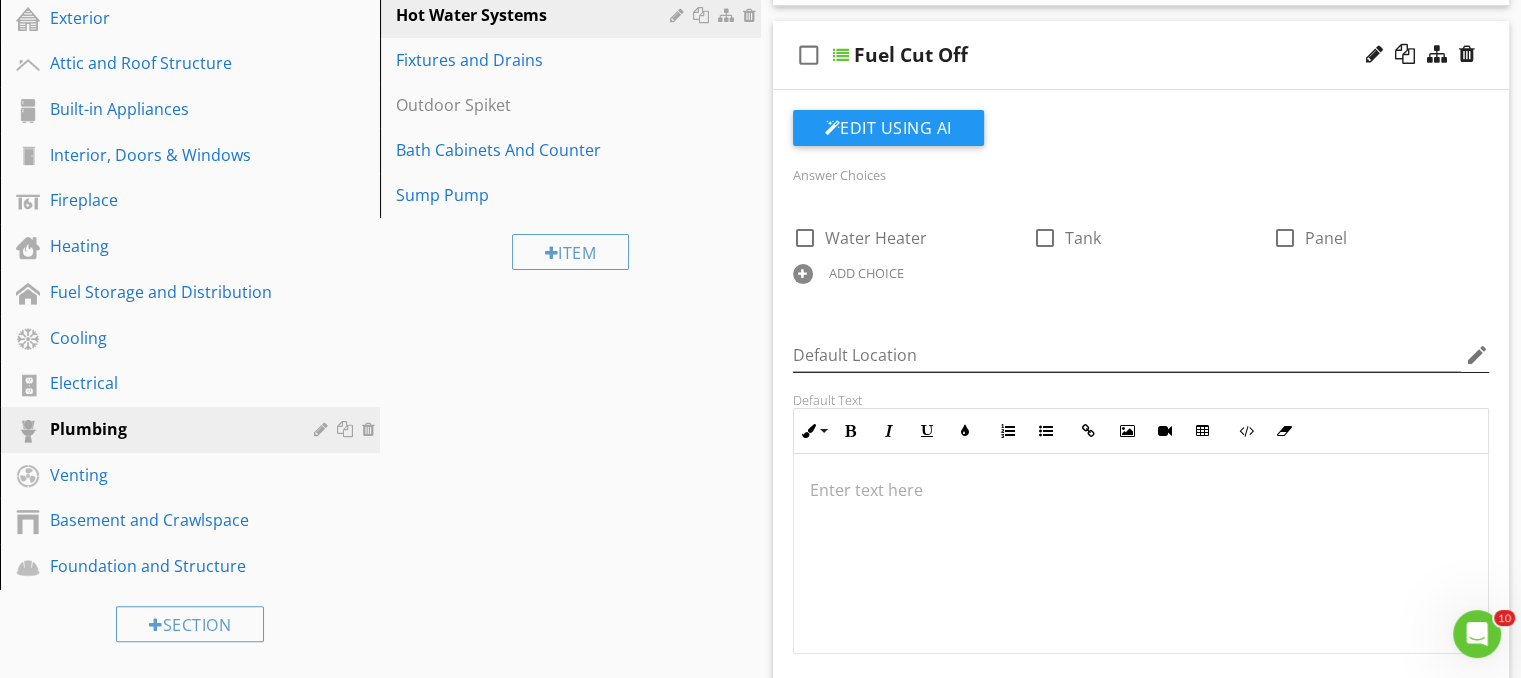 scroll, scrollTop: 295, scrollLeft: 0, axis: vertical 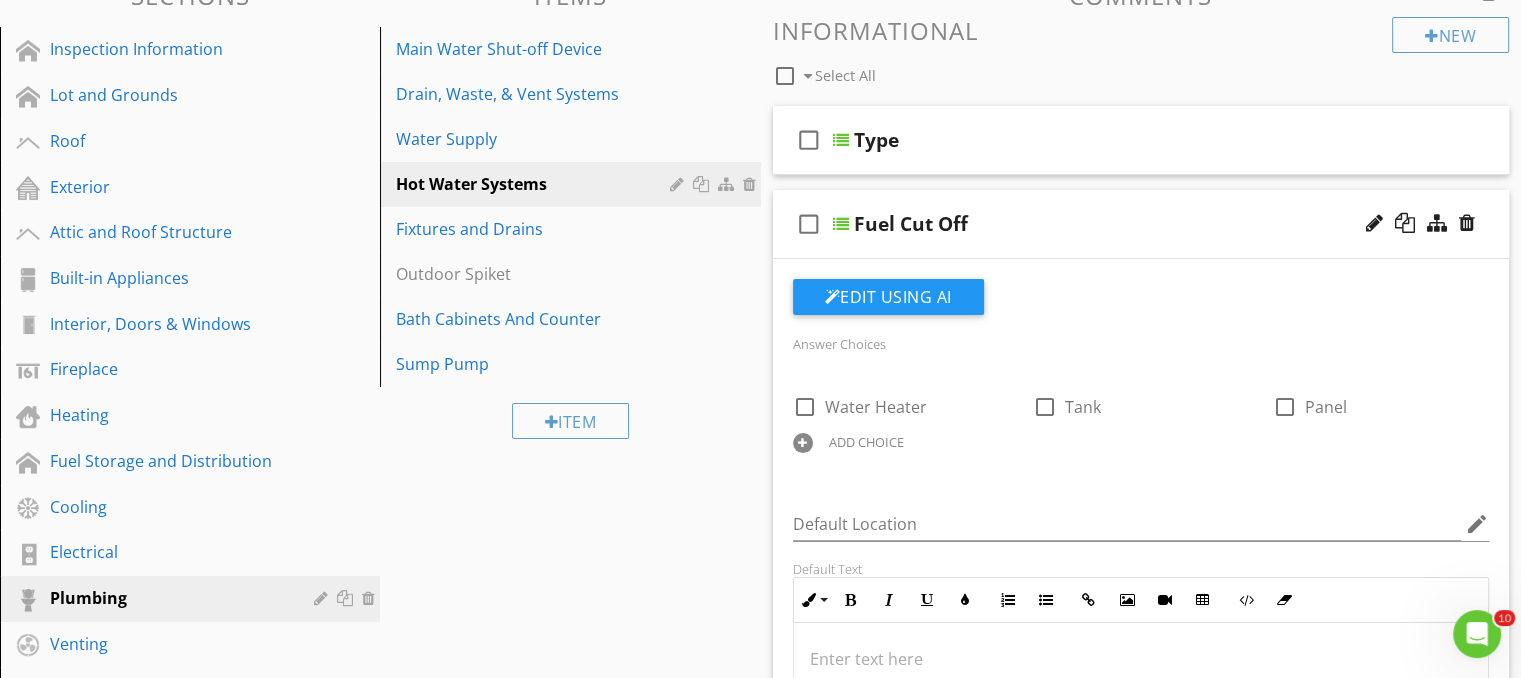 click on "Fuel Cut Off" at bounding box center [1115, 224] 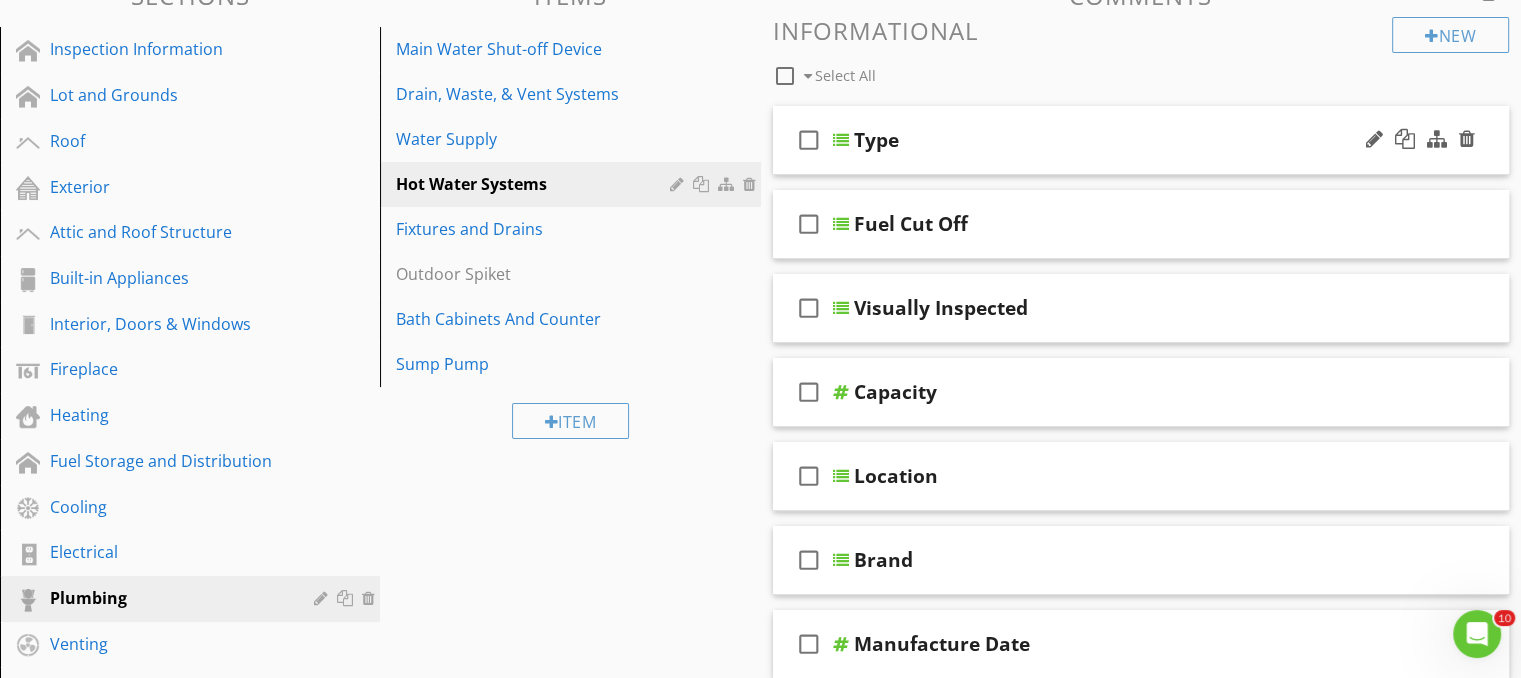 click on "Type" at bounding box center [1115, 140] 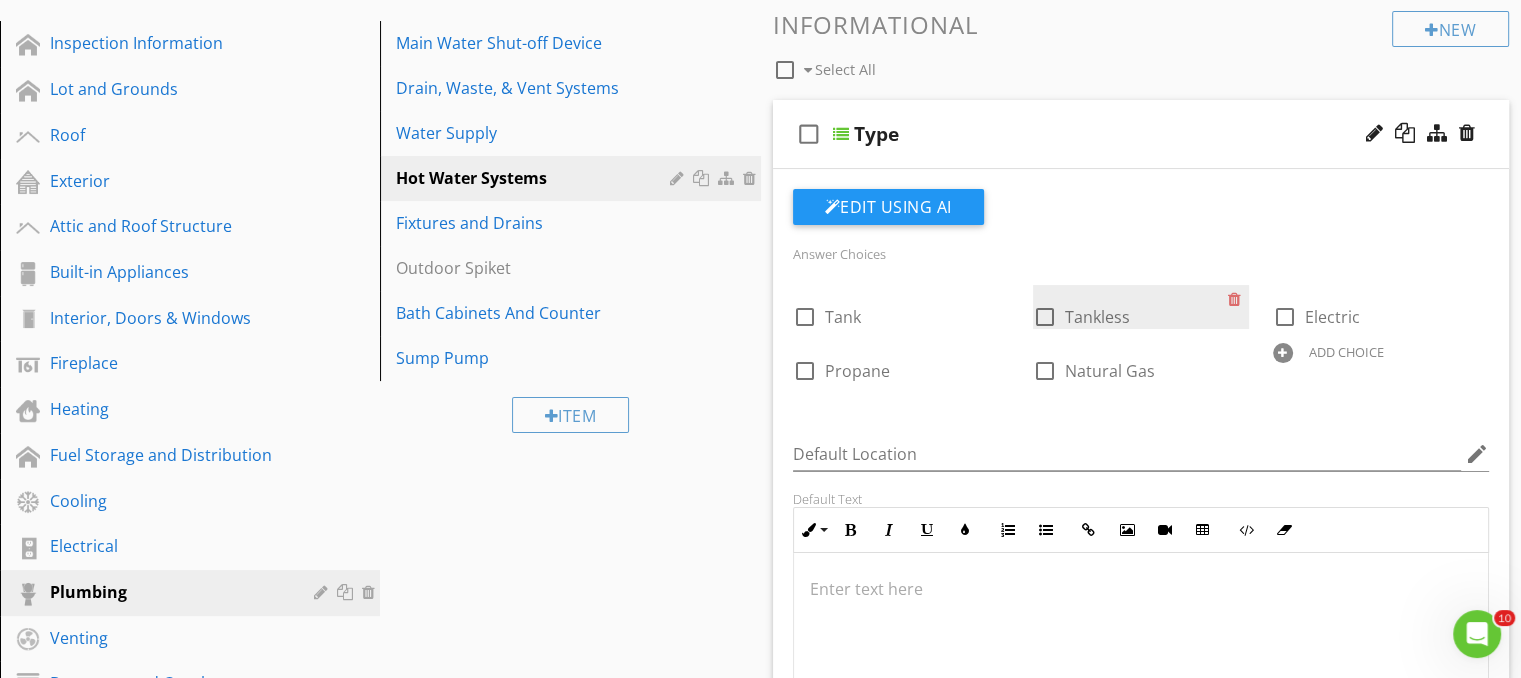 scroll, scrollTop: 295, scrollLeft: 0, axis: vertical 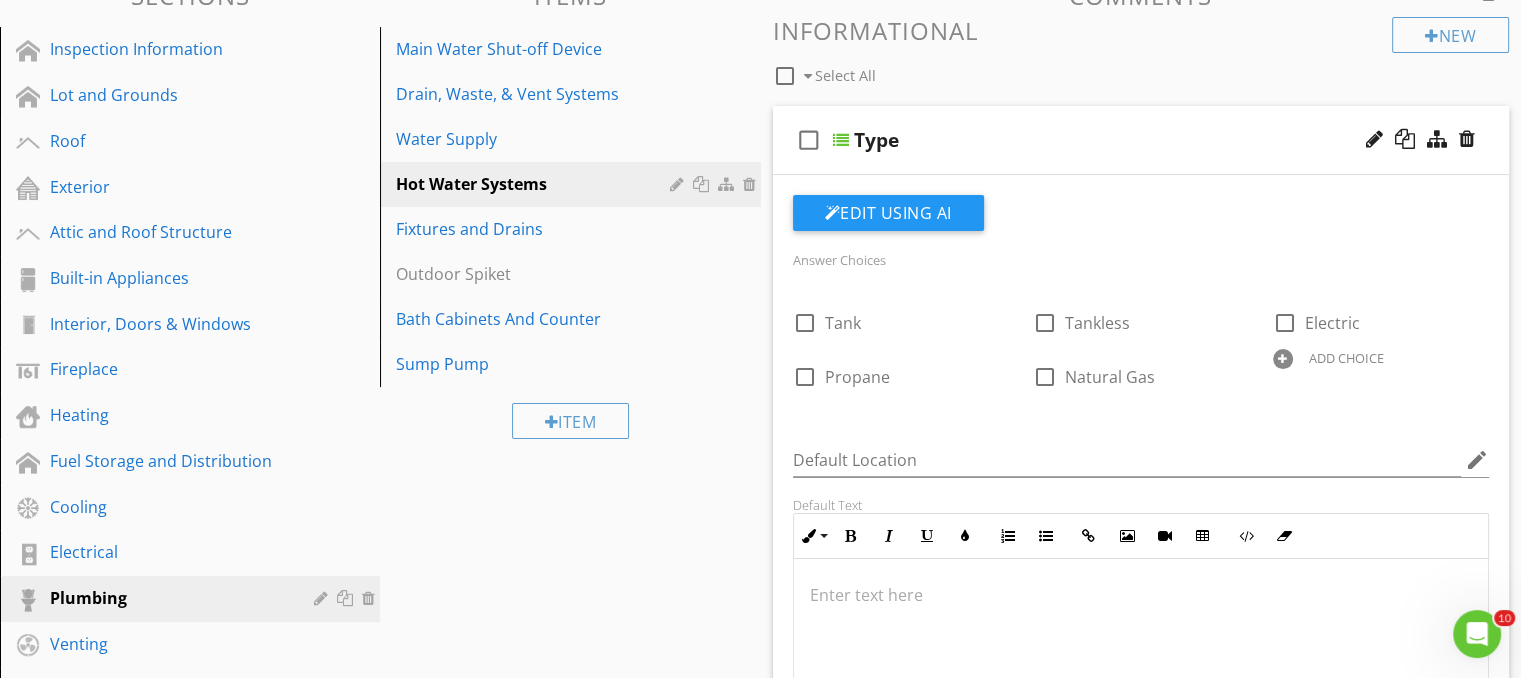 click on "Type" at bounding box center [1115, 140] 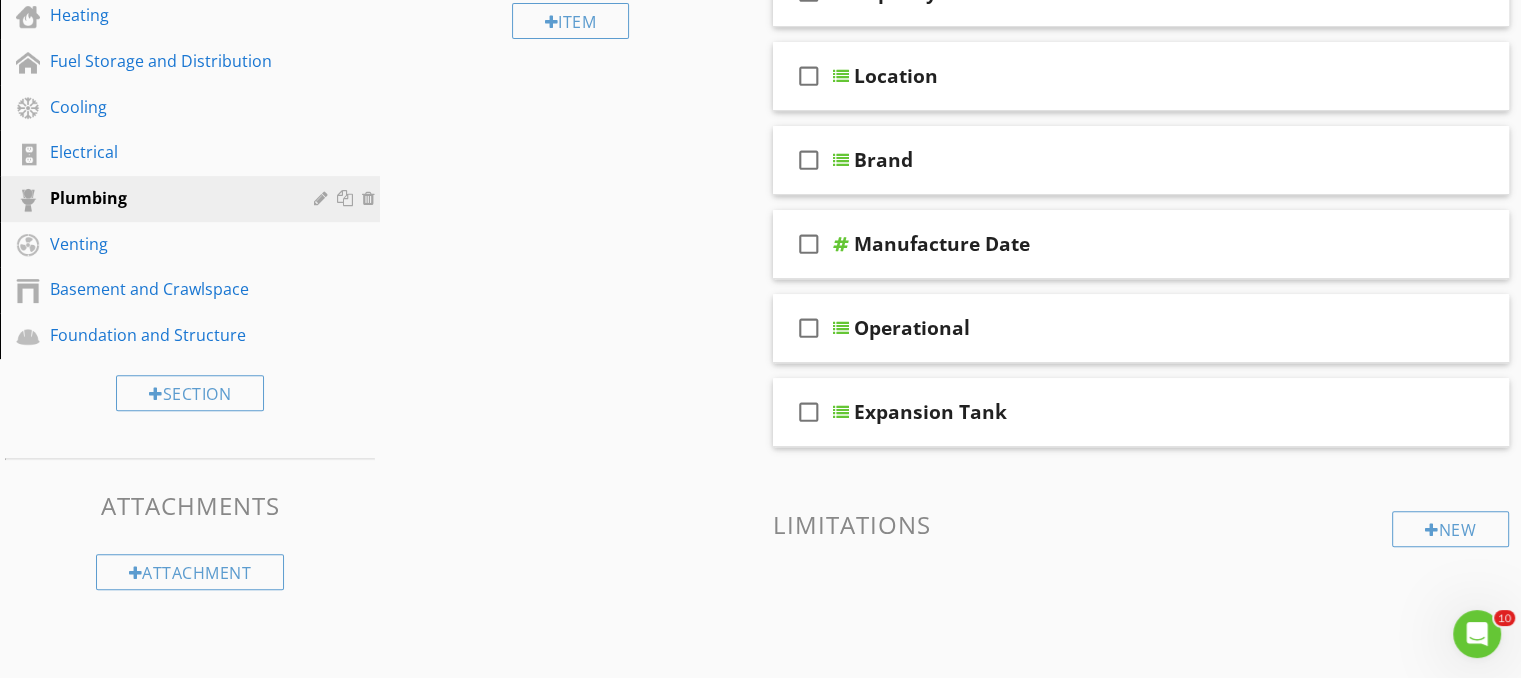 scroll, scrollTop: 595, scrollLeft: 0, axis: vertical 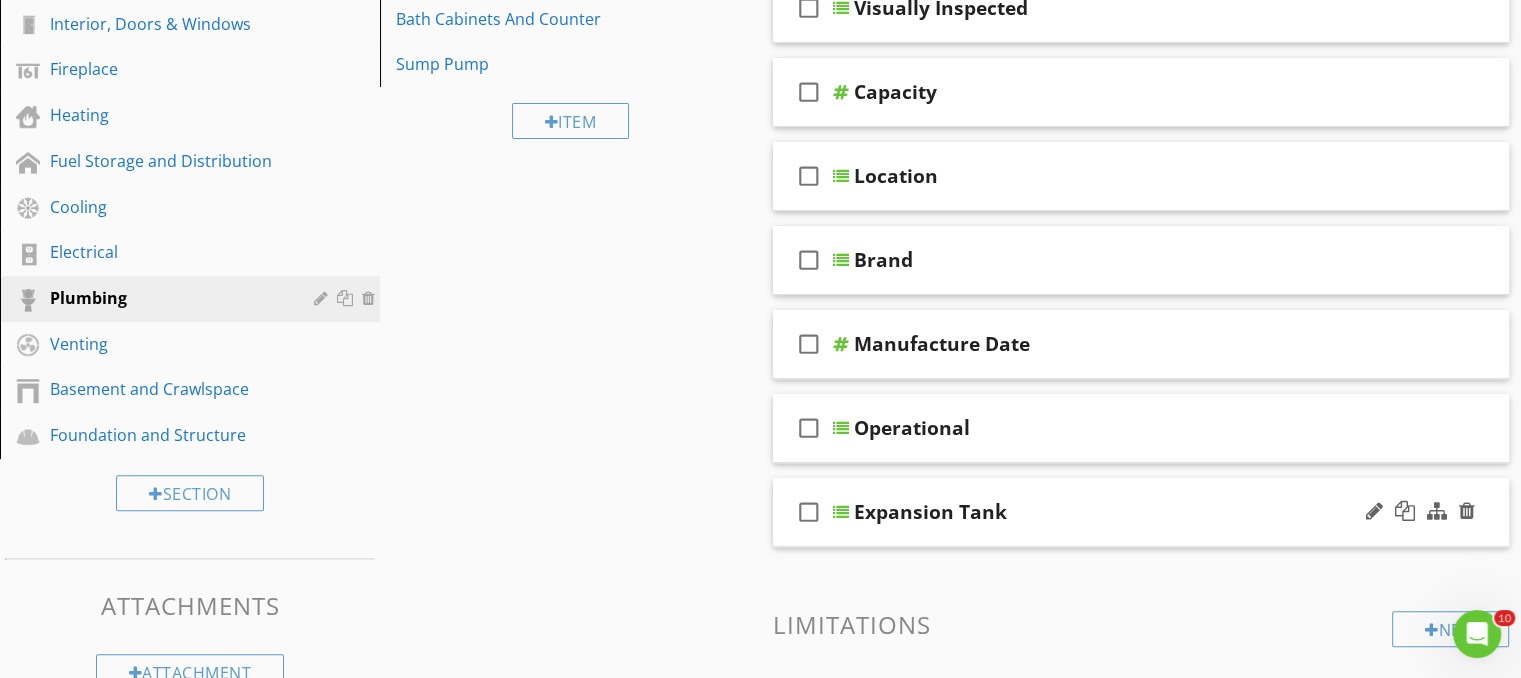 click on "Expansion Tank" at bounding box center [1115, 512] 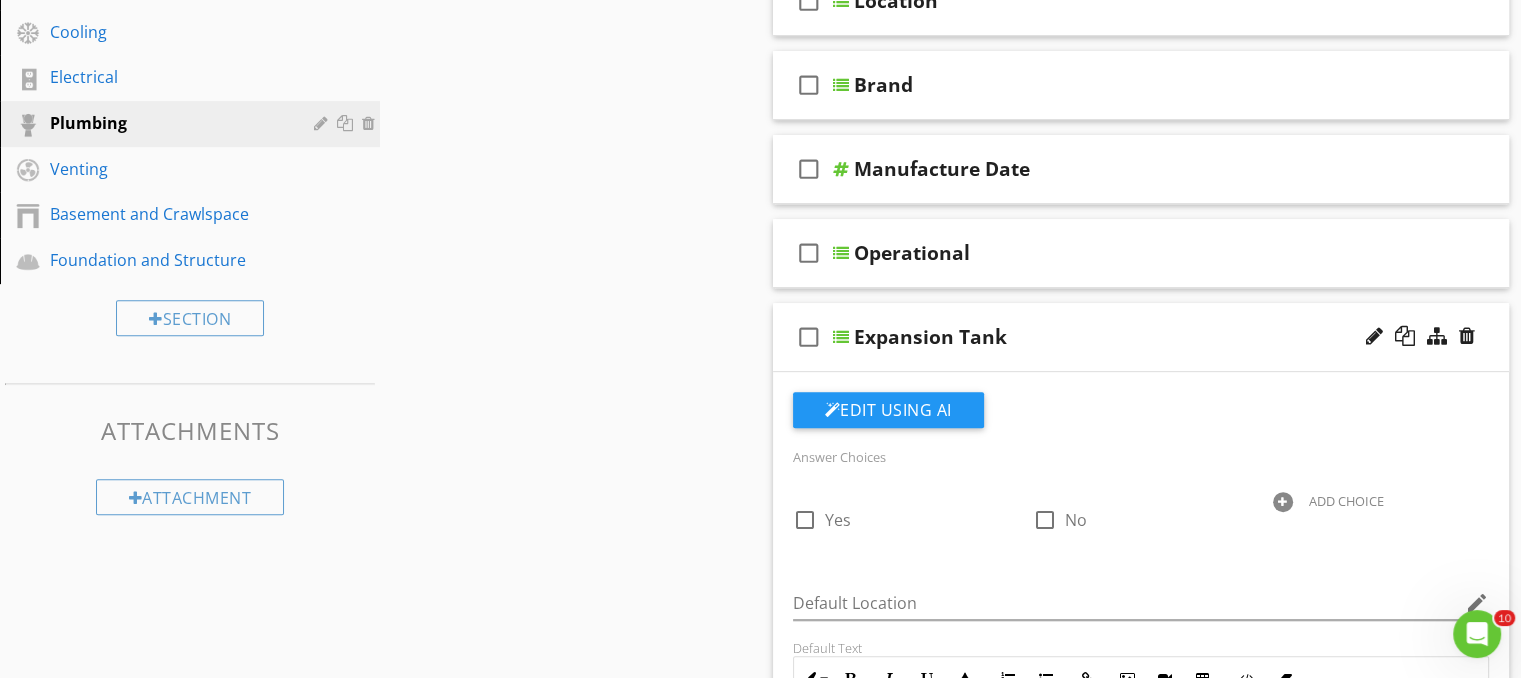 scroll, scrollTop: 695, scrollLeft: 0, axis: vertical 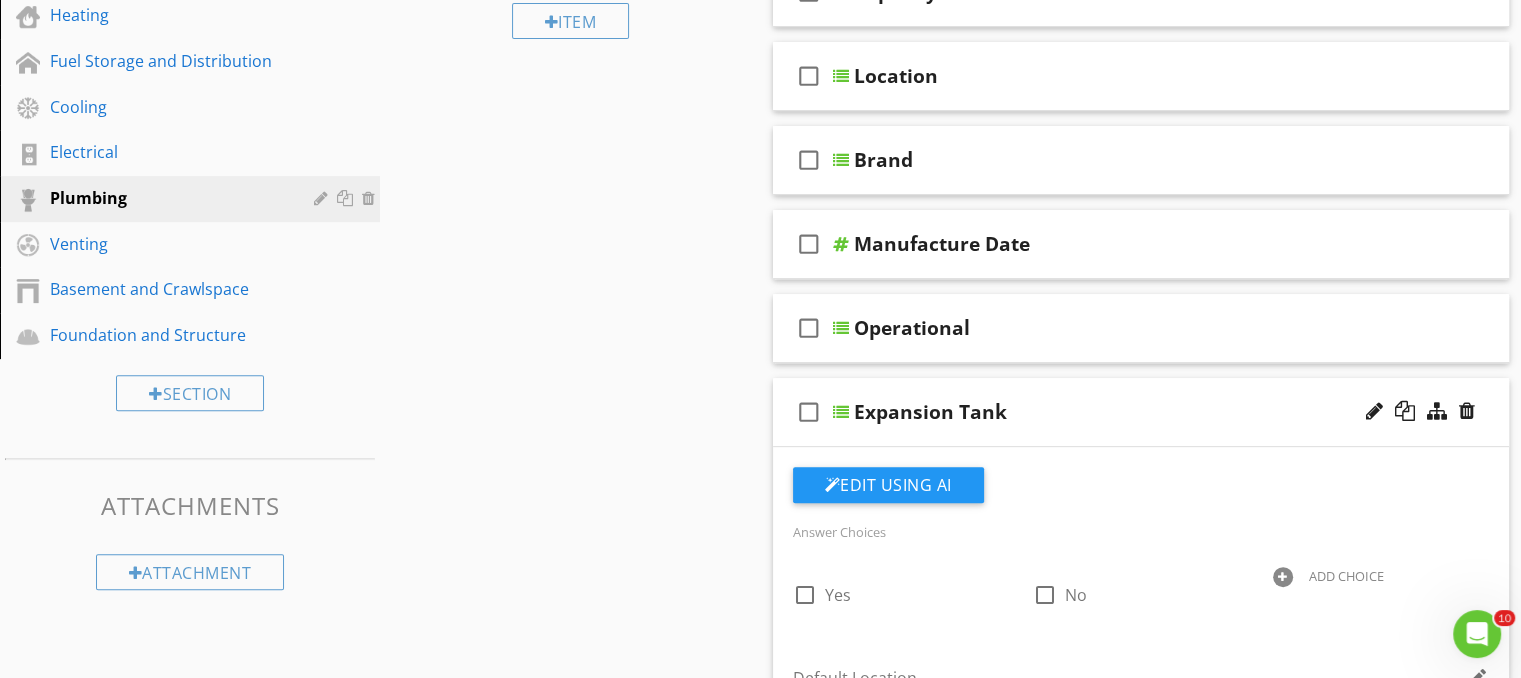 click on "Expansion Tank" at bounding box center (1115, 412) 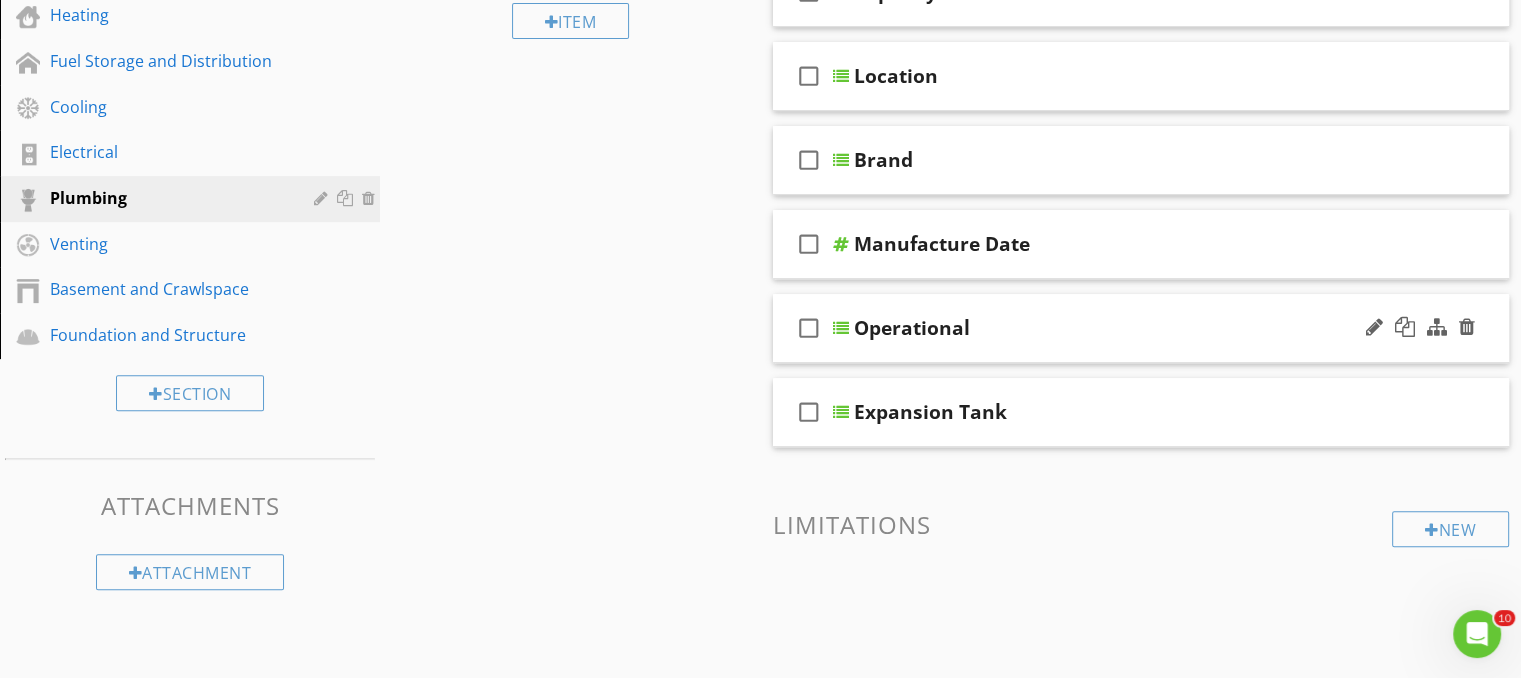 click on "Operational" at bounding box center (1115, 328) 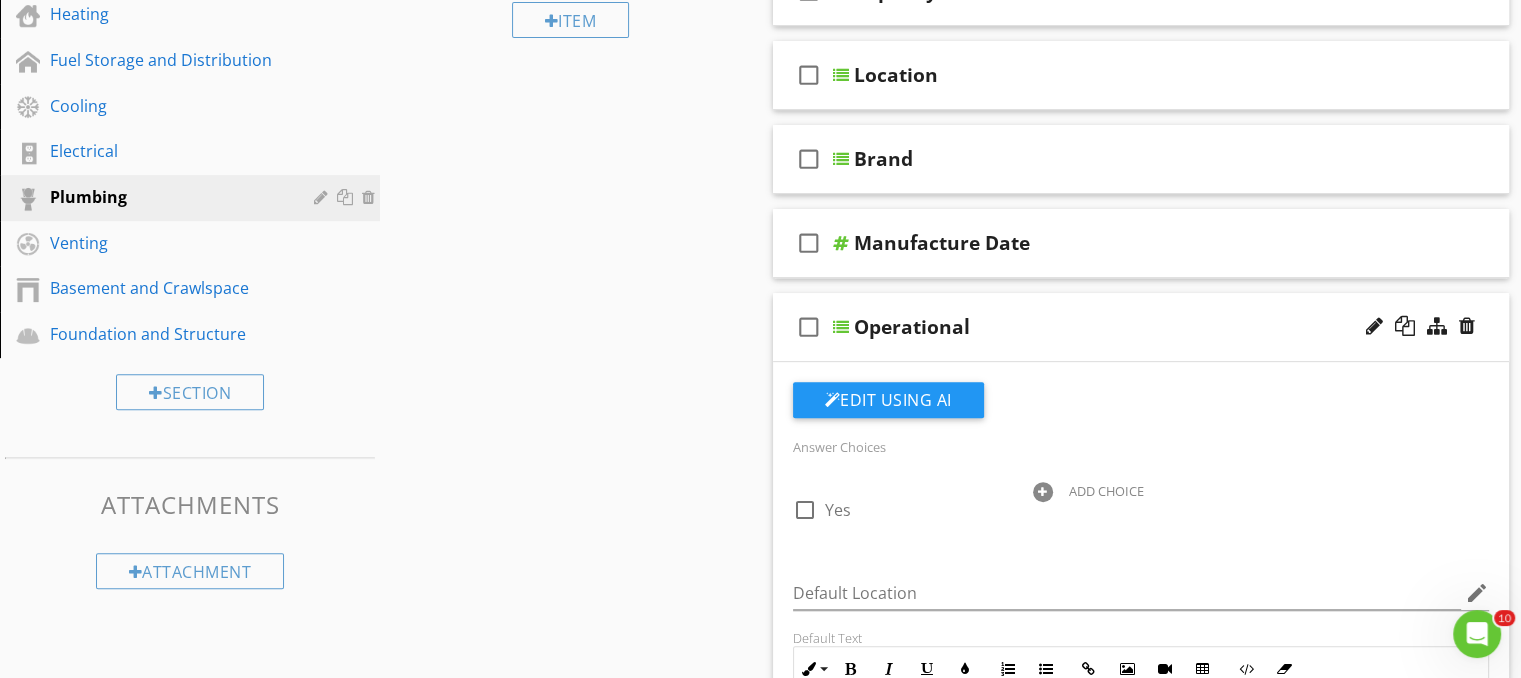 scroll, scrollTop: 695, scrollLeft: 0, axis: vertical 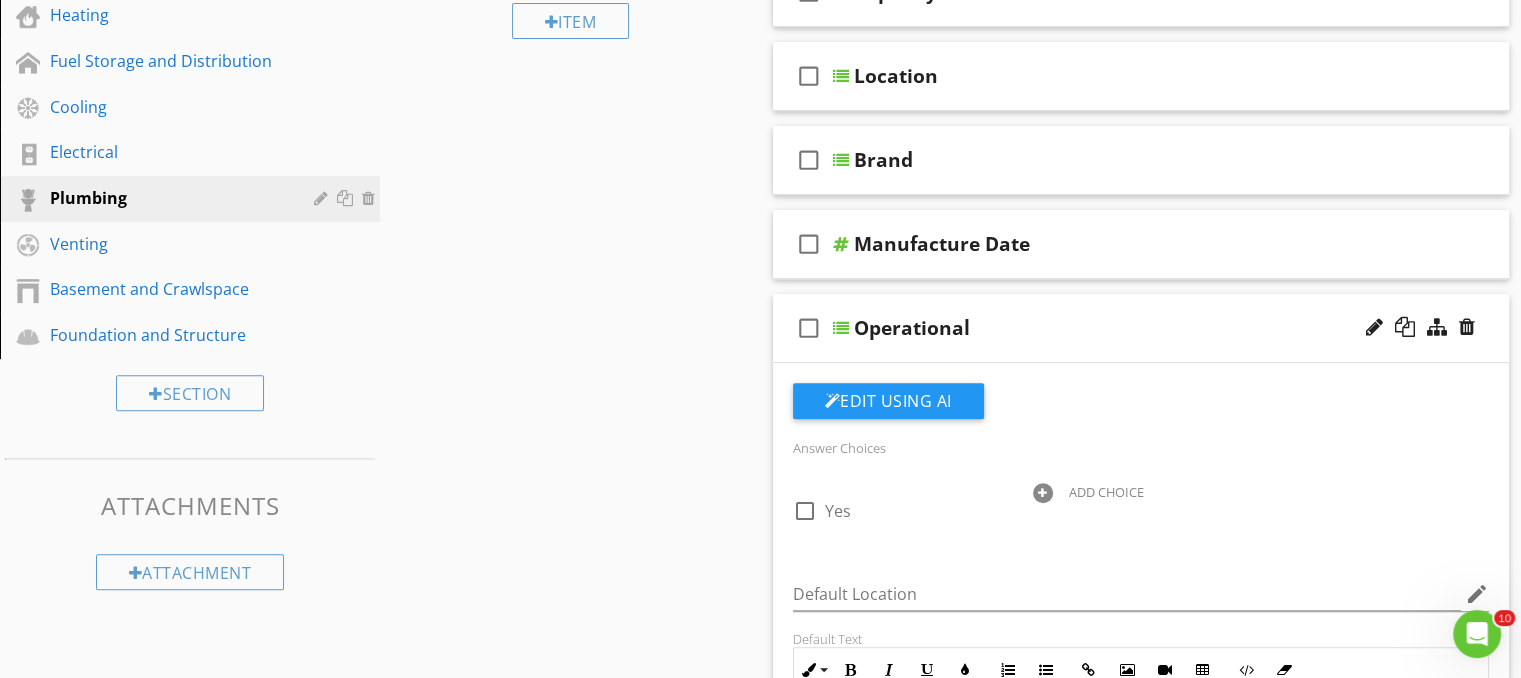 click on "Operational" at bounding box center (1115, 328) 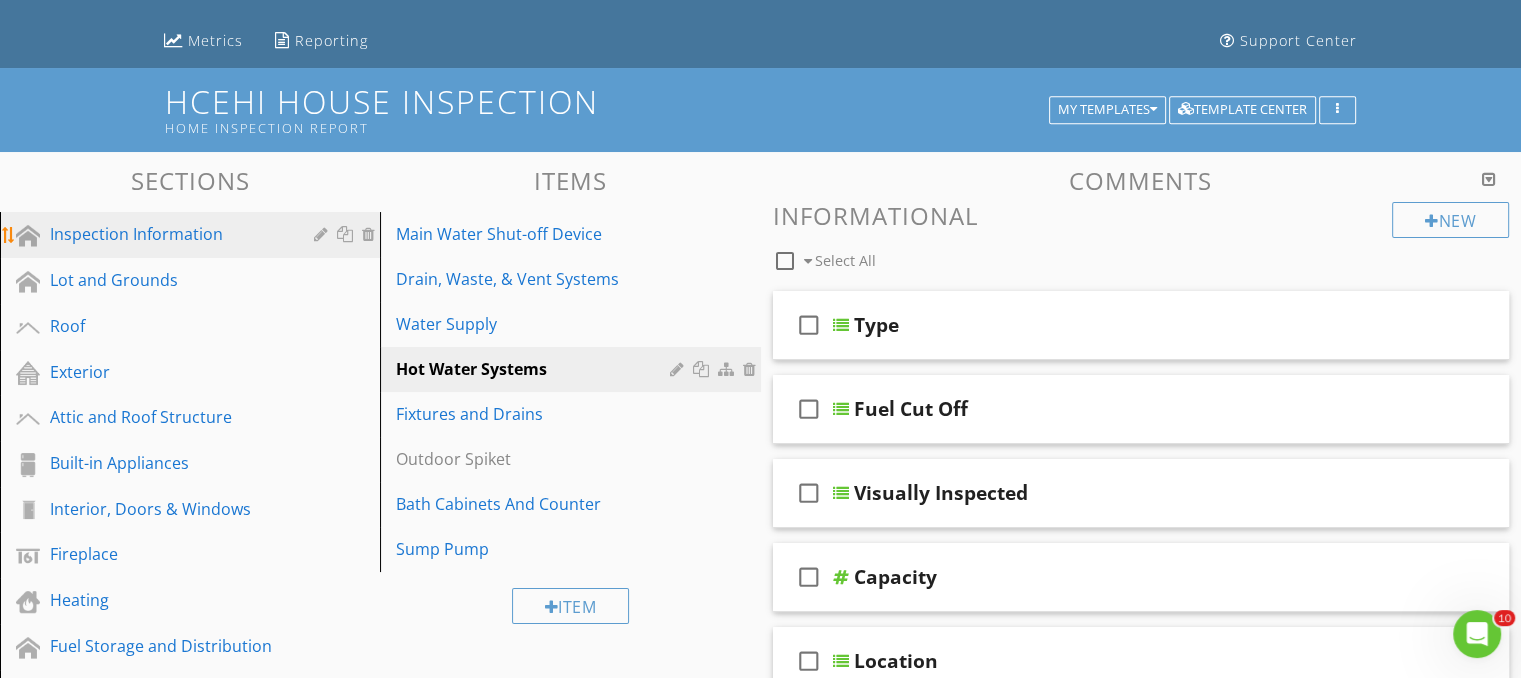 scroll, scrollTop: 95, scrollLeft: 0, axis: vertical 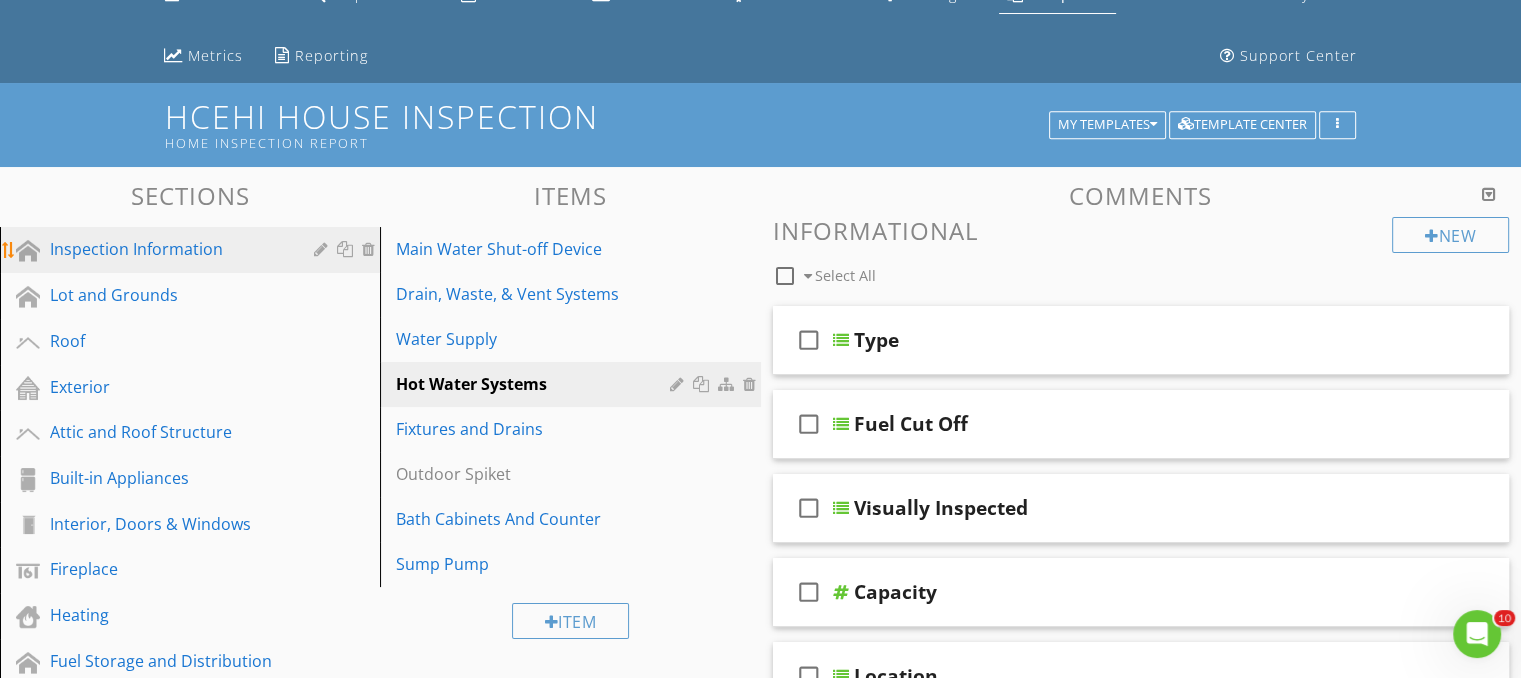 click on "Inspection Information" at bounding box center [167, 249] 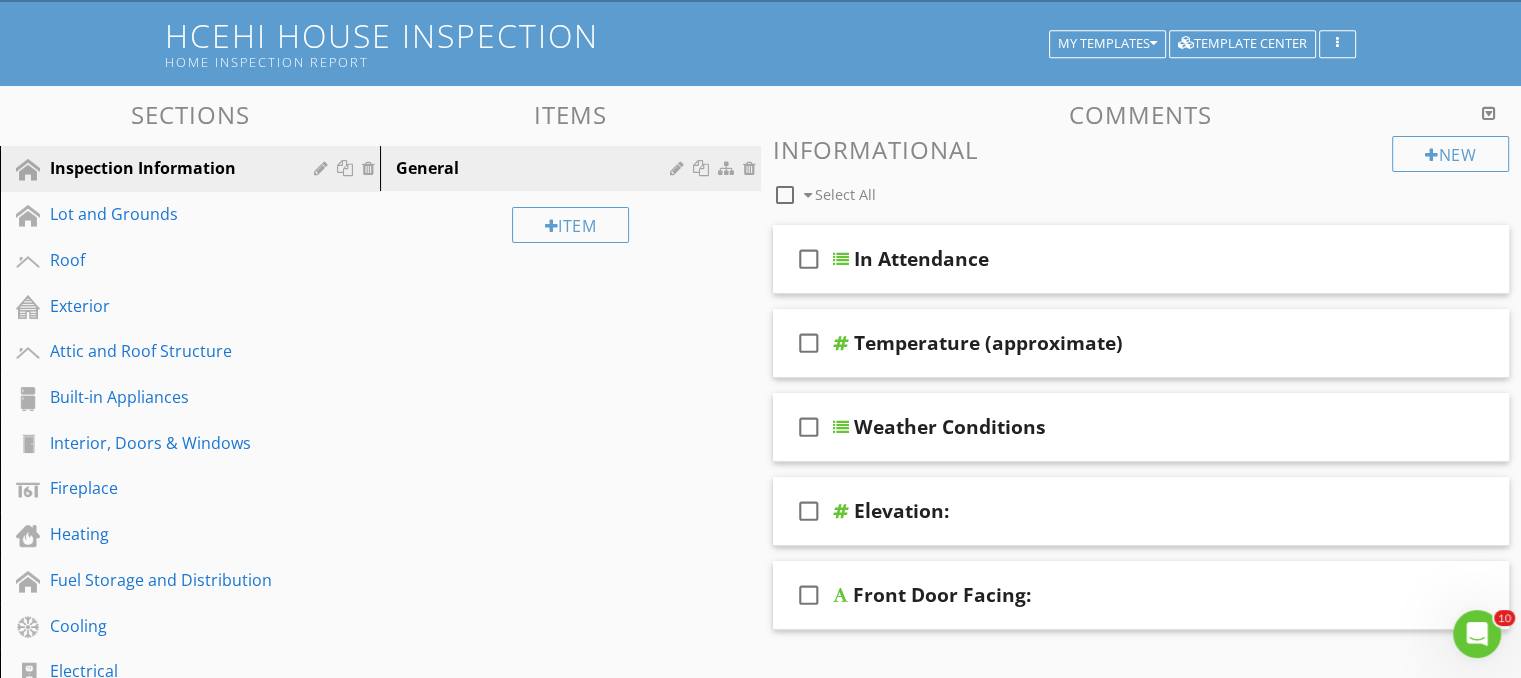 scroll, scrollTop: 295, scrollLeft: 0, axis: vertical 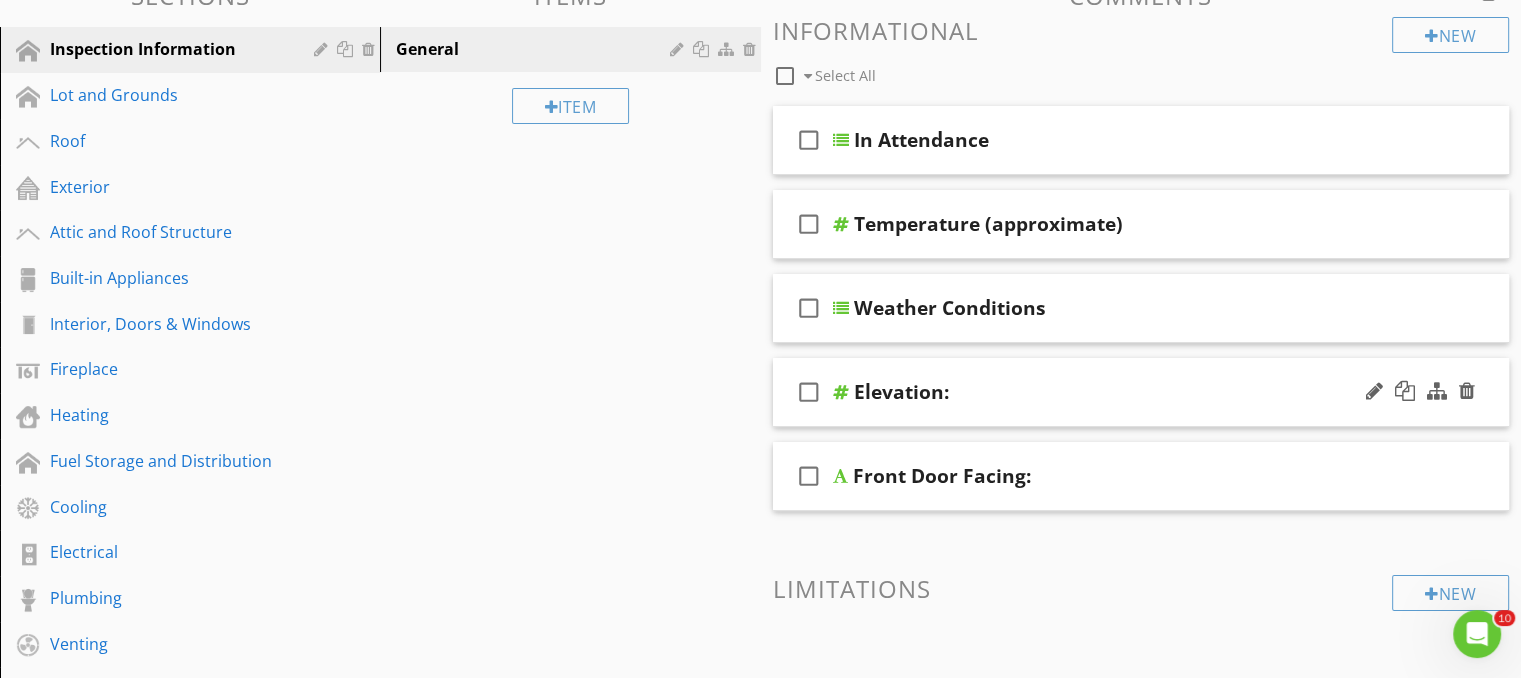click on "Elevation:" at bounding box center (1115, 392) 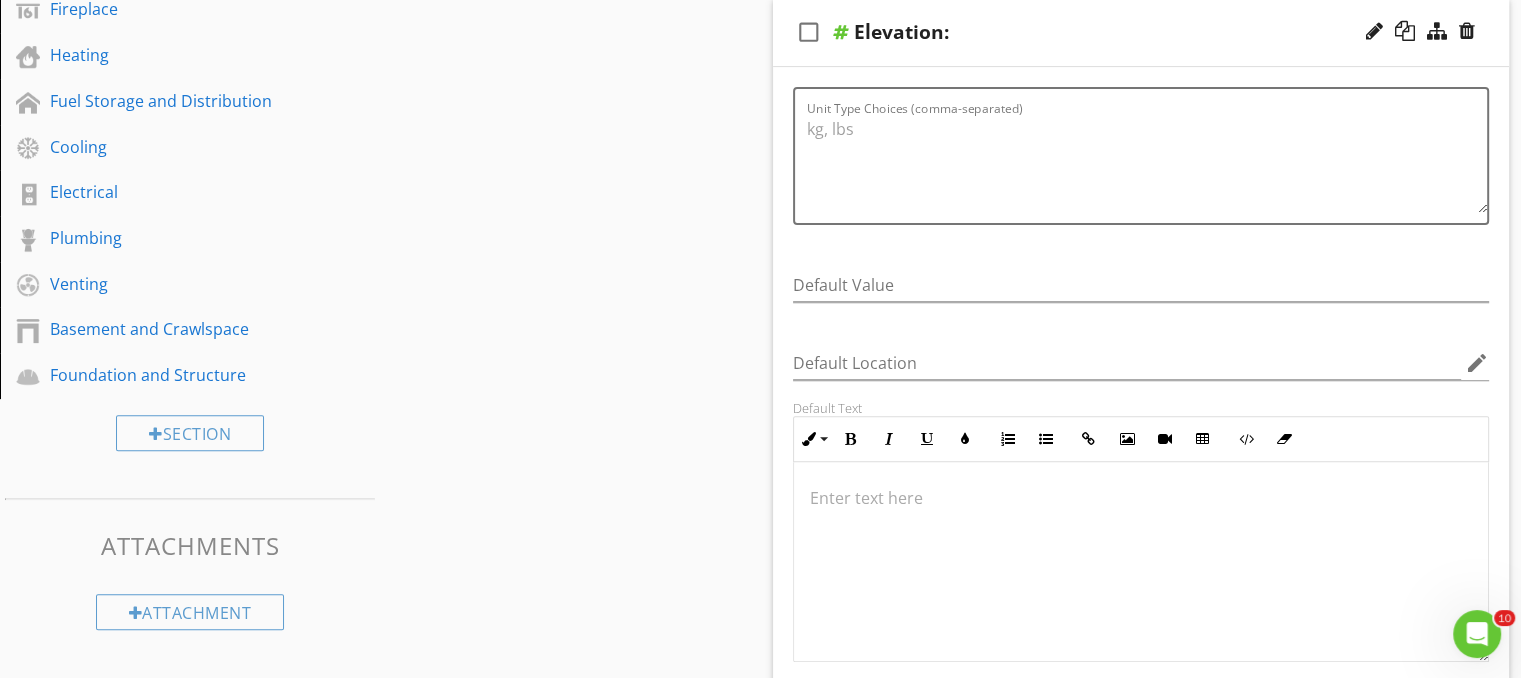 scroll, scrollTop: 595, scrollLeft: 0, axis: vertical 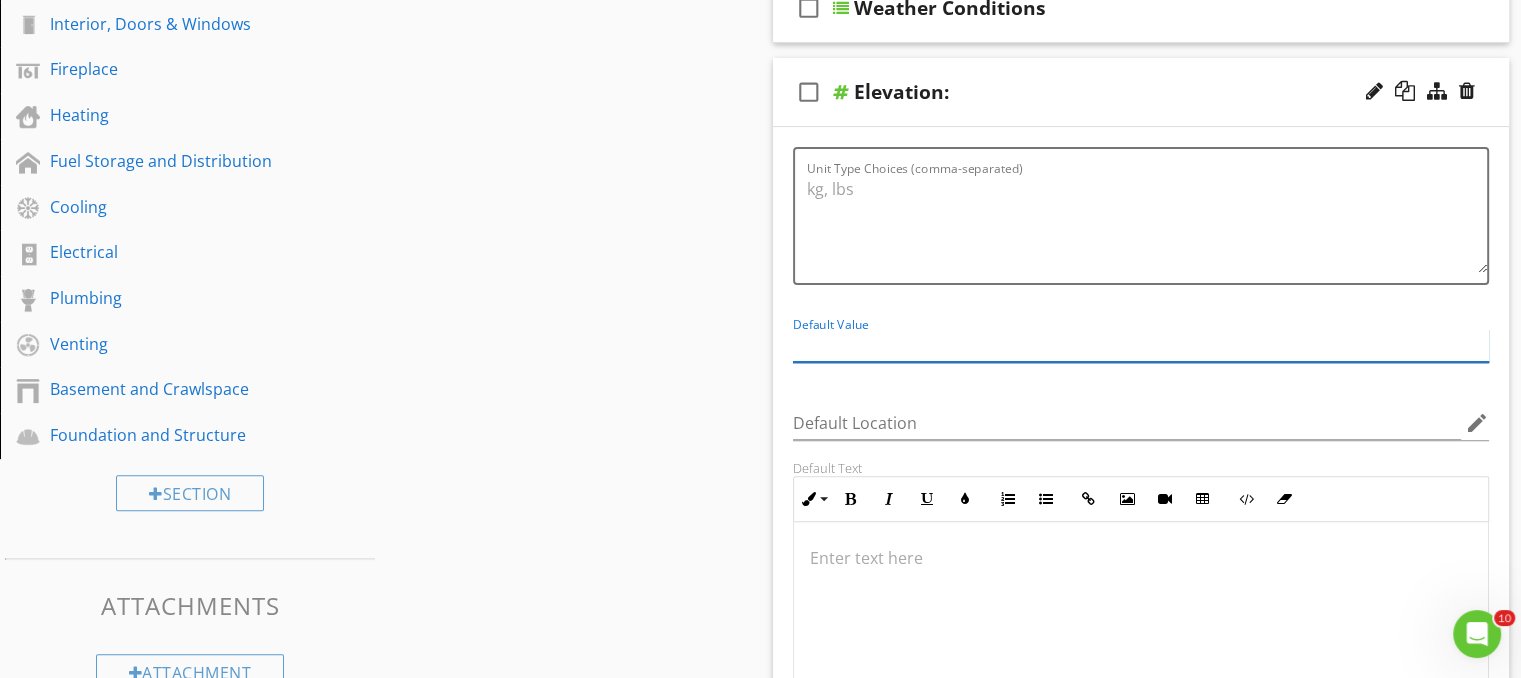 click at bounding box center (1141, 345) 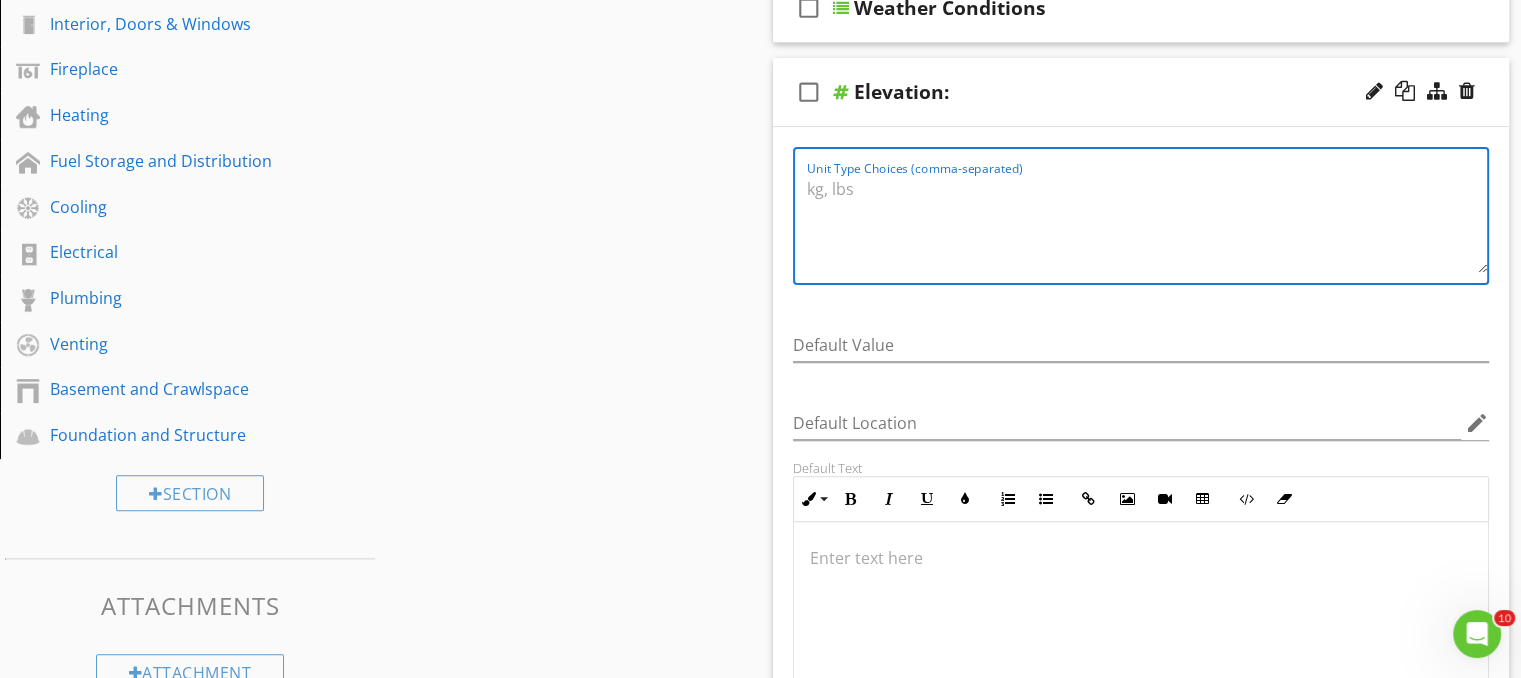 click on "Unit Type Choices (comma-separated)" at bounding box center [1147, 223] 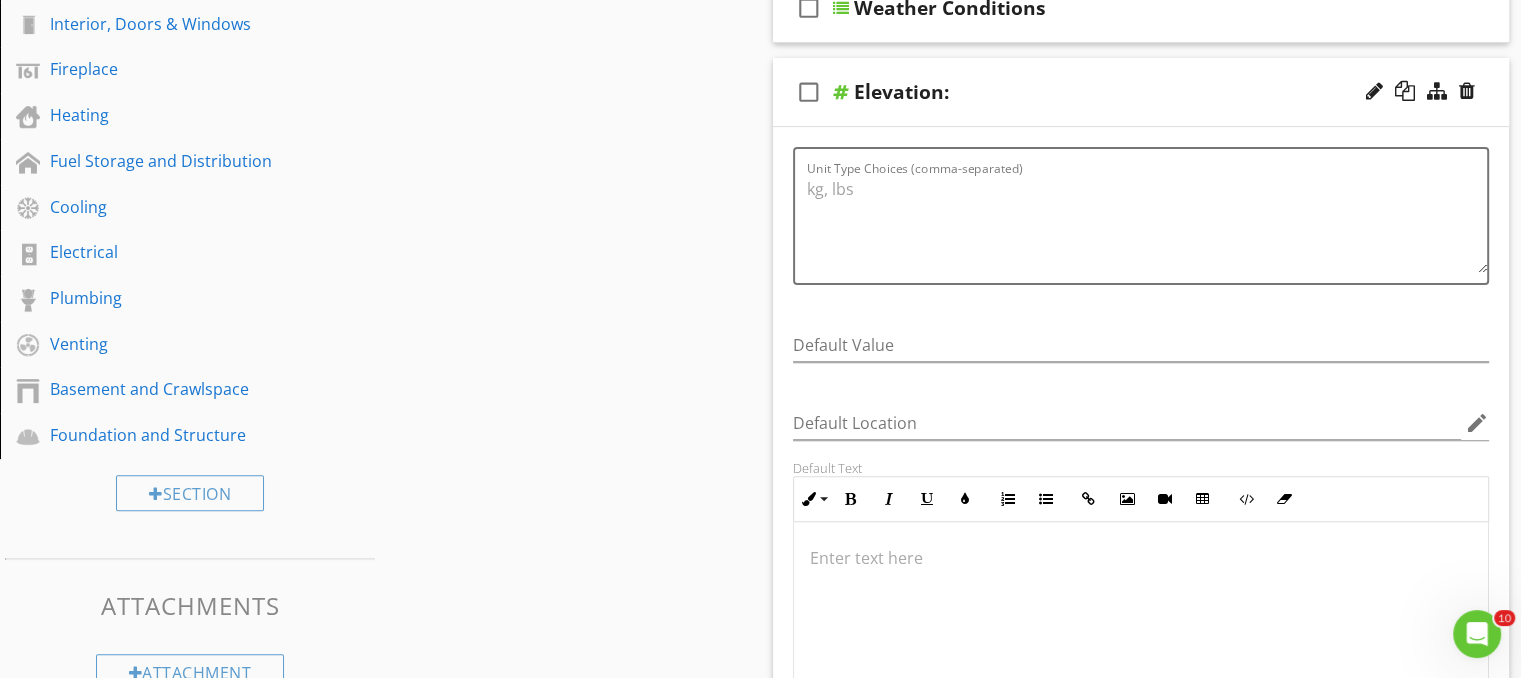 click on "Elevation:" at bounding box center (1115, 92) 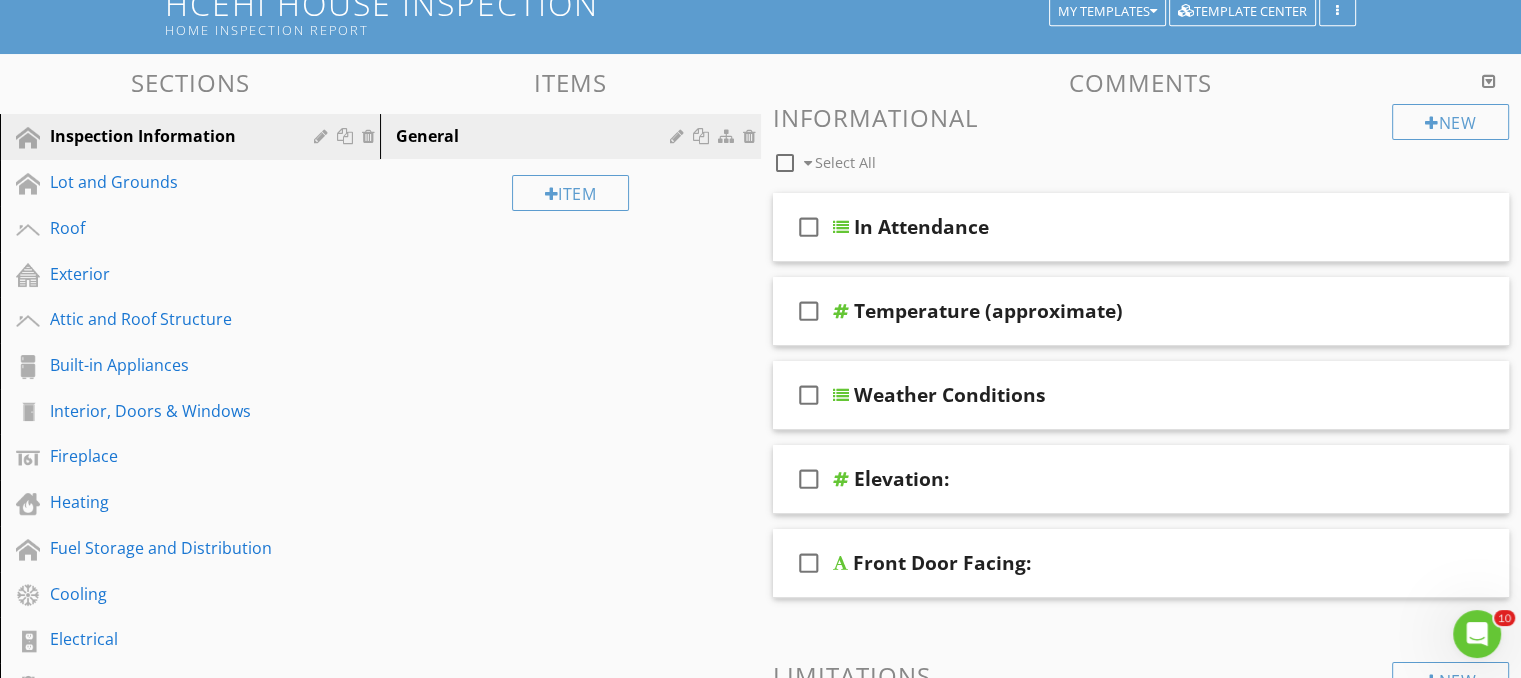 scroll, scrollTop: 195, scrollLeft: 0, axis: vertical 